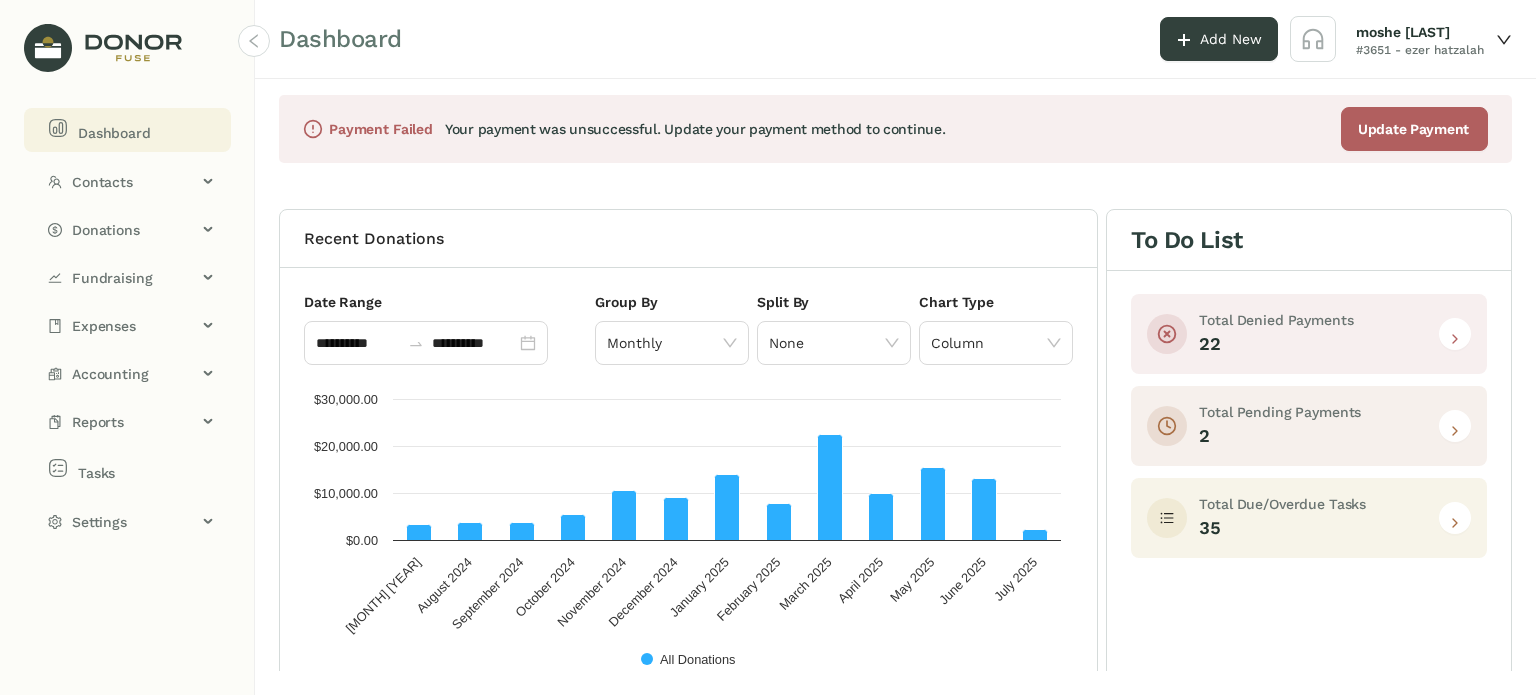 scroll, scrollTop: 0, scrollLeft: 0, axis: both 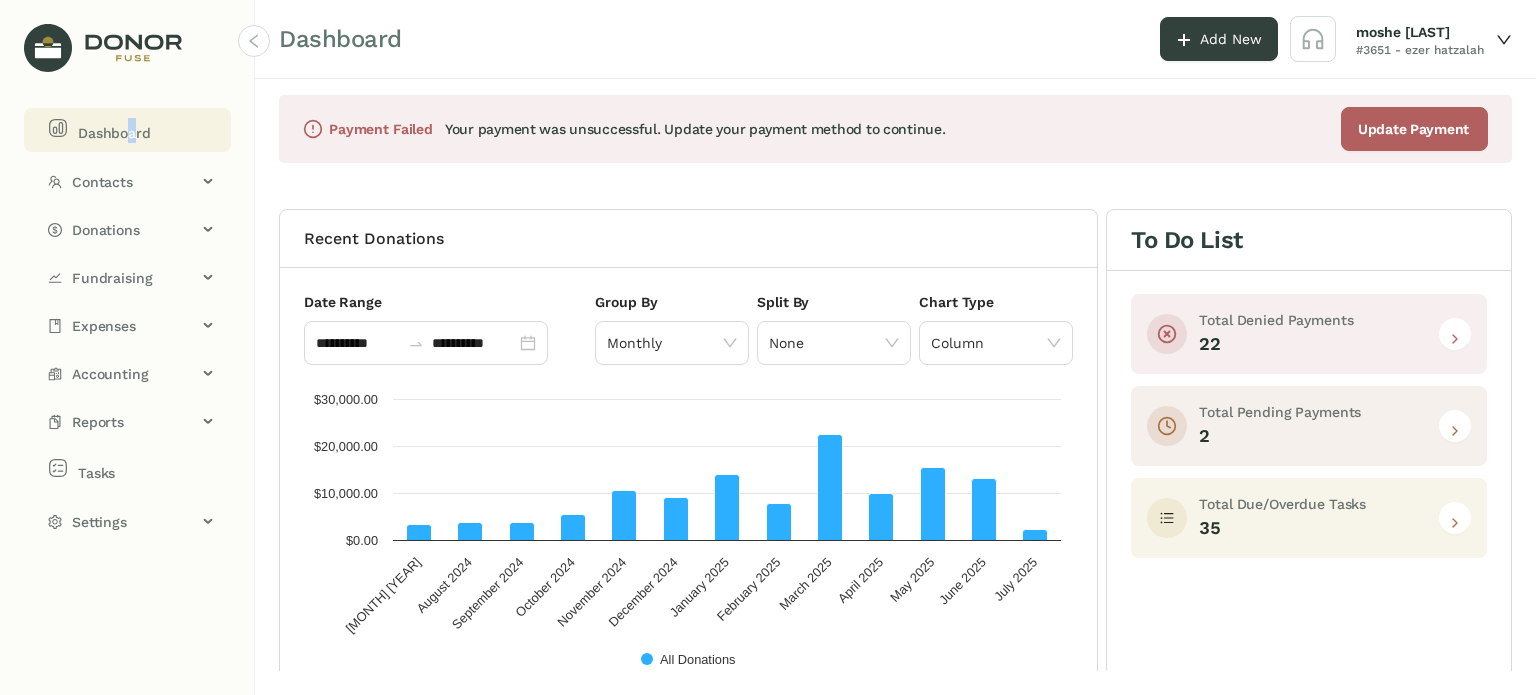 click at bounding box center [1455, 523] 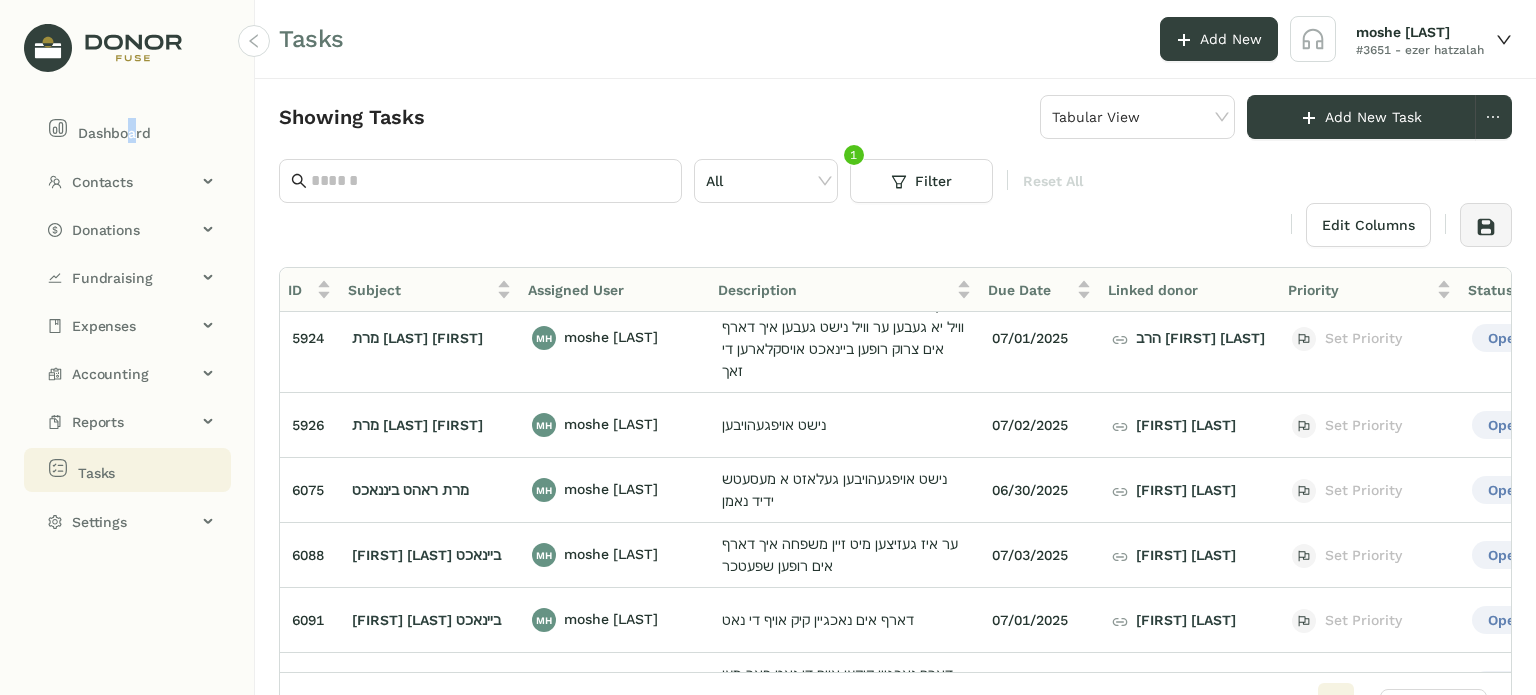 scroll, scrollTop: 0, scrollLeft: 0, axis: both 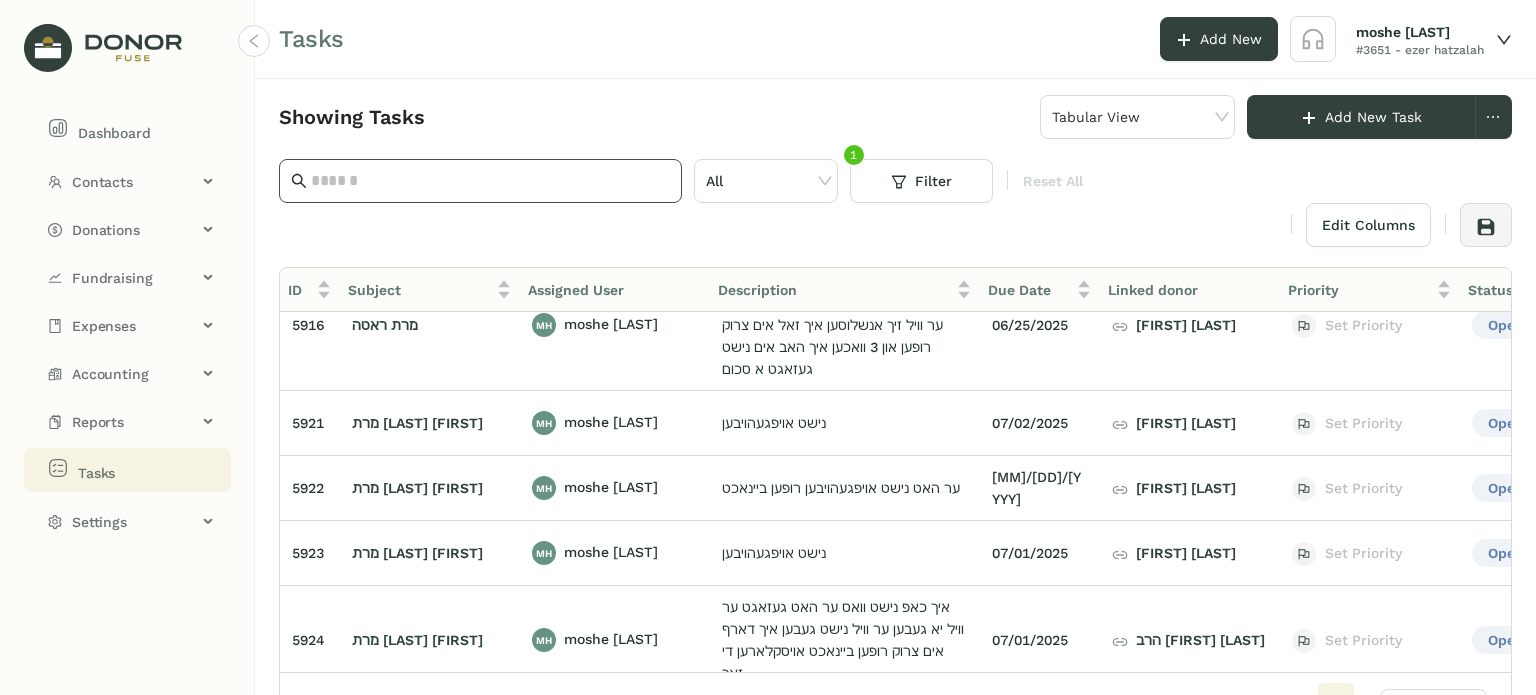 click at bounding box center (490, 181) 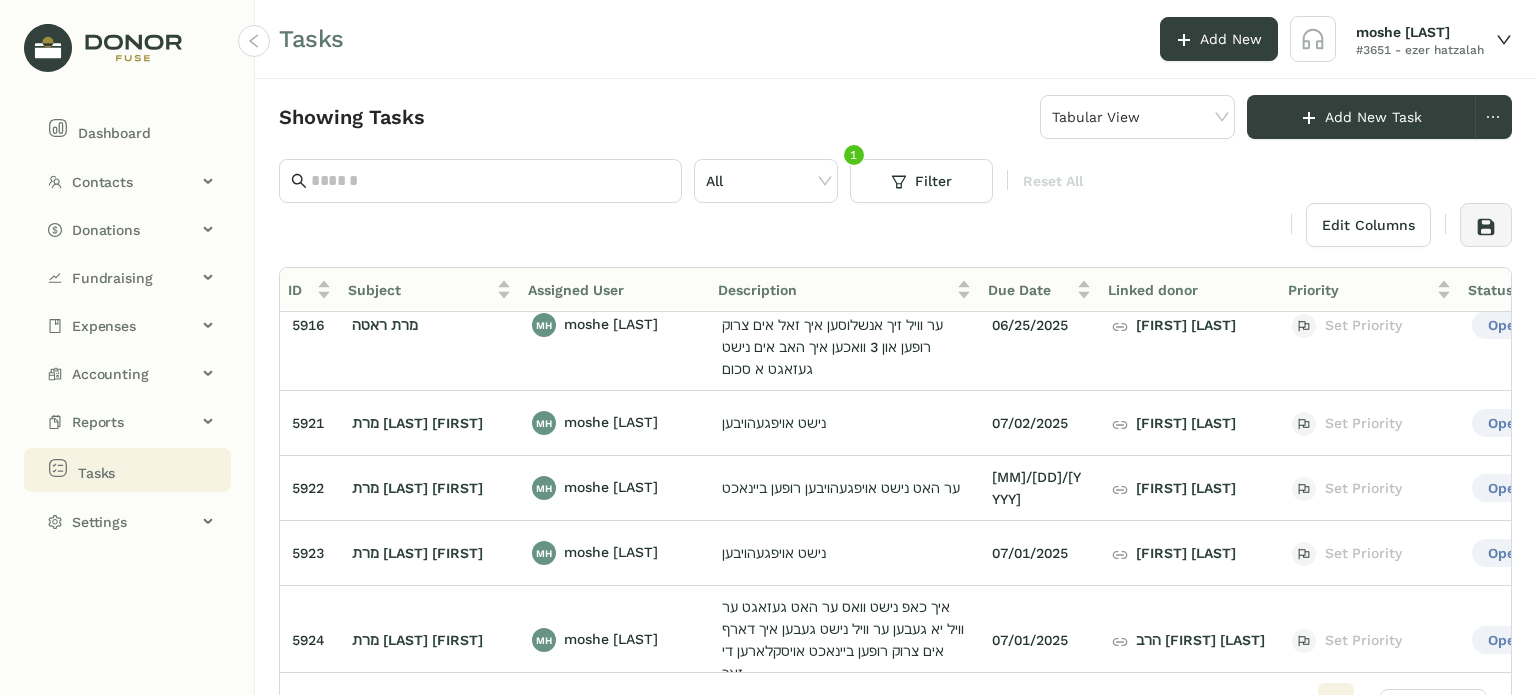 click on "Tasks" at bounding box center (131, 470) 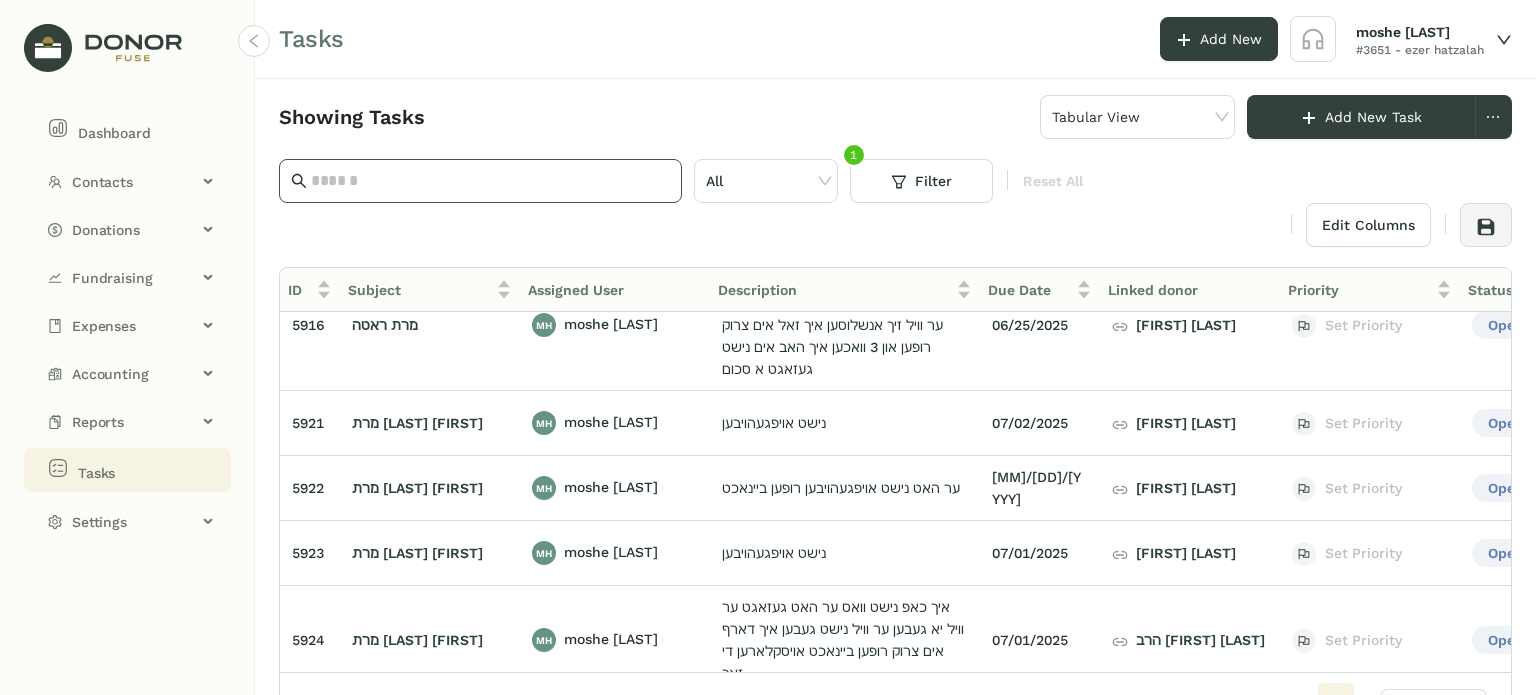 click at bounding box center (480, 181) 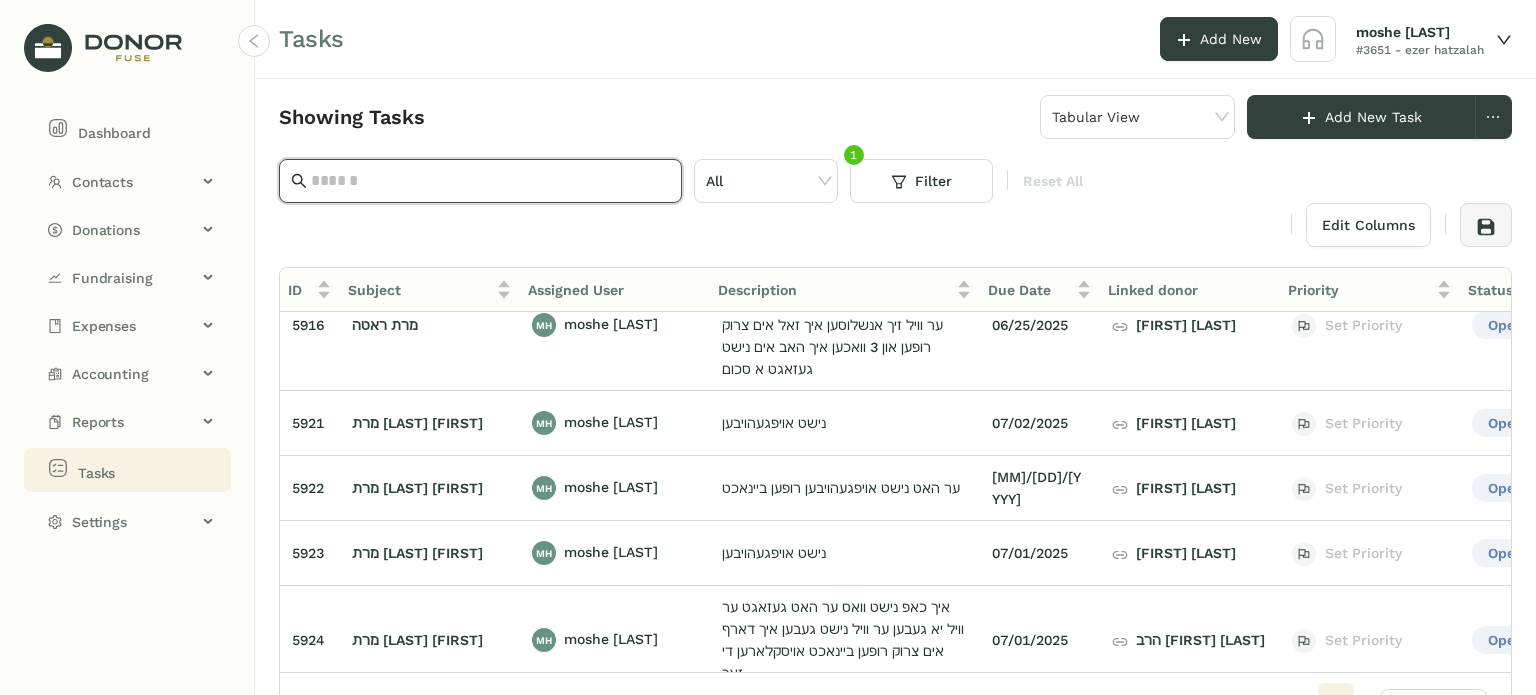 click at bounding box center (490, 181) 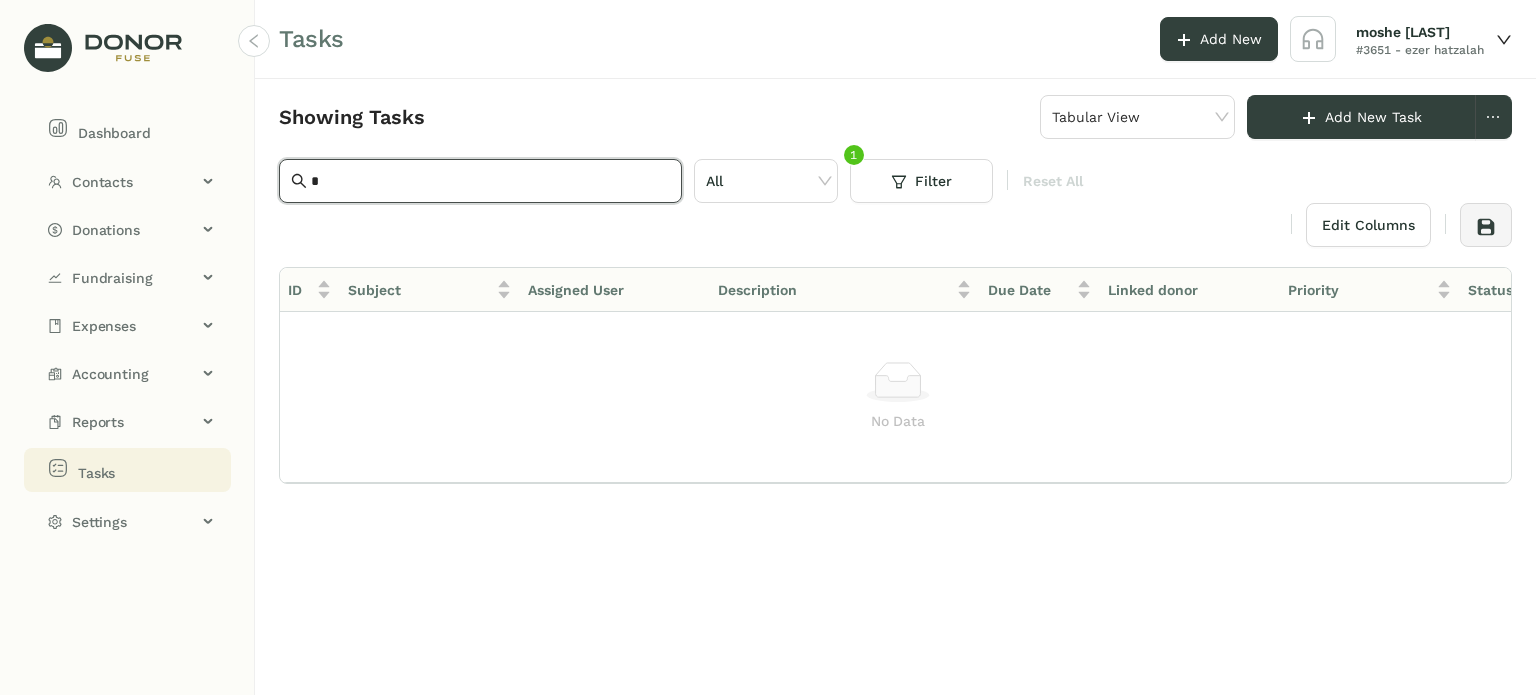 scroll, scrollTop: 0, scrollLeft: 0, axis: both 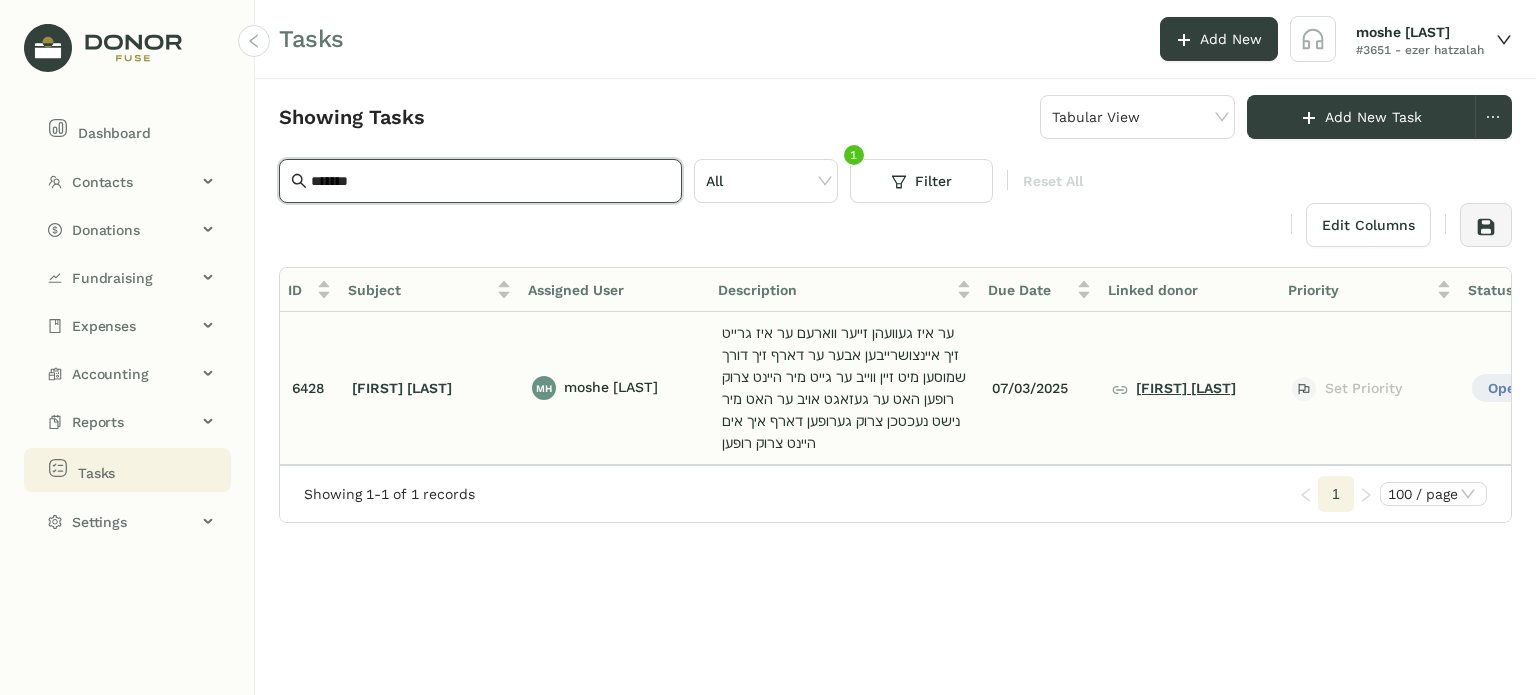 type on "*******" 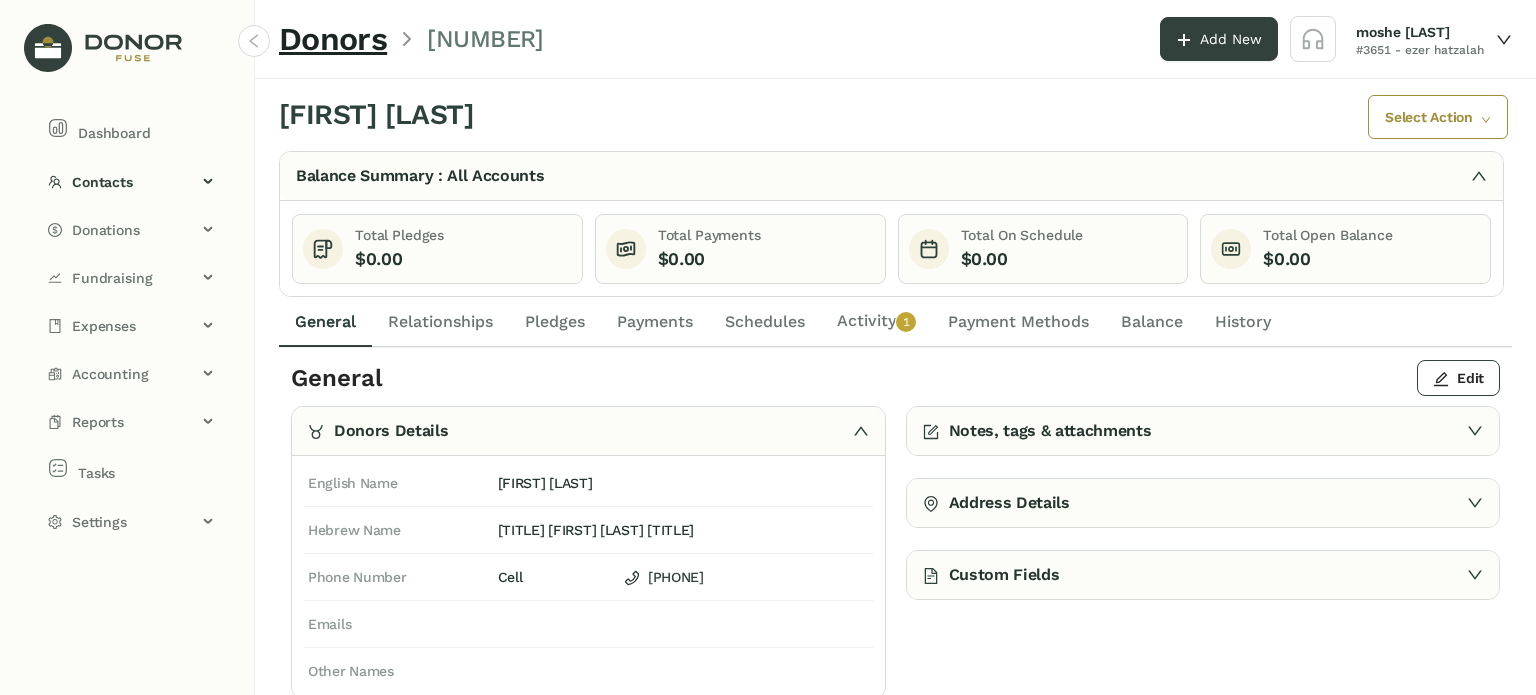 click on "Activity   0   1   2   3   4   5   6   7   8   9" at bounding box center [876, 322] 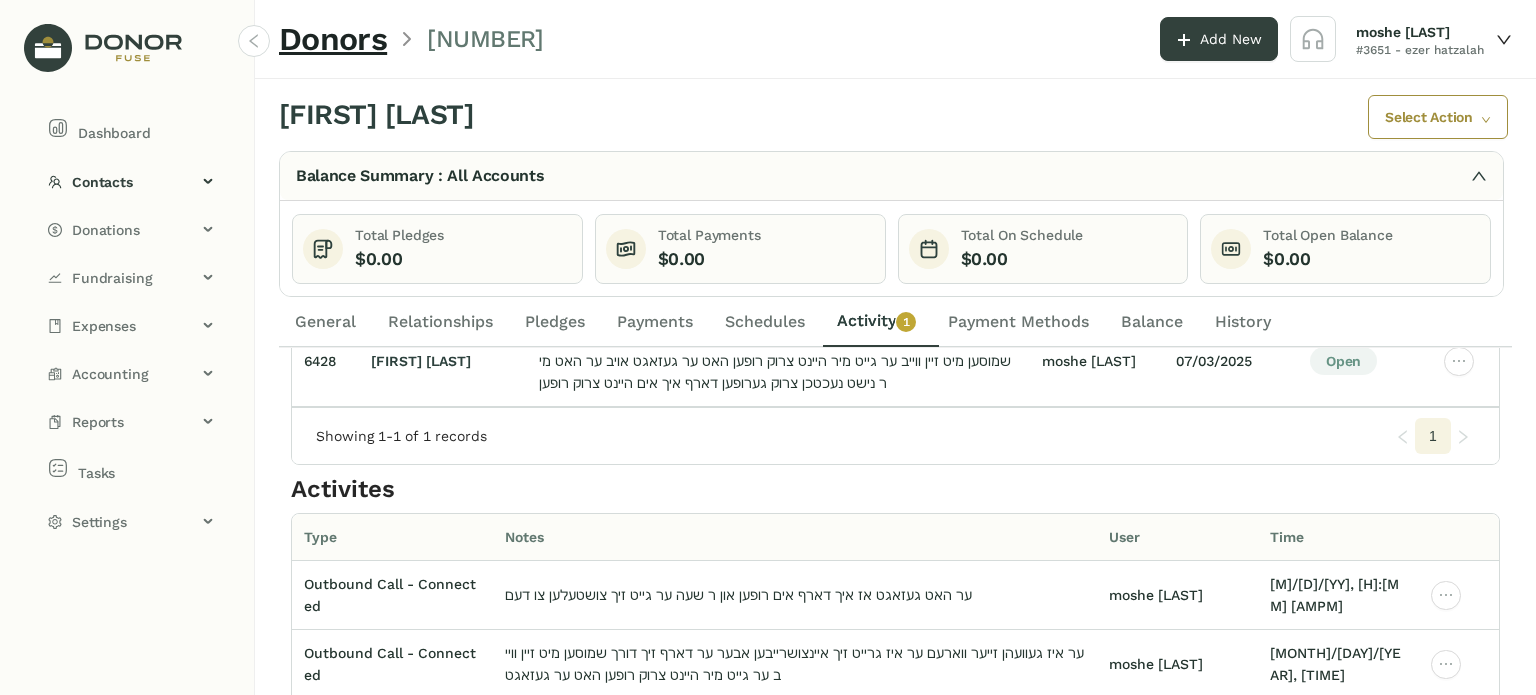 scroll, scrollTop: 184, scrollLeft: 0, axis: vertical 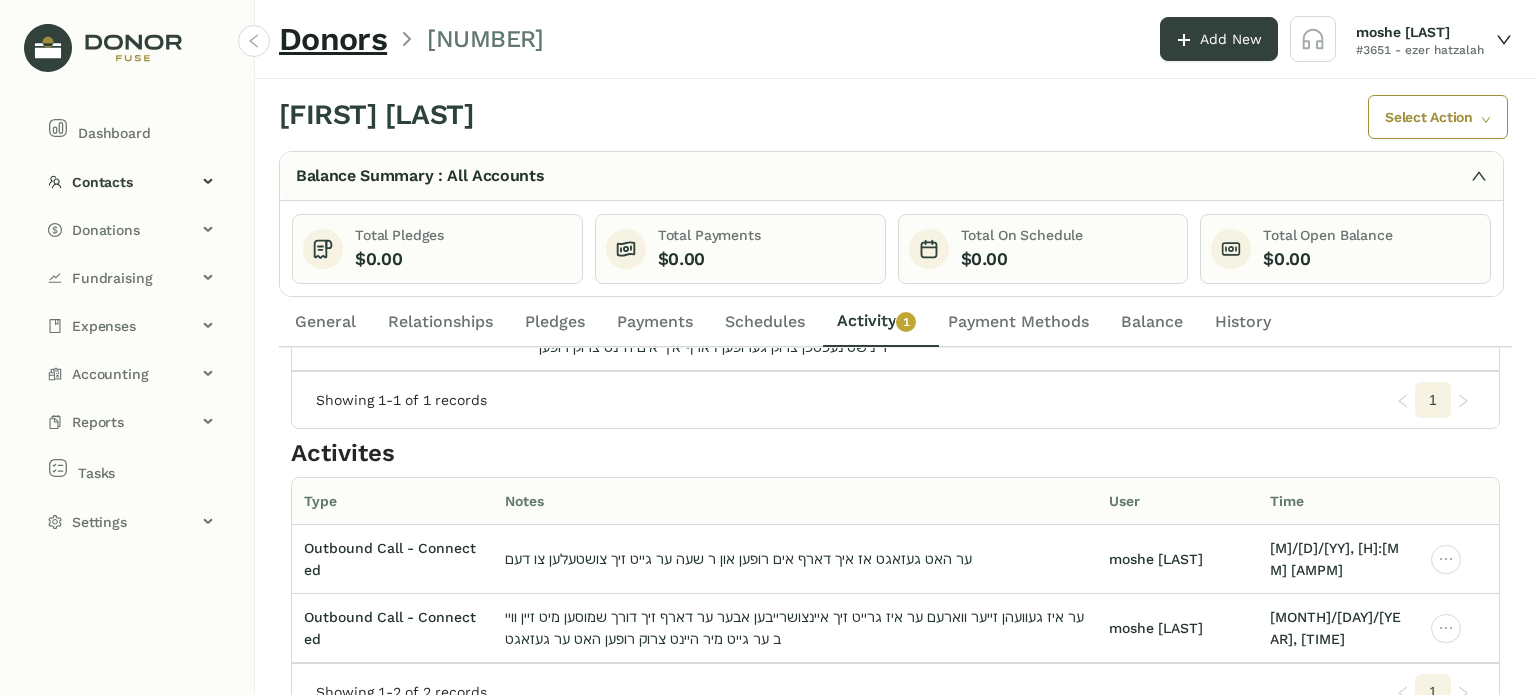 click on "Schedules" at bounding box center (325, 322) 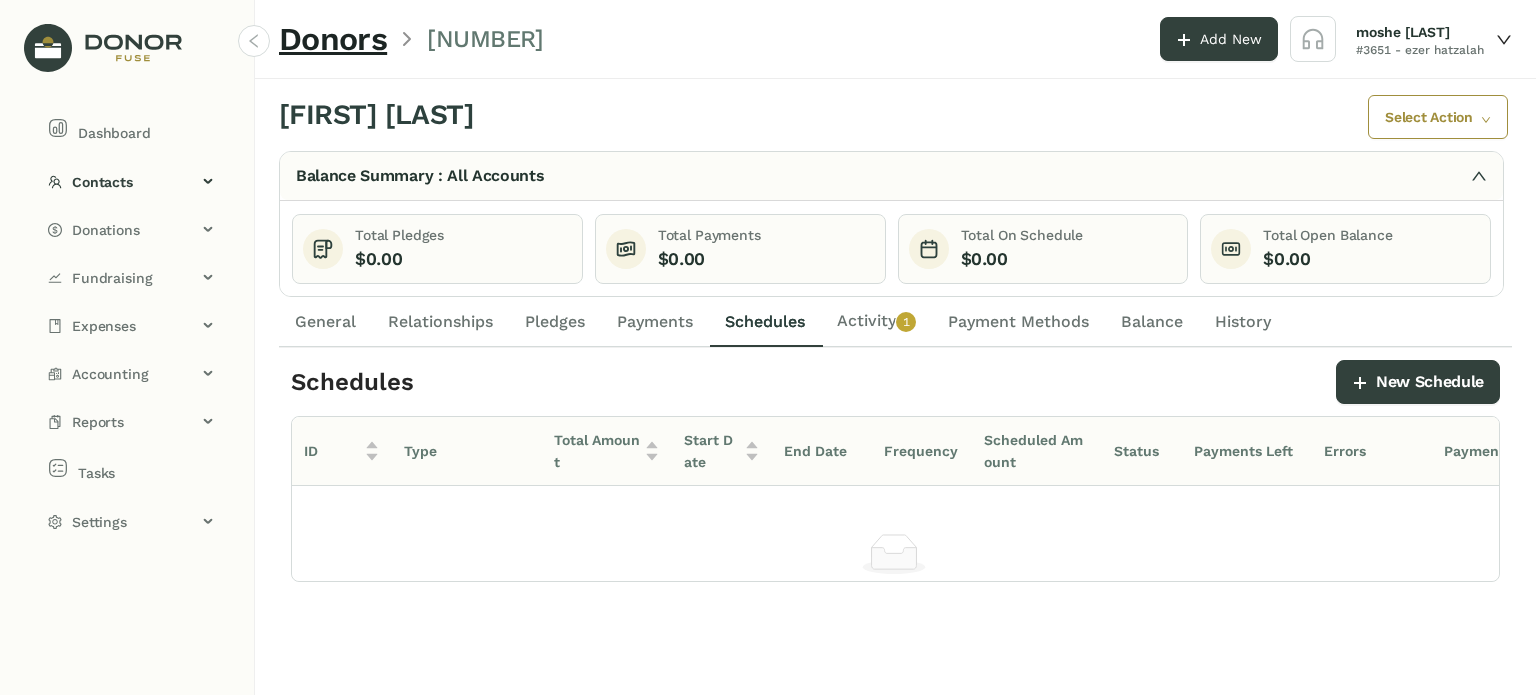 scroll, scrollTop: 0, scrollLeft: 0, axis: both 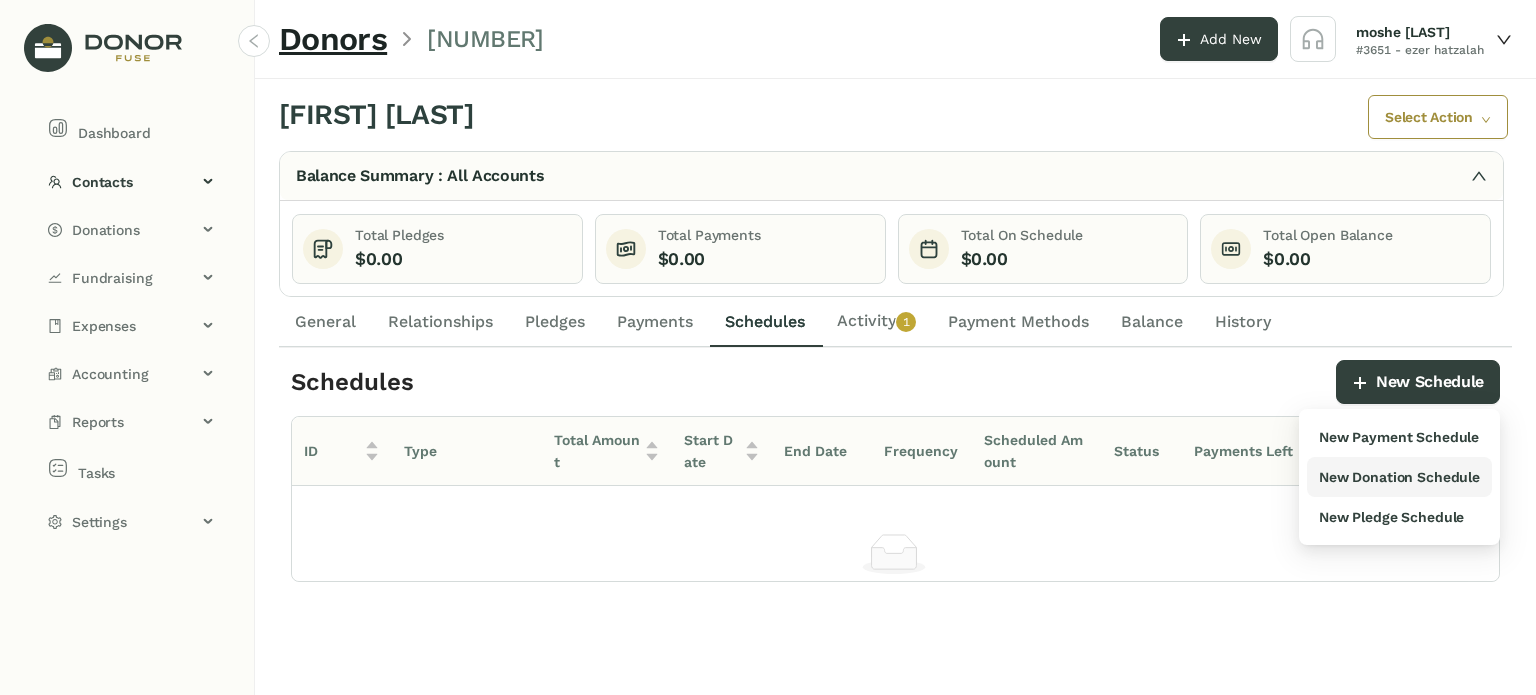 click on "New Donation Schedule" at bounding box center (1399, 437) 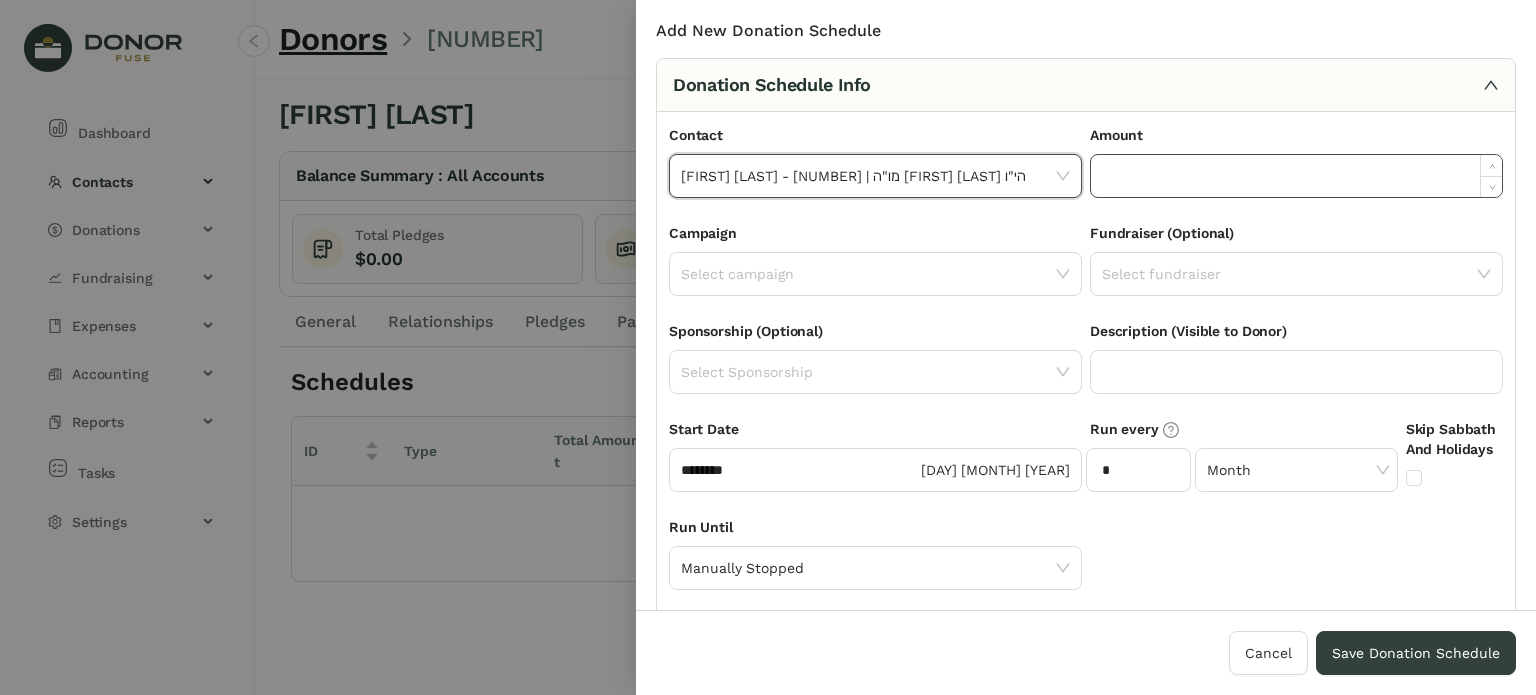 click at bounding box center (1296, 176) 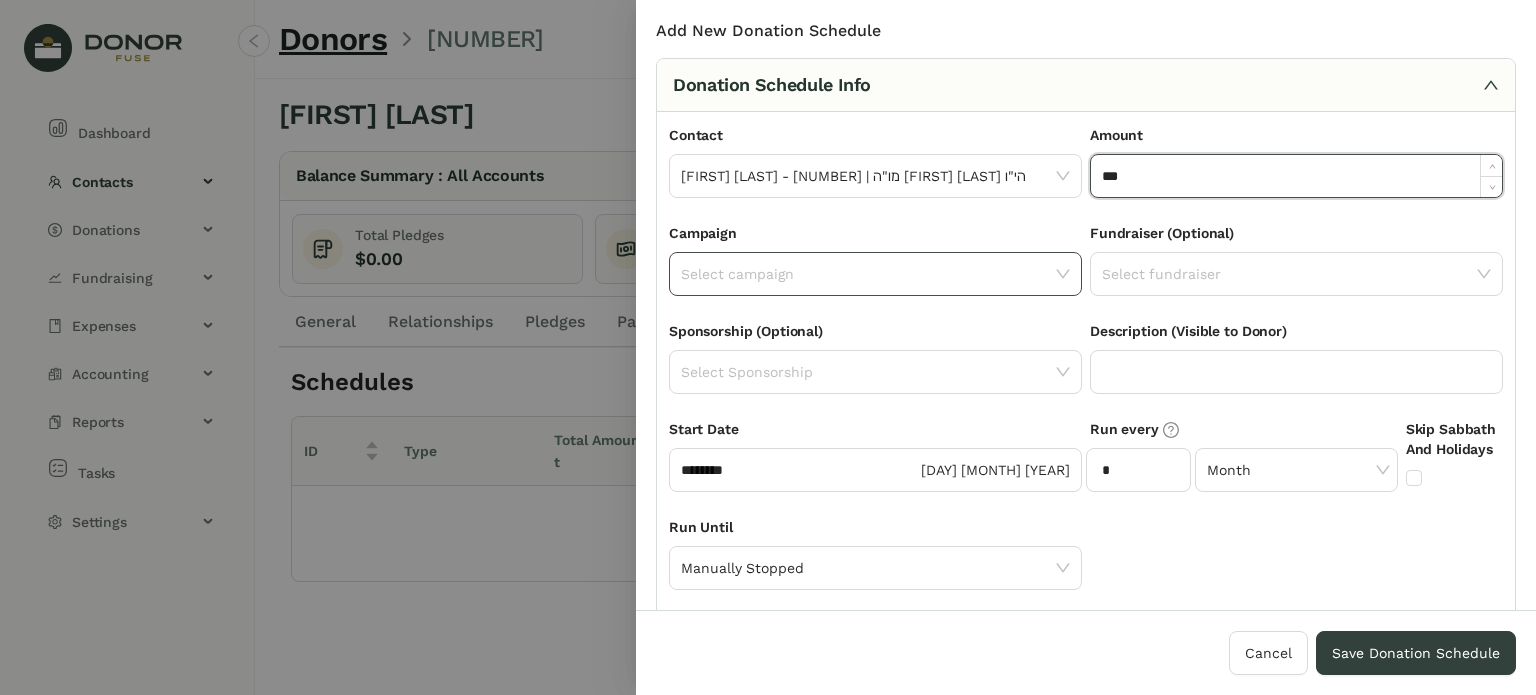 type on "***" 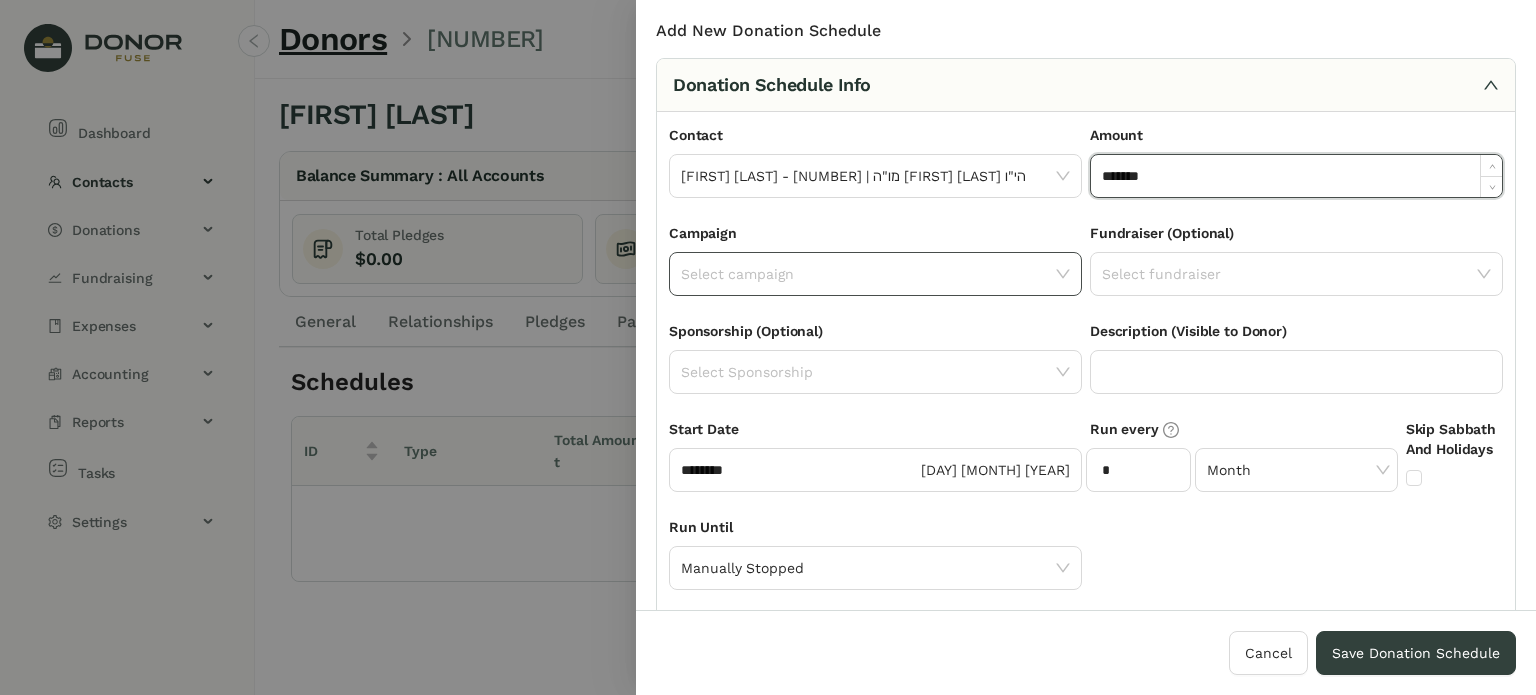 click at bounding box center [868, 274] 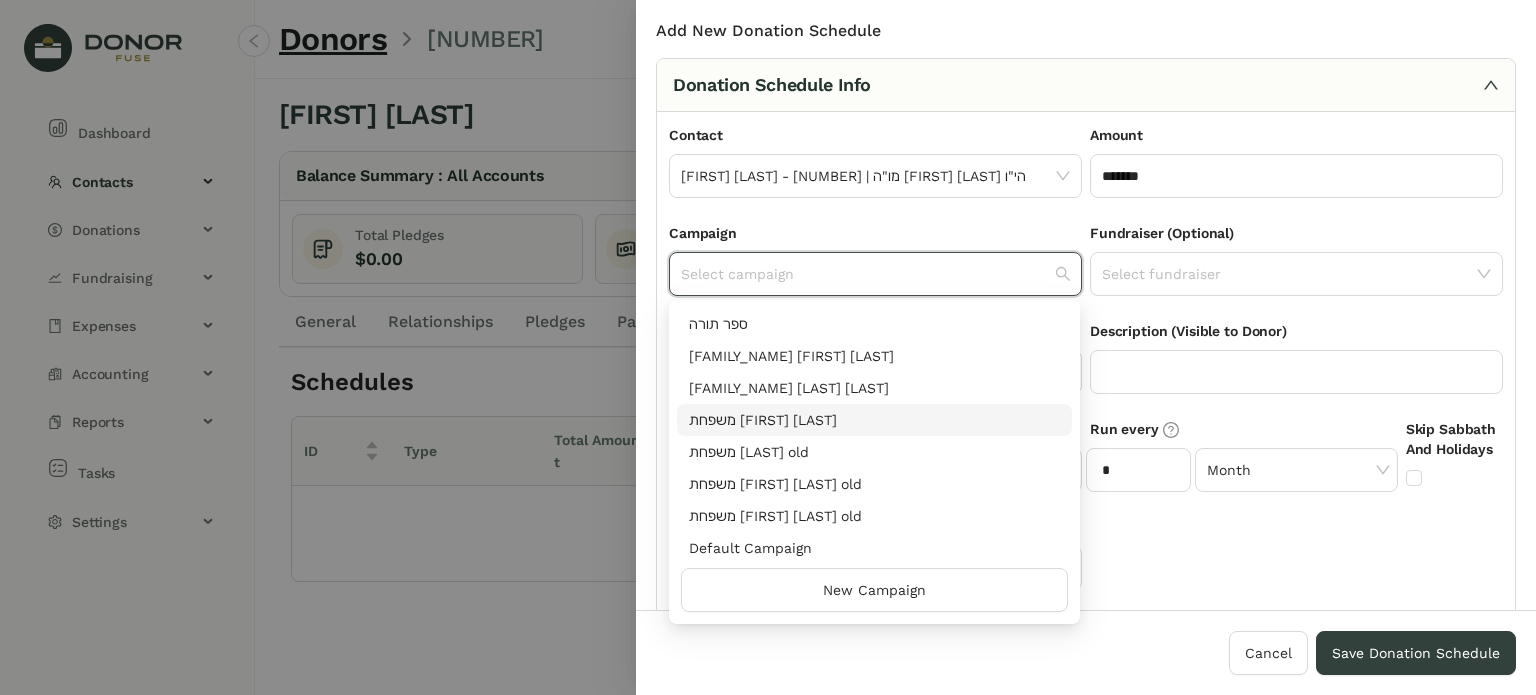 click on "משפחת [FIRST] [LAST]" at bounding box center [874, 420] 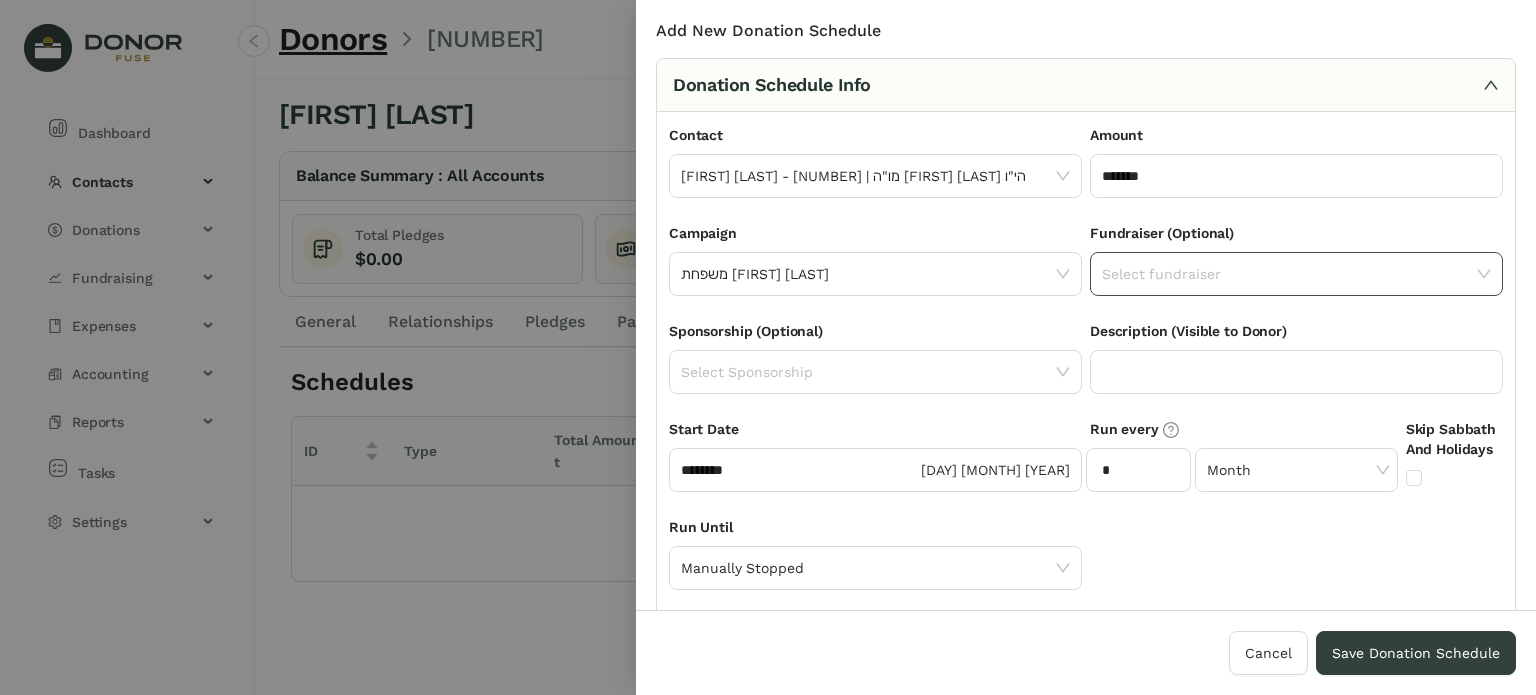 click at bounding box center (1289, 274) 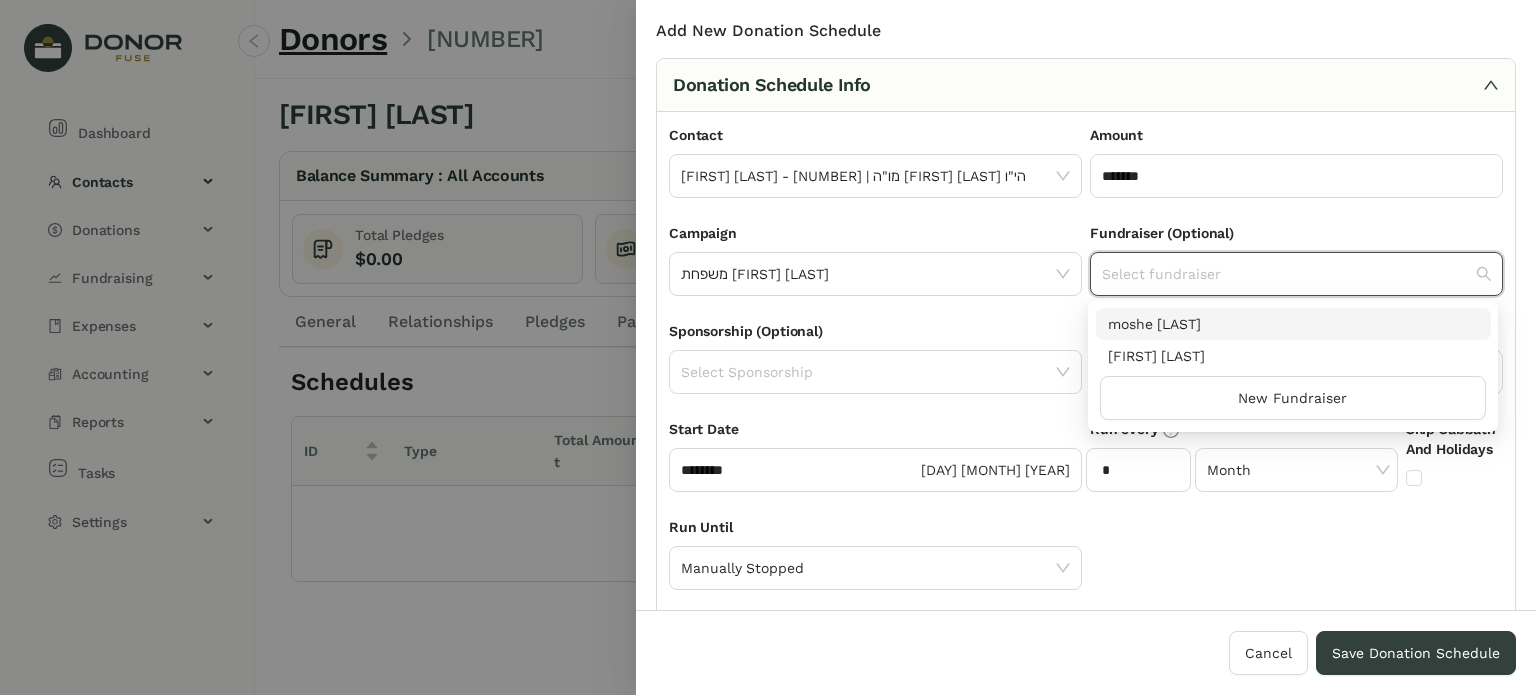 click on "moshe [LAST]" at bounding box center (1293, 324) 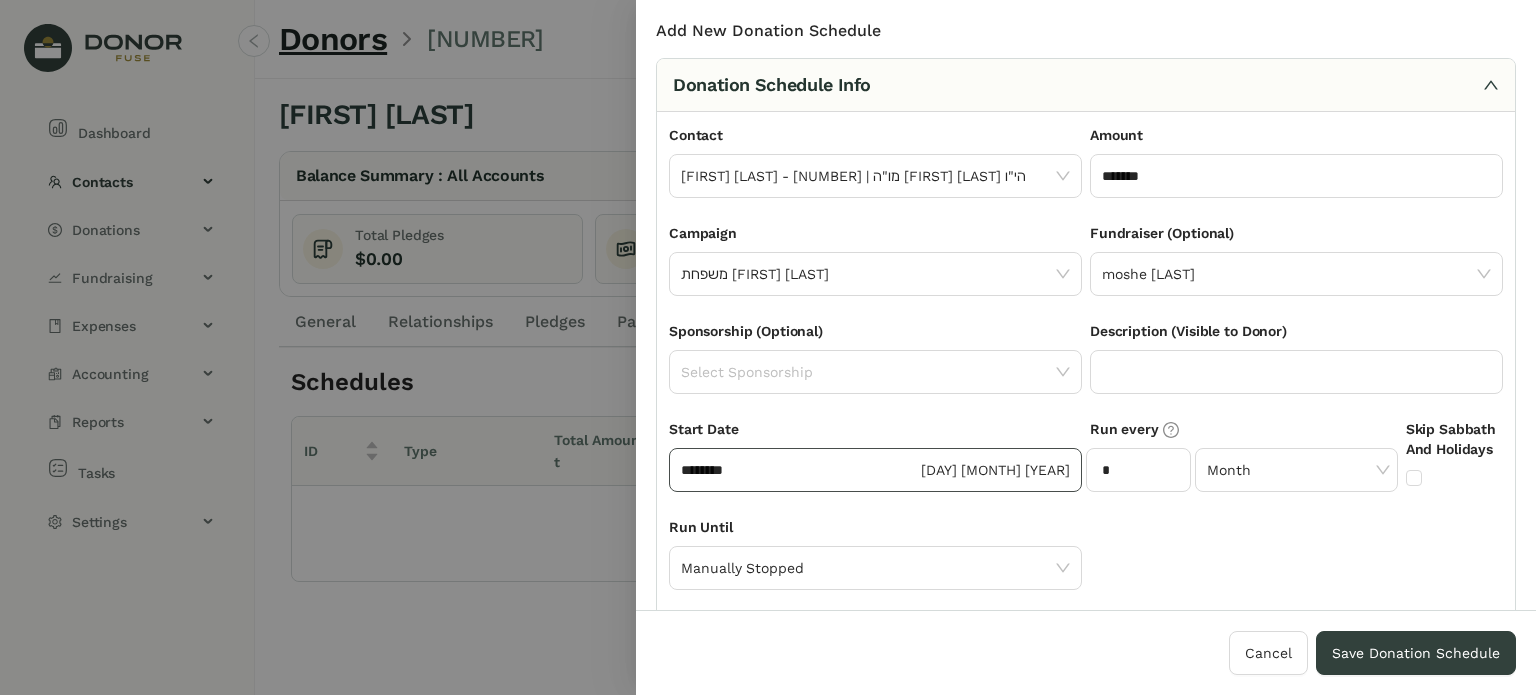 click on "********" at bounding box center (799, 470) 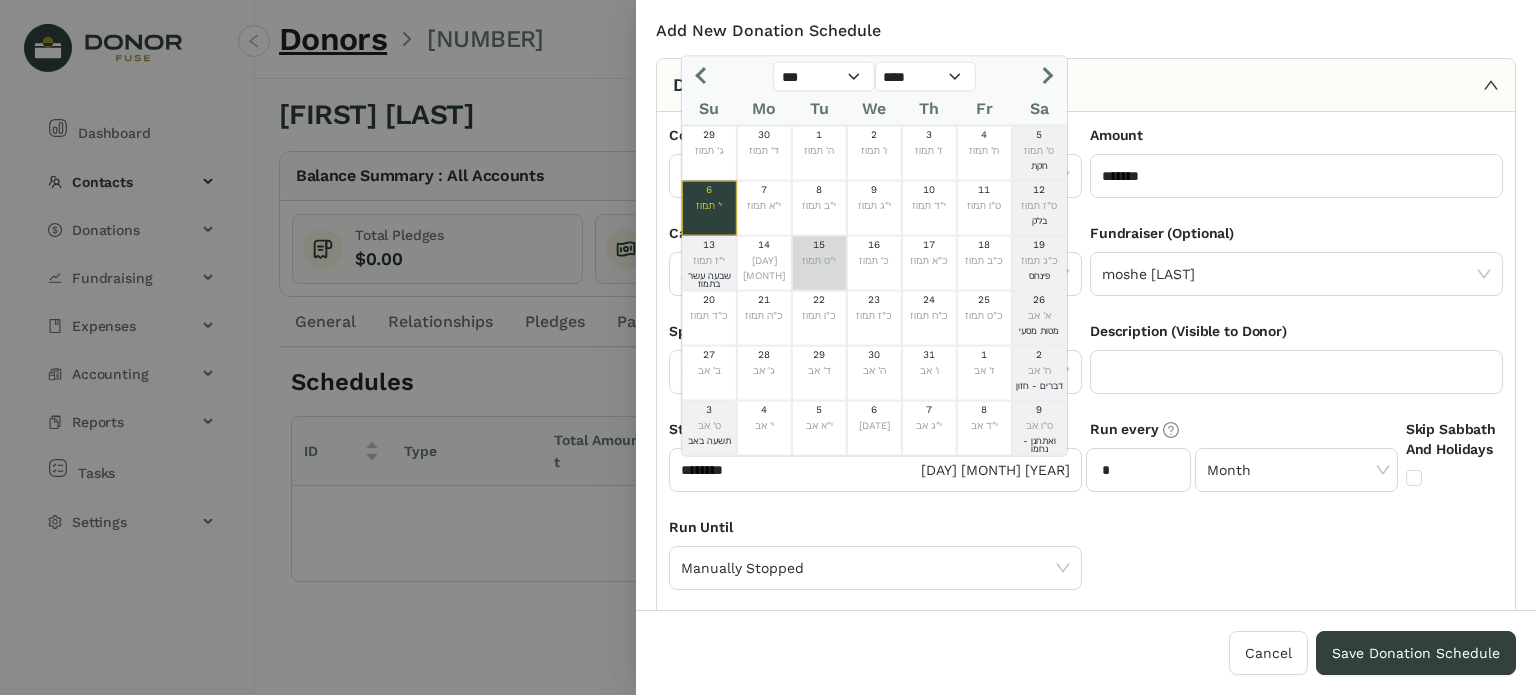 click on "15" at bounding box center [819, 245] 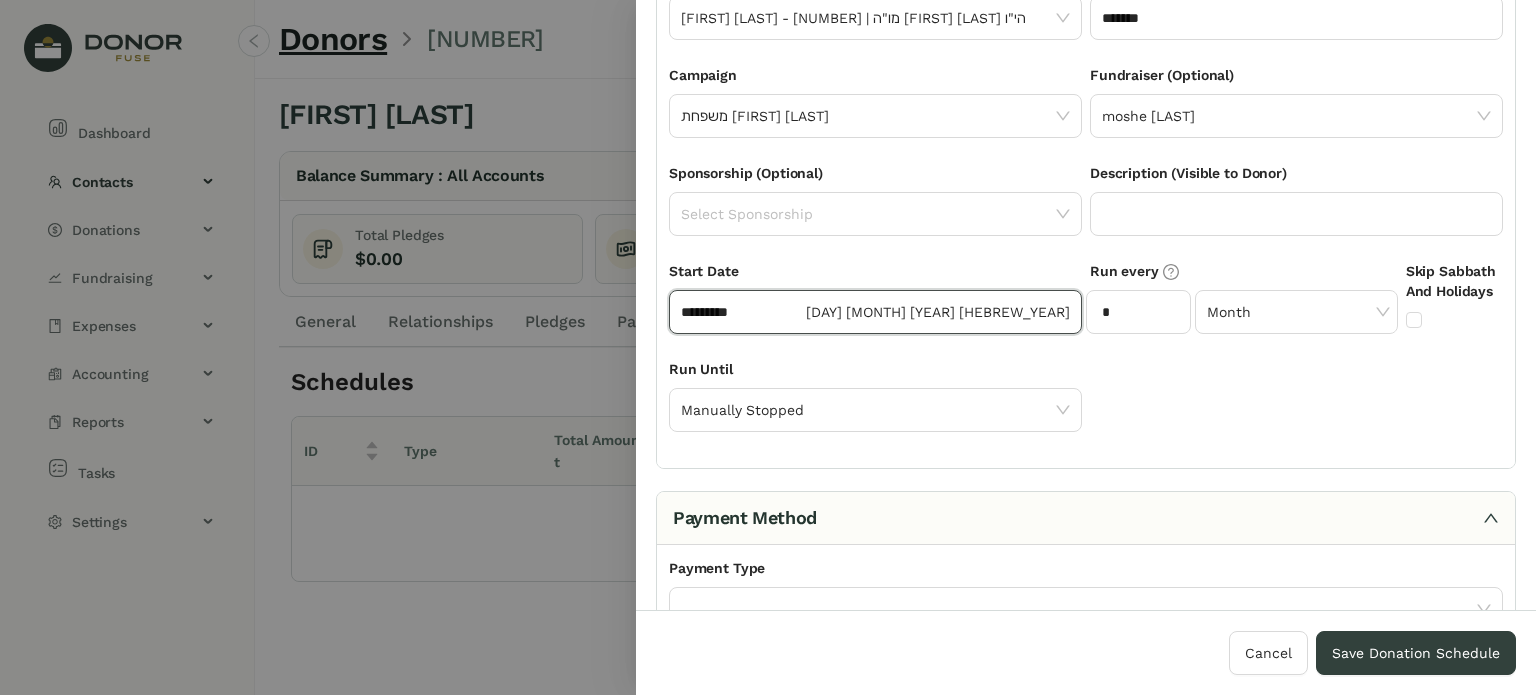 scroll, scrollTop: 156, scrollLeft: 0, axis: vertical 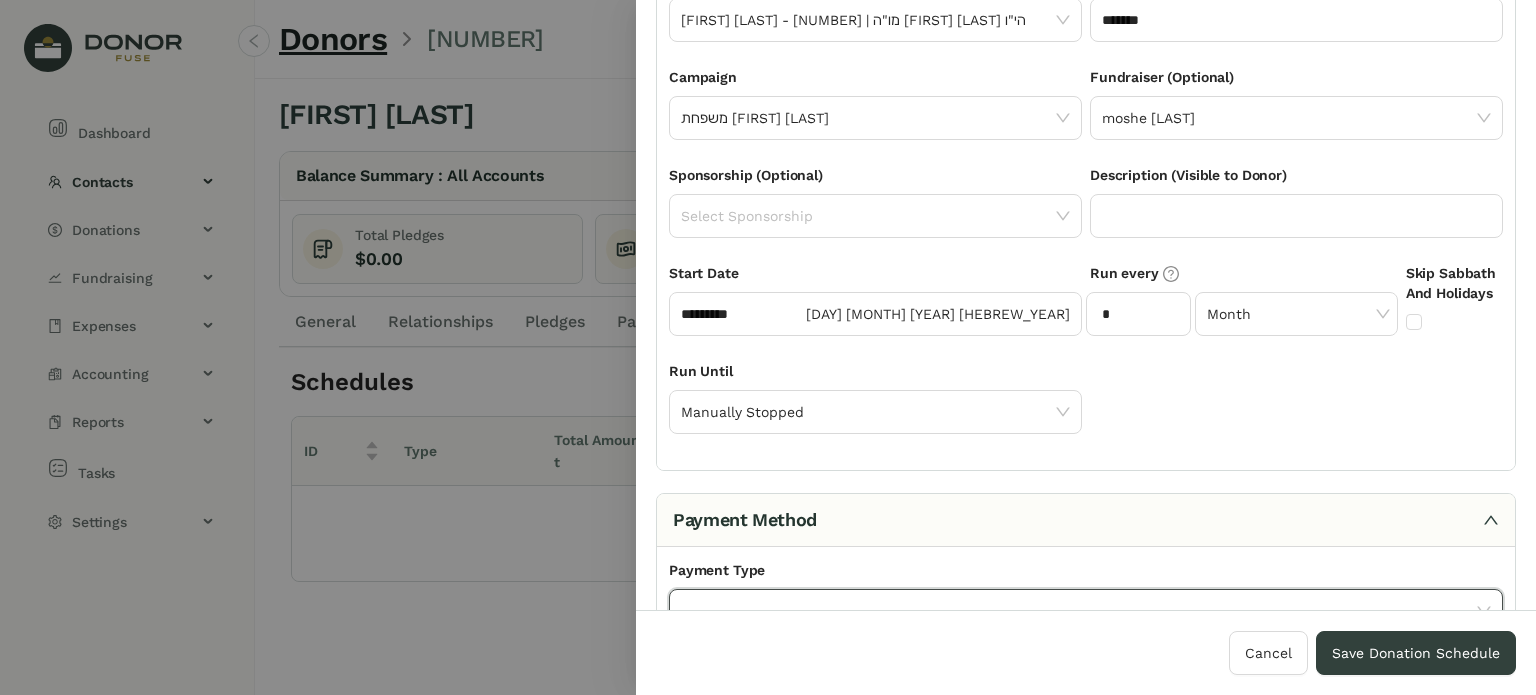 click at bounding box center (1079, 611) 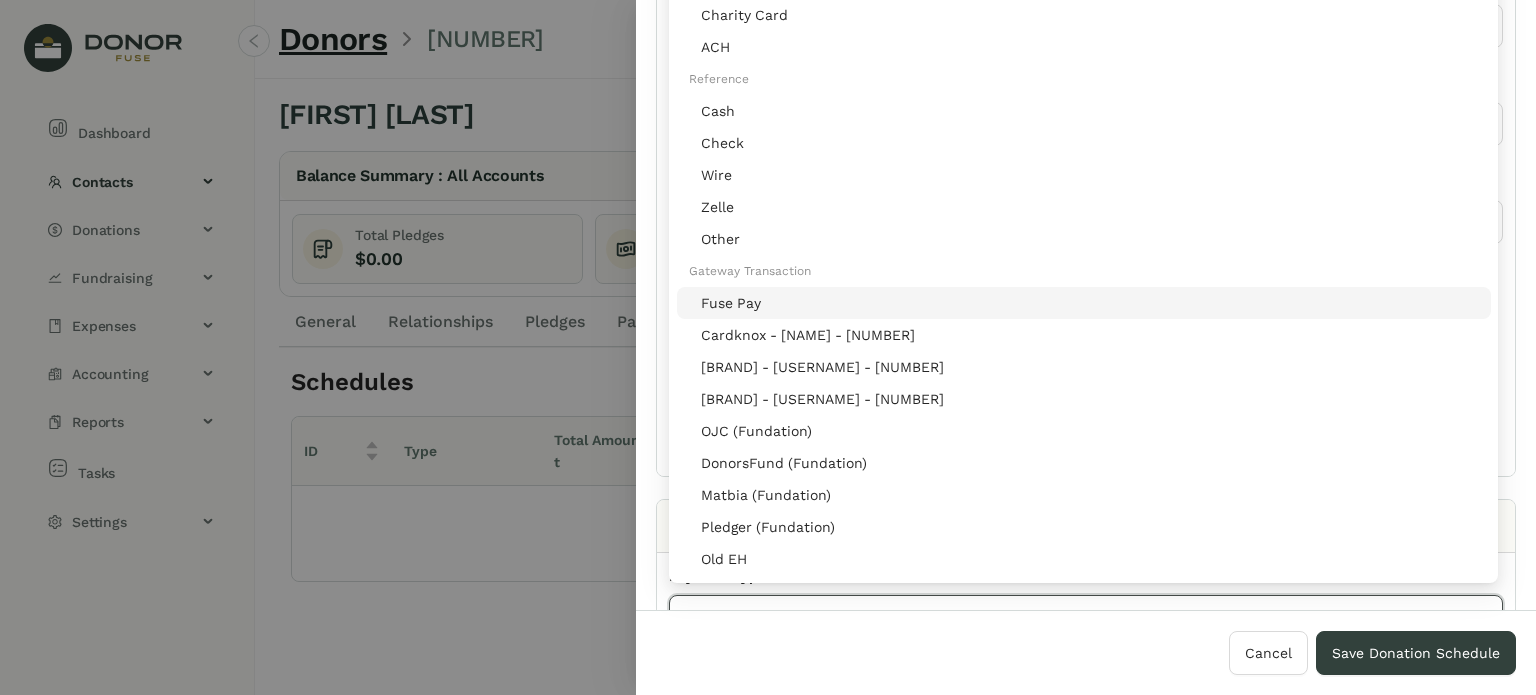 scroll, scrollTop: 144, scrollLeft: 0, axis: vertical 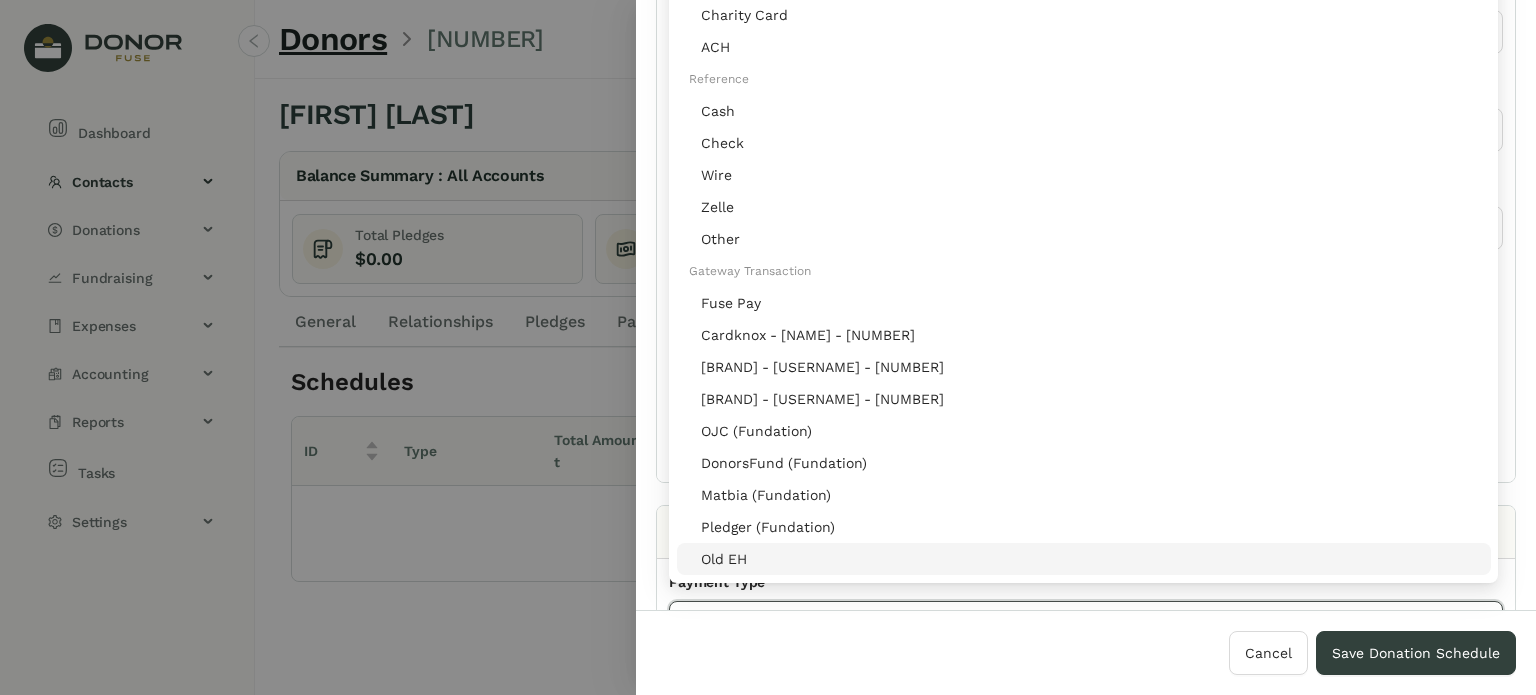 click at bounding box center (1079, 623) 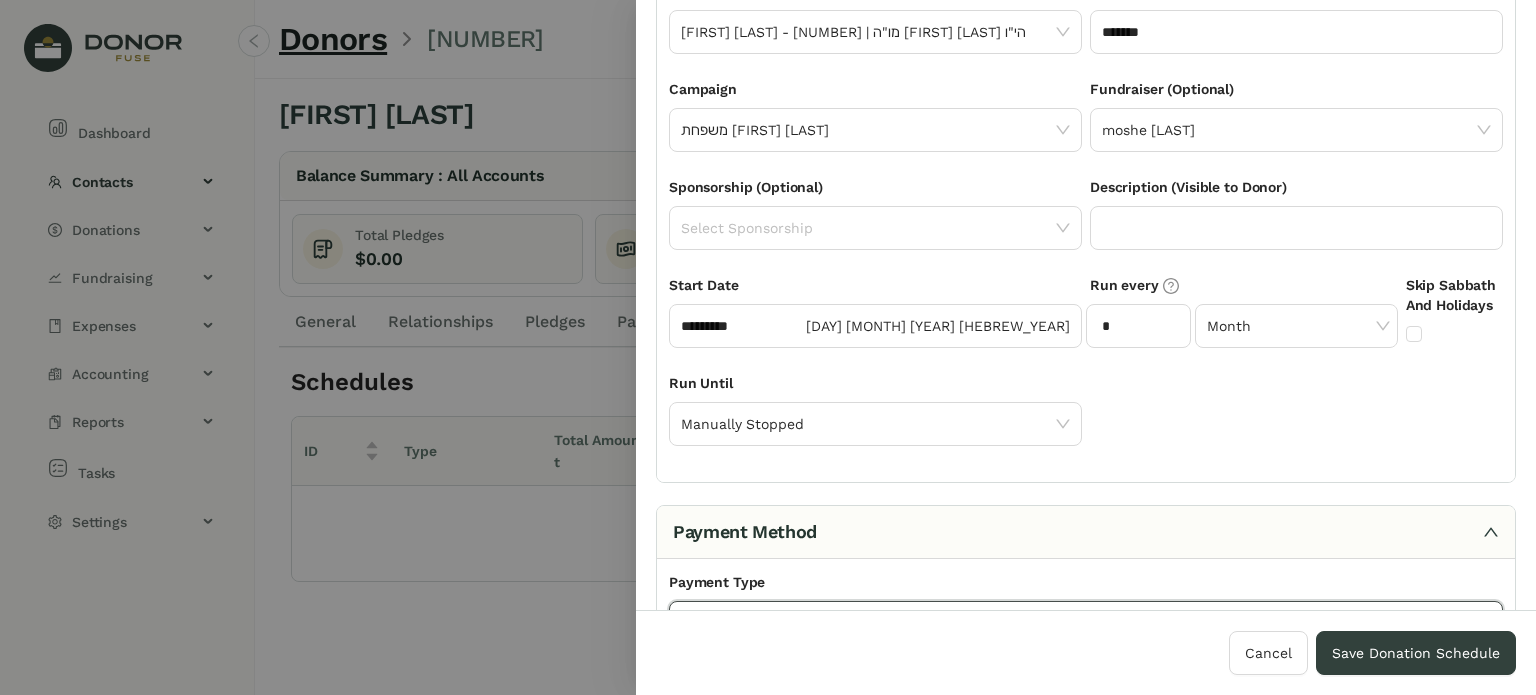 click at bounding box center [1079, 623] 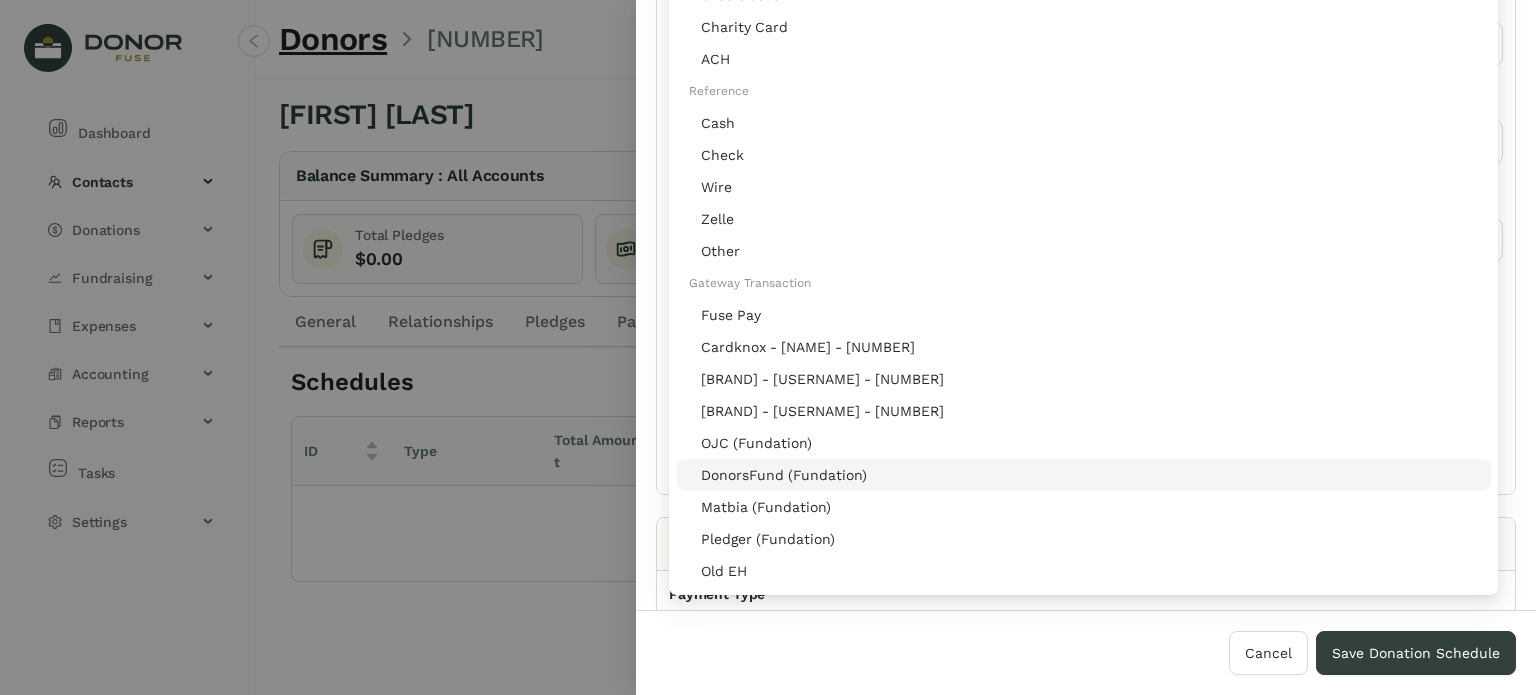 scroll, scrollTop: 144, scrollLeft: 0, axis: vertical 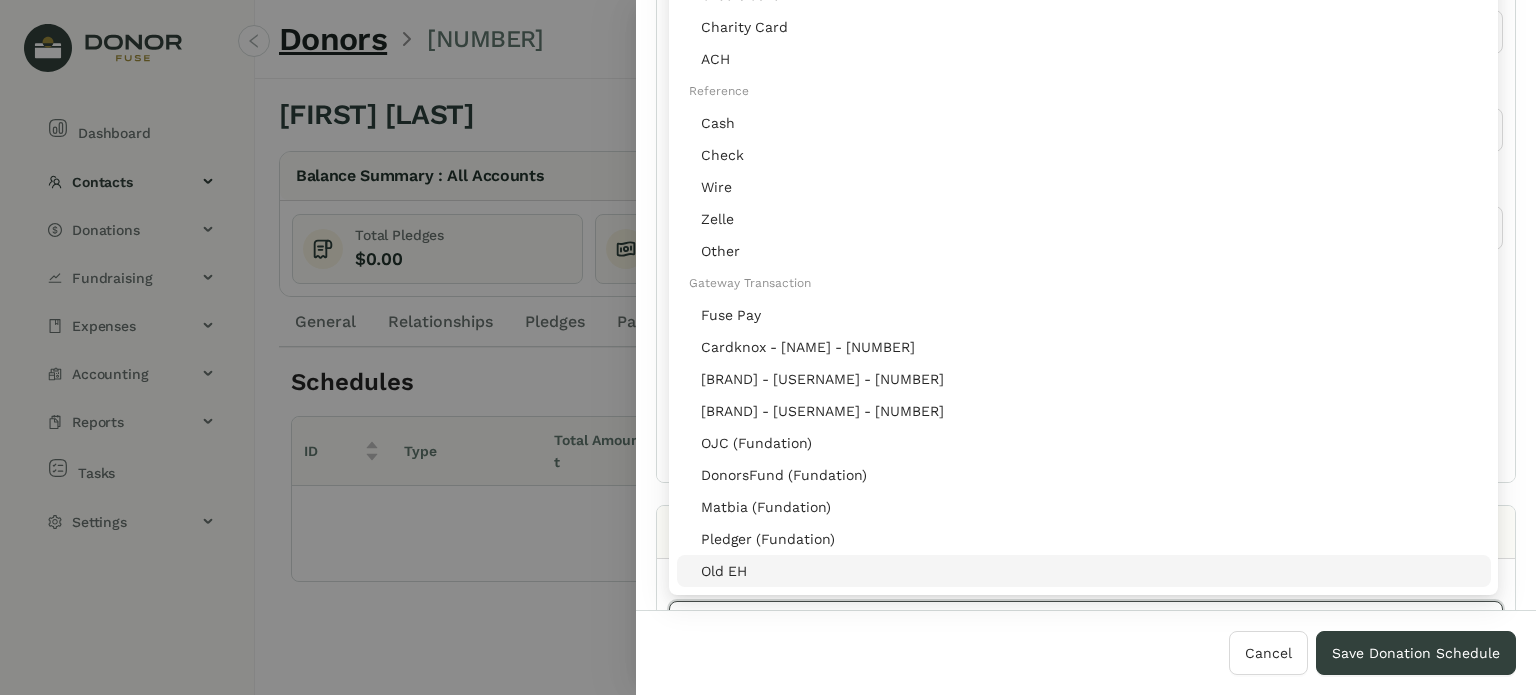 click at bounding box center [1079, 623] 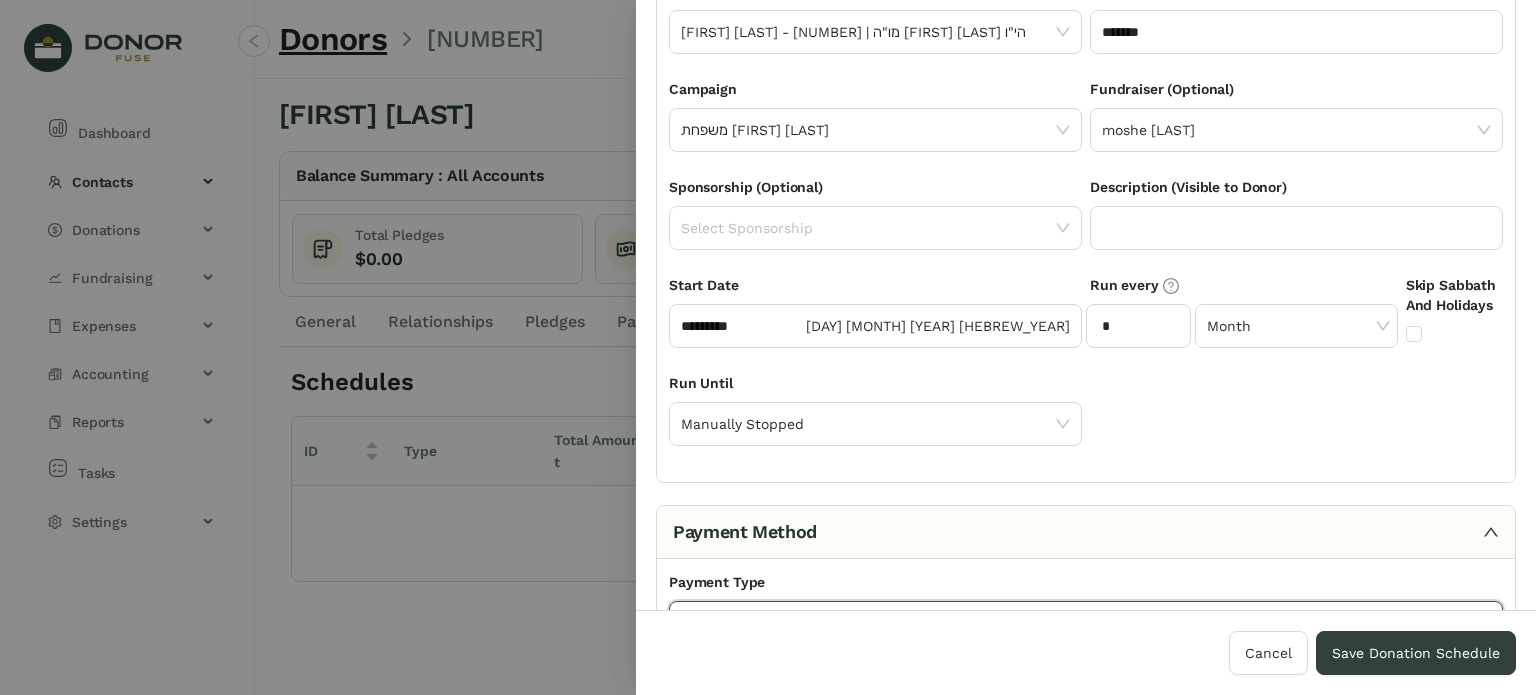 click at bounding box center [1079, 623] 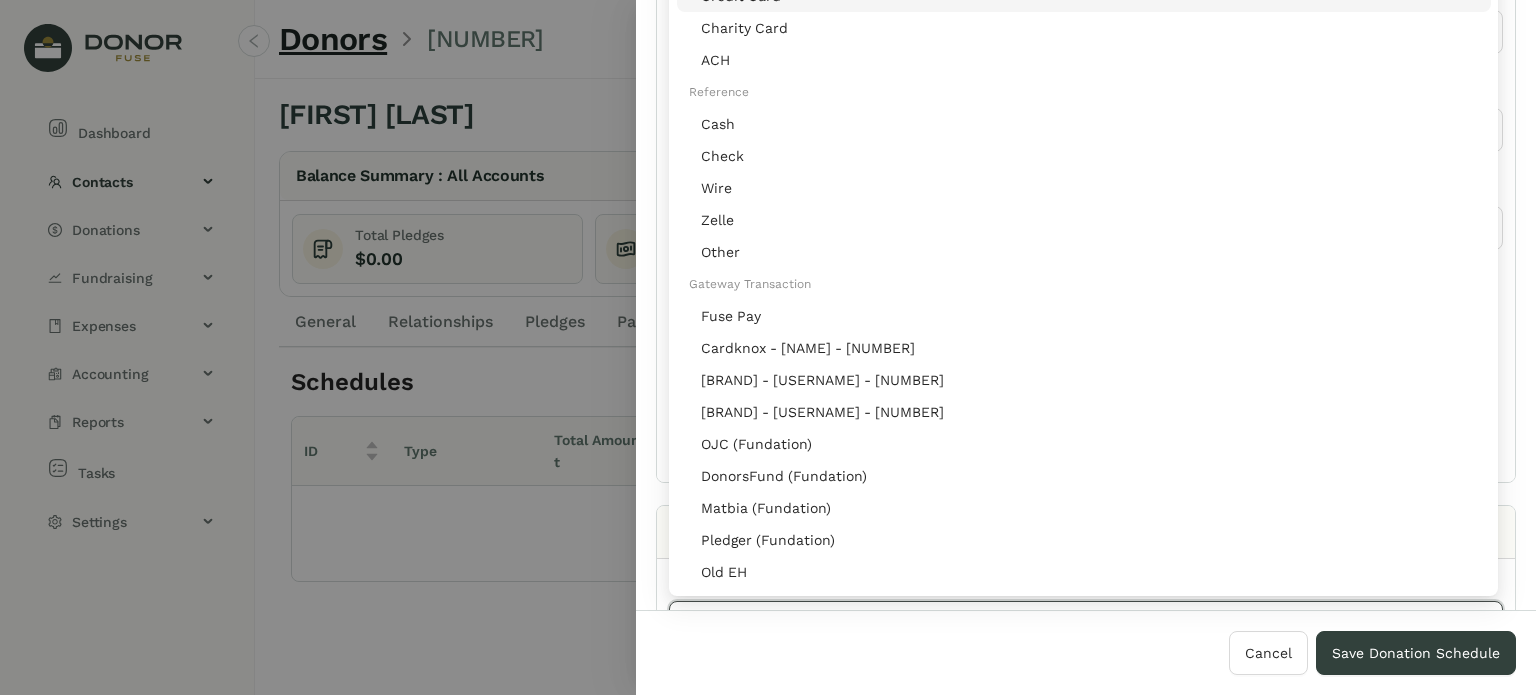 click on "Credit Card" at bounding box center (1084, -4) 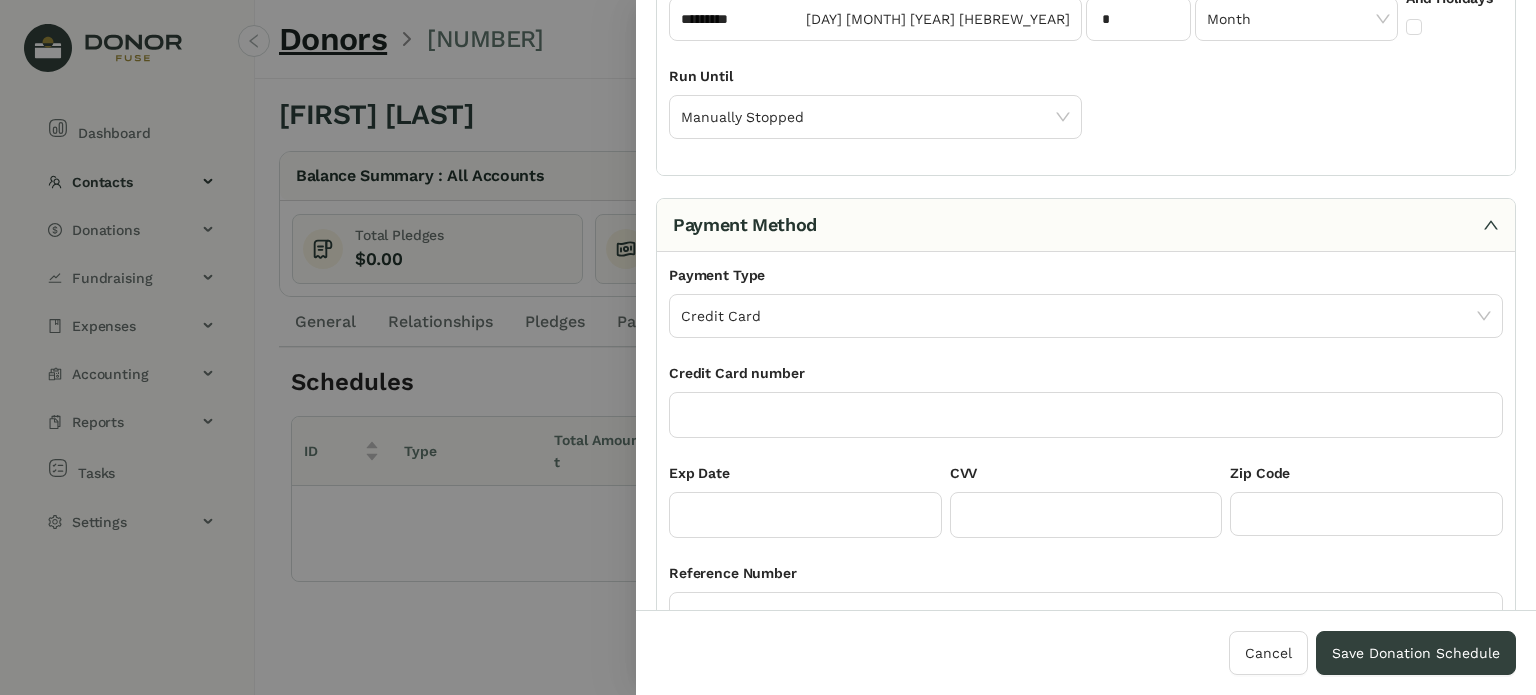 scroll, scrollTop: 500, scrollLeft: 0, axis: vertical 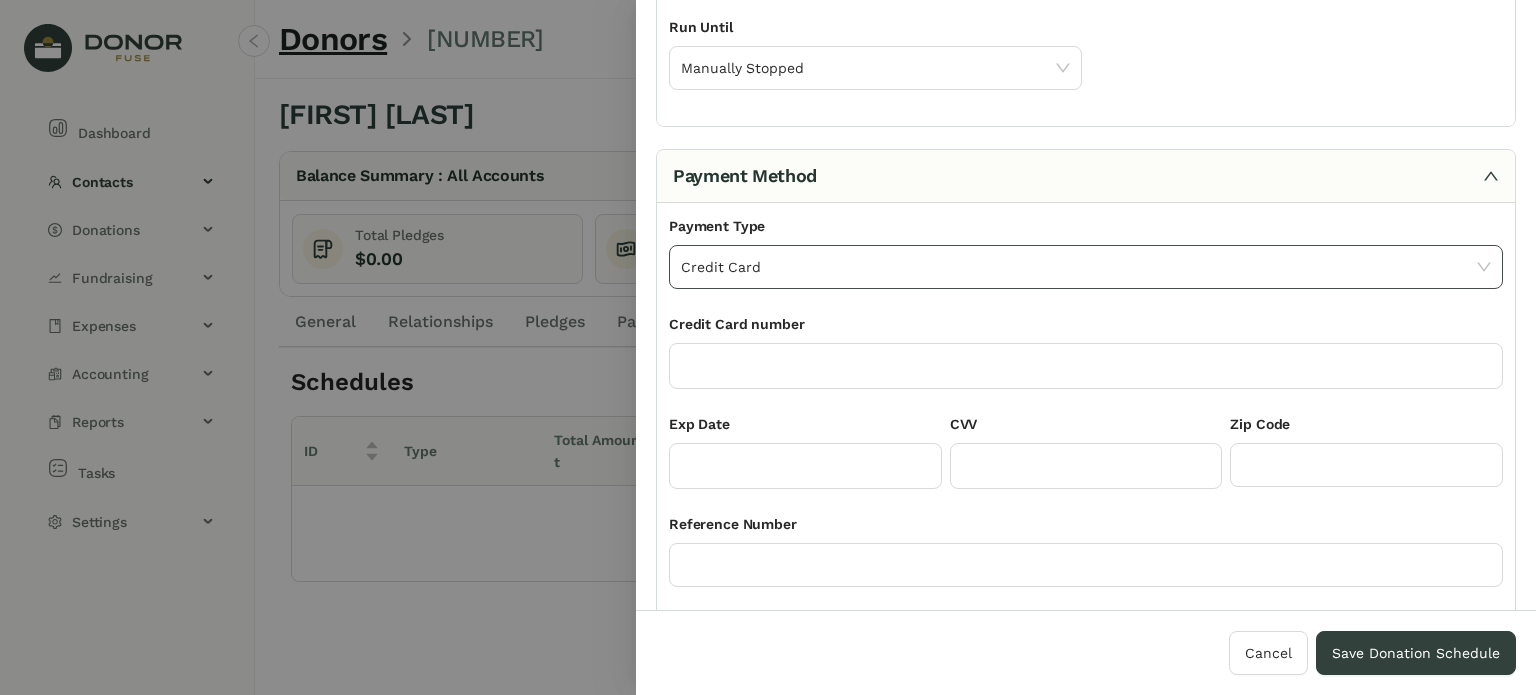 click on "Credit Card" at bounding box center [1086, 267] 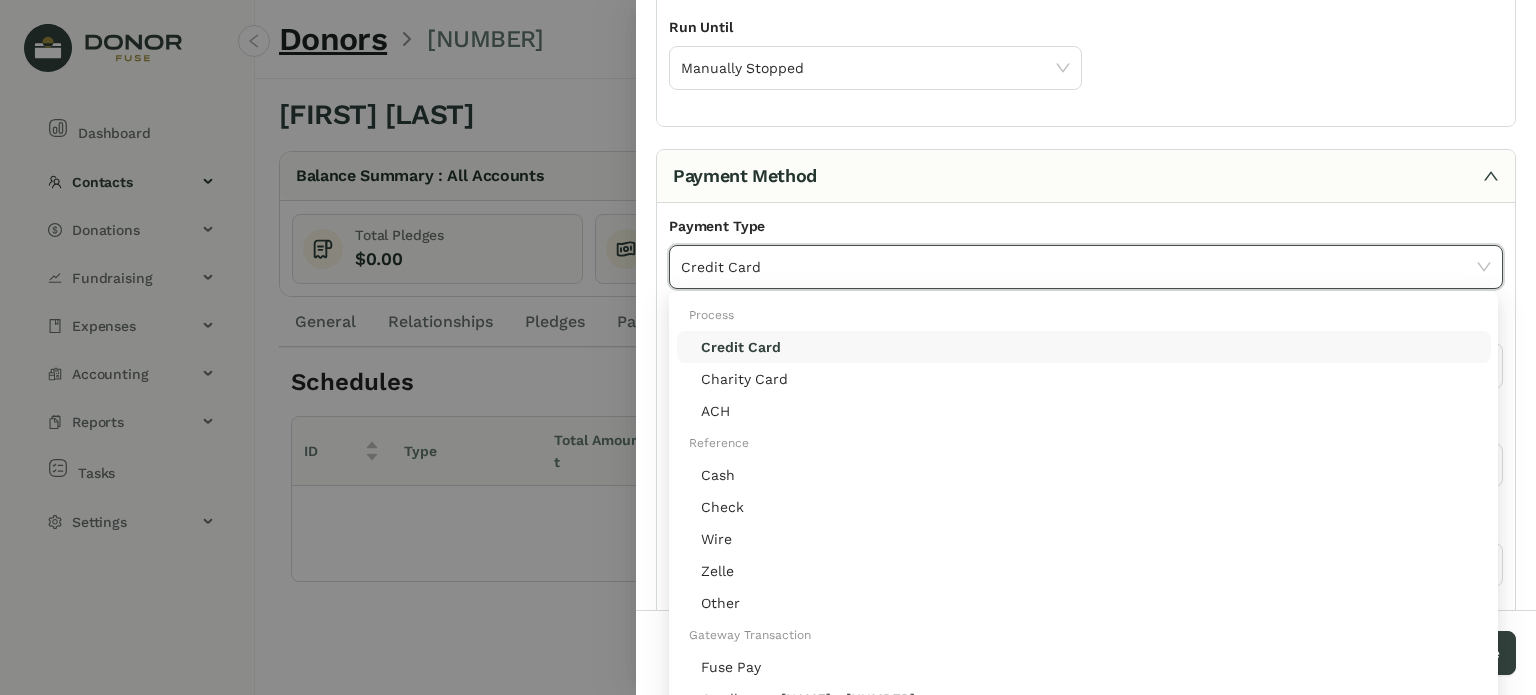 click on "Credit Card" at bounding box center [1086, 267] 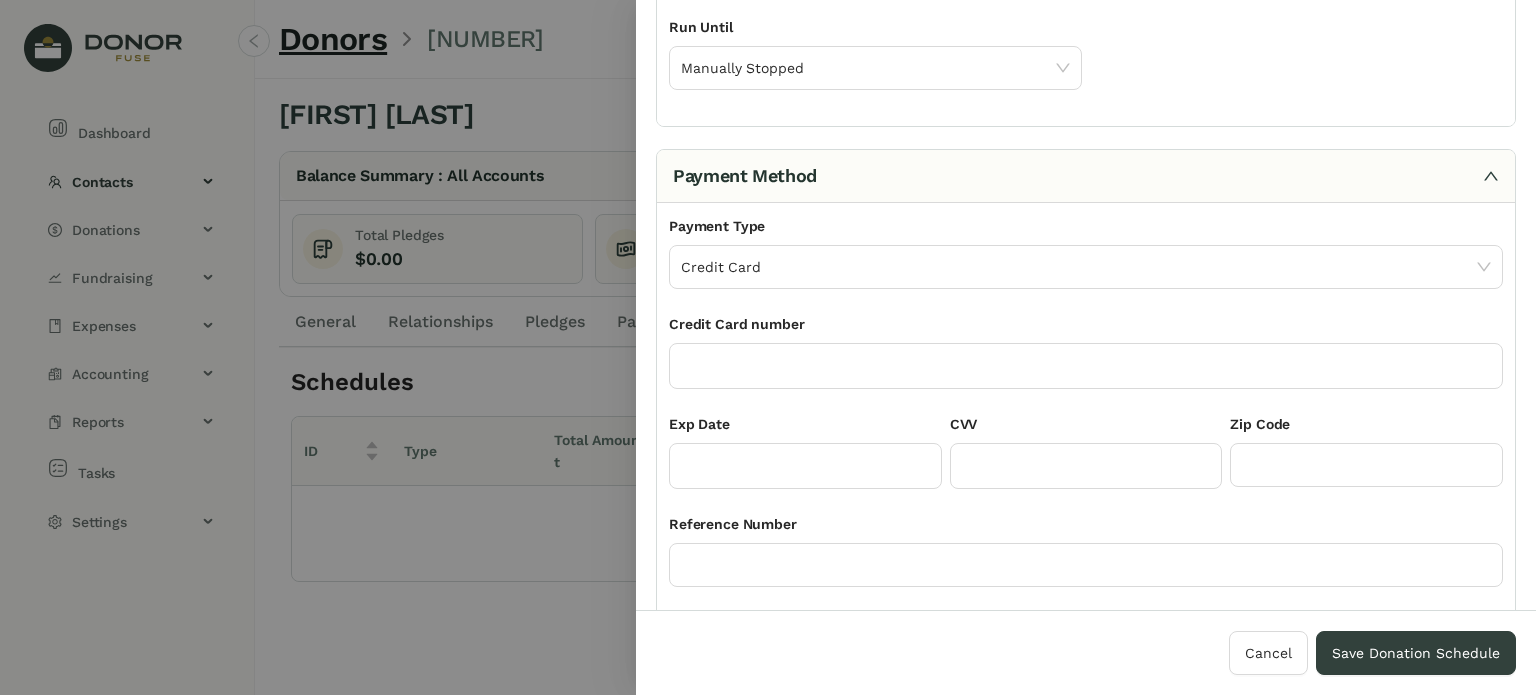 scroll, scrollTop: 0, scrollLeft: 0, axis: both 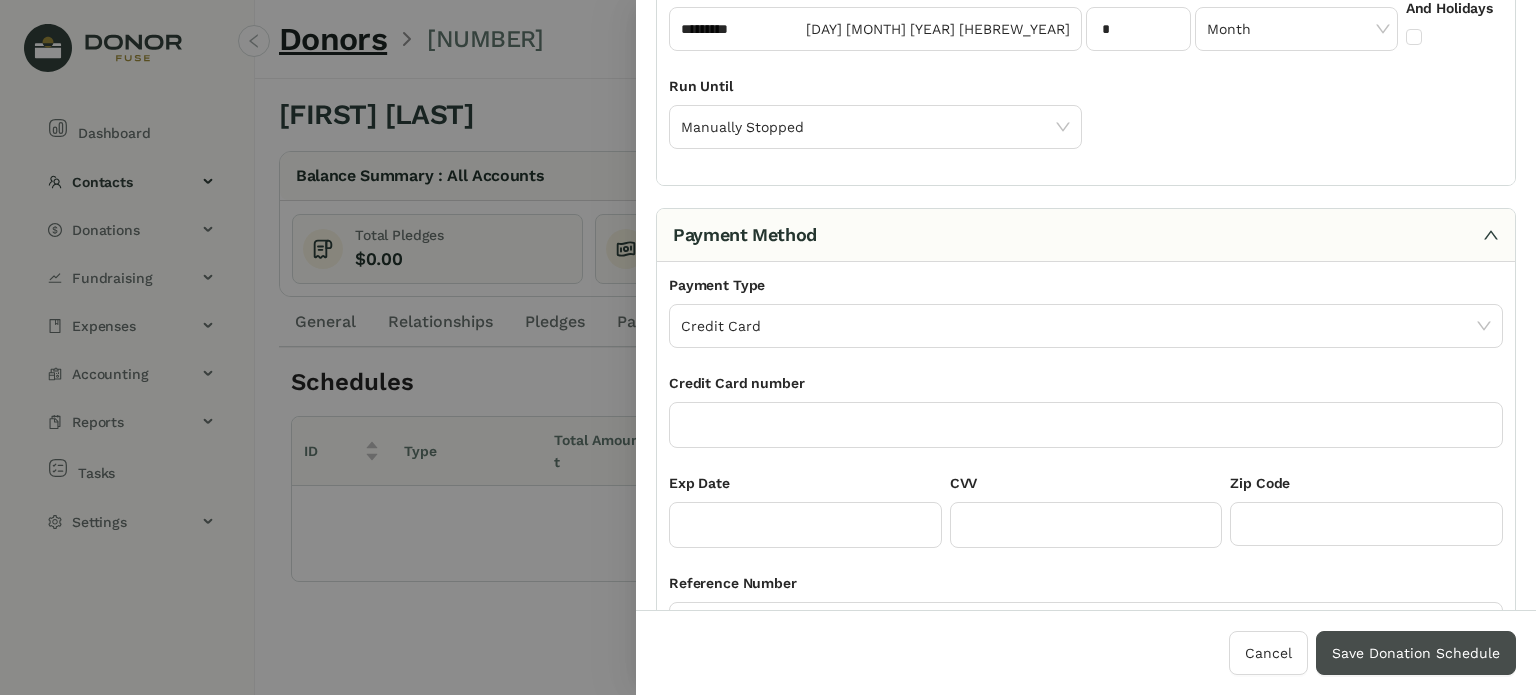 click on "Save Donation Schedule" at bounding box center (1416, 653) 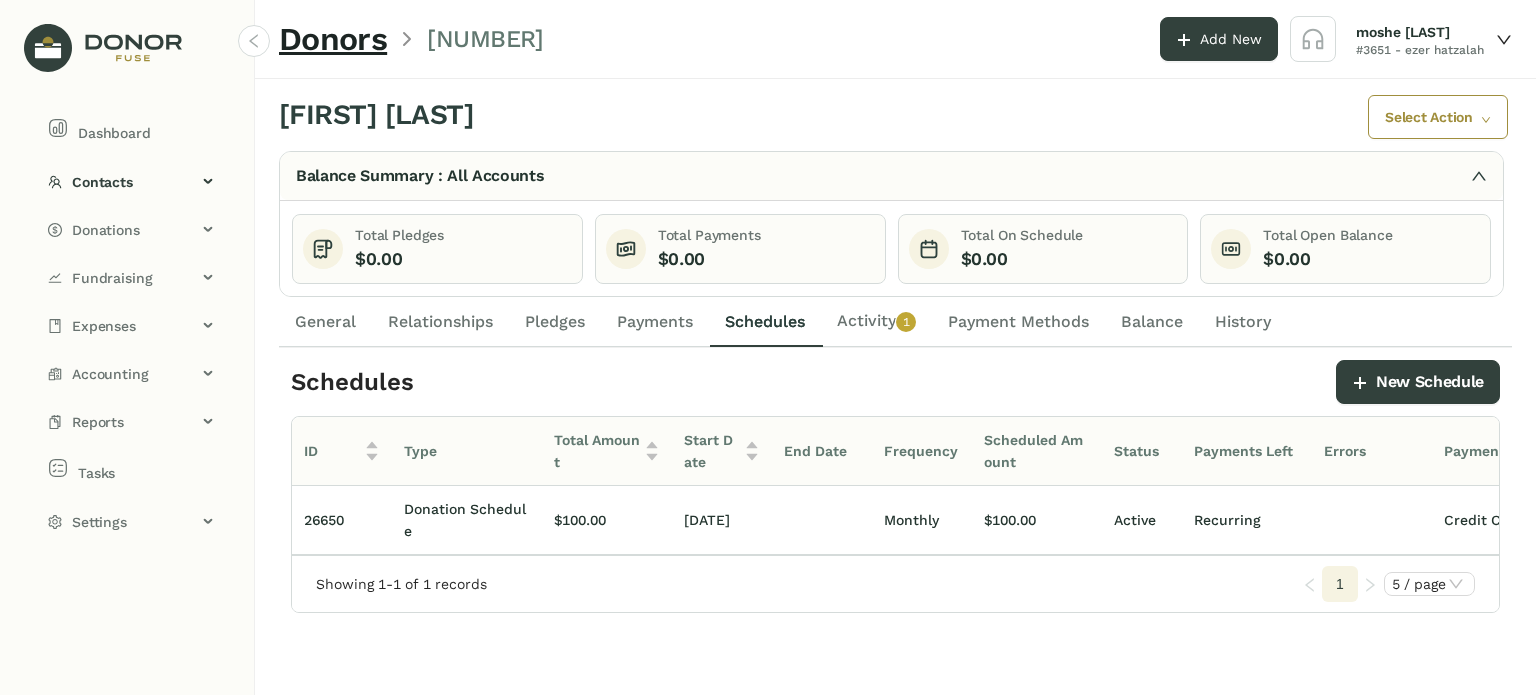 click on "0   1   2   3   4   5   6   7   8   9" at bounding box center (906, 322) 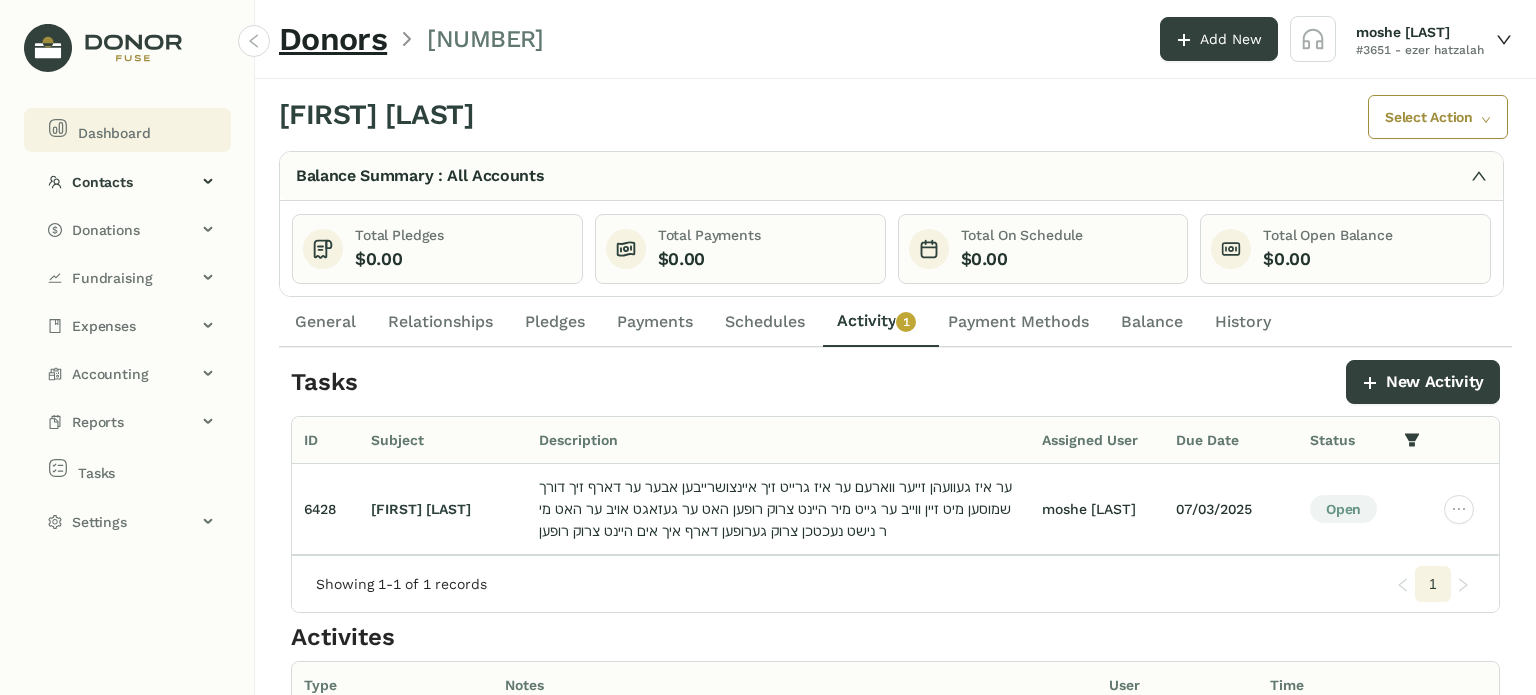 click on "Dashboard" at bounding box center [131, 130] 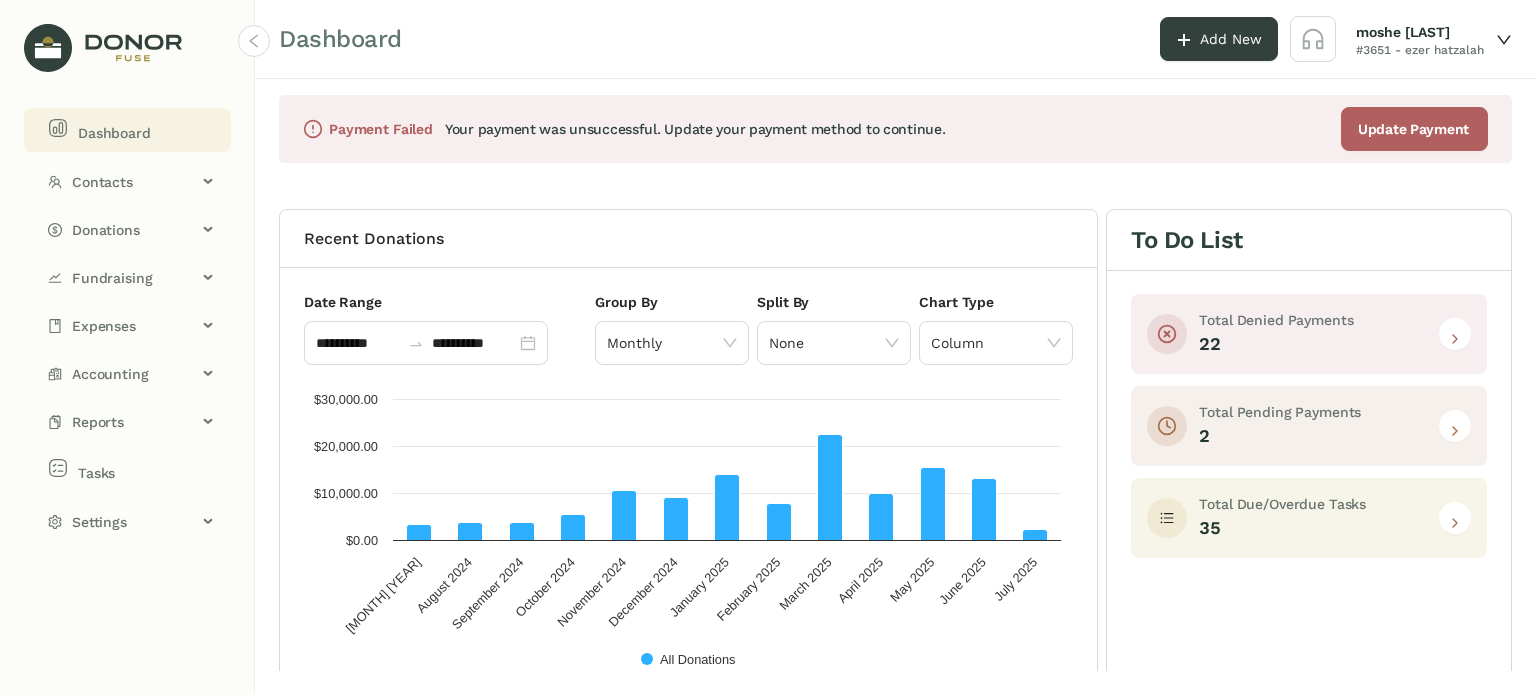 click at bounding box center [1455, 523] 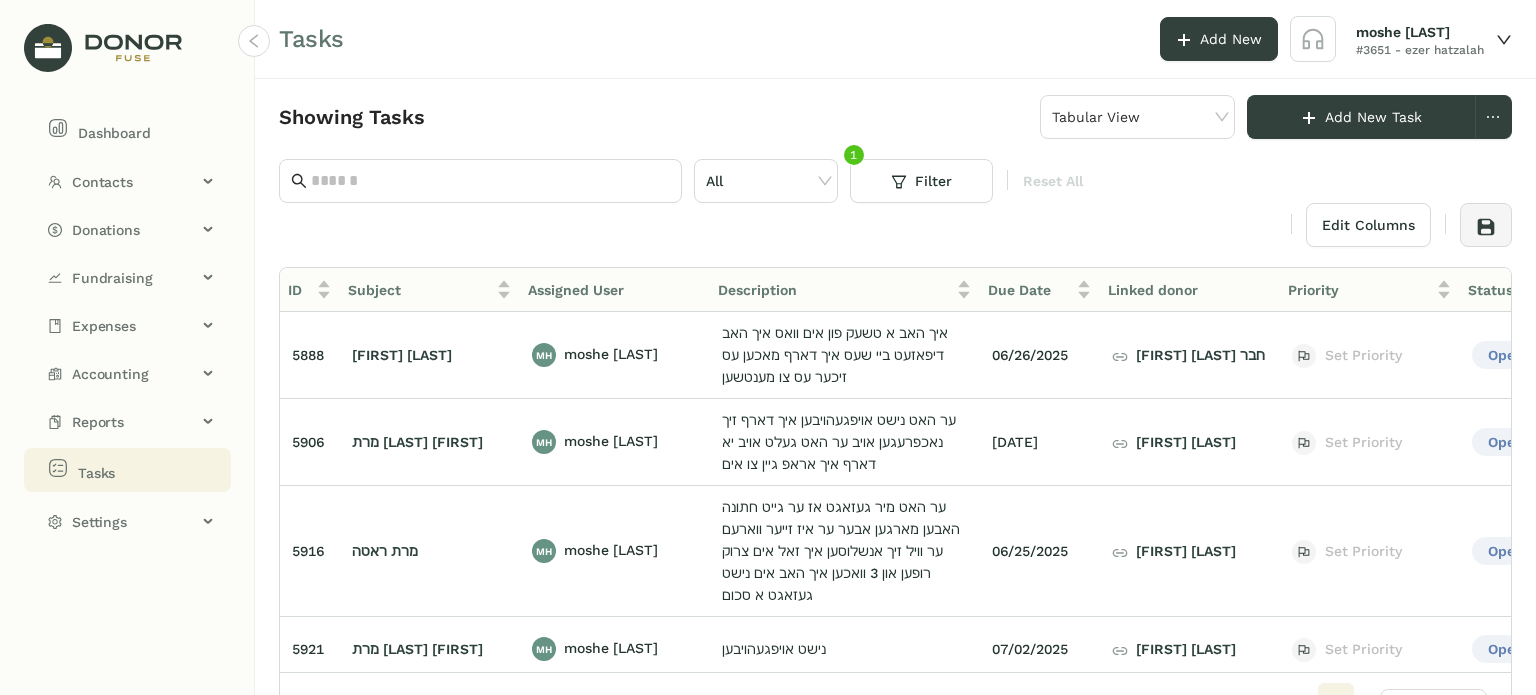 click on "Tasks" at bounding box center [131, 470] 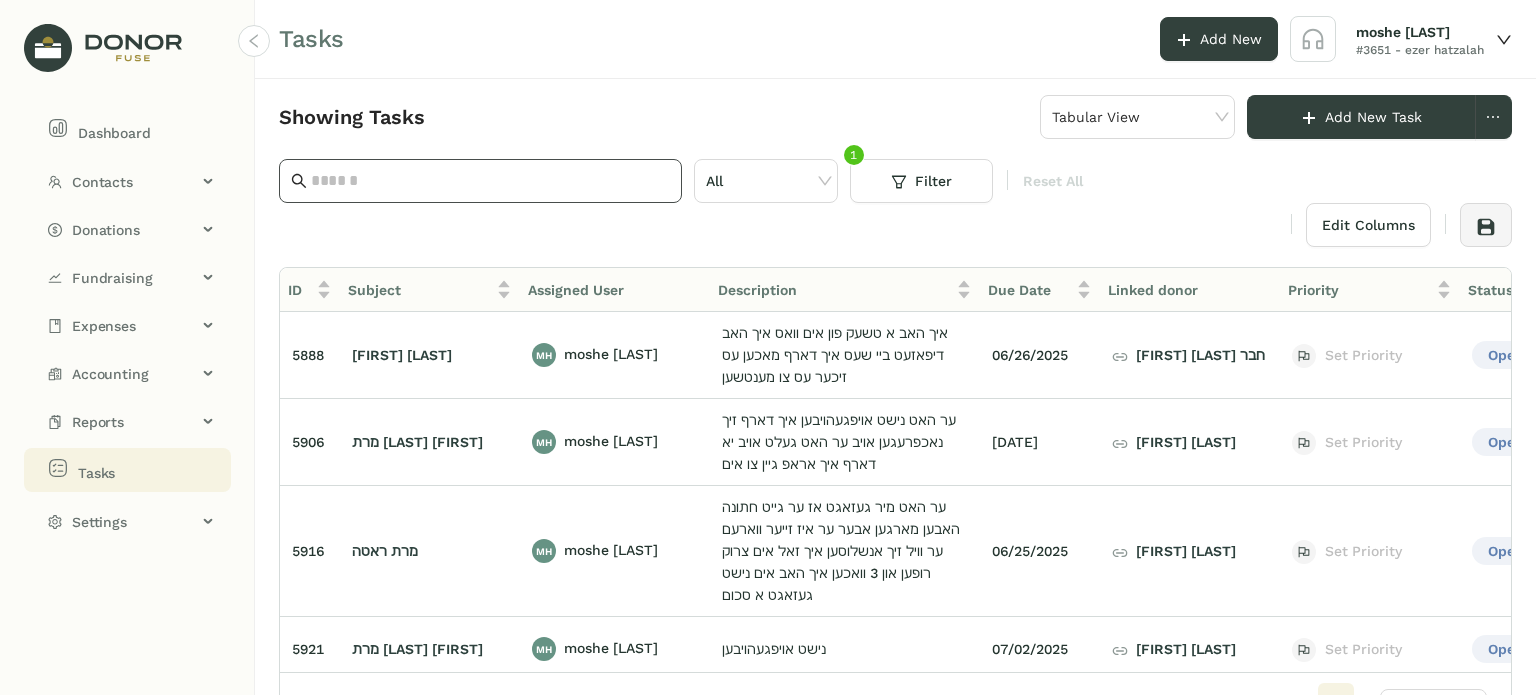 click at bounding box center (490, 181) 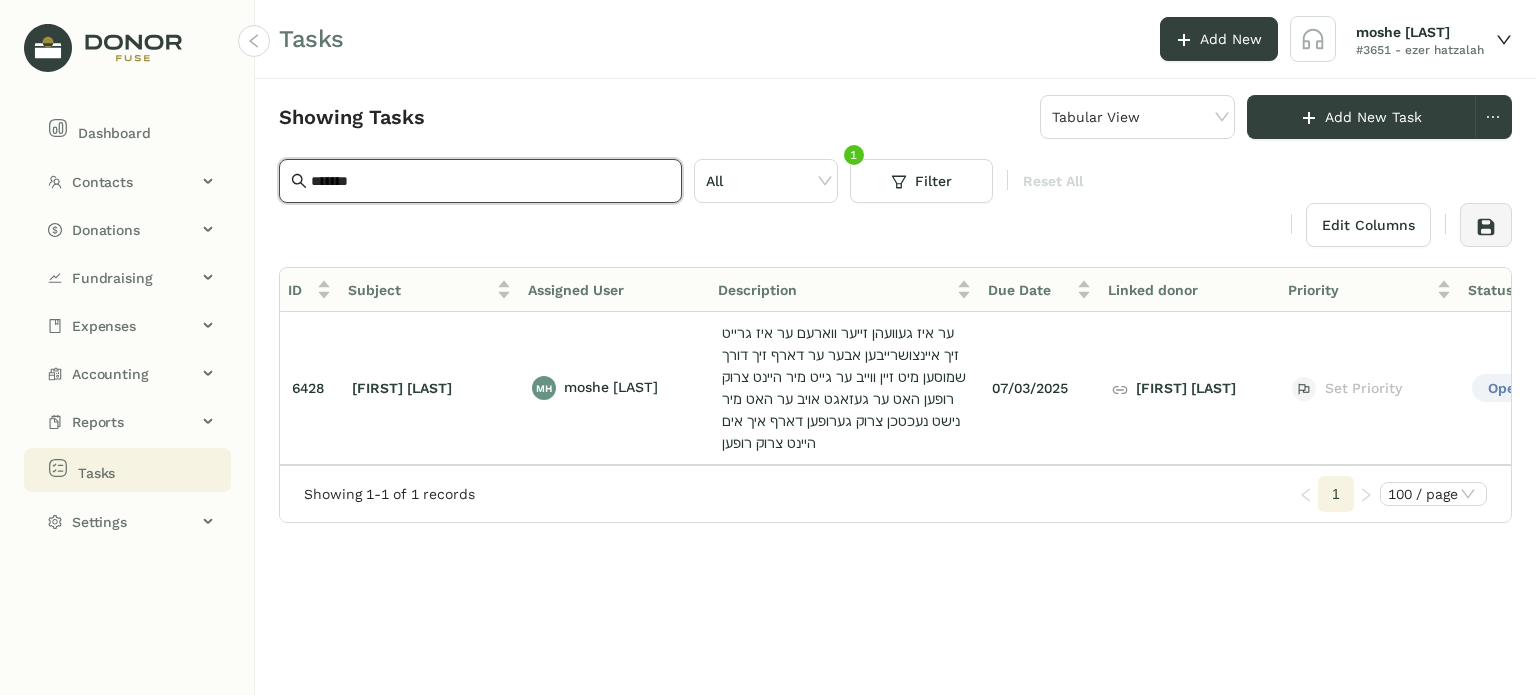 scroll, scrollTop: 0, scrollLeft: 126, axis: horizontal 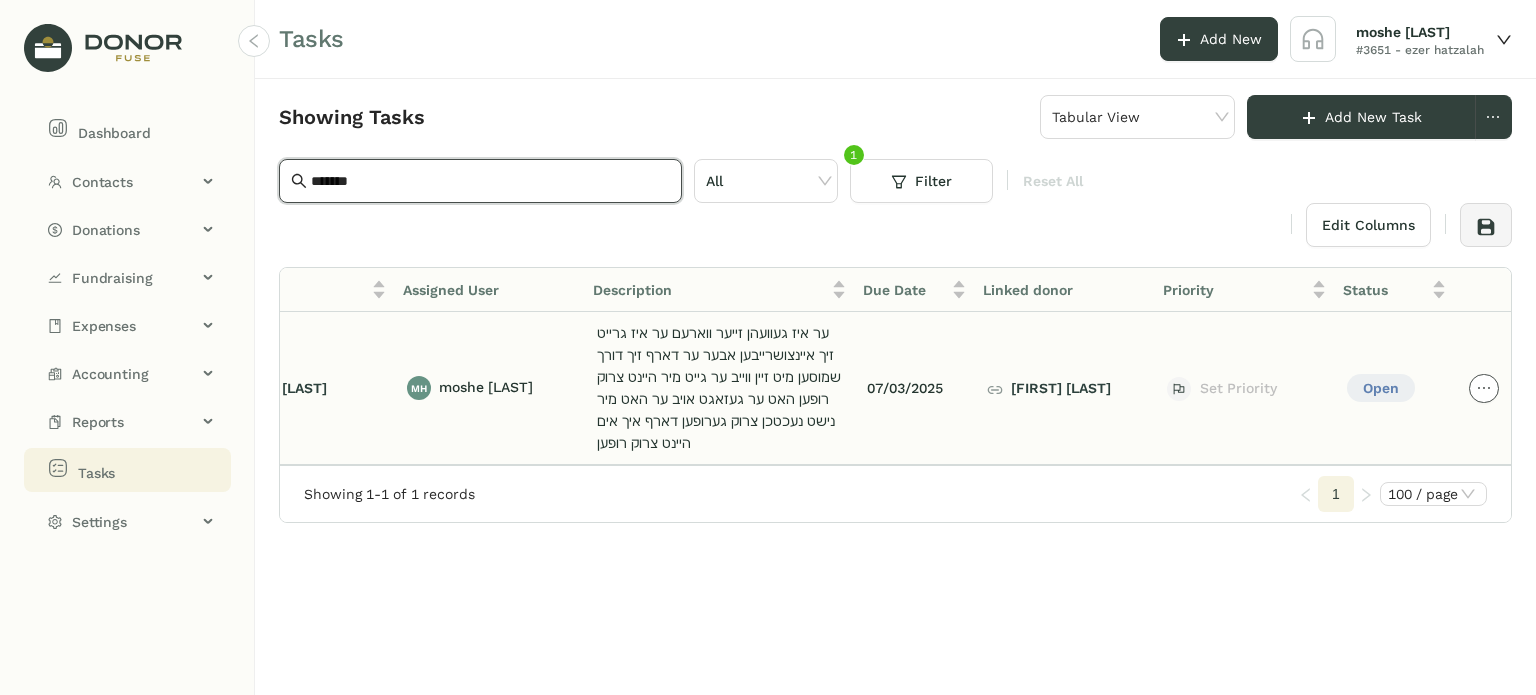 type on "*******" 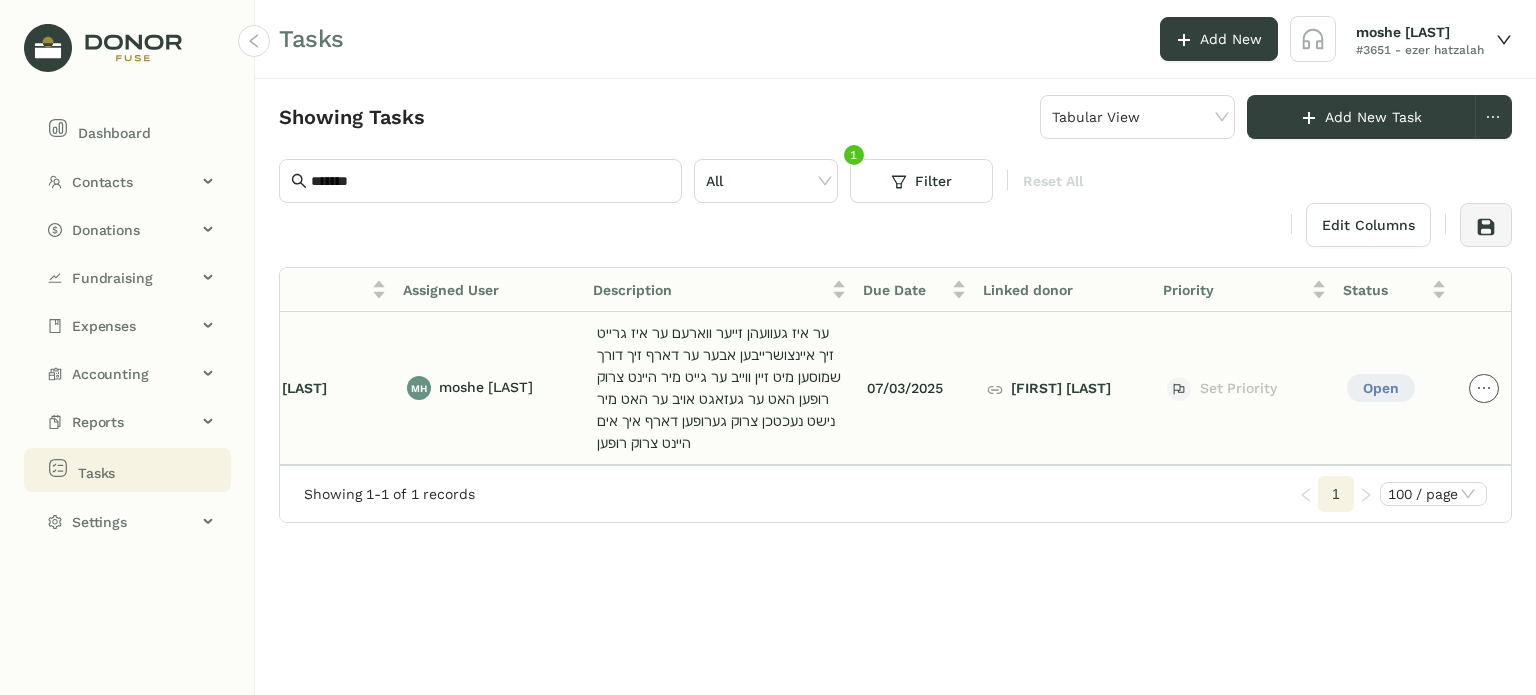 click at bounding box center [1484, 388] 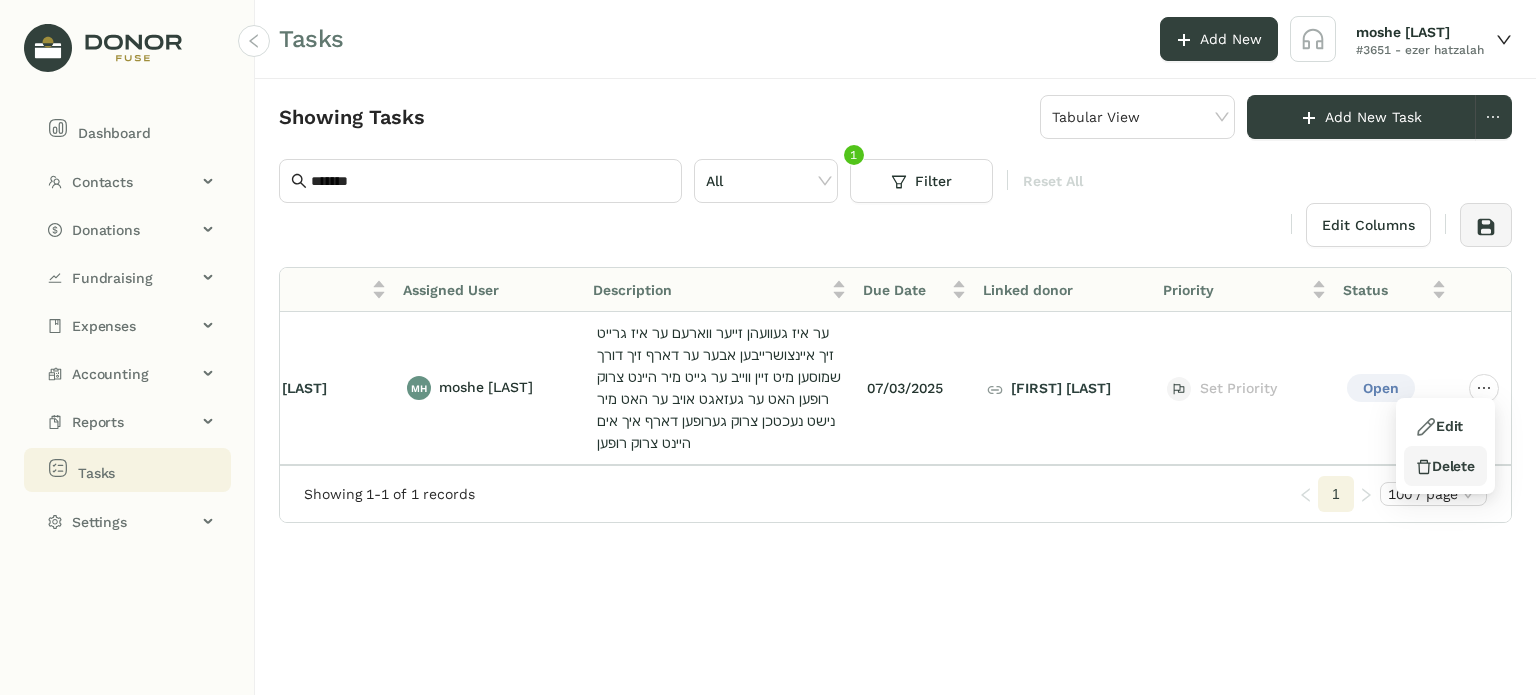 click on "Delete" at bounding box center (1439, 426) 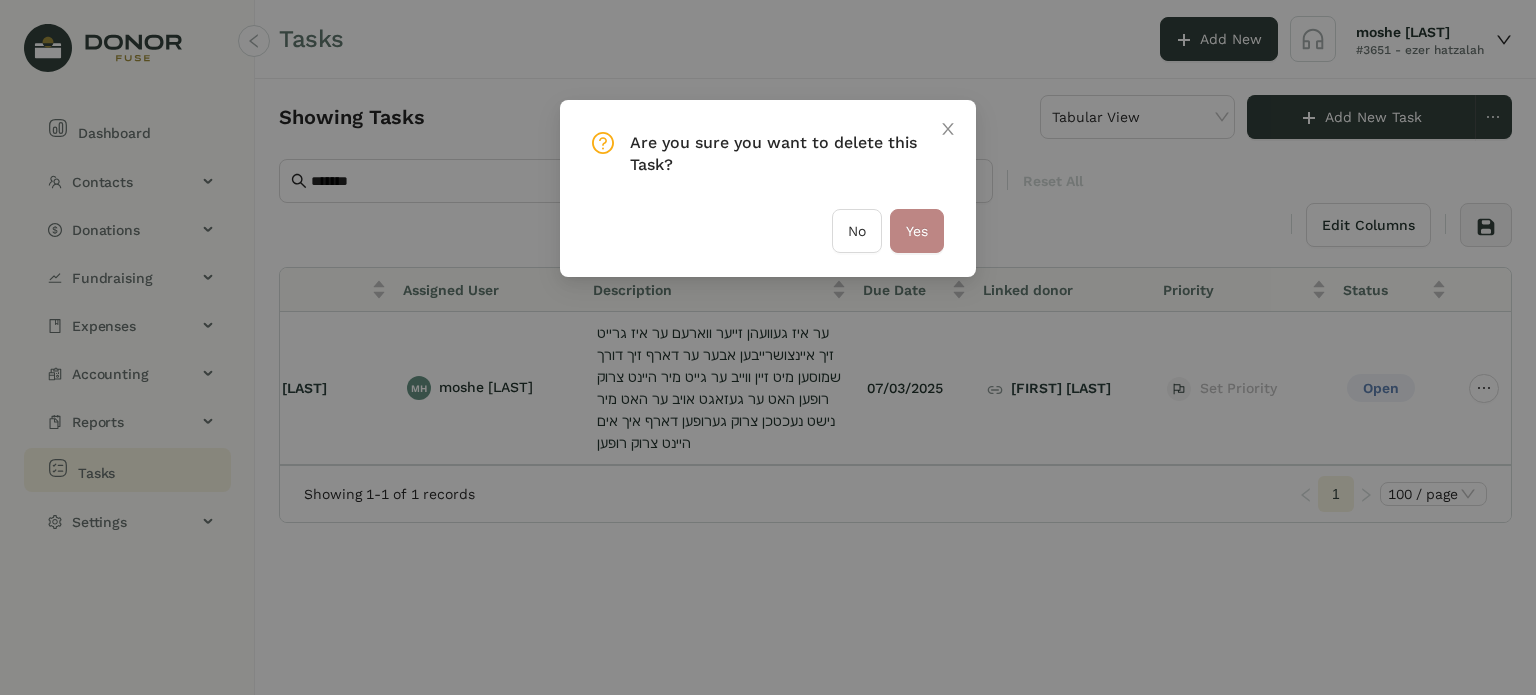 click on "Yes" at bounding box center [917, 231] 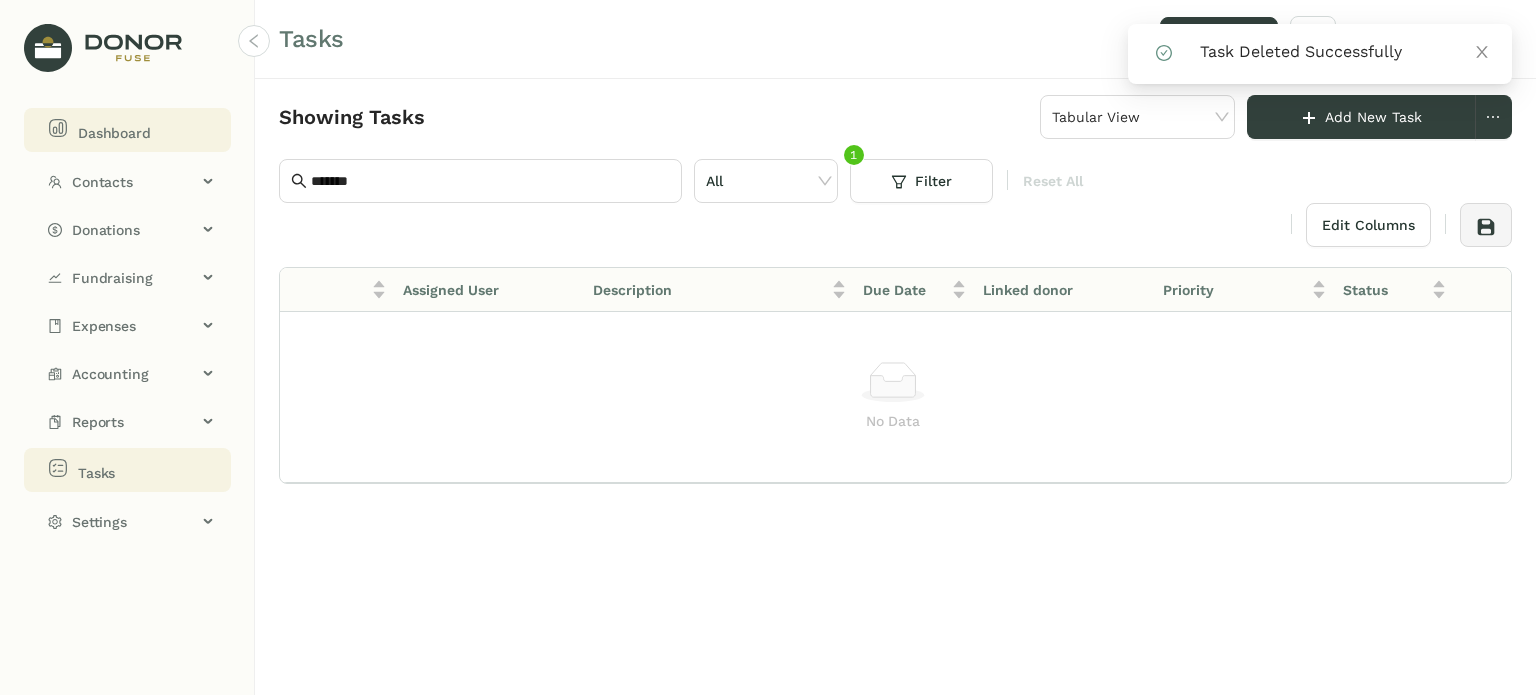 click on "Dashboard" at bounding box center [131, 130] 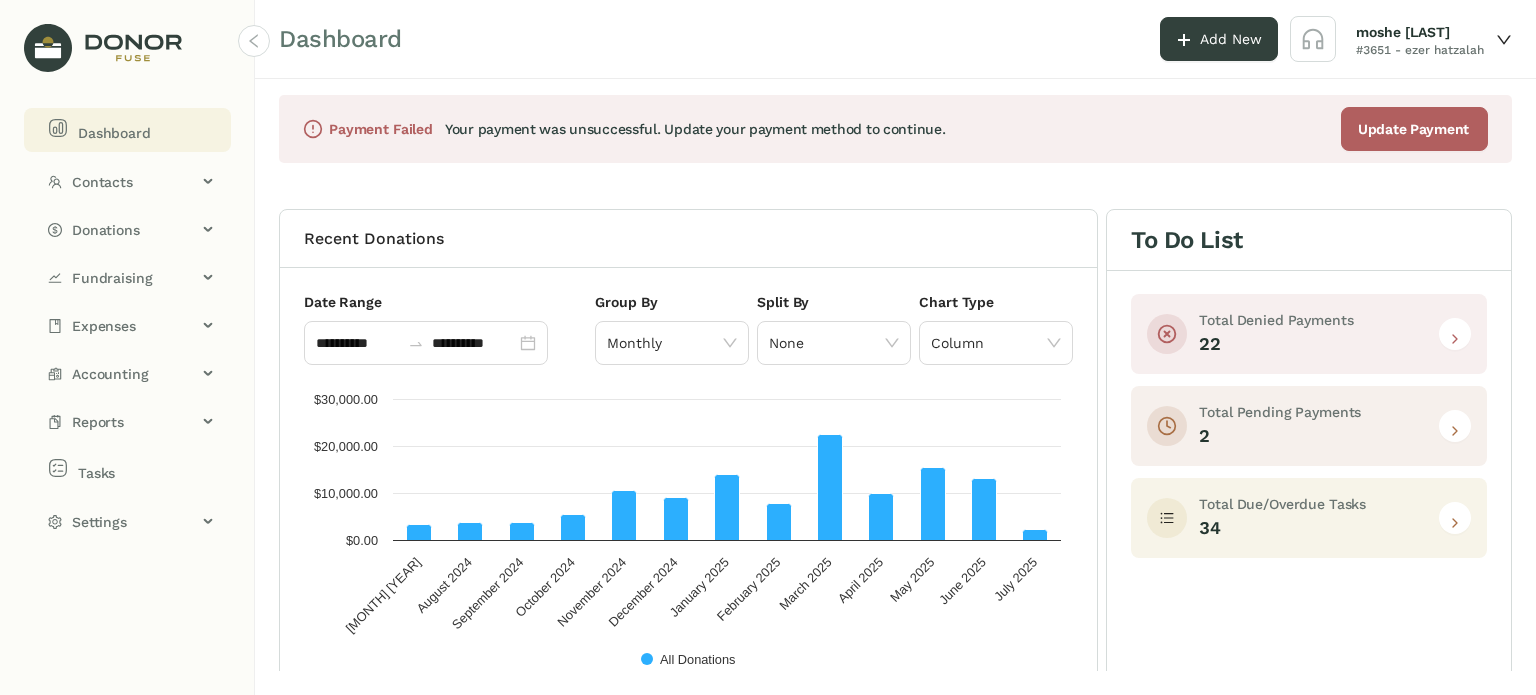 click at bounding box center (1455, 518) 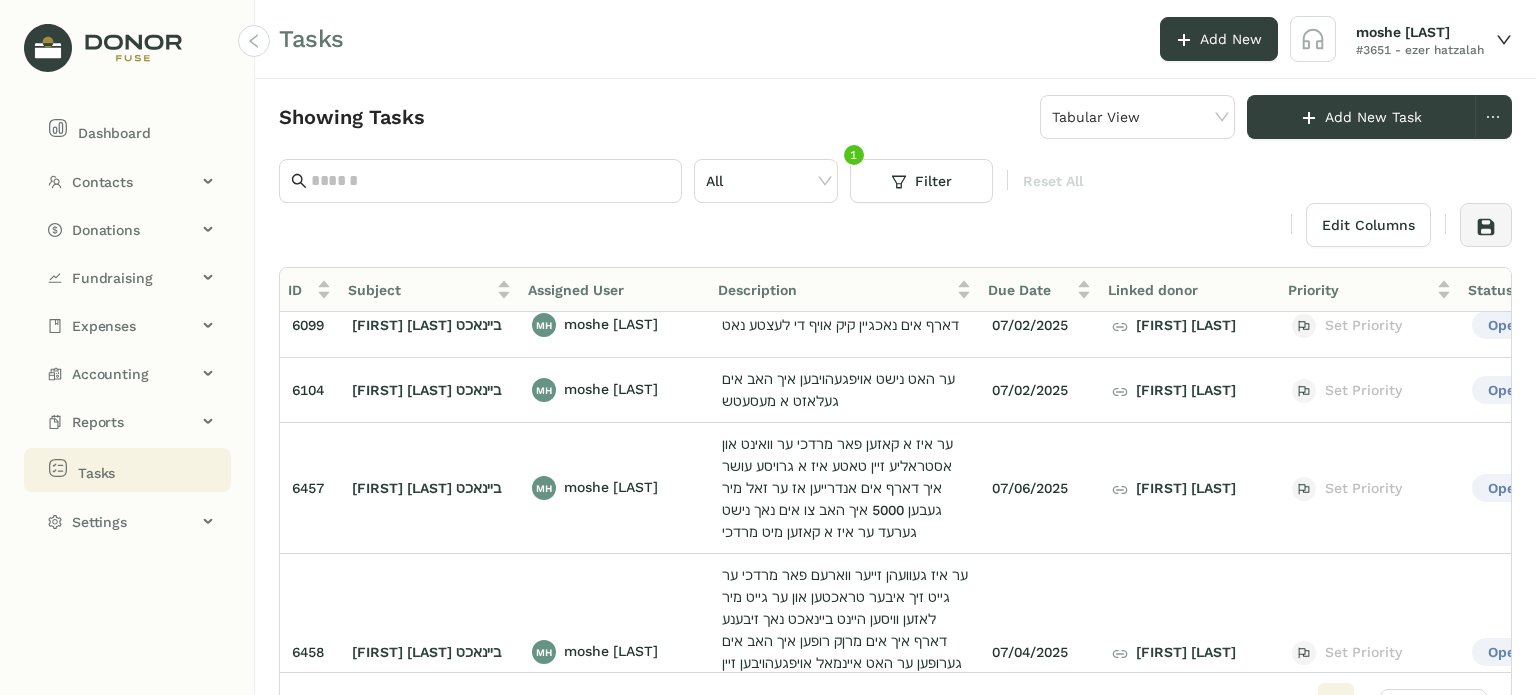 scroll, scrollTop: 0, scrollLeft: 0, axis: both 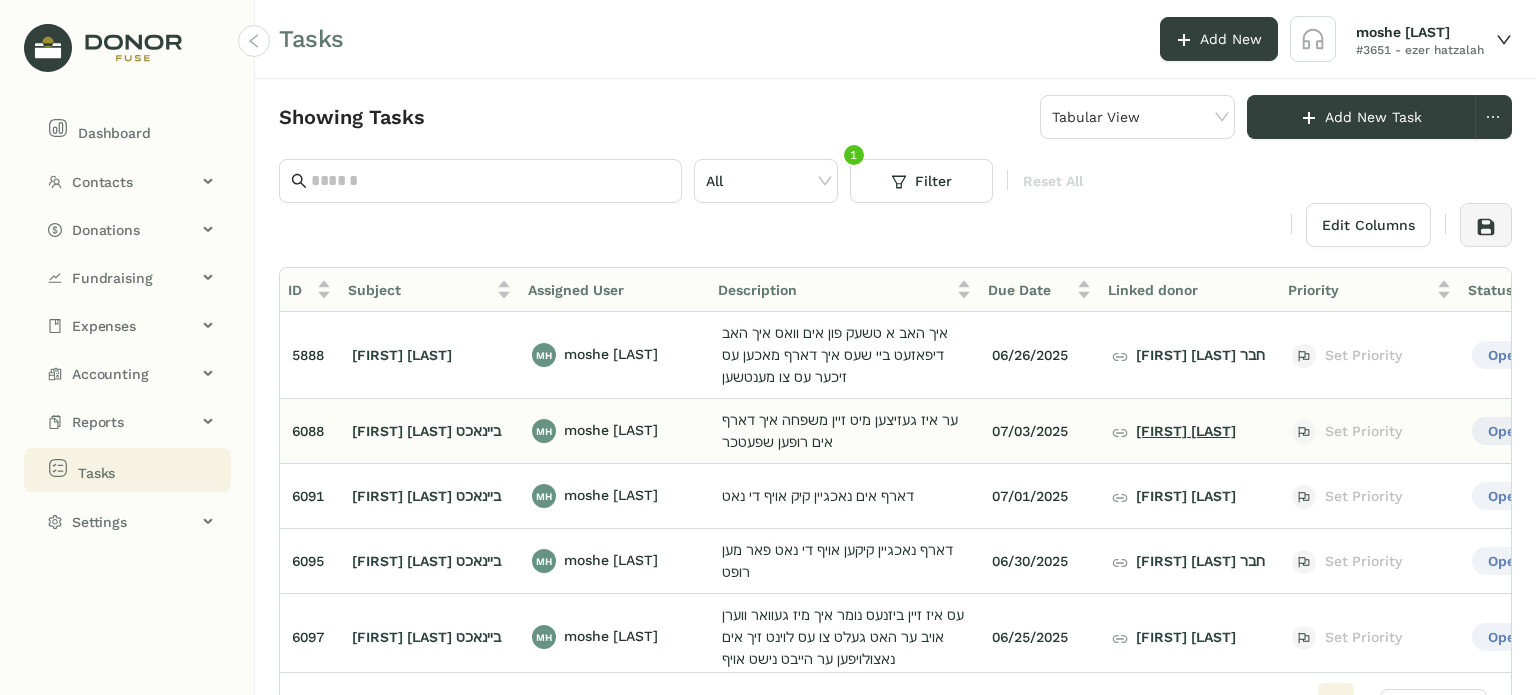 click on "[FIRST] [LAST]" at bounding box center [1174, 431] 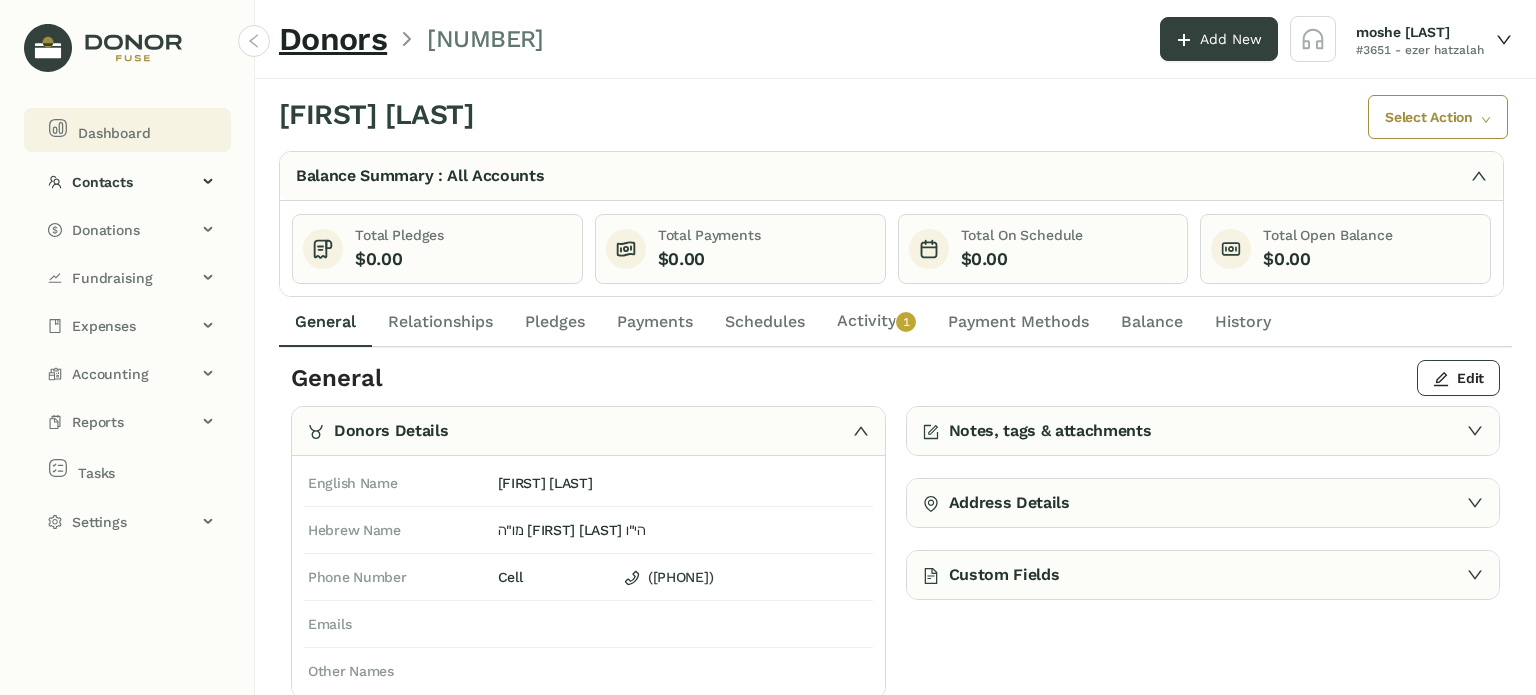 click on "Dashboard" at bounding box center (114, 133) 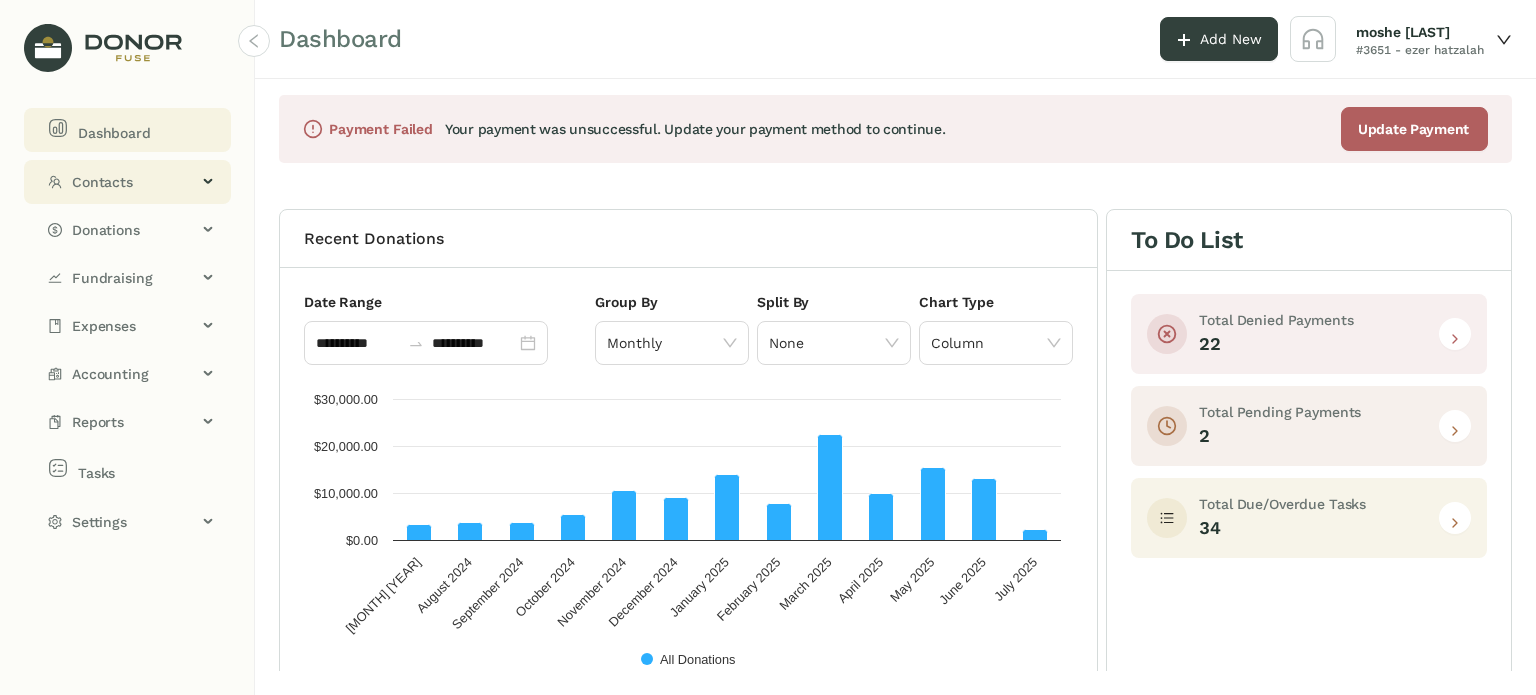 click on "Contacts" at bounding box center (134, 182) 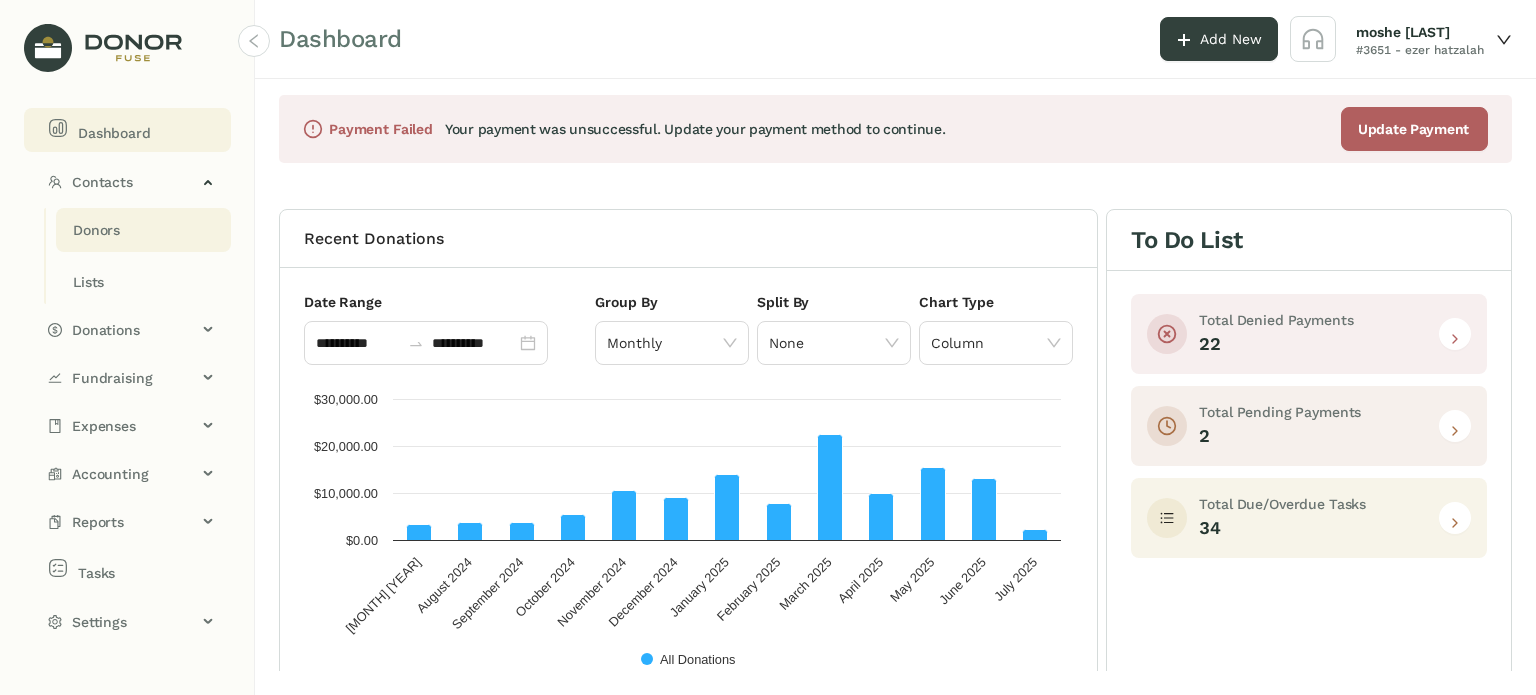 click on "Donors" at bounding box center [96, 230] 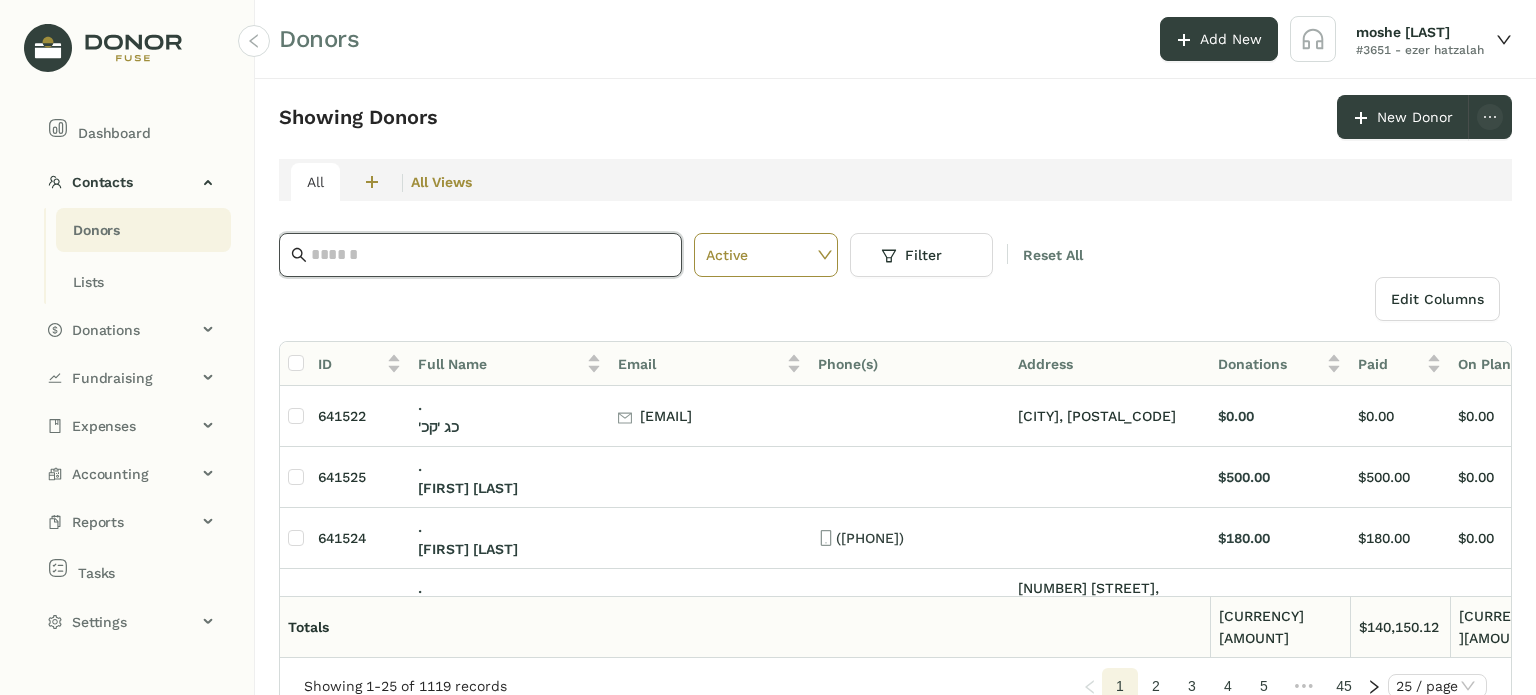 click at bounding box center [490, 255] 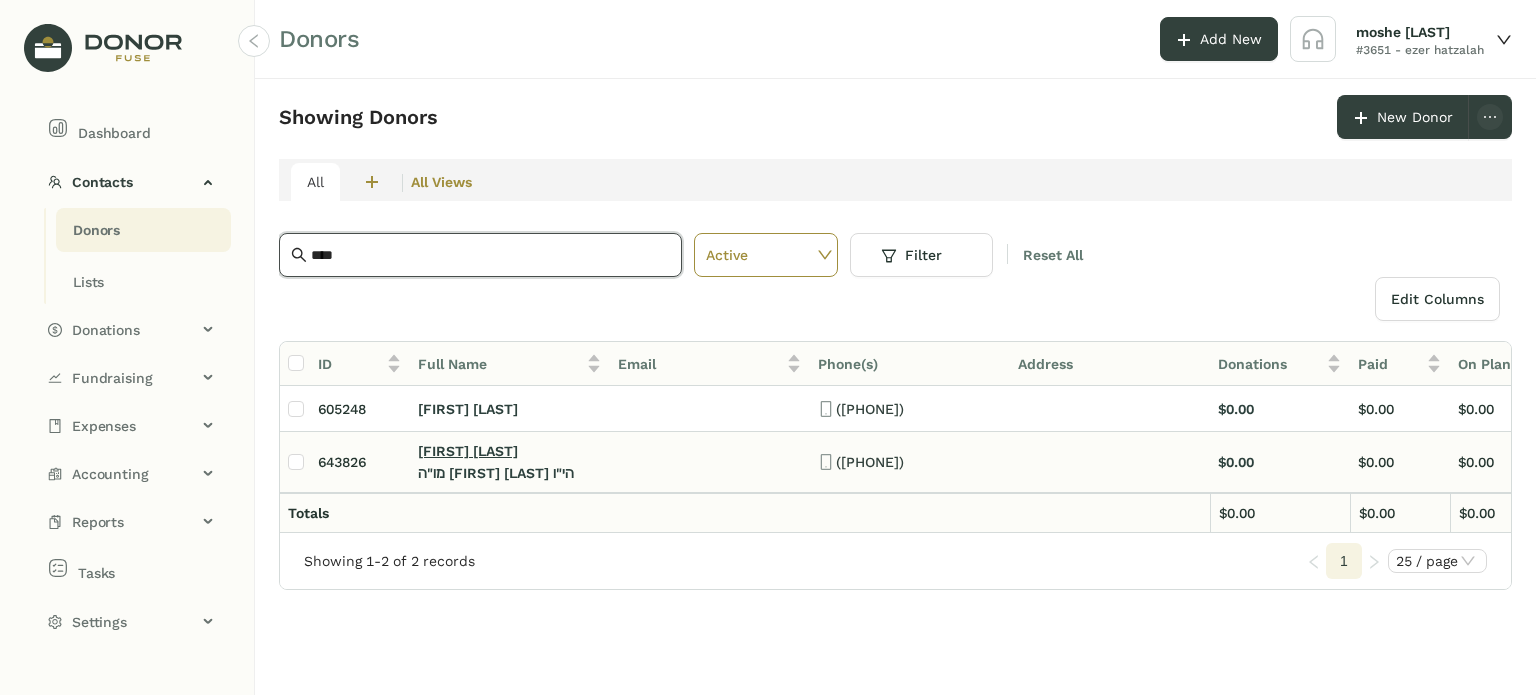 type on "****" 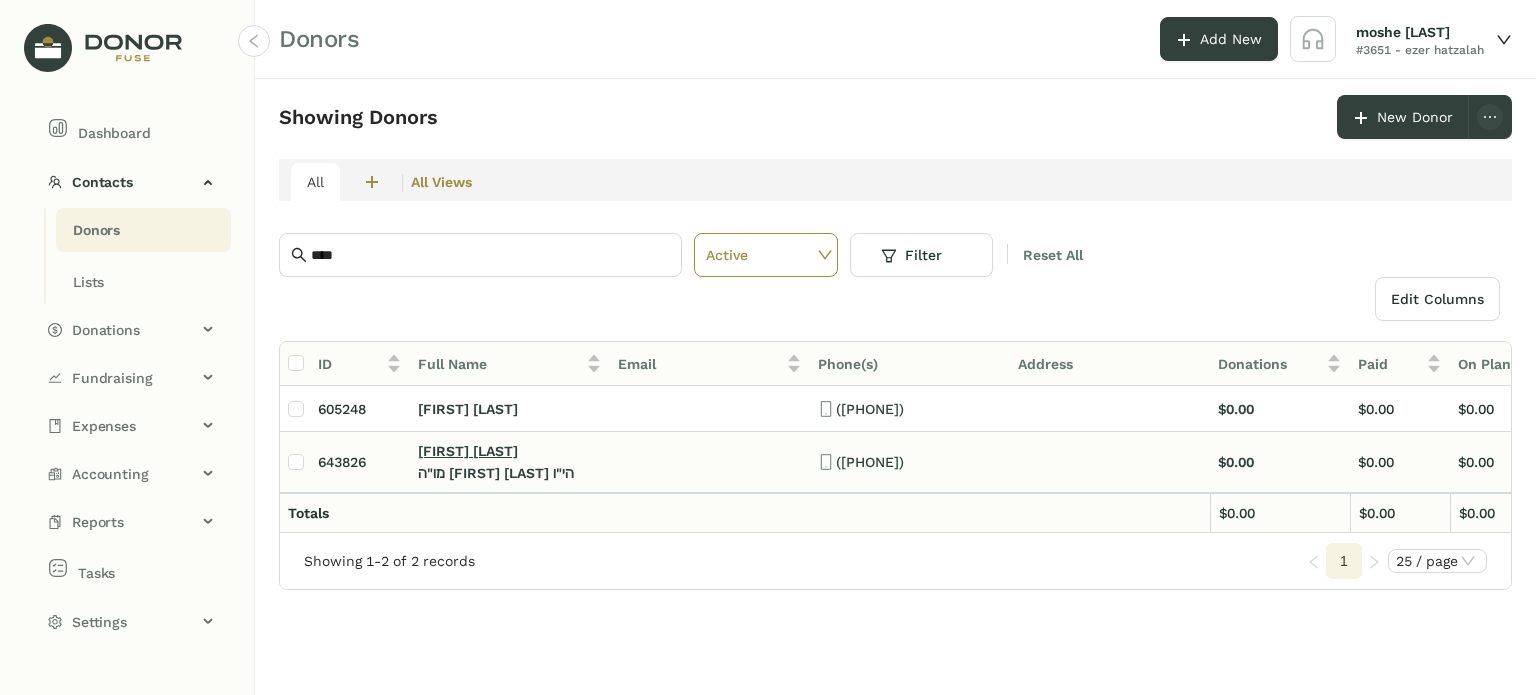 click on "[FIRST] [LAST]" at bounding box center (468, 451) 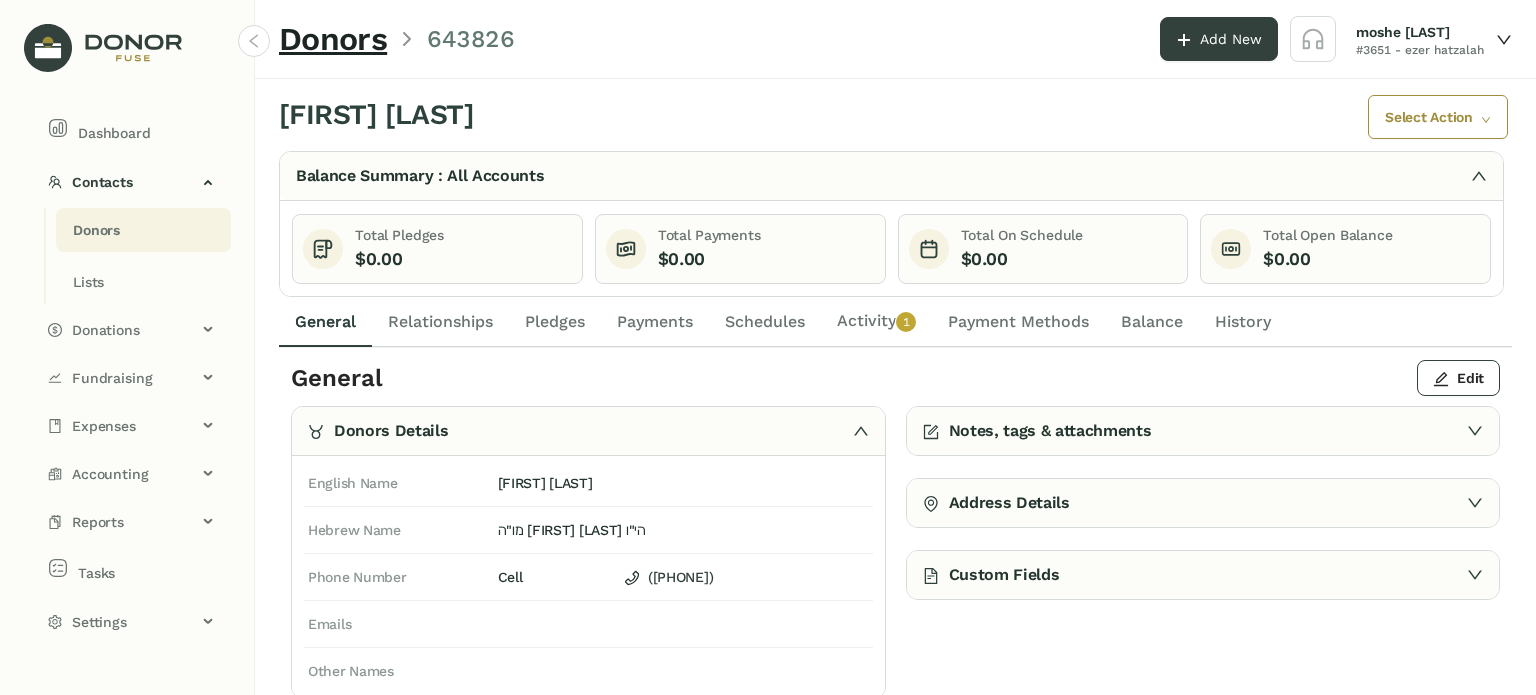 click on "Activity   0   1   2   3   4   5   6   7   8   9" at bounding box center (876, 322) 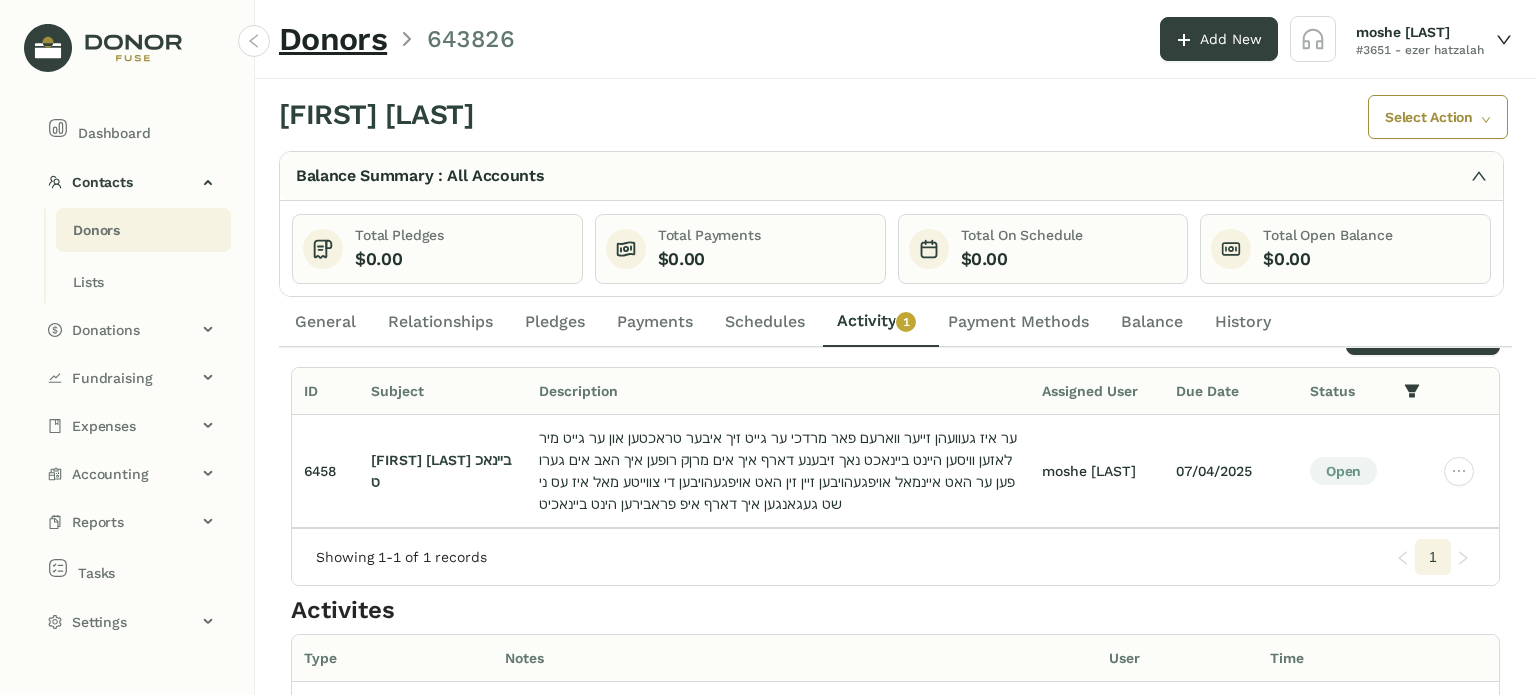 scroll, scrollTop: 0, scrollLeft: 0, axis: both 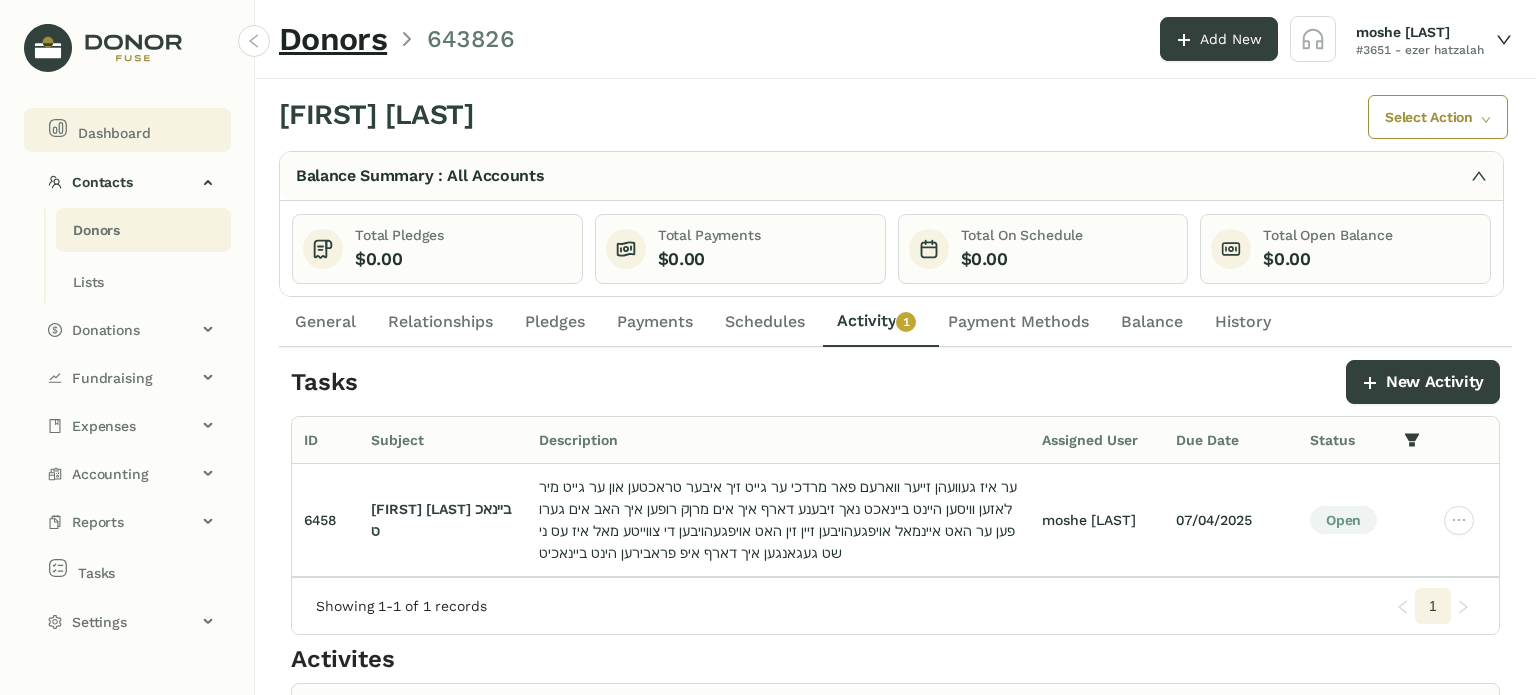 click on "Dashboard" at bounding box center [114, 133] 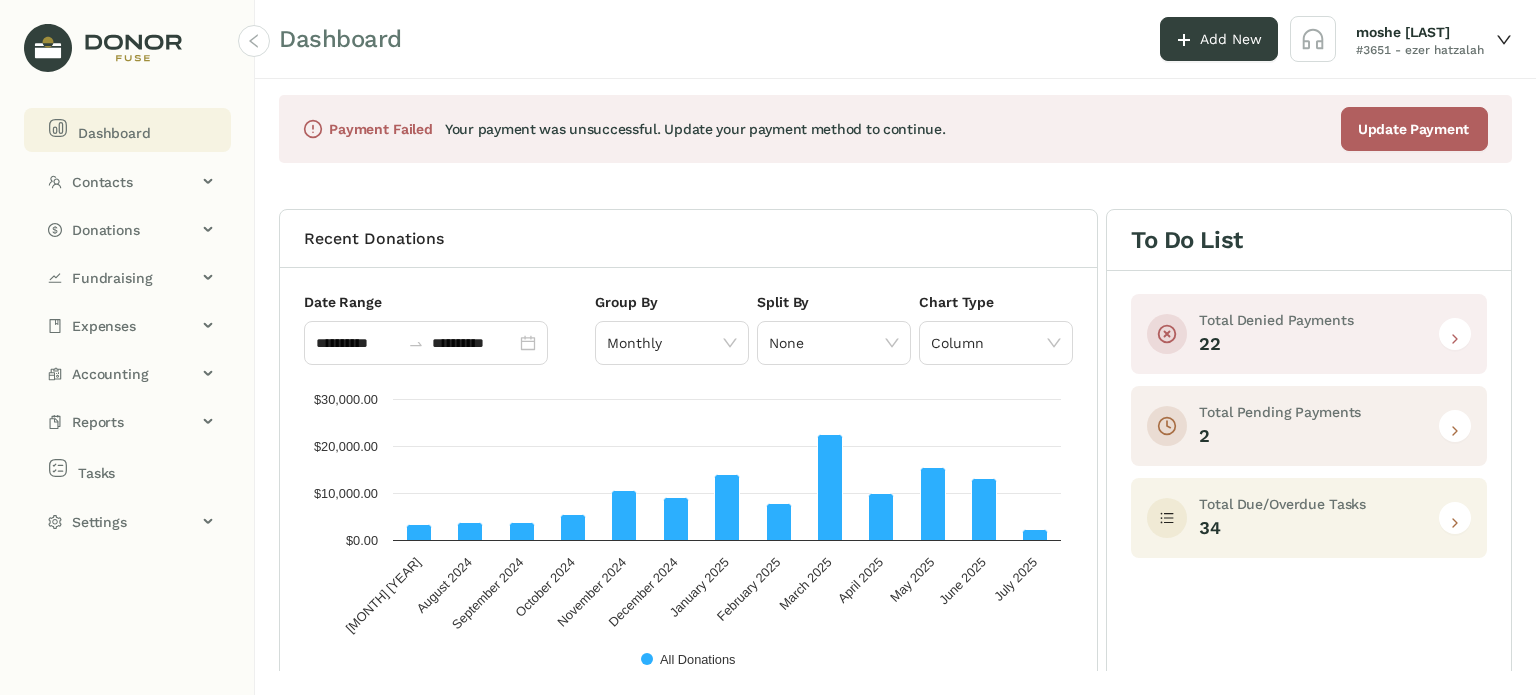click at bounding box center [1455, 518] 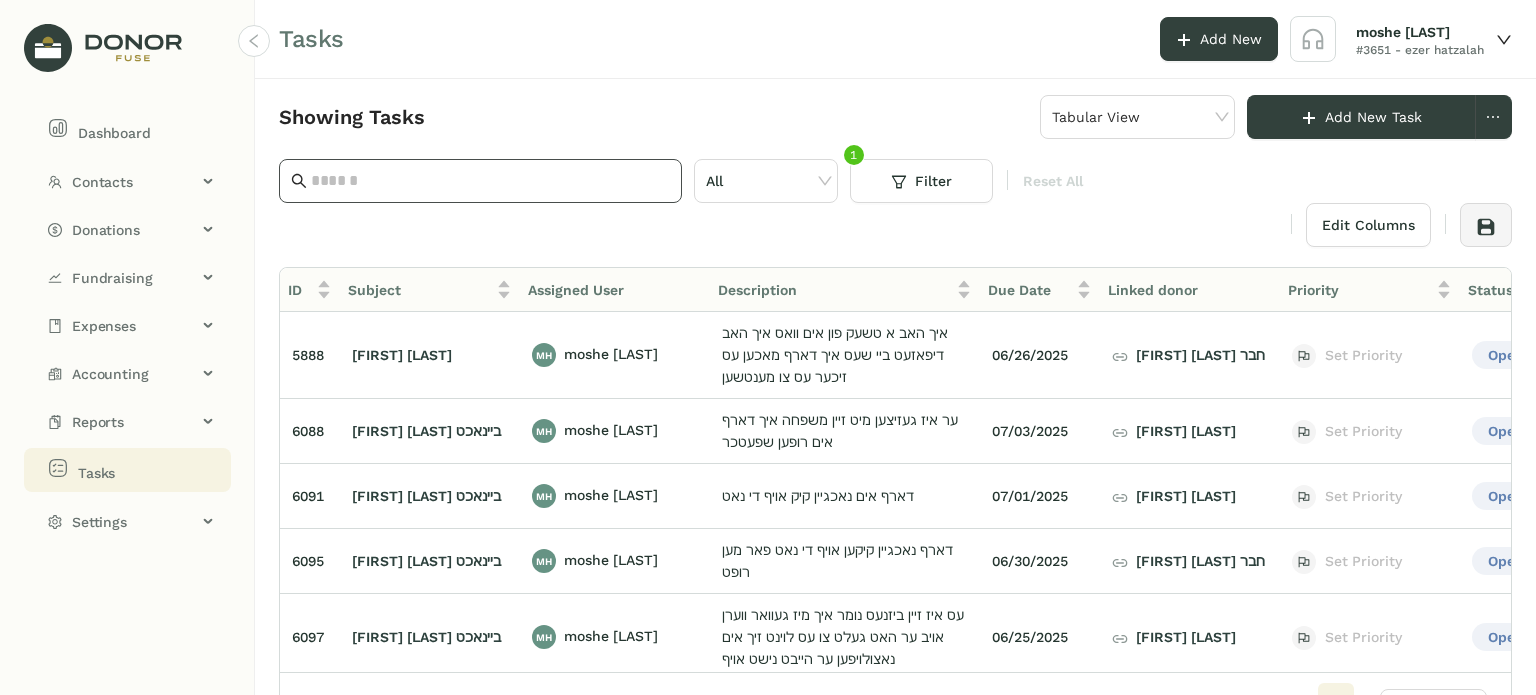 click at bounding box center [490, 181] 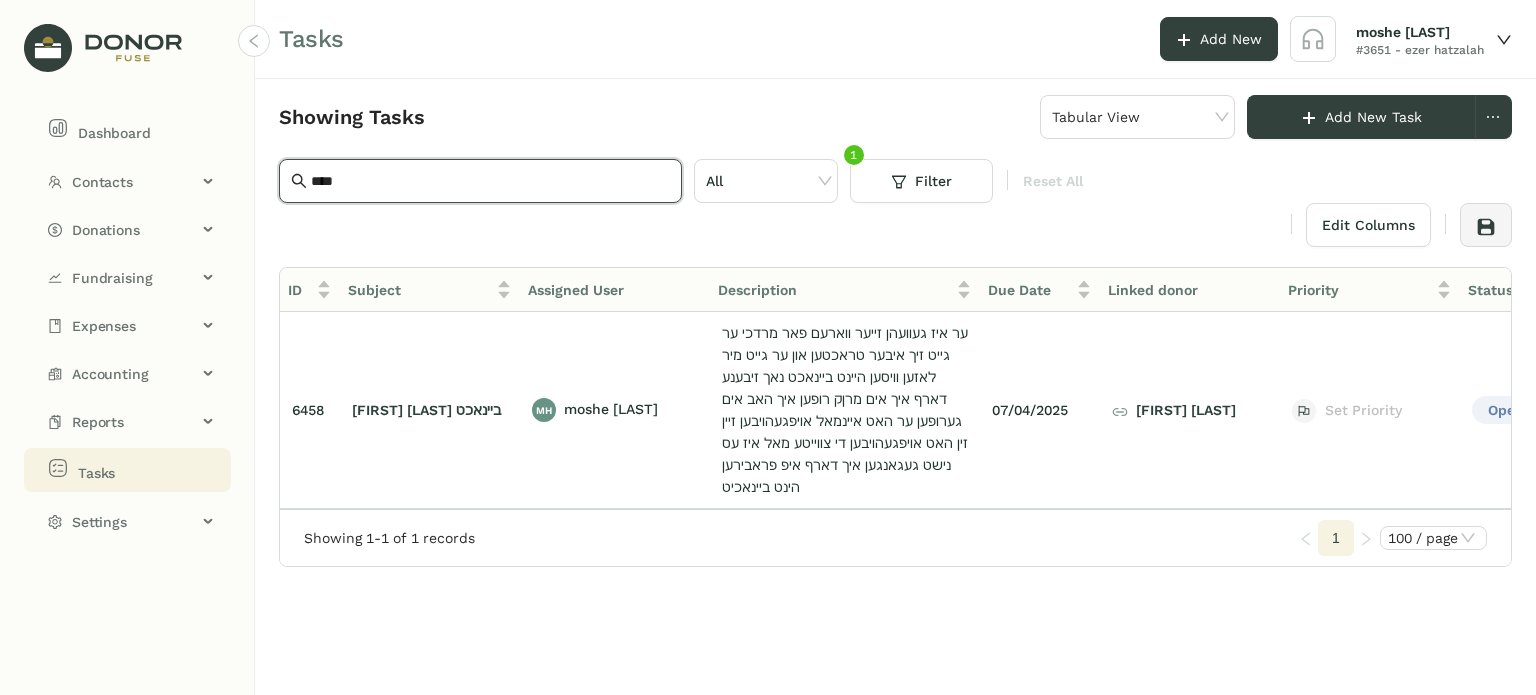 click on "****" at bounding box center [490, 181] 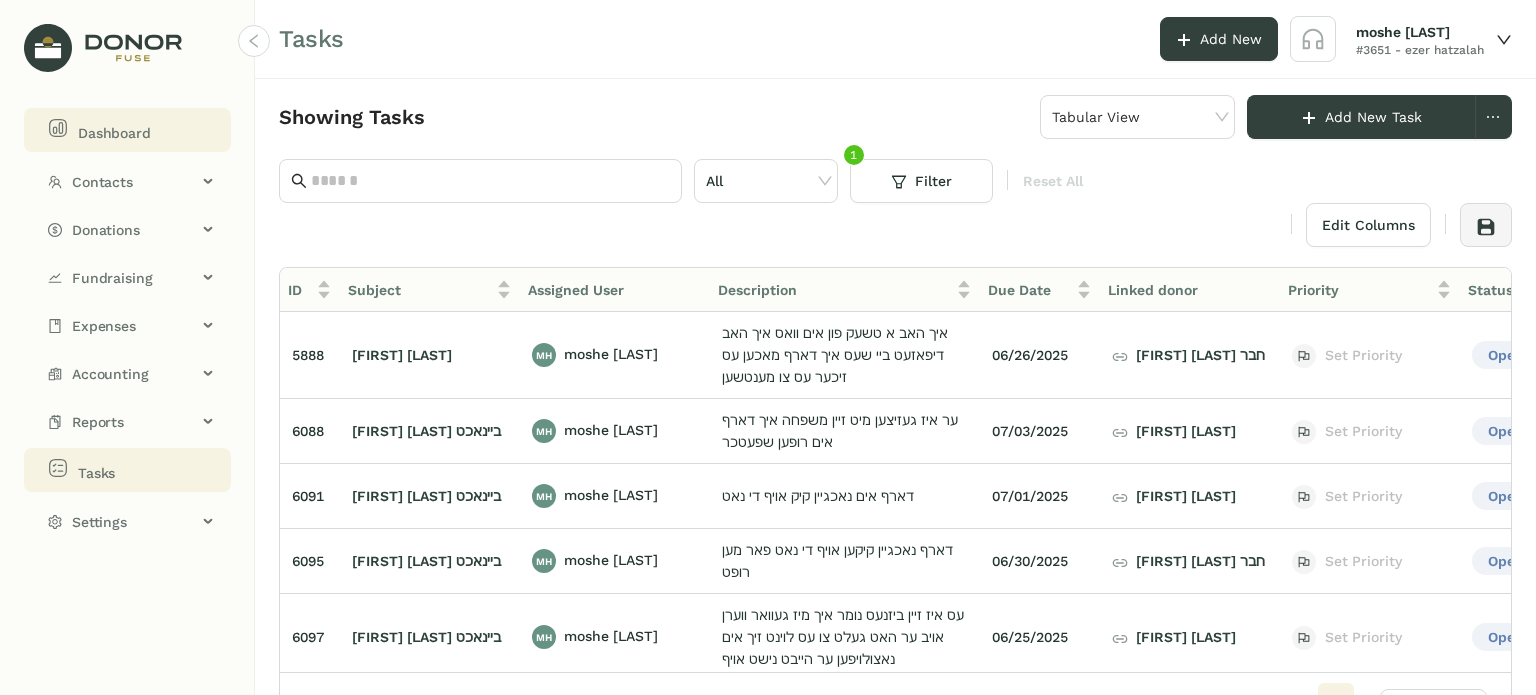 click on "Dashboard" at bounding box center [114, 133] 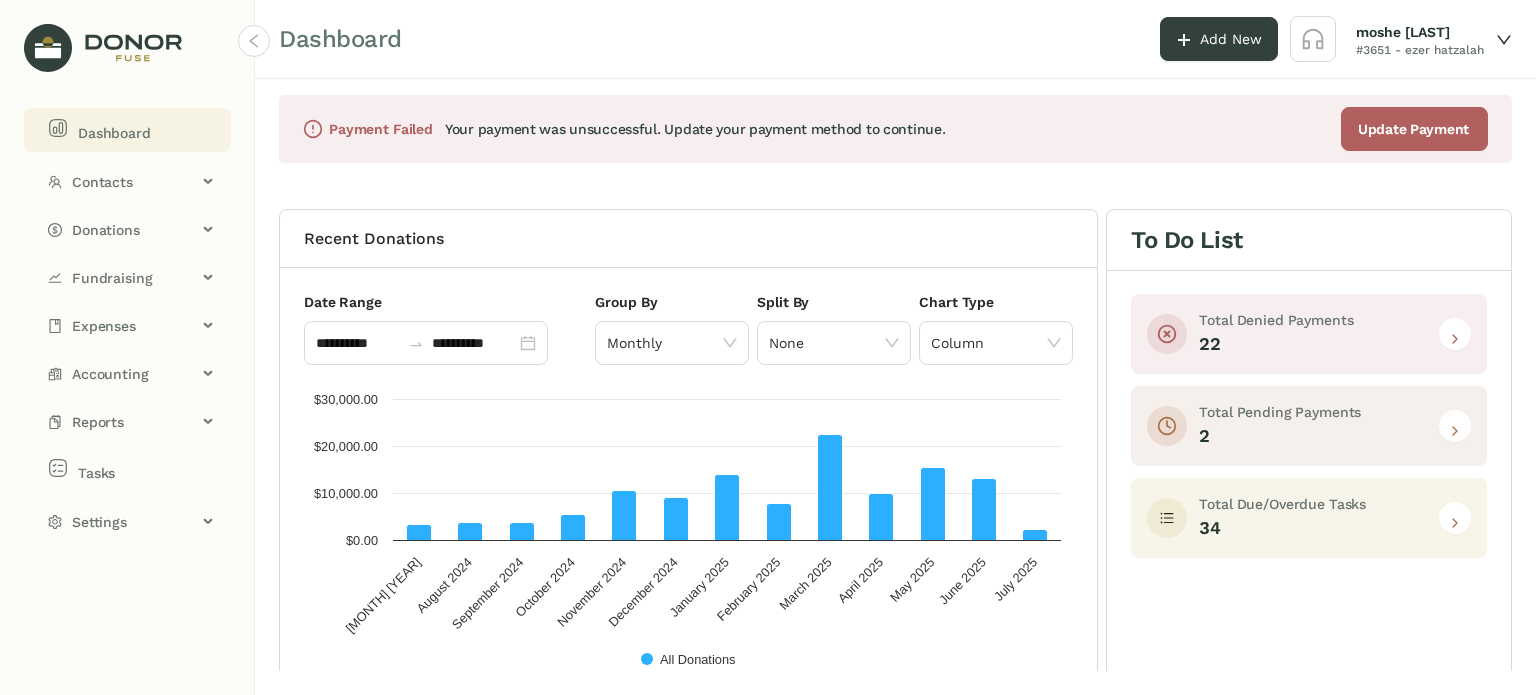 click on "Dashboard" at bounding box center [114, 133] 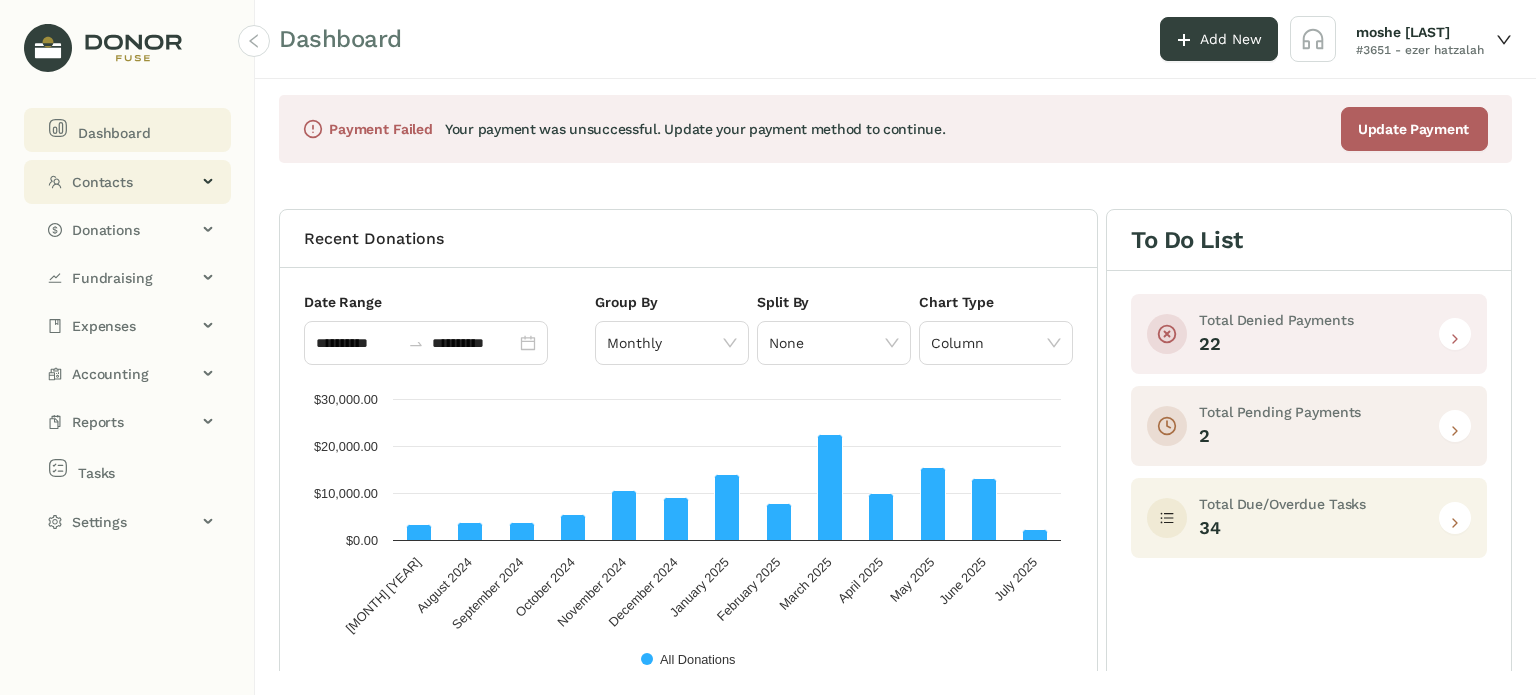 click on "Contacts" at bounding box center [134, 182] 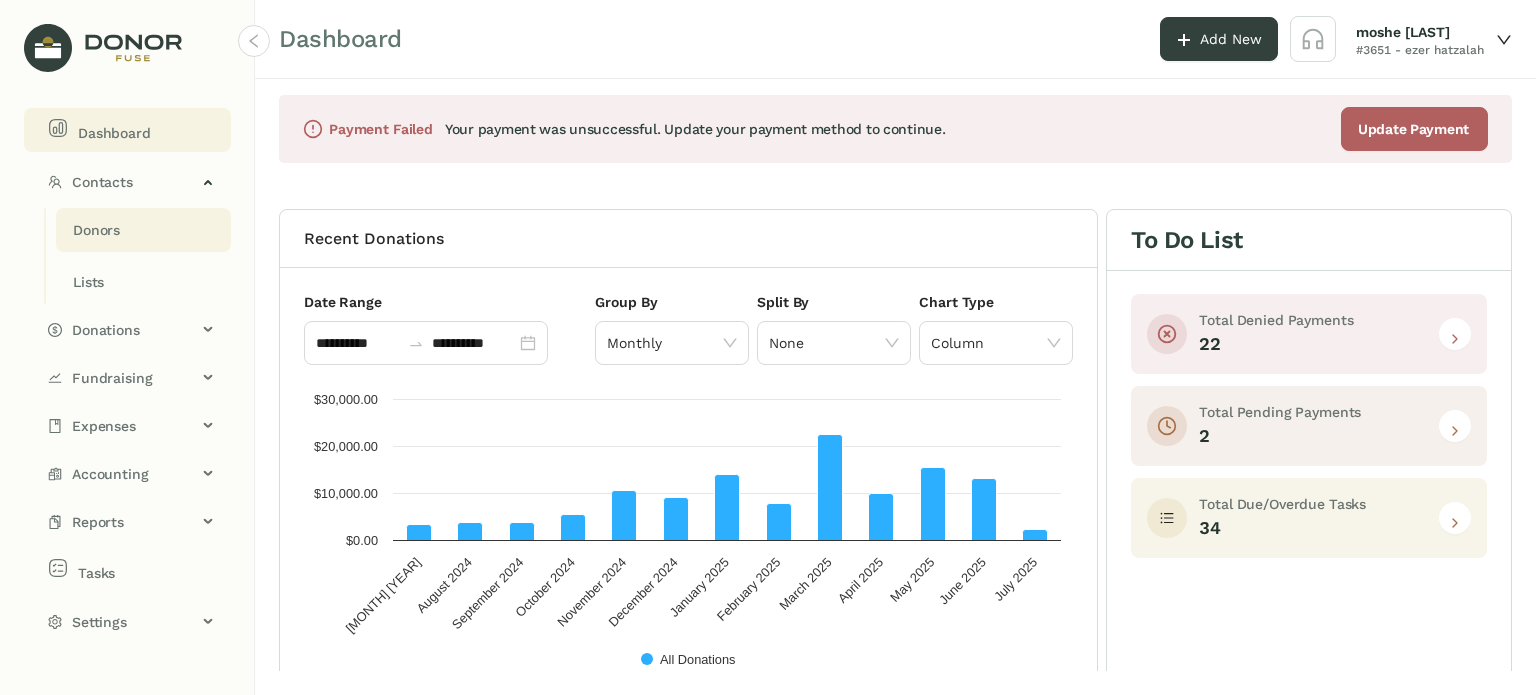 click on "Donors" at bounding box center [96, 230] 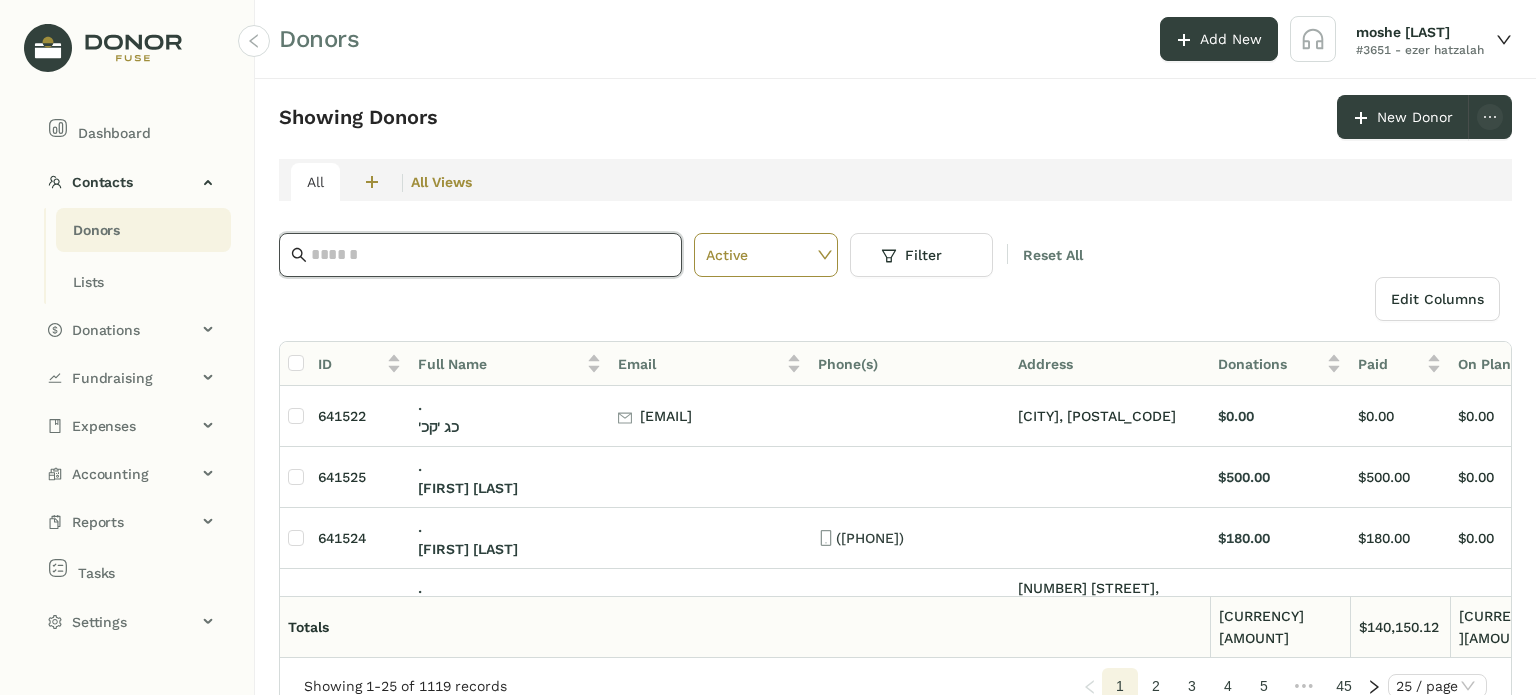 click at bounding box center (490, 255) 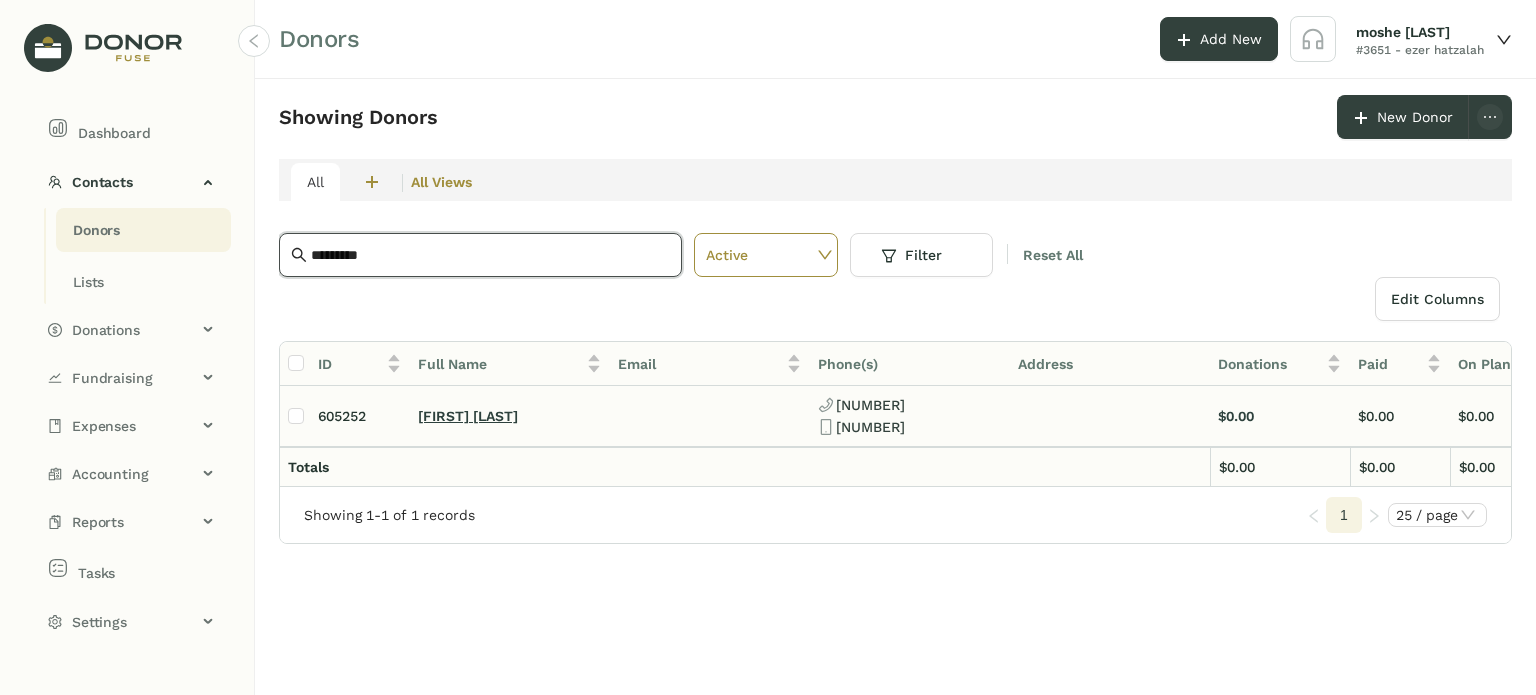 type on "*********" 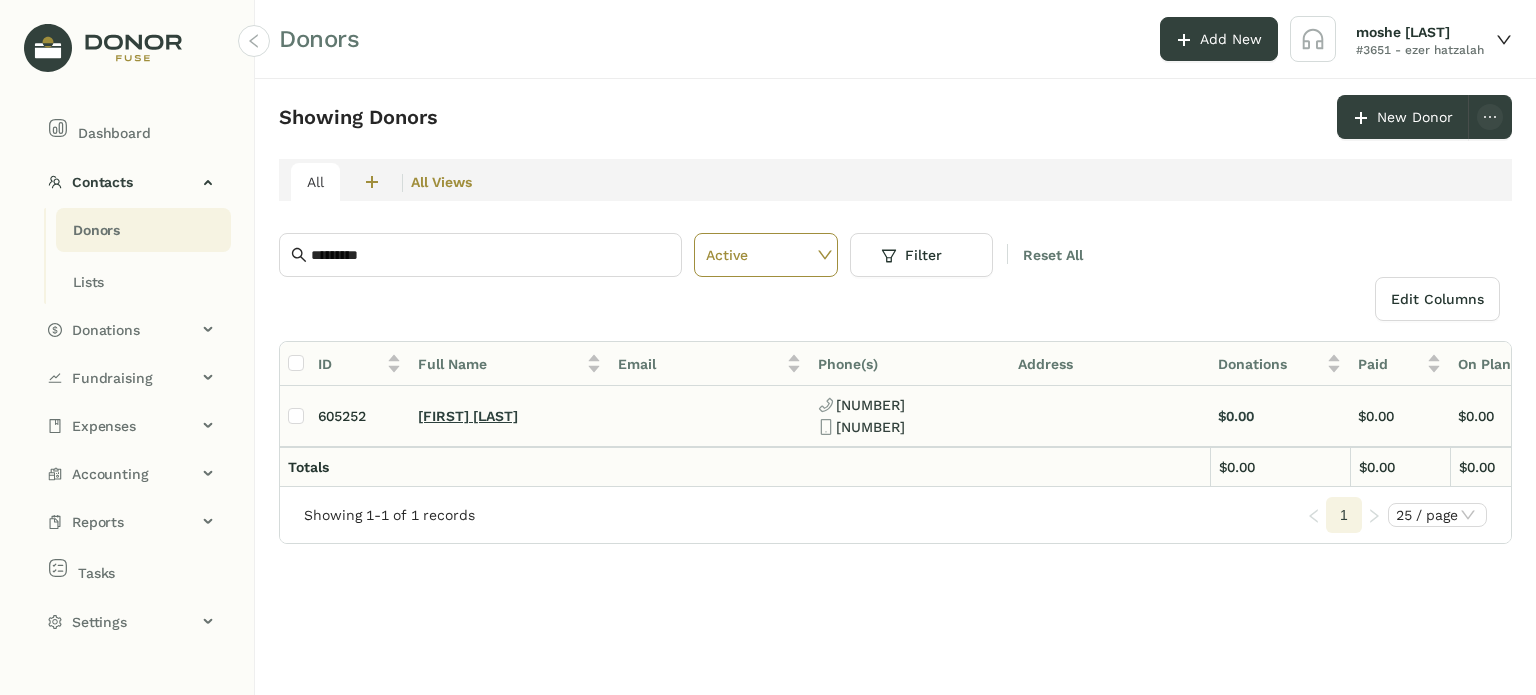 click on "[FIRST] [LAST]" at bounding box center [468, 416] 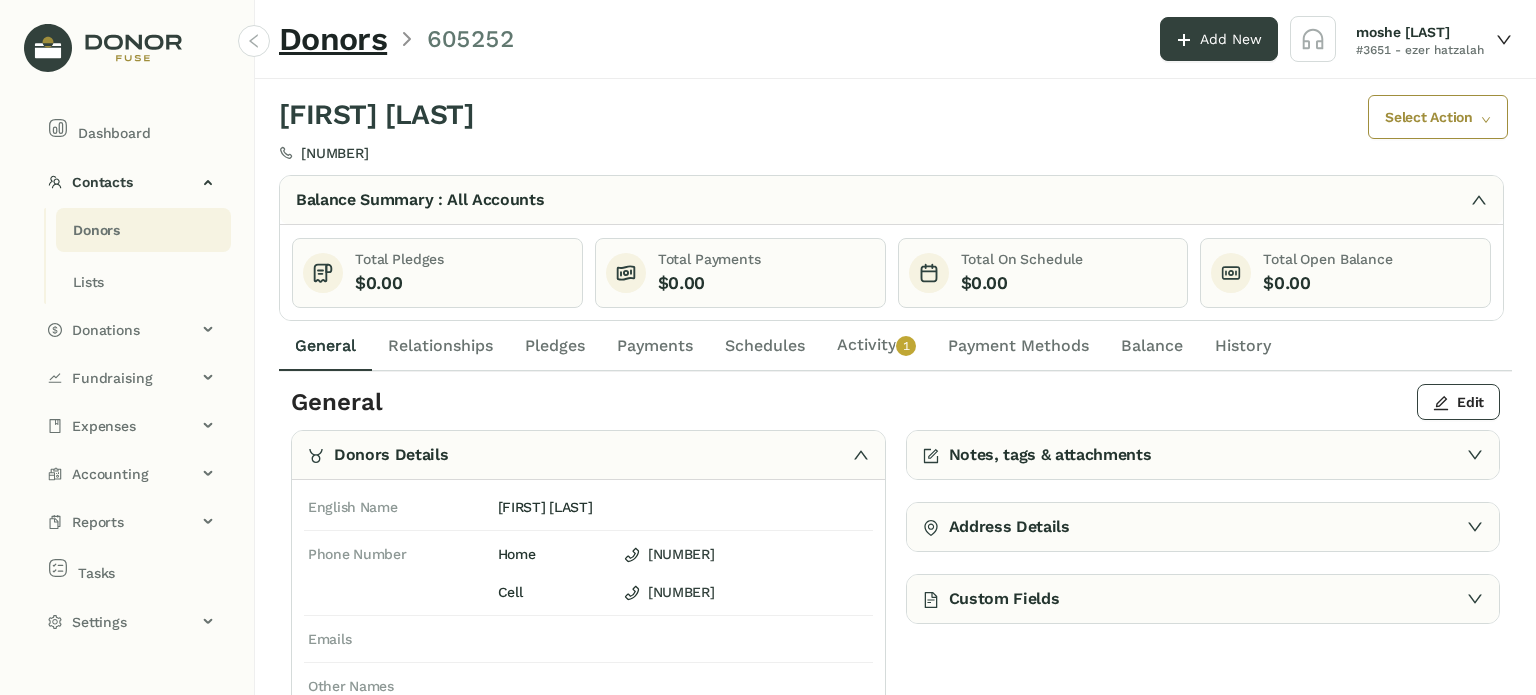 click on "Activity   0   1   2   3   4   5   6   7   8   9" at bounding box center (876, 346) 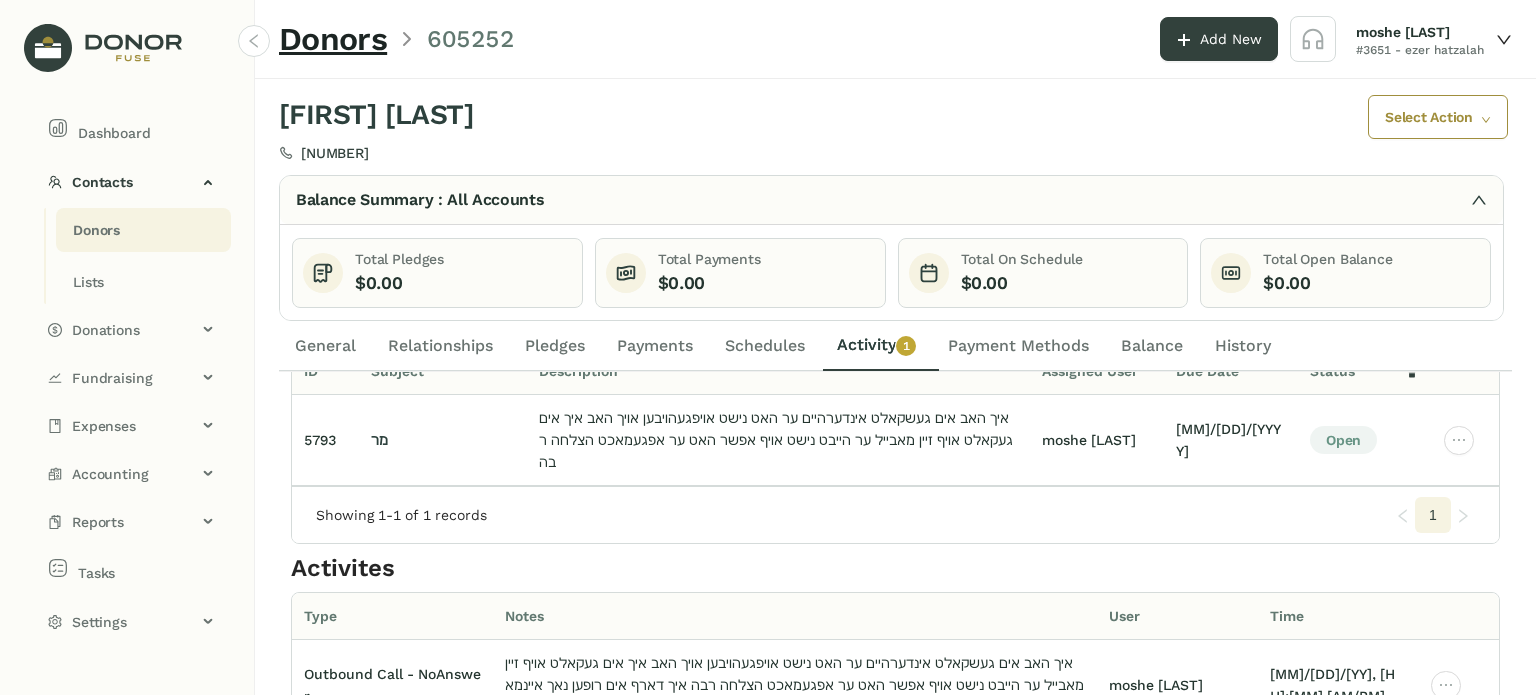 scroll, scrollTop: 0, scrollLeft: 0, axis: both 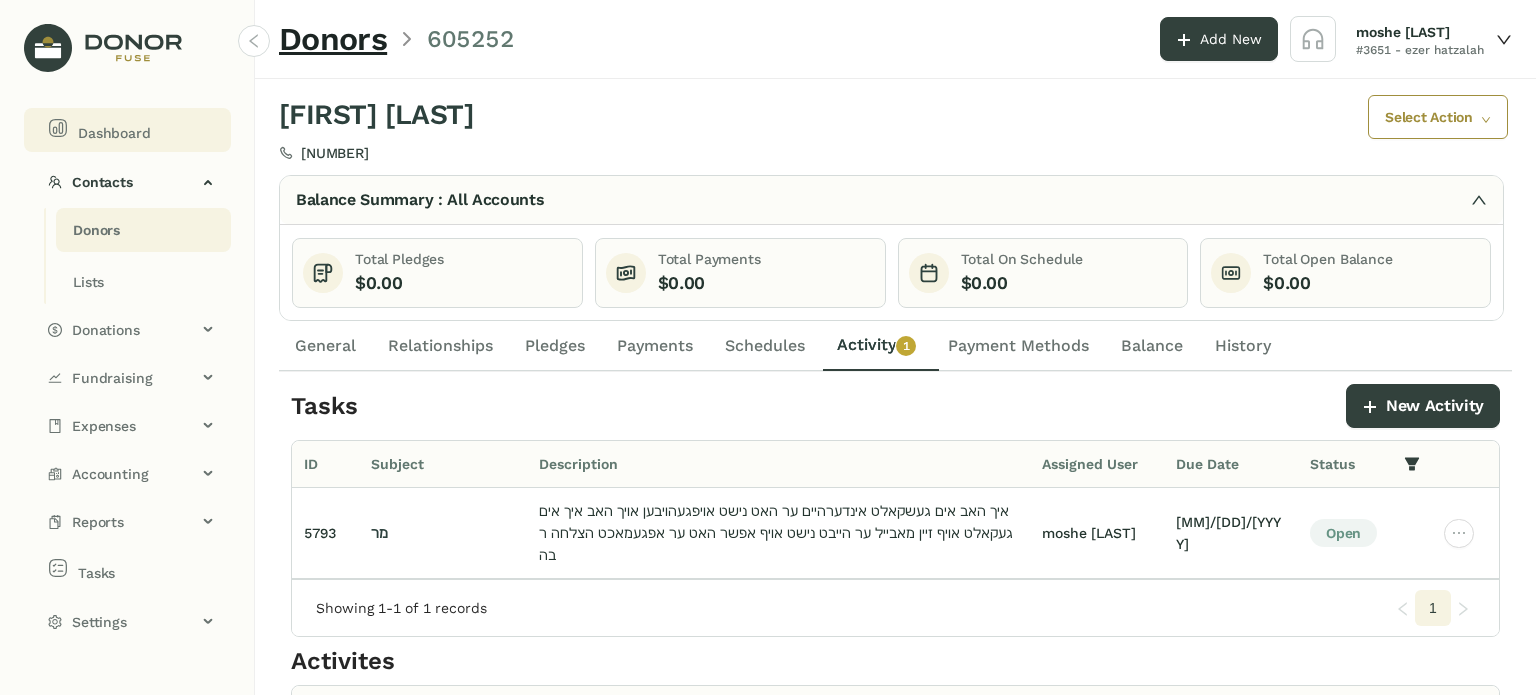 click on "Dashboard" at bounding box center [114, 133] 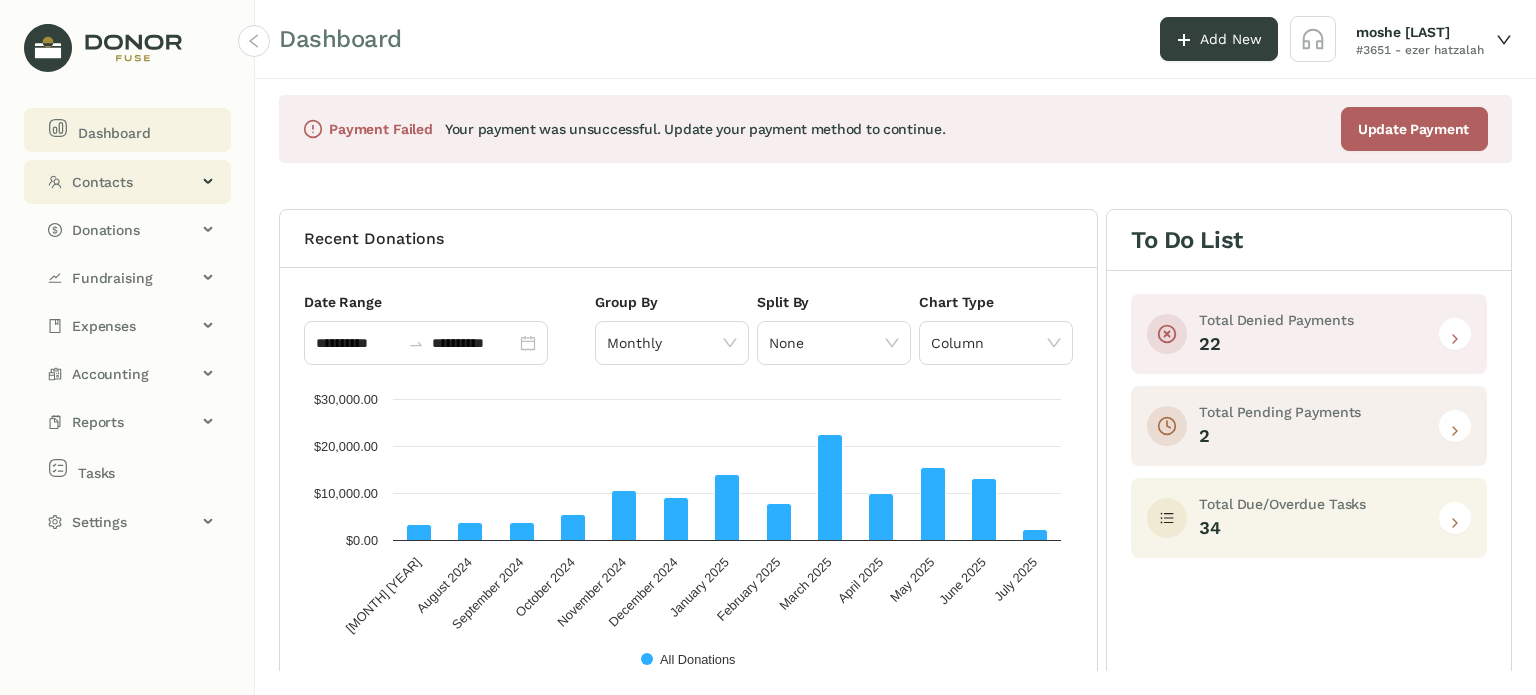 click on "Contacts" at bounding box center [134, 182] 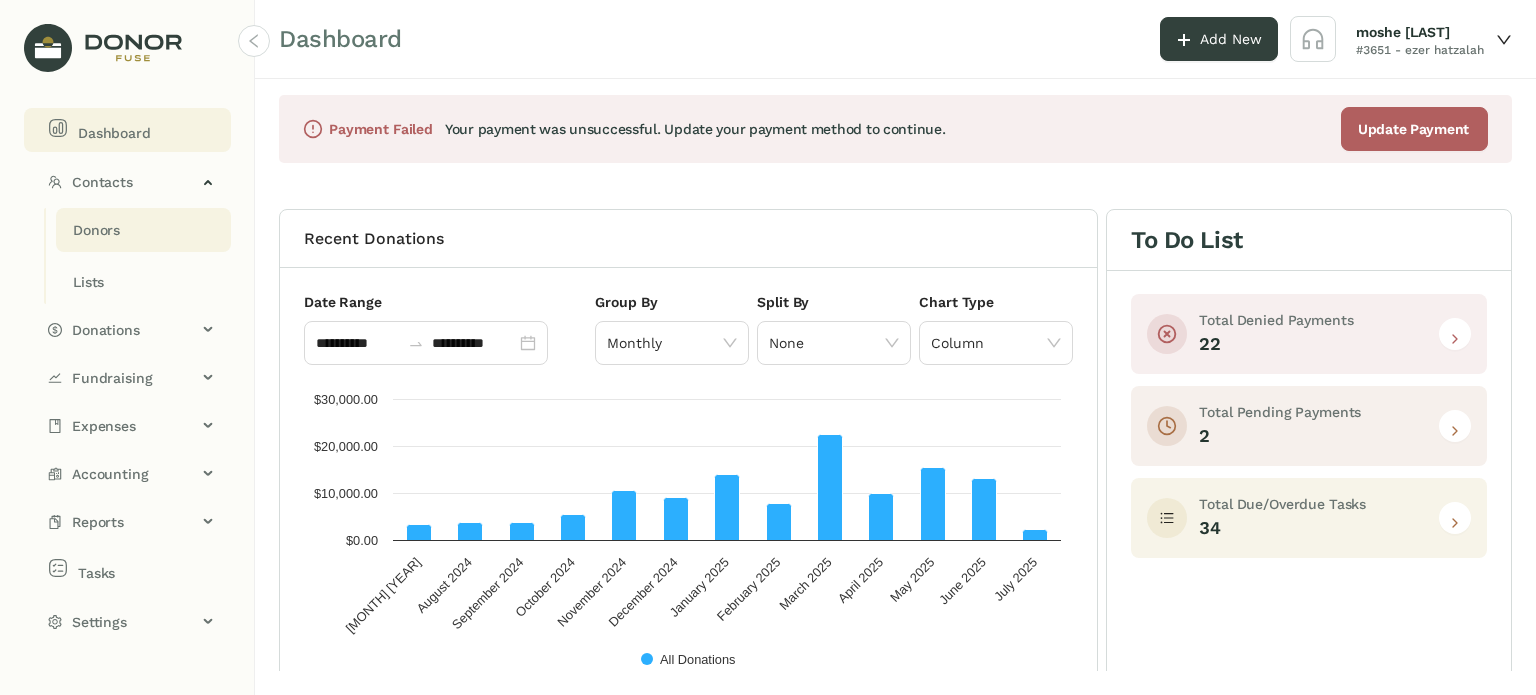 click on "Donors" at bounding box center [96, 230] 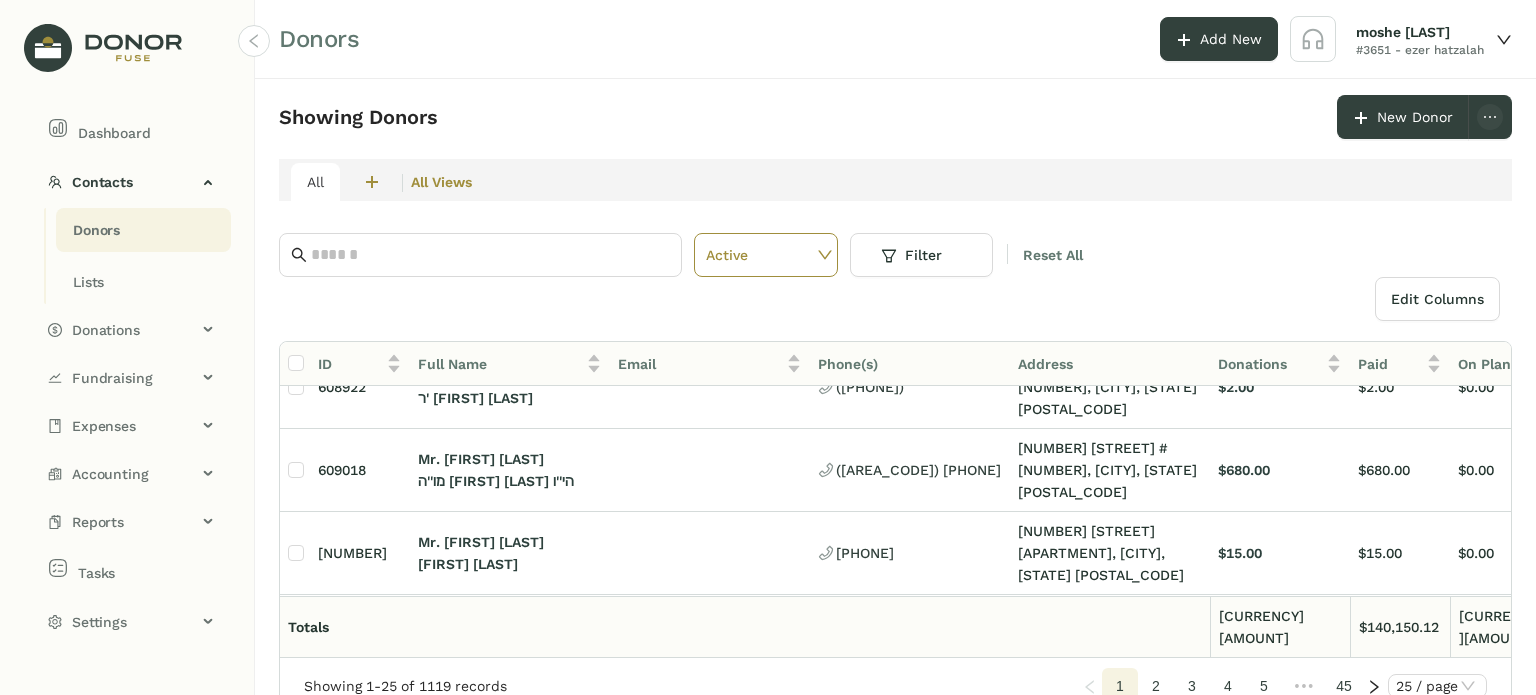 scroll, scrollTop: 0, scrollLeft: 0, axis: both 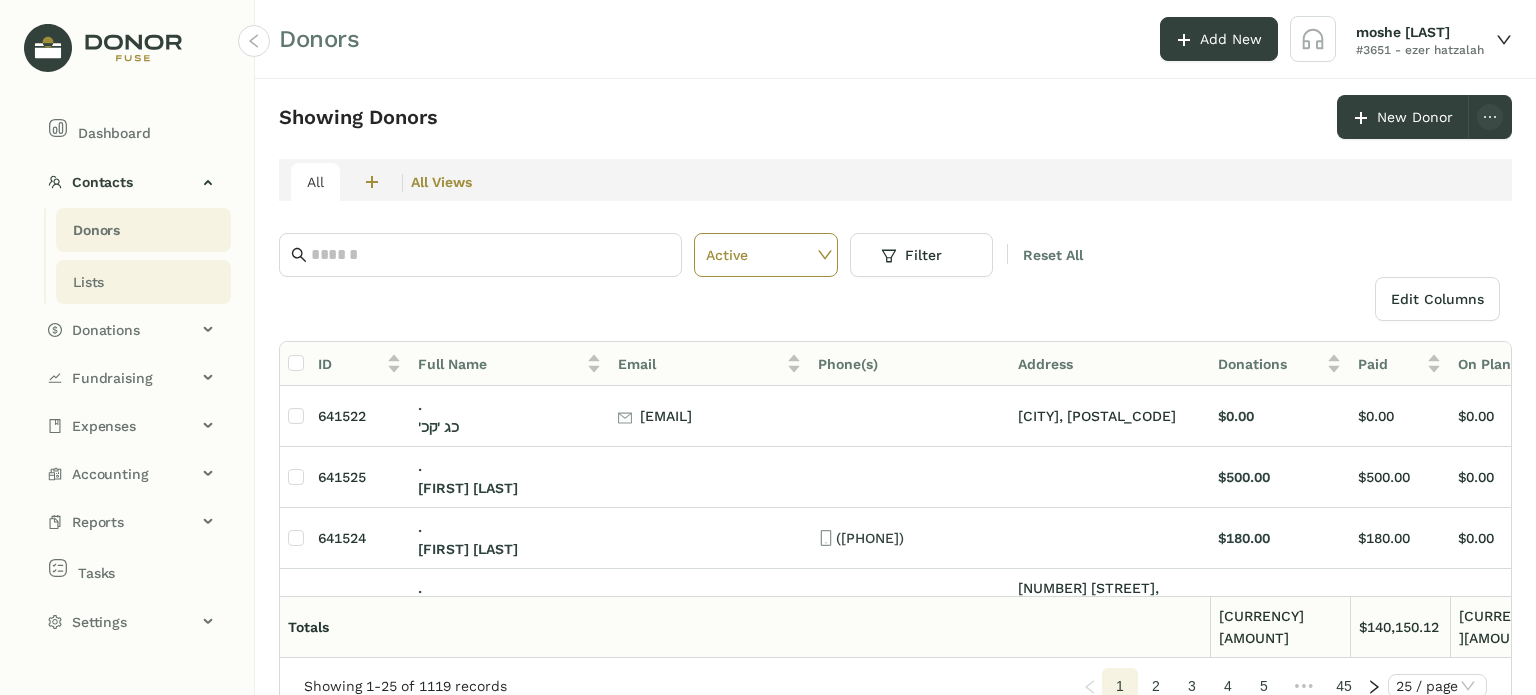 click on "Lists" at bounding box center [96, 230] 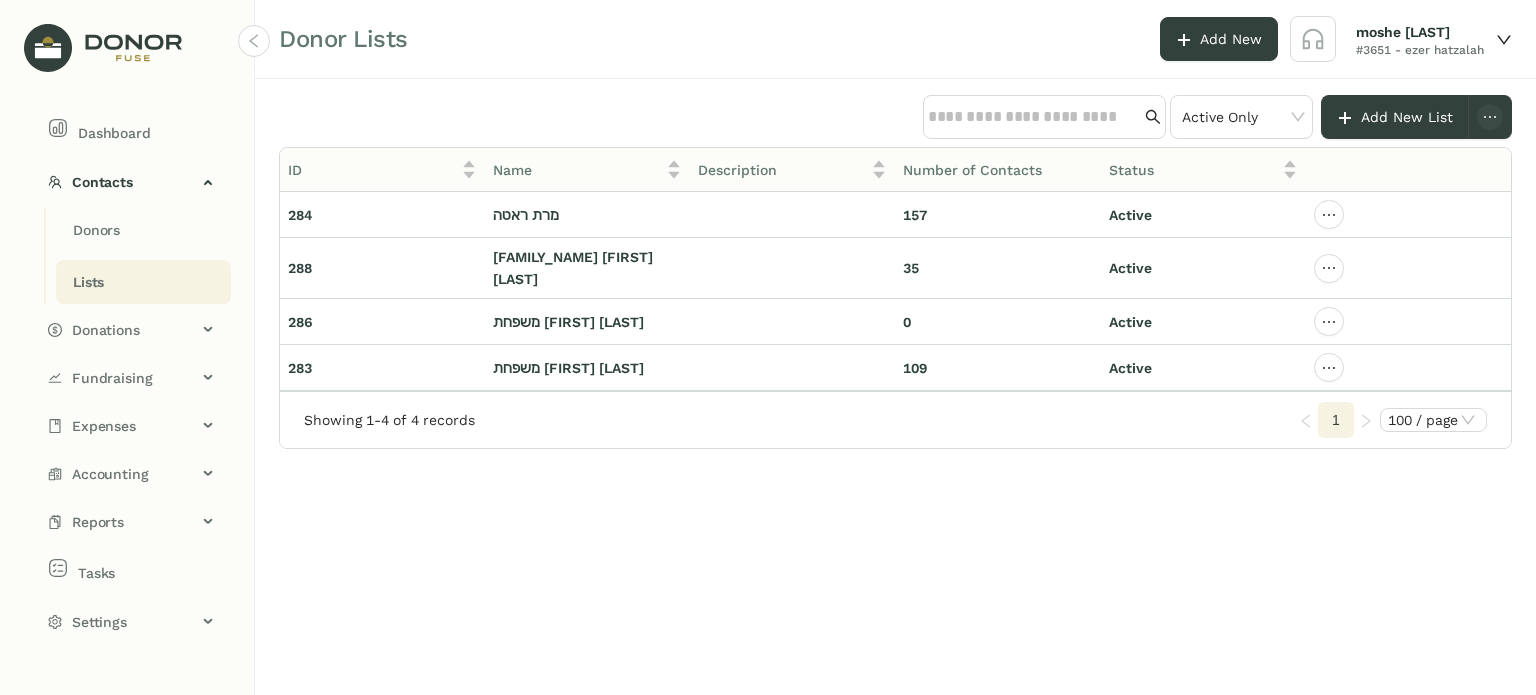 click on "Lists" at bounding box center [88, 282] 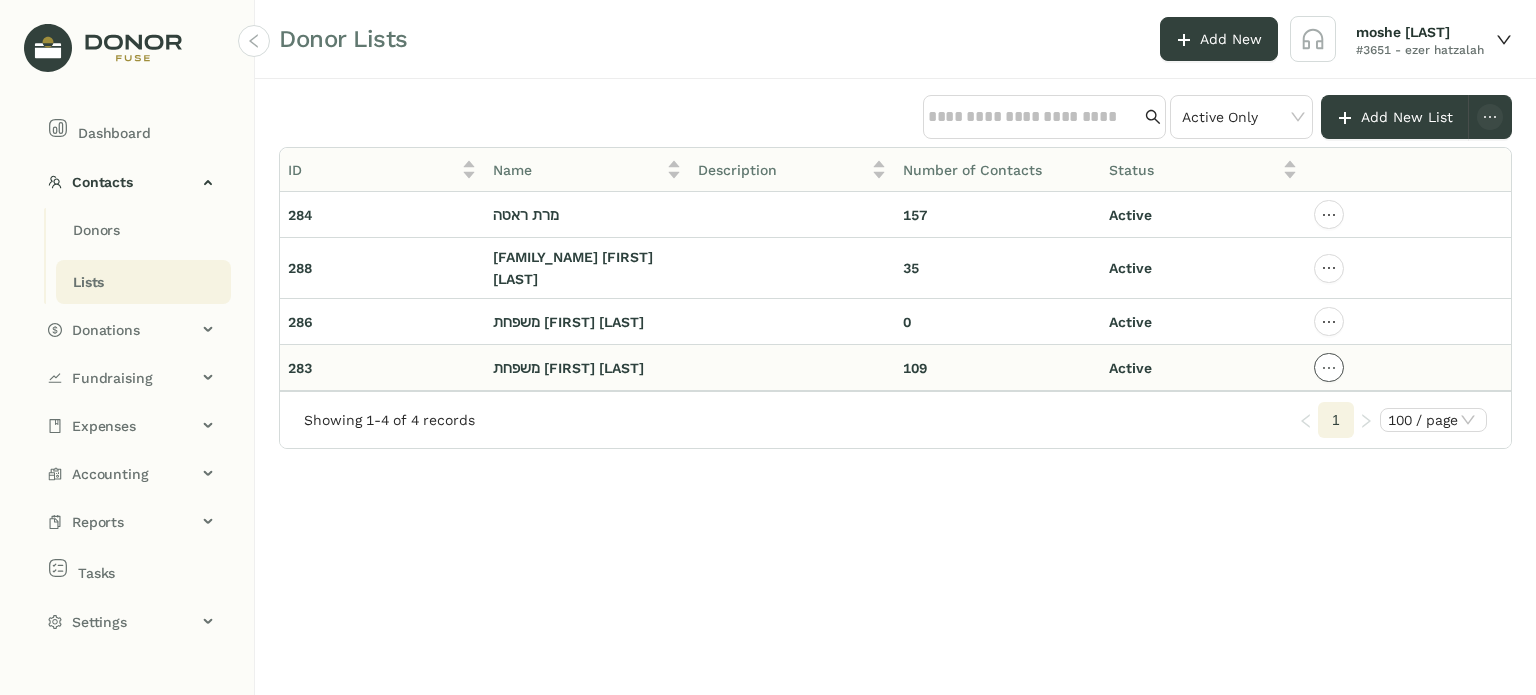 click at bounding box center [1329, 215] 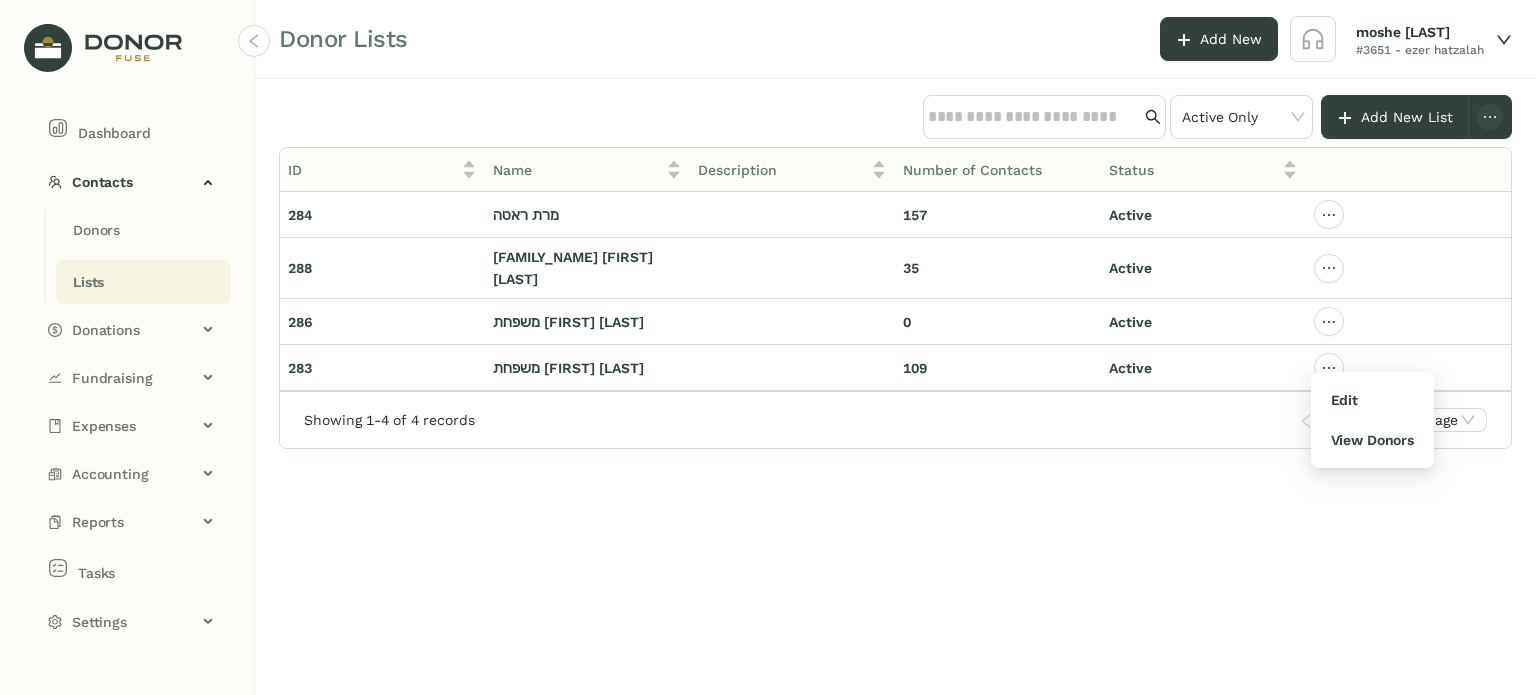 click on "View Donors" at bounding box center [1344, 400] 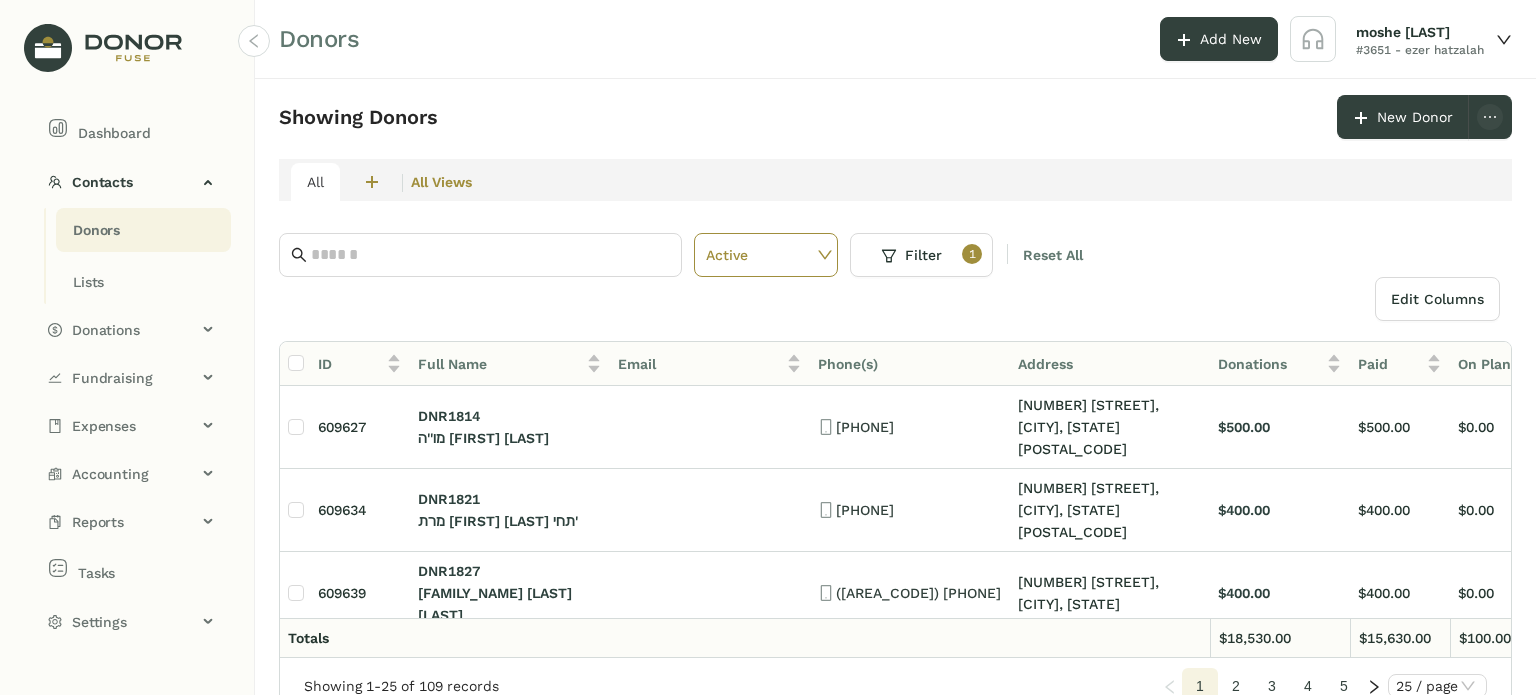 scroll, scrollTop: 1296, scrollLeft: 0, axis: vertical 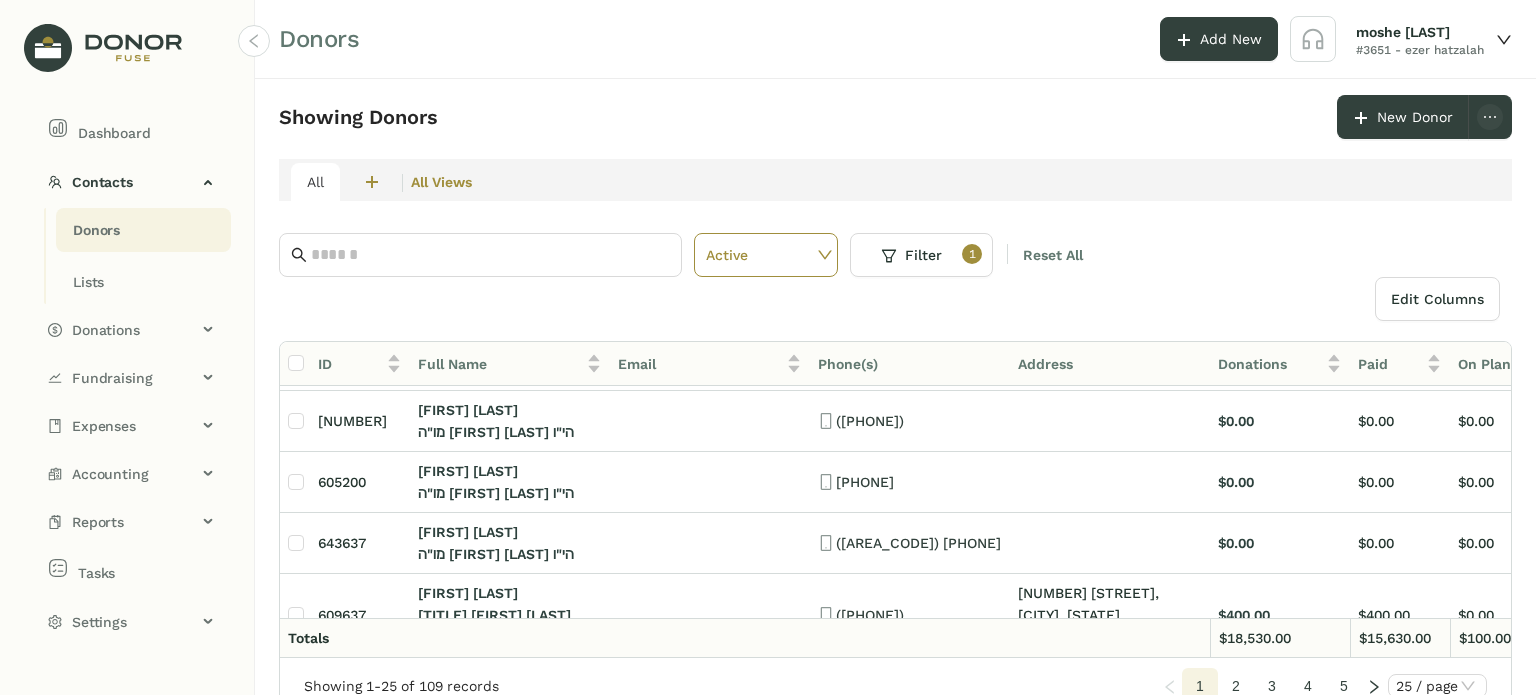 click at bounding box center (1374, 686) 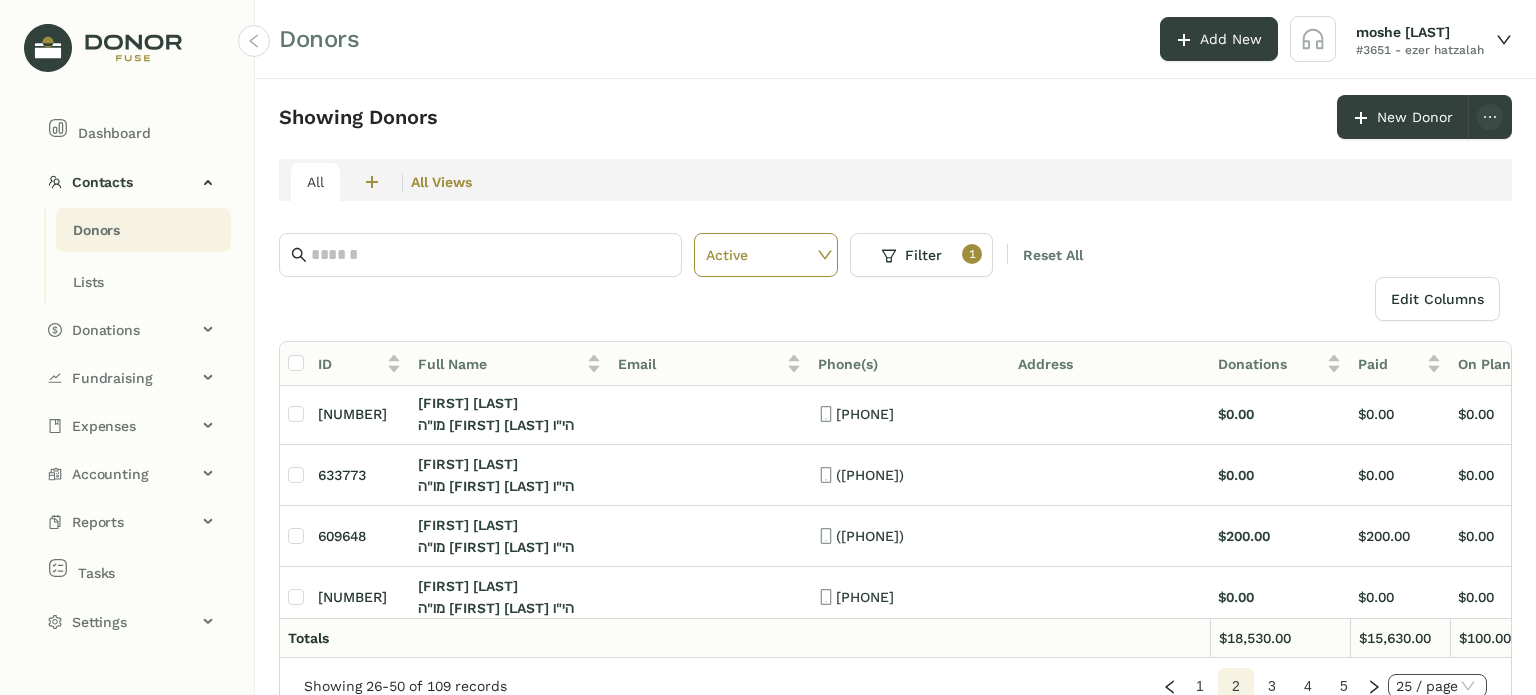 scroll, scrollTop: 1267, scrollLeft: 0, axis: vertical 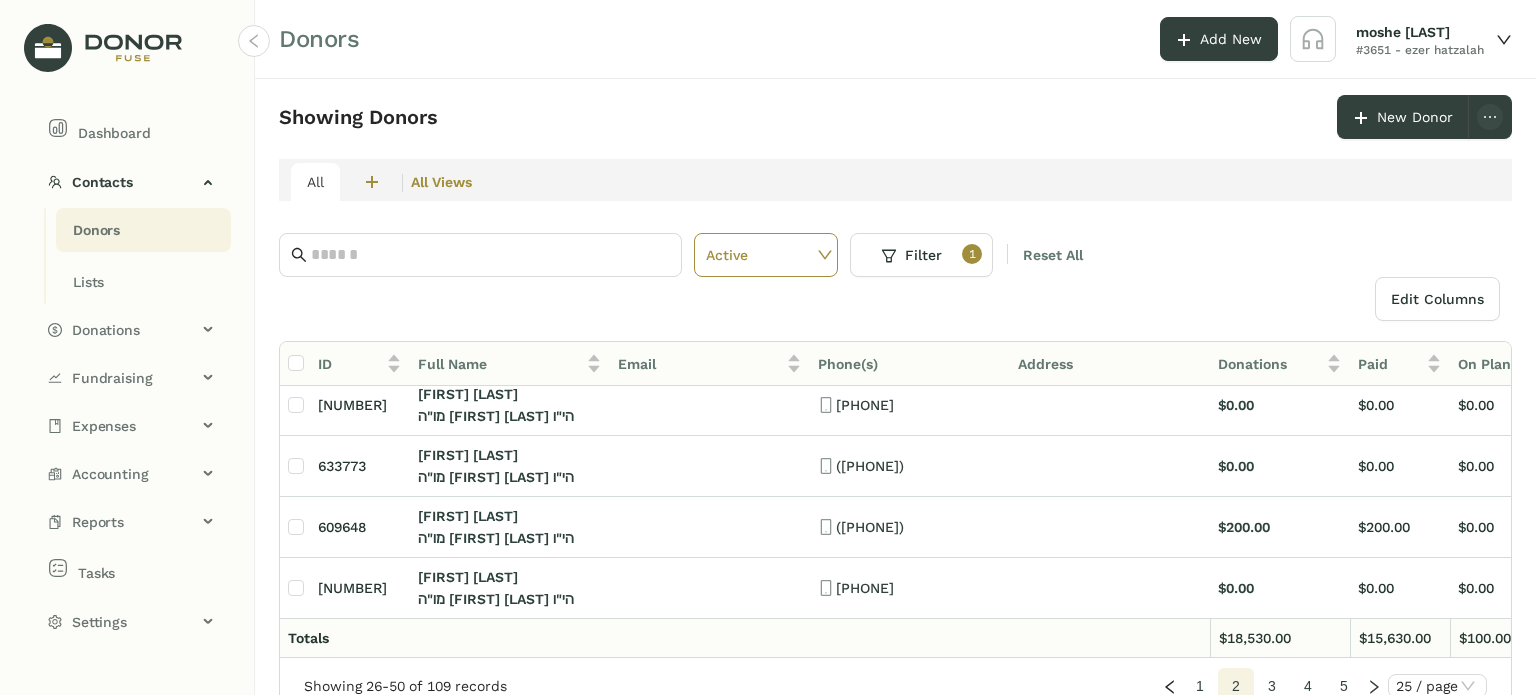 click at bounding box center [1374, 686] 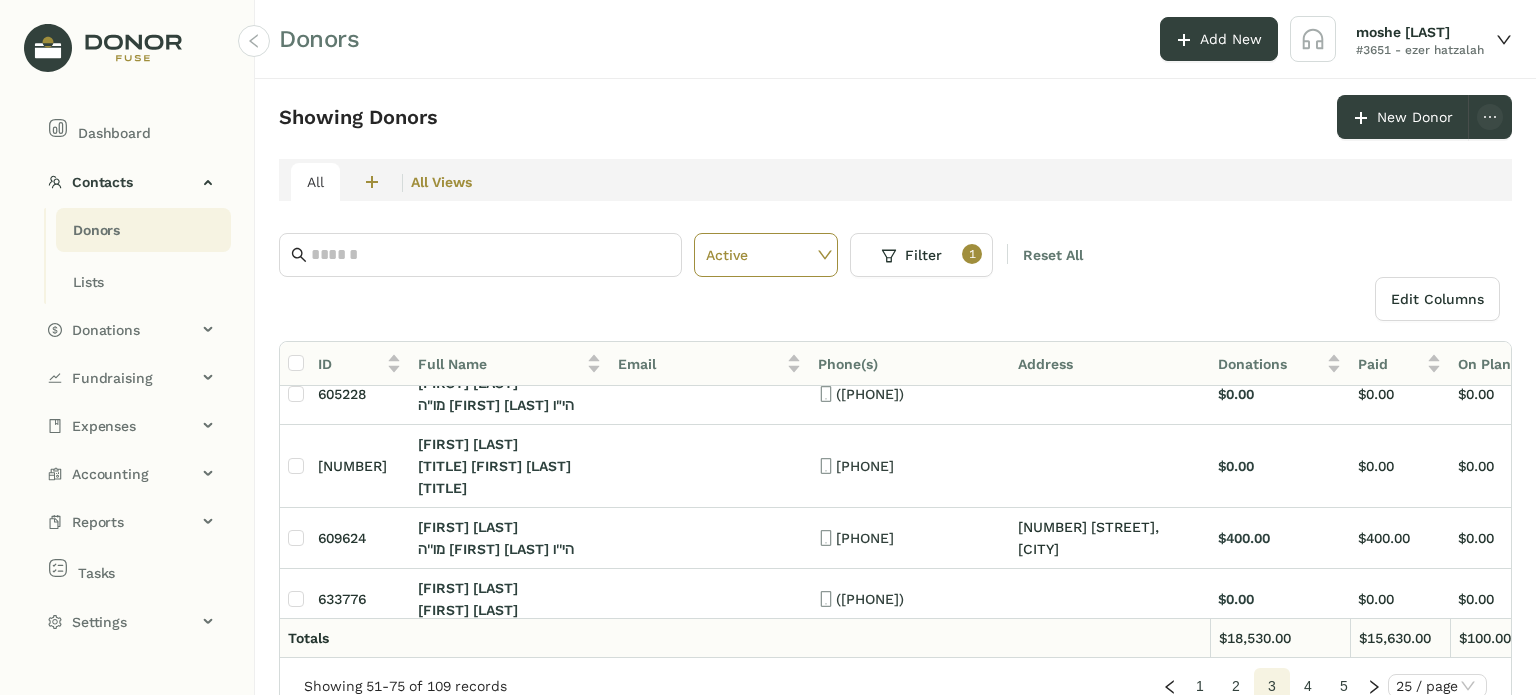 scroll, scrollTop: 0, scrollLeft: 0, axis: both 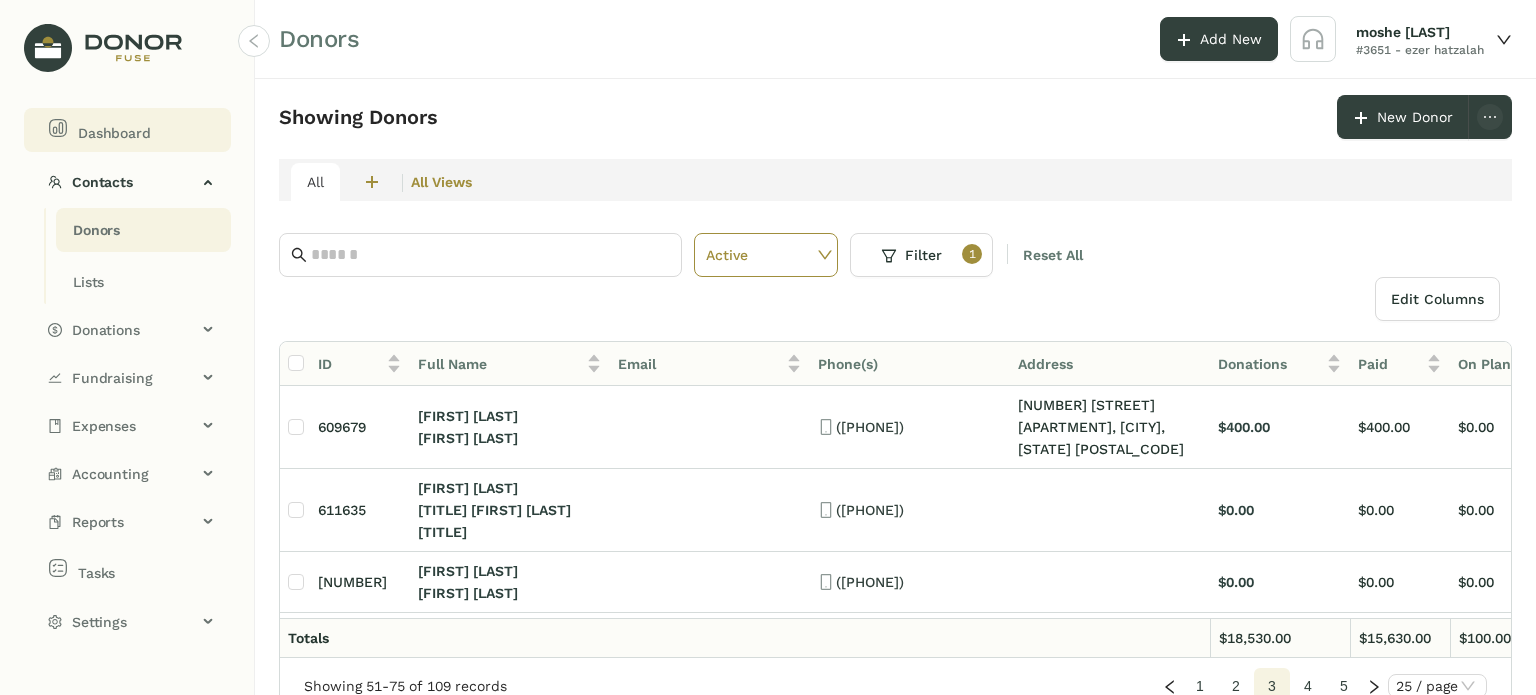 click on "Dashboard" at bounding box center (127, 130) 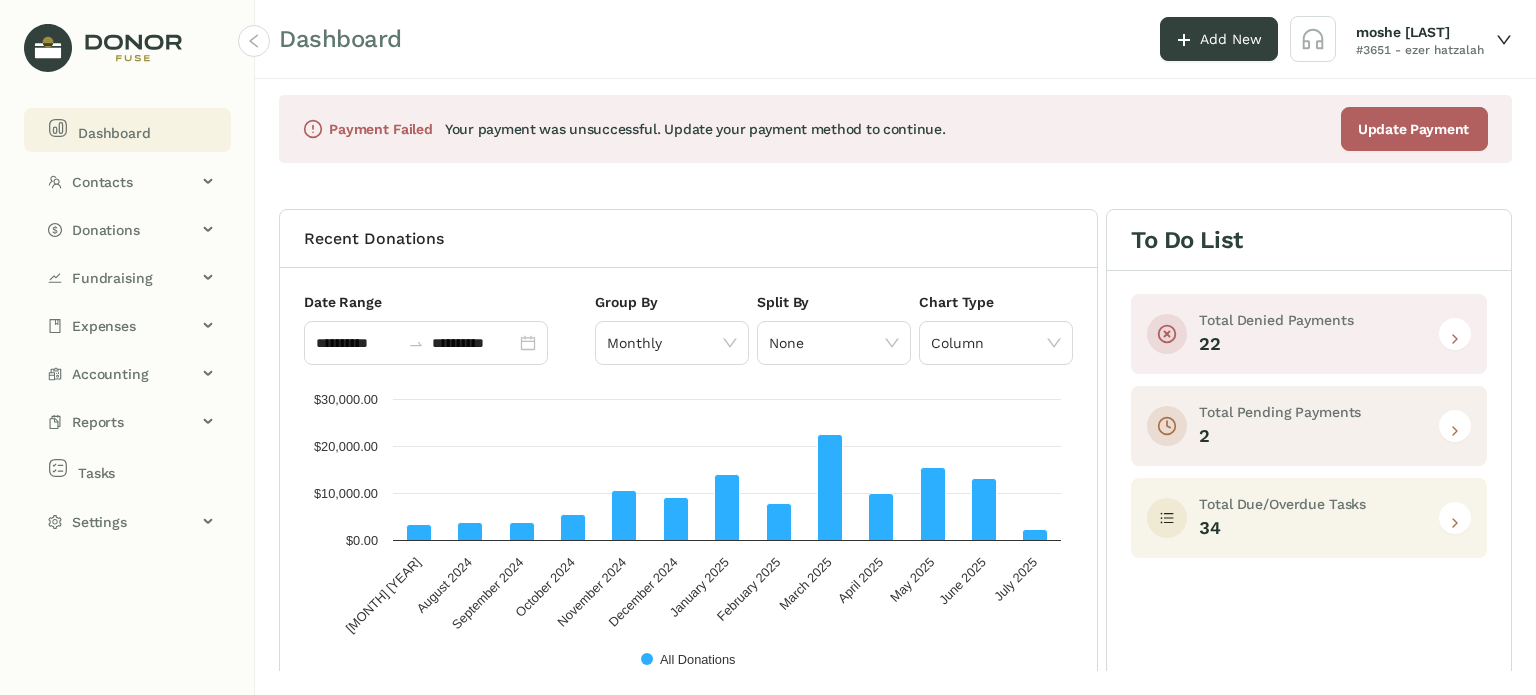 click at bounding box center [1455, 523] 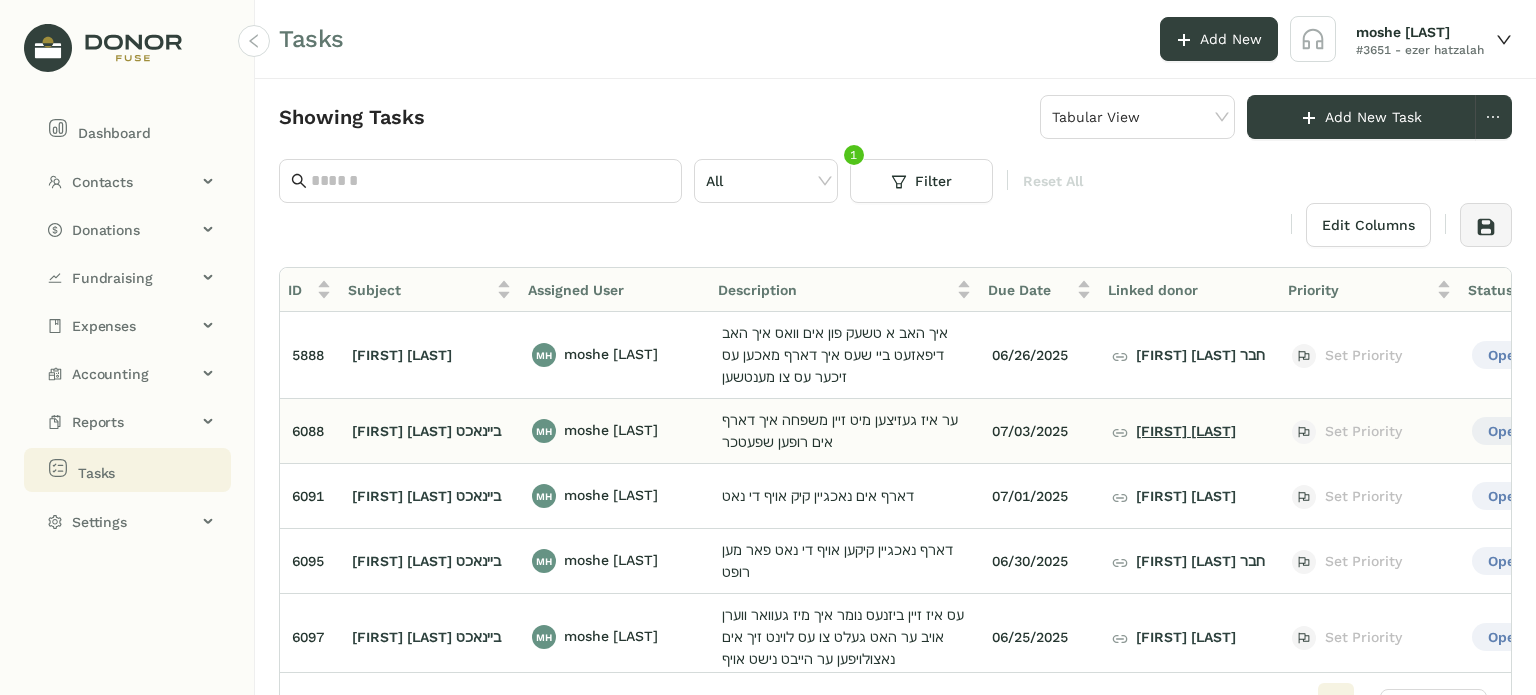click on "[FIRST] [LAST]" at bounding box center (1174, 431) 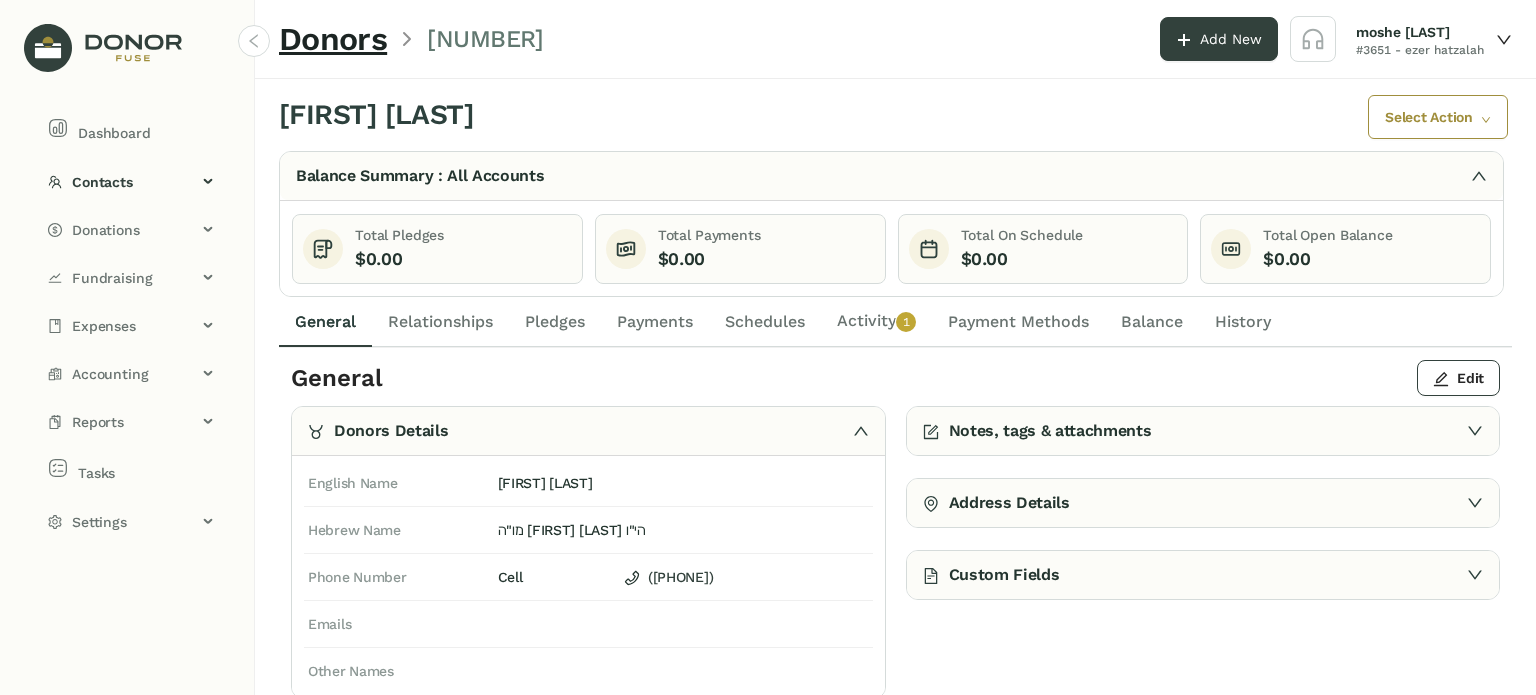 click on "Activity   0   1   2   3   4   5   6   7   8   9" at bounding box center (325, 322) 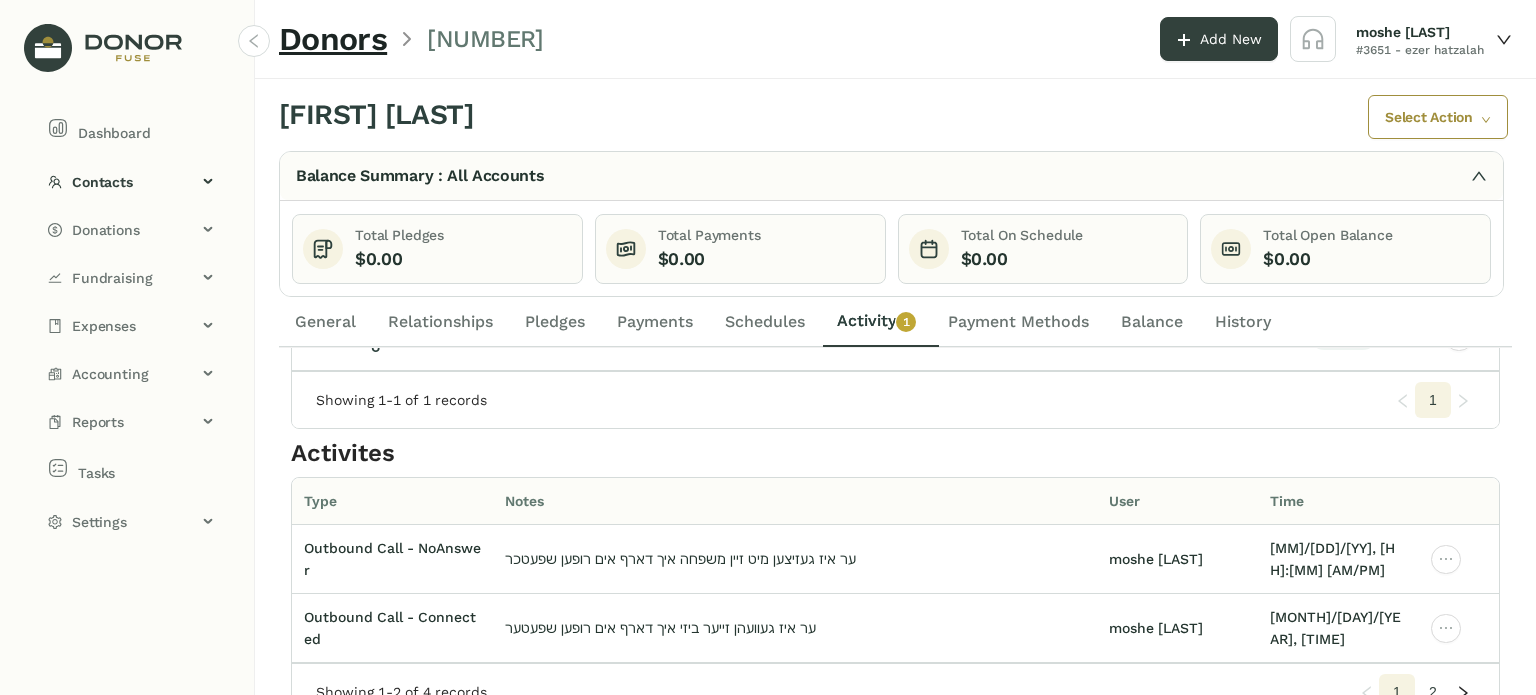 scroll, scrollTop: 0, scrollLeft: 0, axis: both 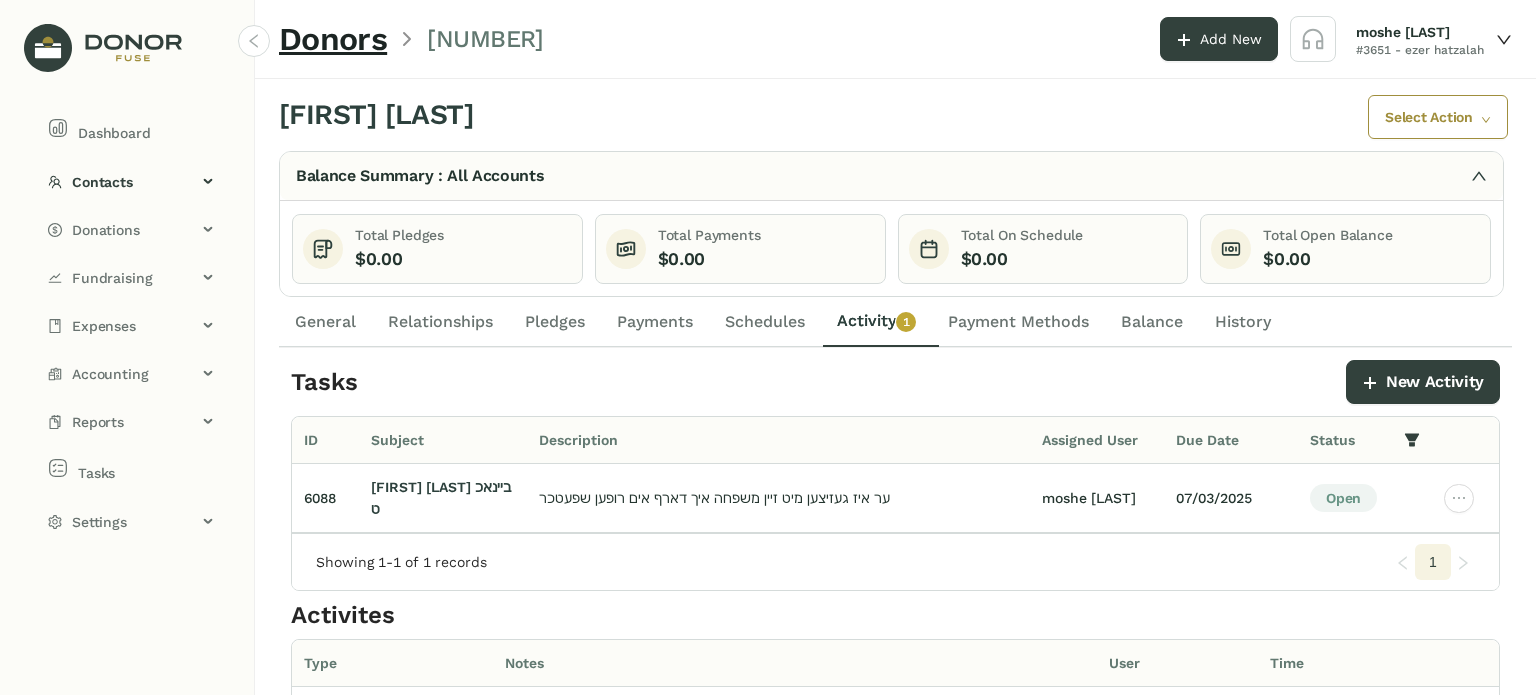 click on "General" at bounding box center (325, 322) 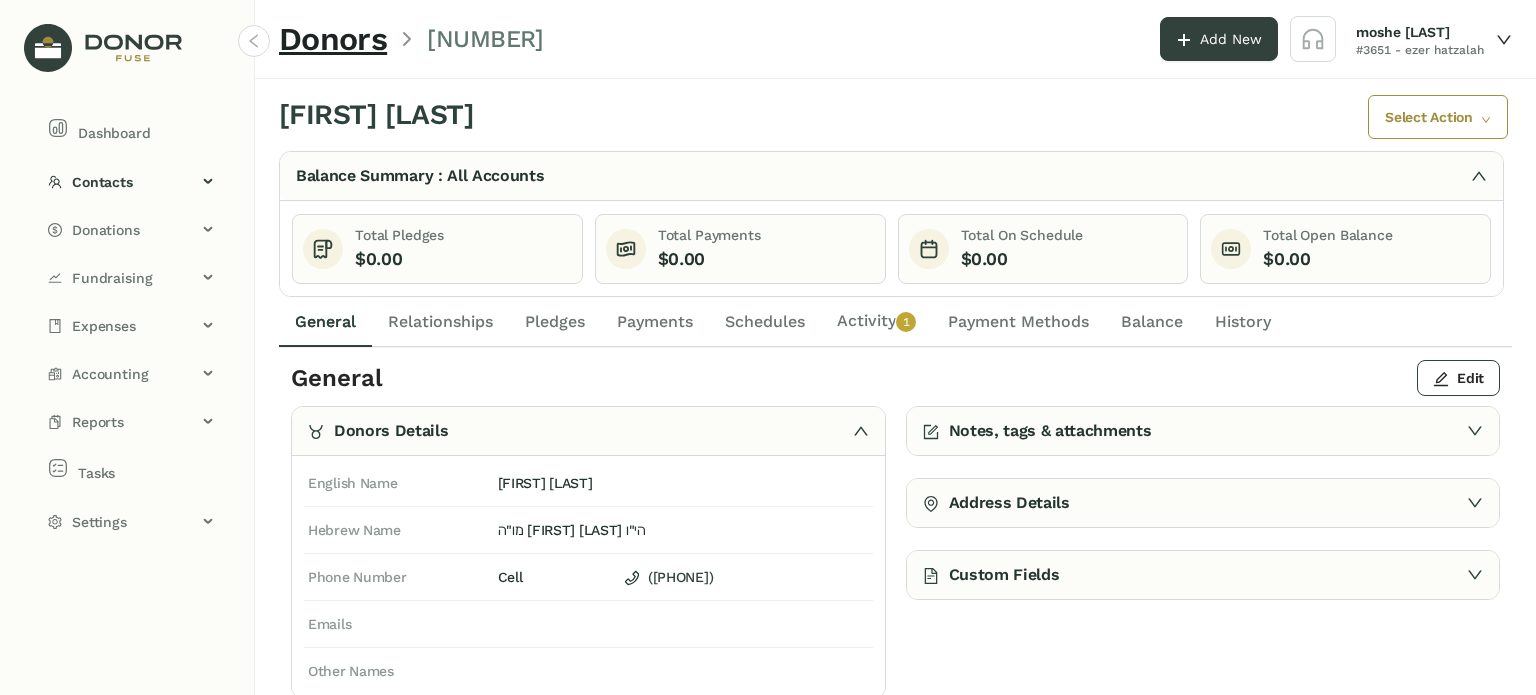 click on "Payments" at bounding box center (325, 322) 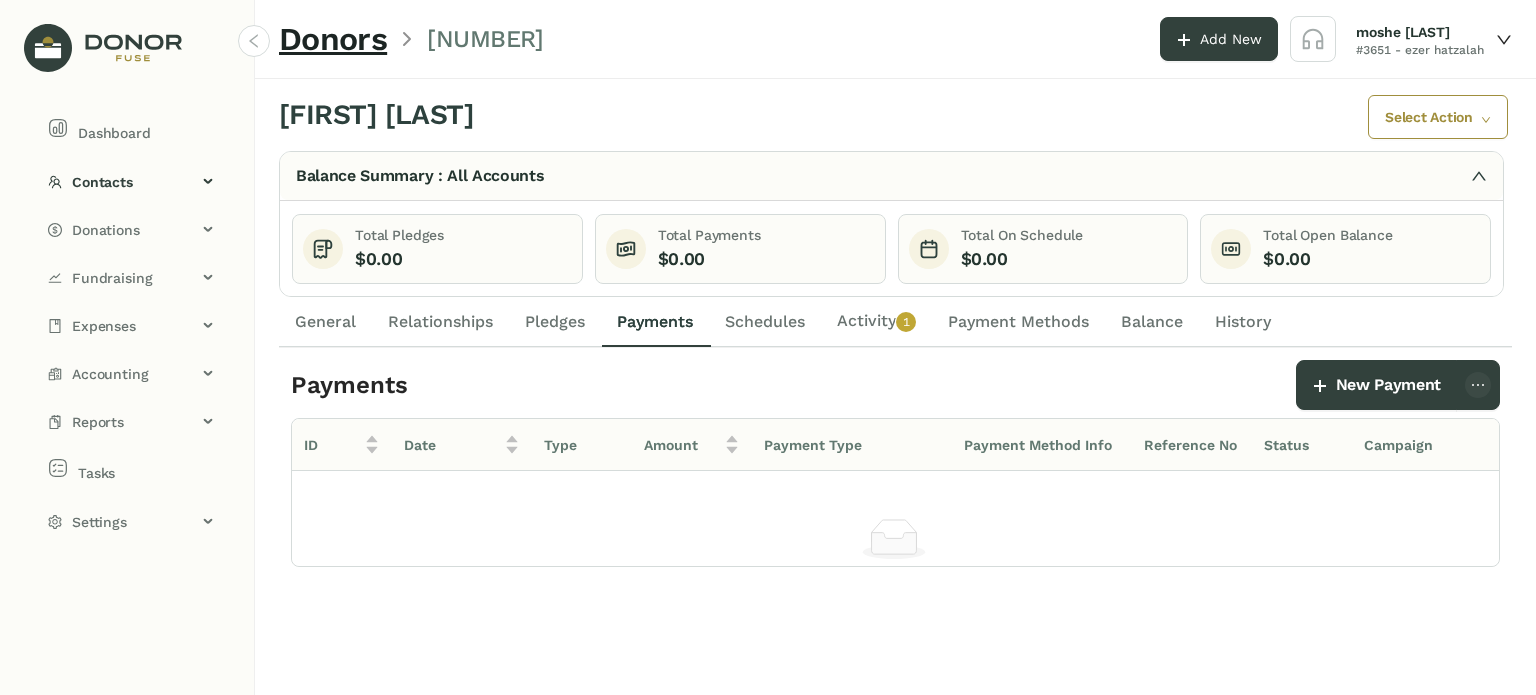 click on "Activity   0   1   2   3   4   5   6   7   8   9" at bounding box center [876, 322] 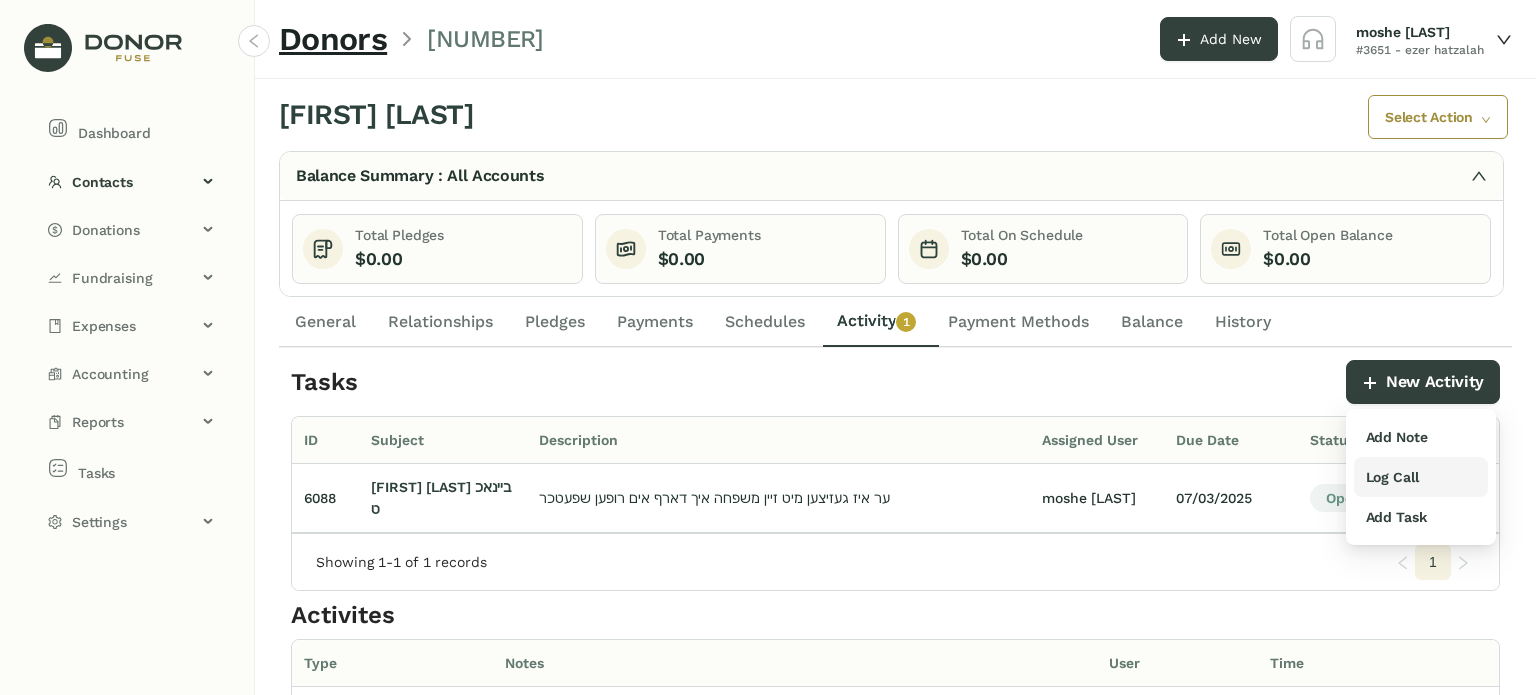 drag, startPoint x: 1389, startPoint y: 476, endPoint x: 1382, endPoint y: 464, distance: 13.892444 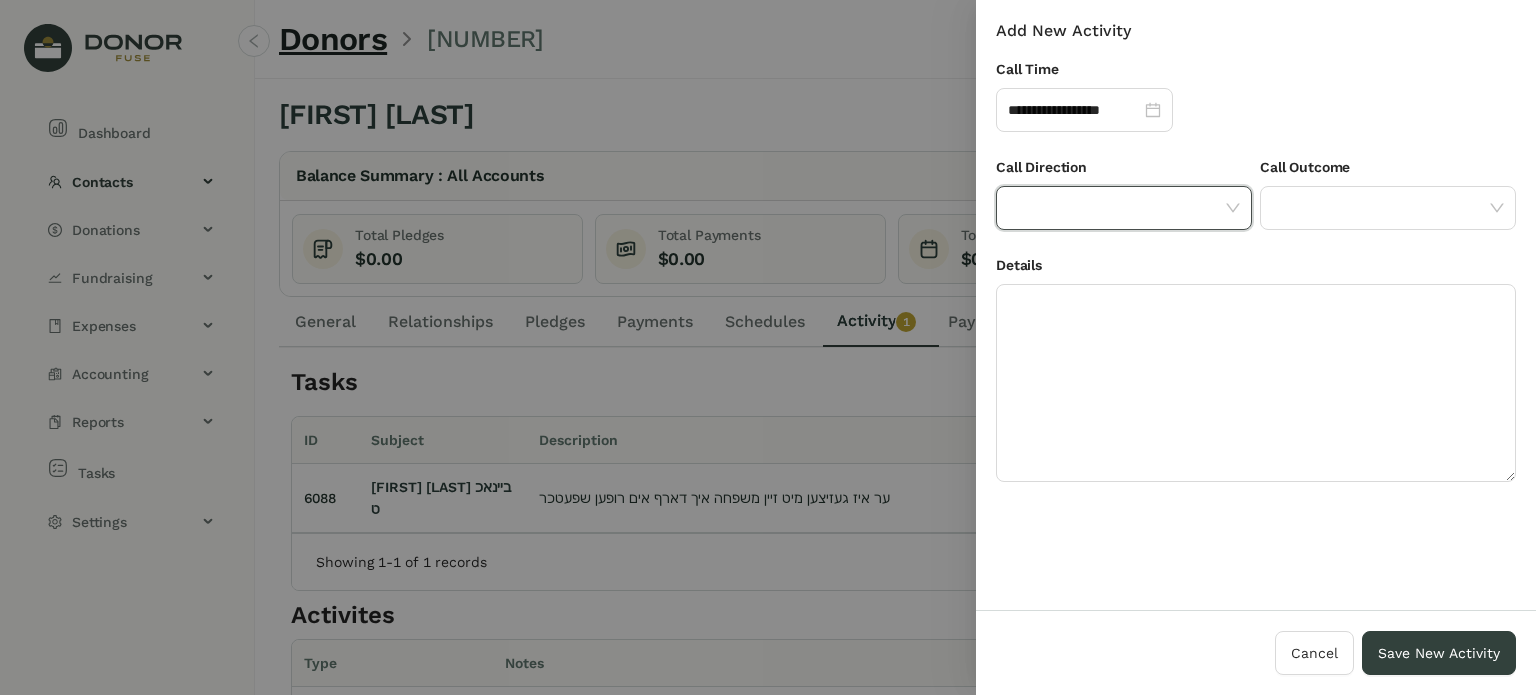 click at bounding box center [1117, 208] 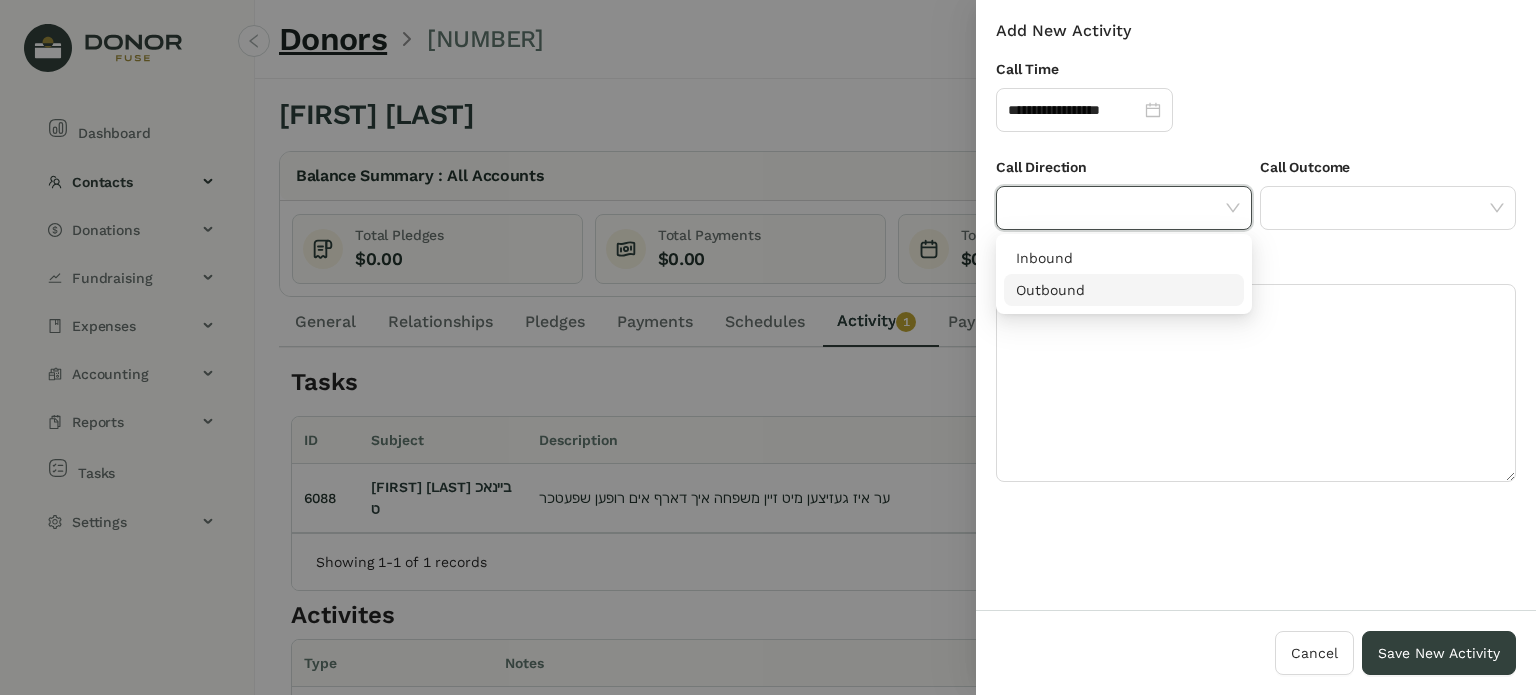 drag, startPoint x: 1088, startPoint y: 286, endPoint x: 1141, endPoint y: 271, distance: 55.081757 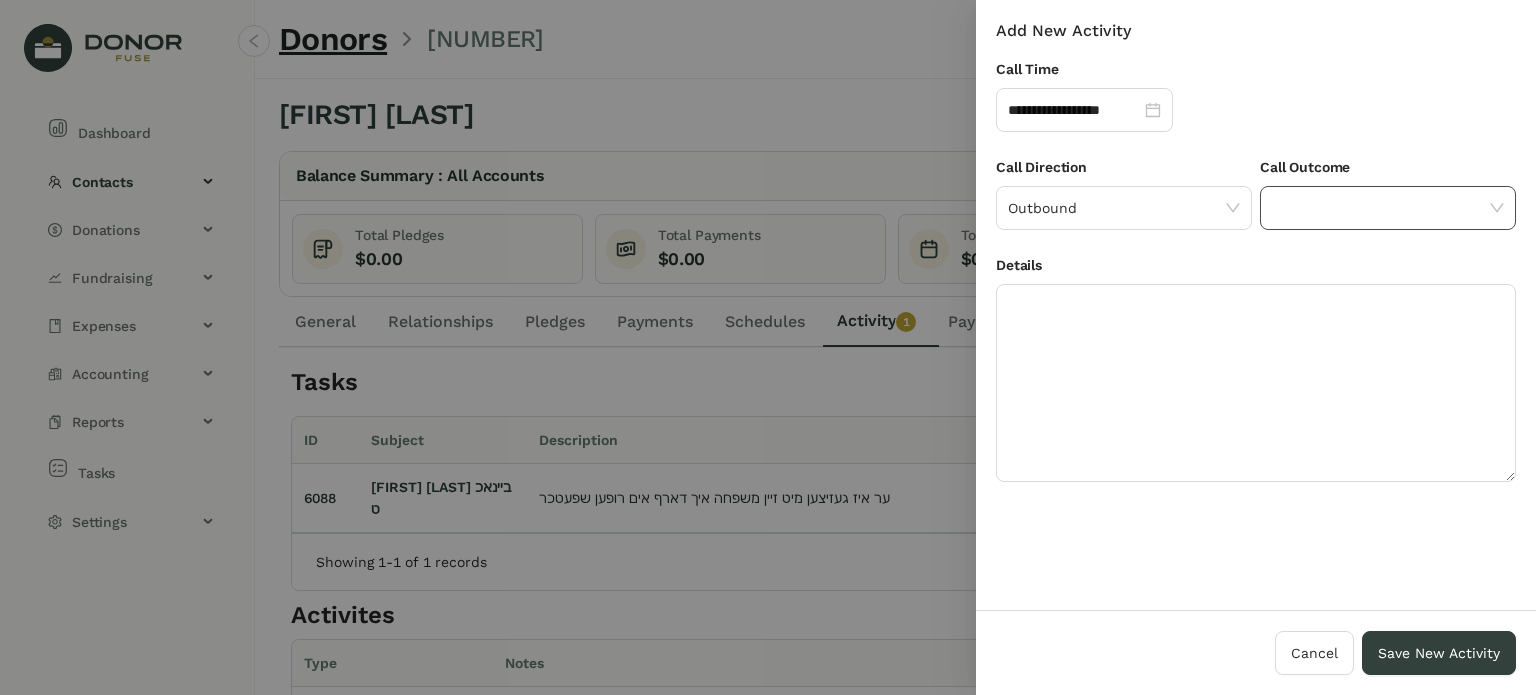 click at bounding box center [1381, 208] 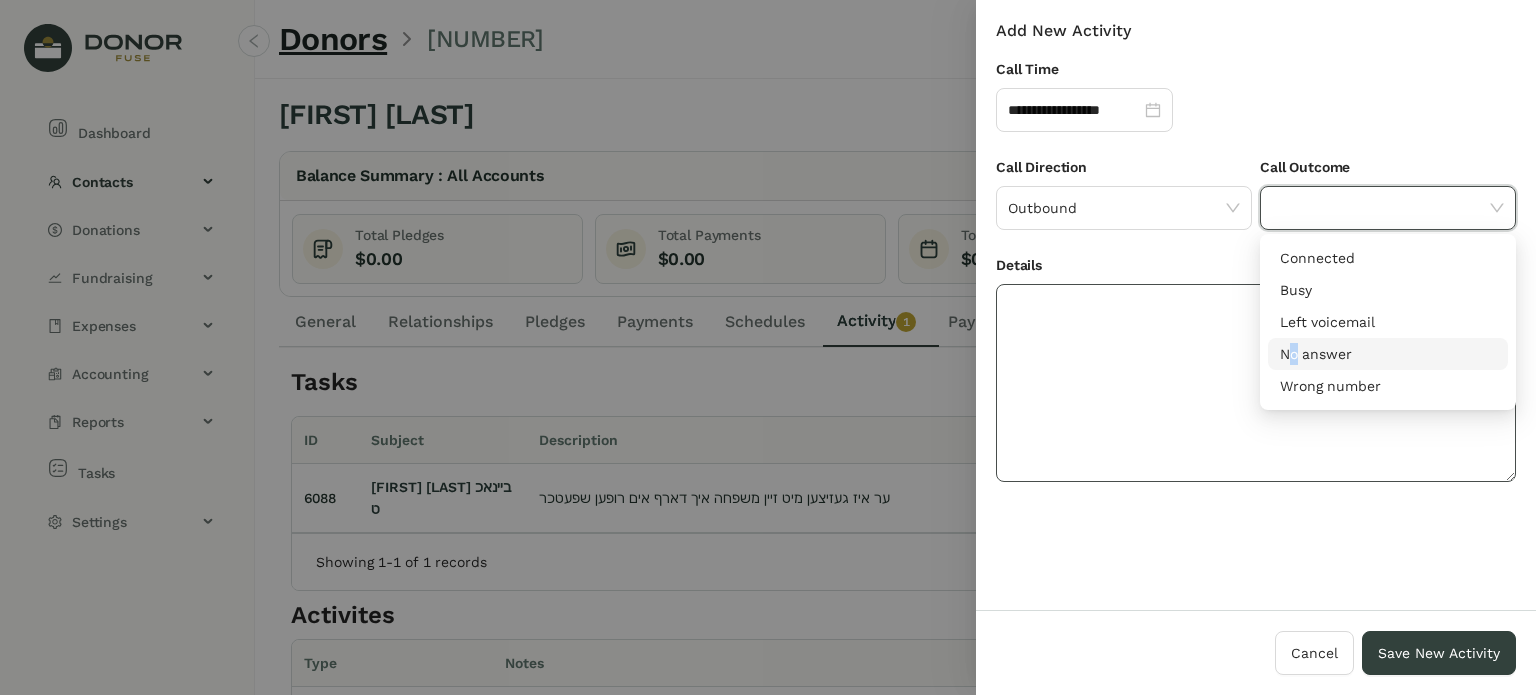 drag, startPoint x: 1296, startPoint y: 348, endPoint x: 1274, endPoint y: 343, distance: 22.561028 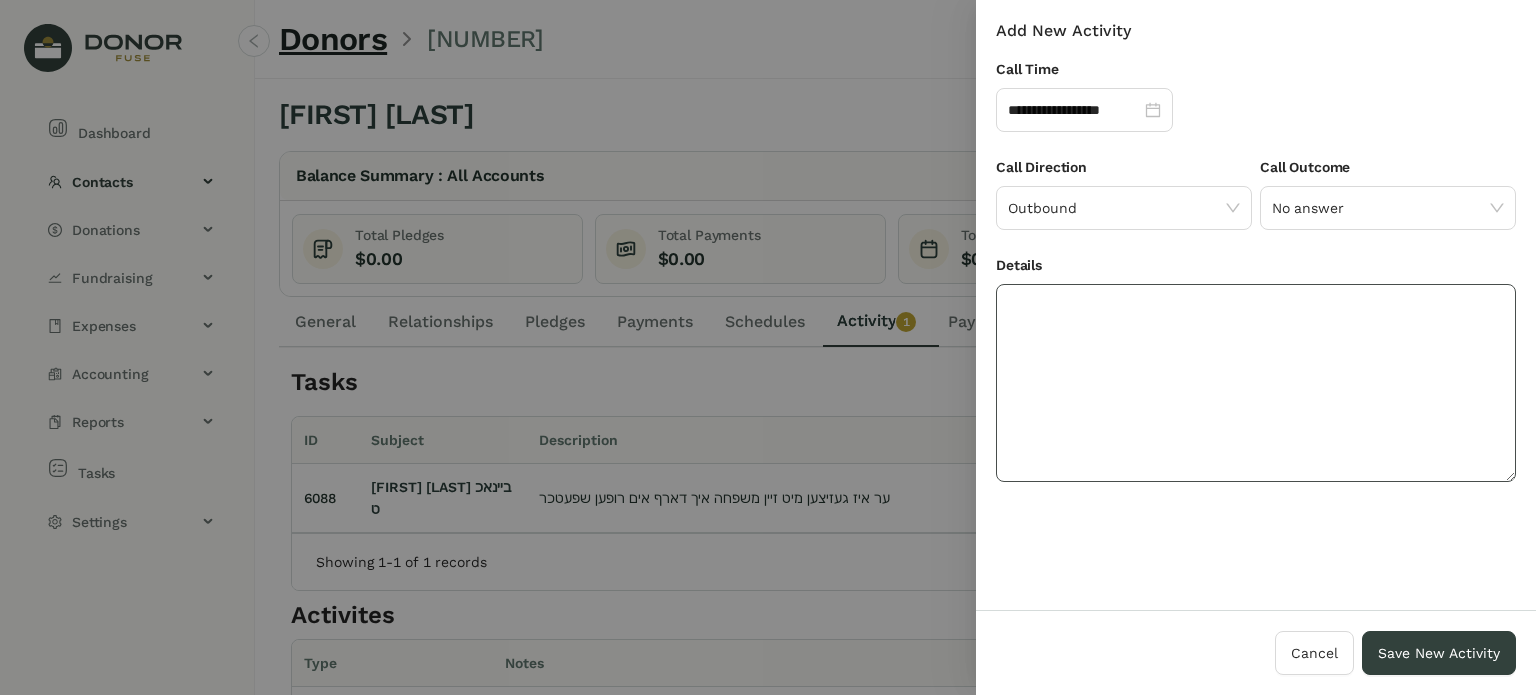 click at bounding box center [1256, 383] 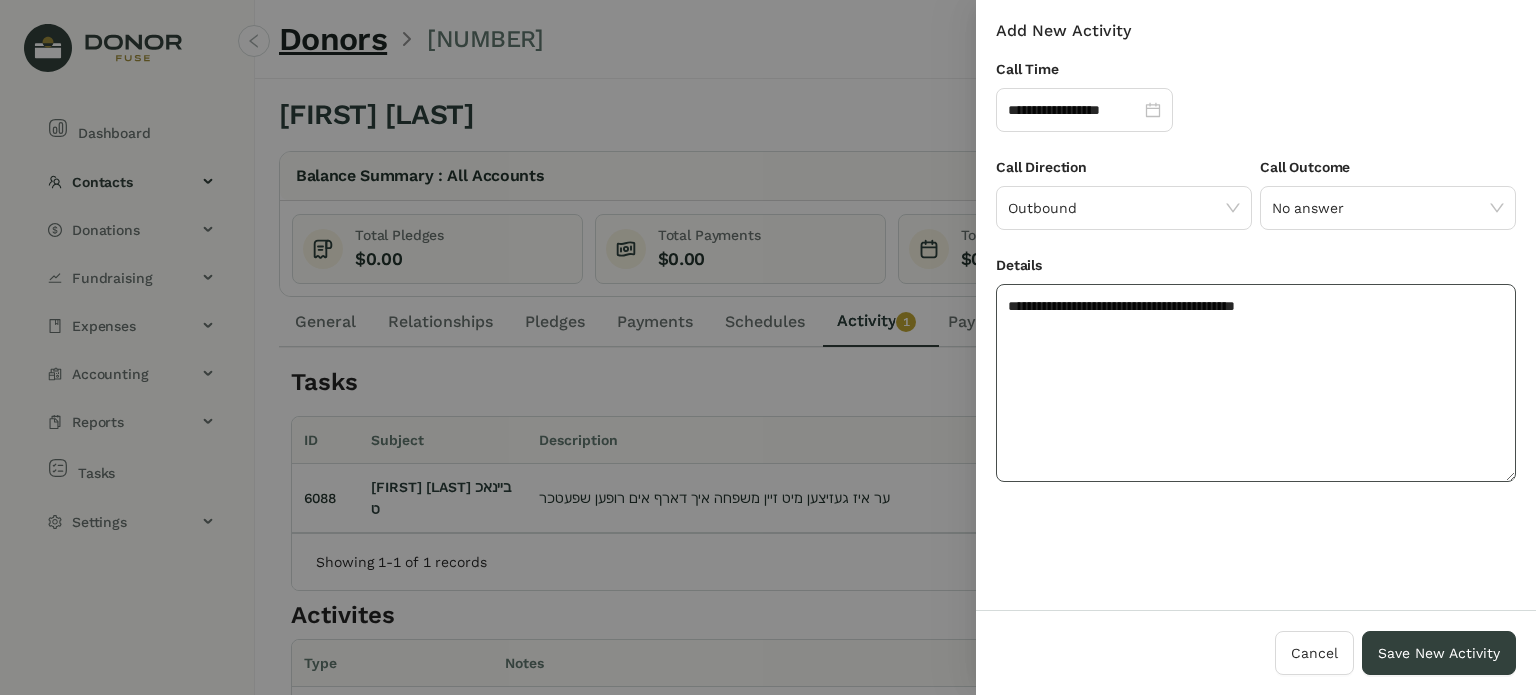 click on "**********" at bounding box center [1256, 383] 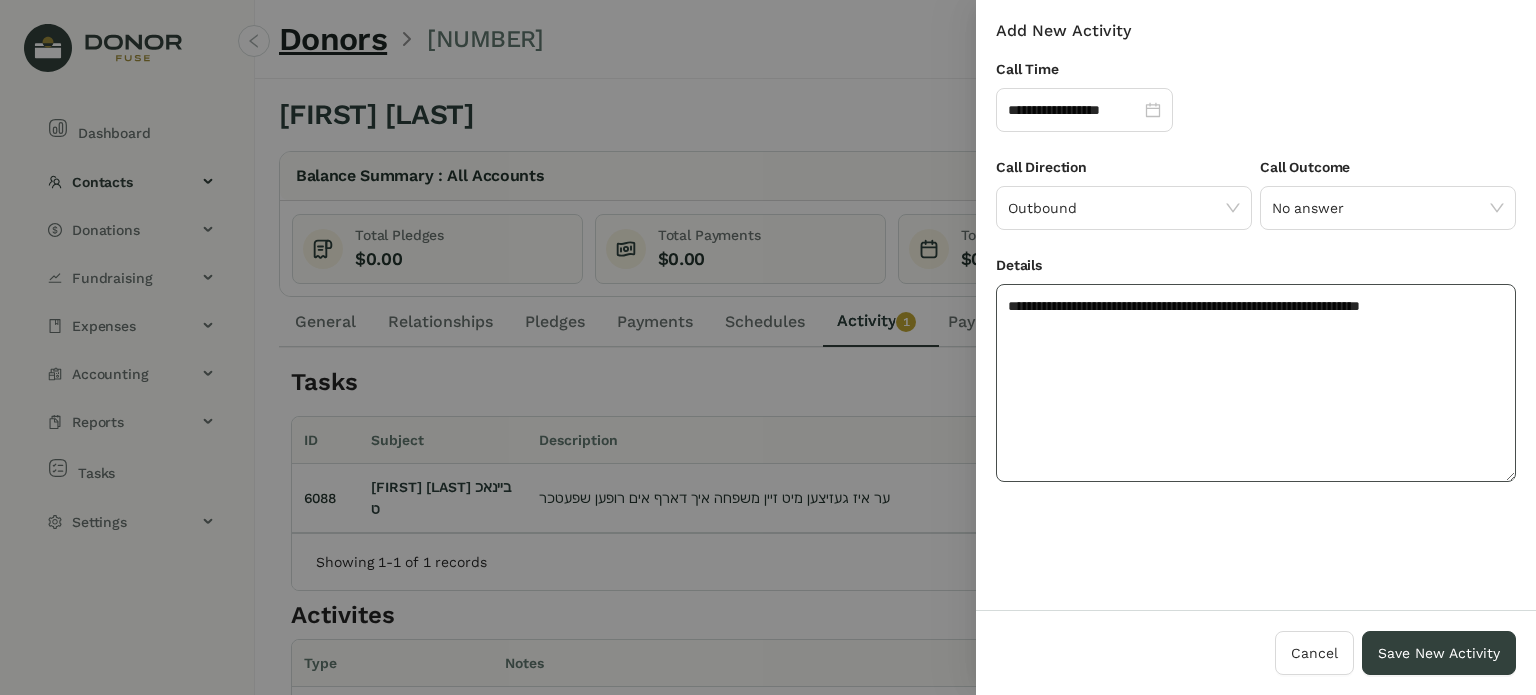 click on "**********" at bounding box center [1256, 383] 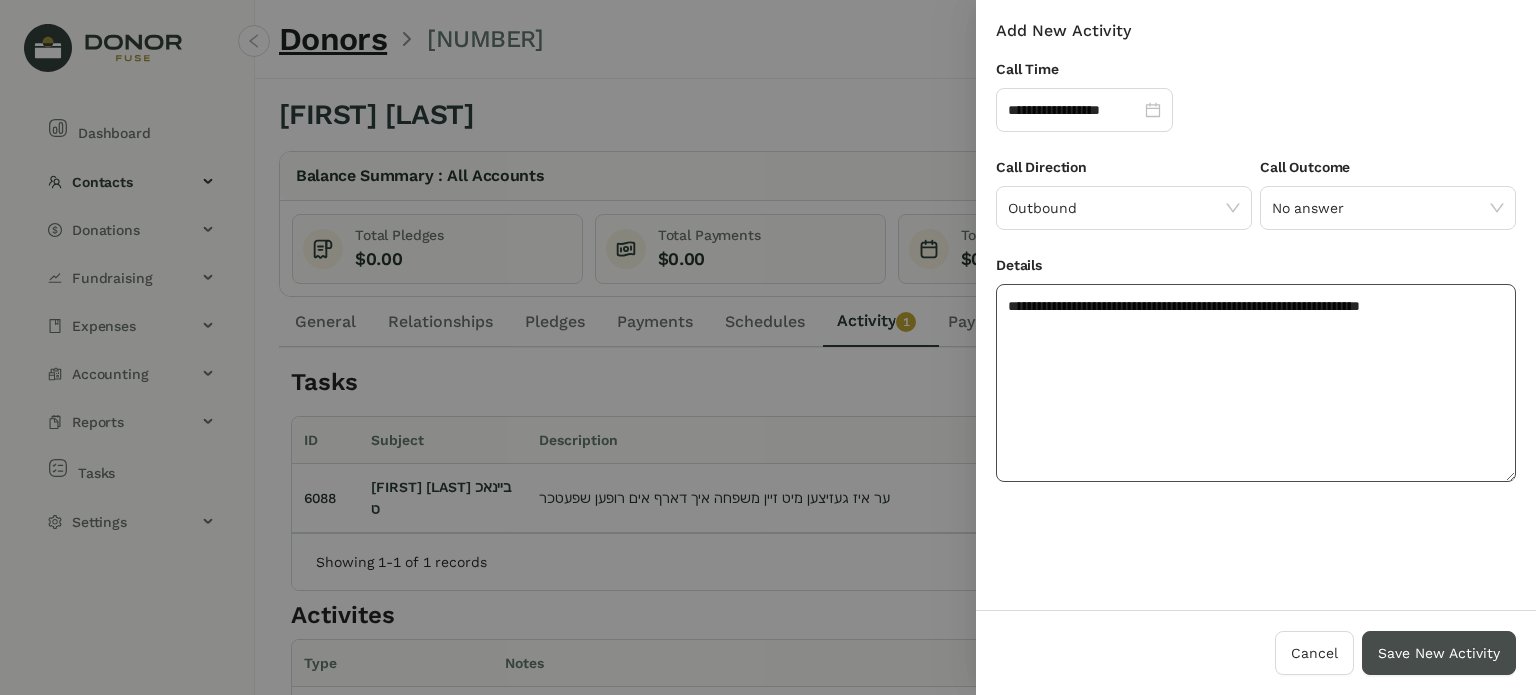 type on "**********" 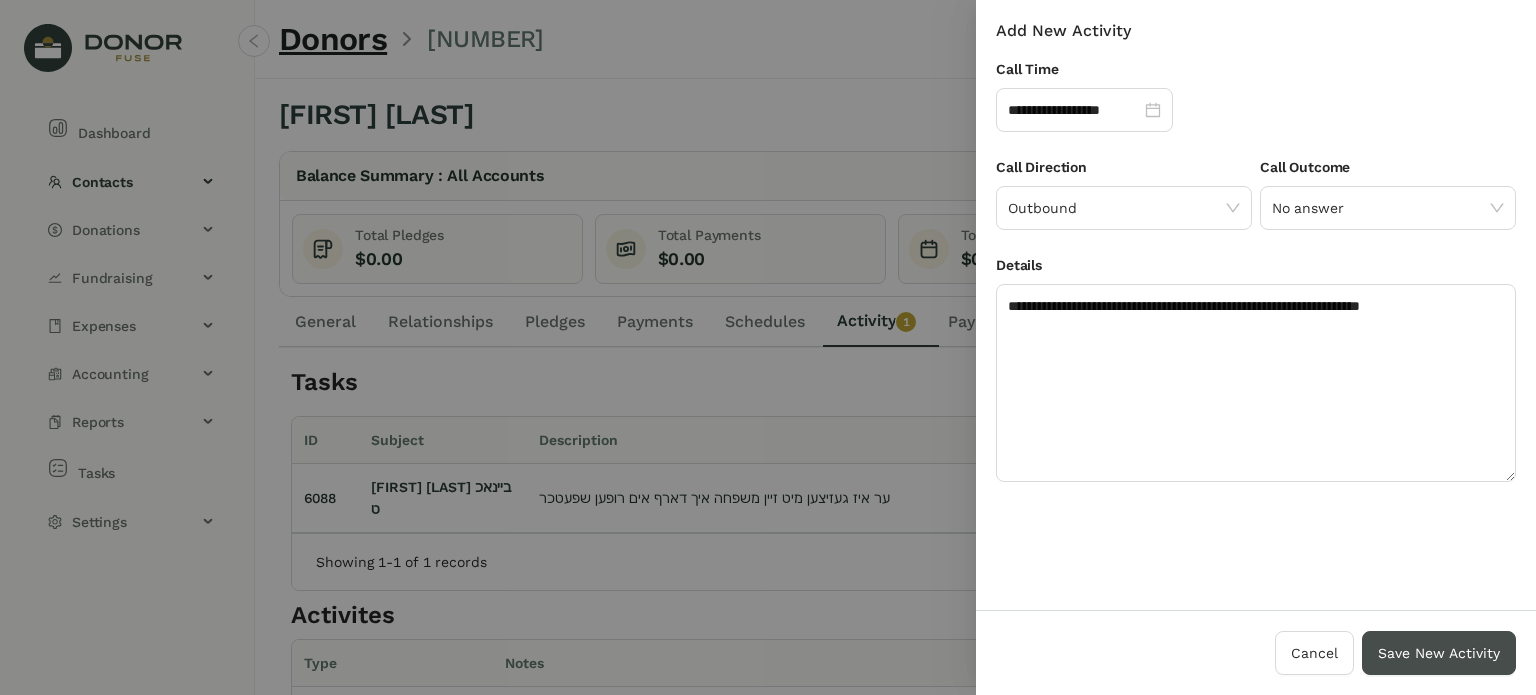 click on "Save New Activity" at bounding box center [1439, 653] 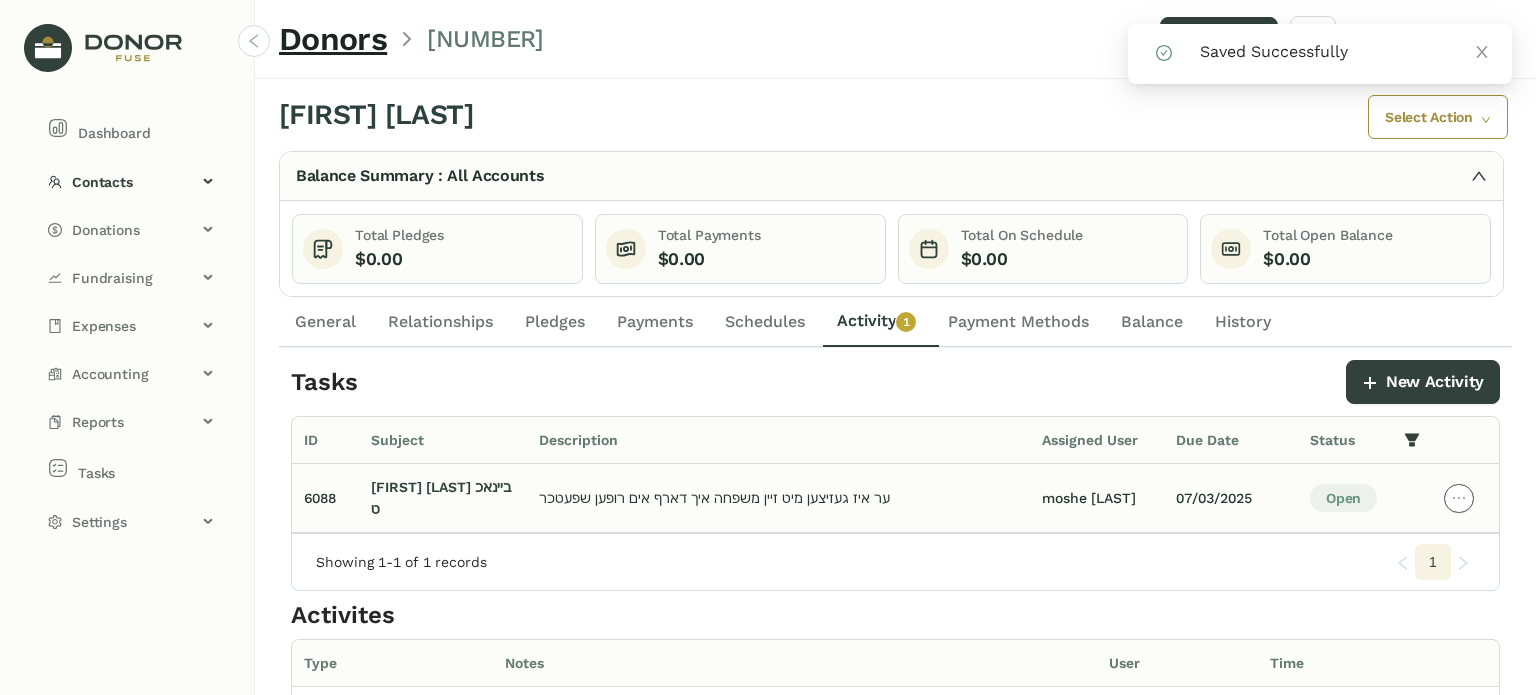 click at bounding box center (1459, 498) 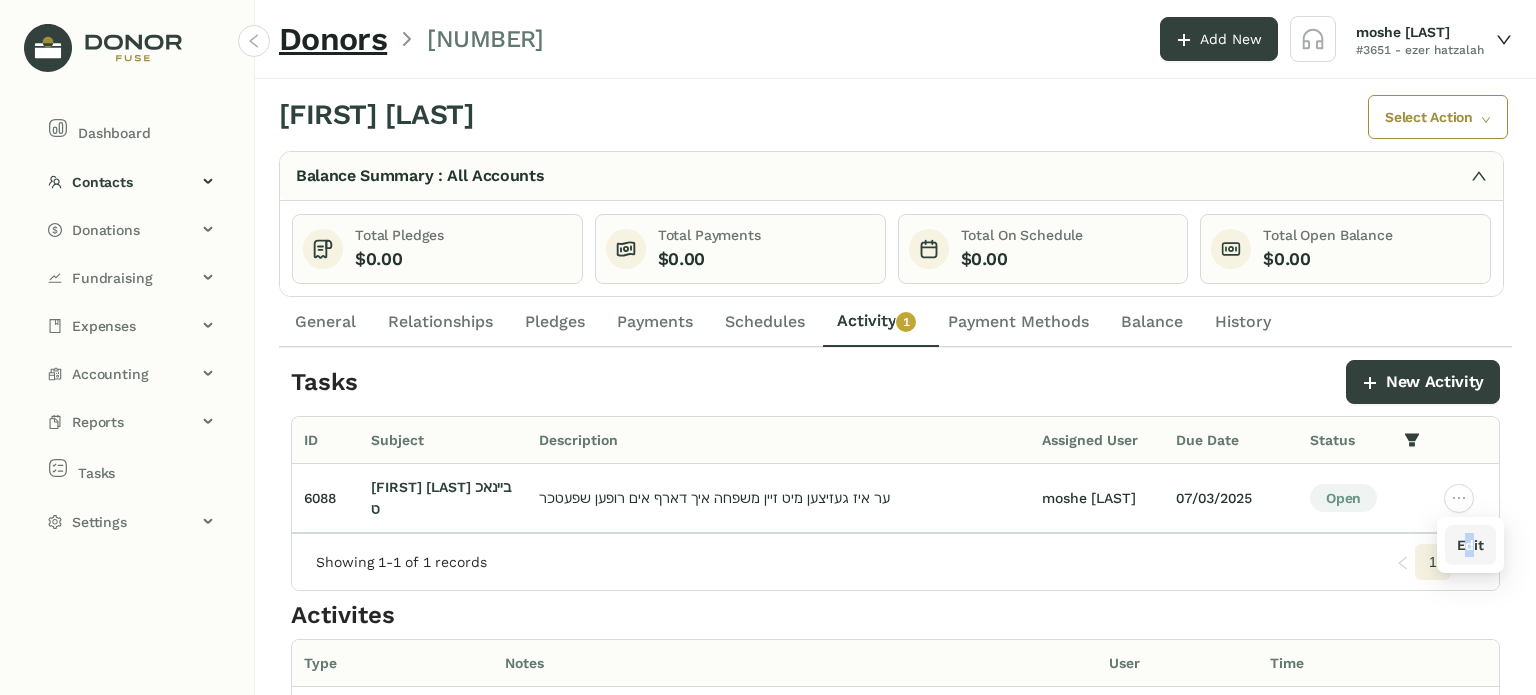 click on "Edit" at bounding box center [1470, 545] 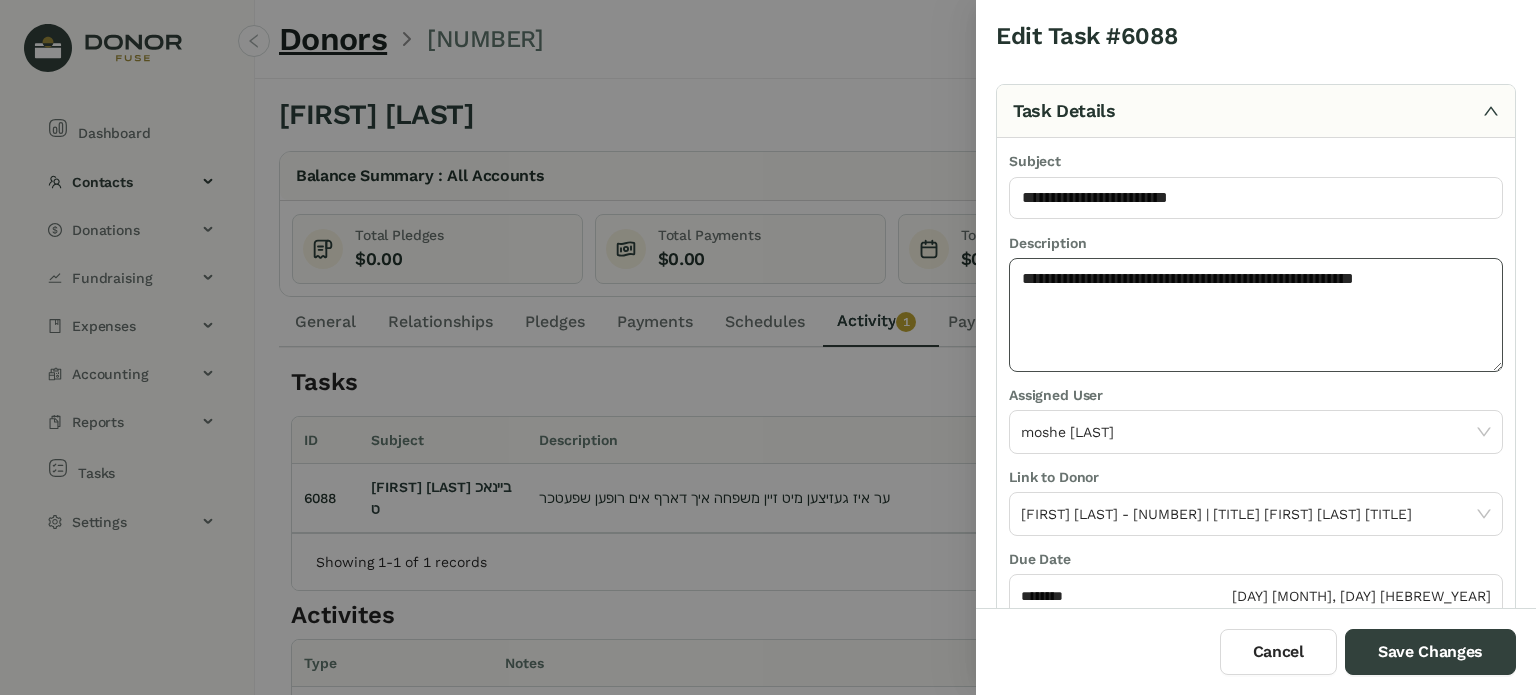 click on "**********" at bounding box center (1256, 315) 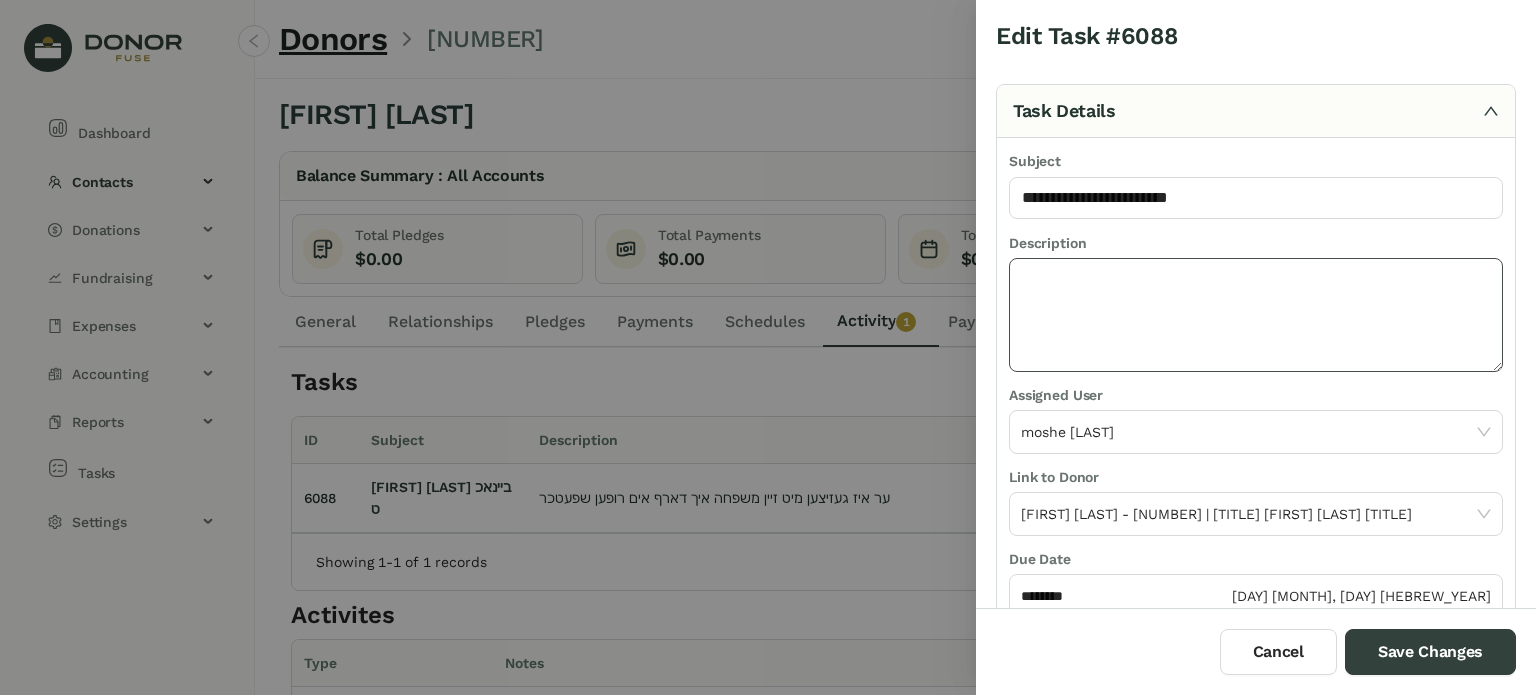 paste on "**********" 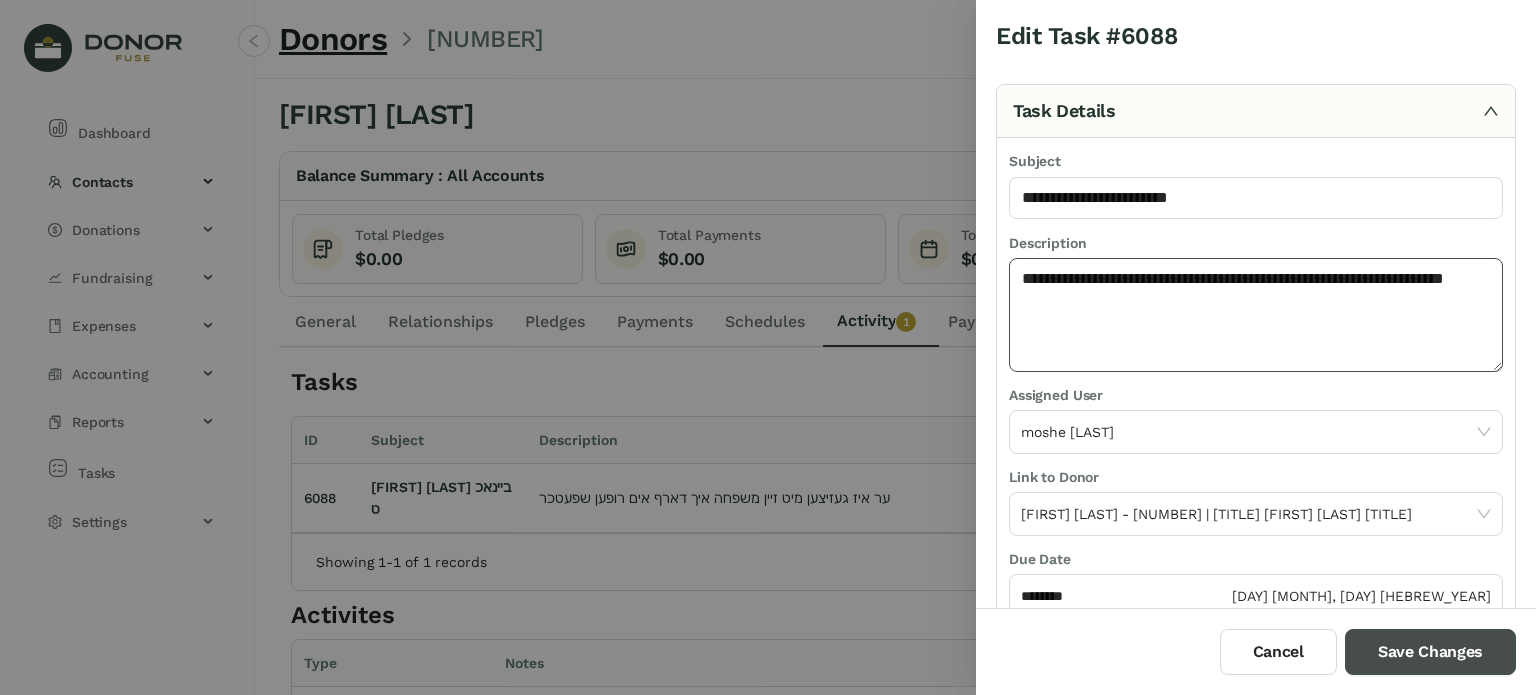 type on "**********" 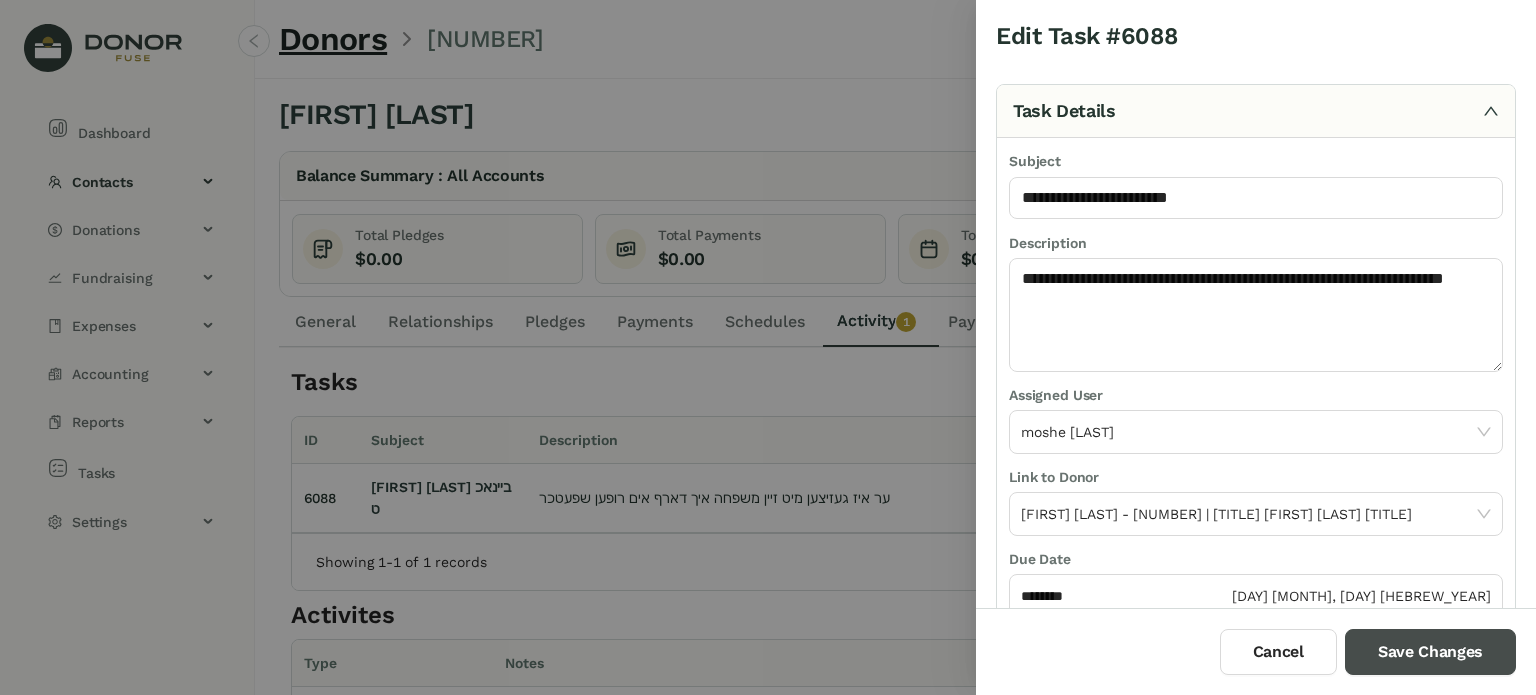 click on "Save Changes" at bounding box center (1430, 652) 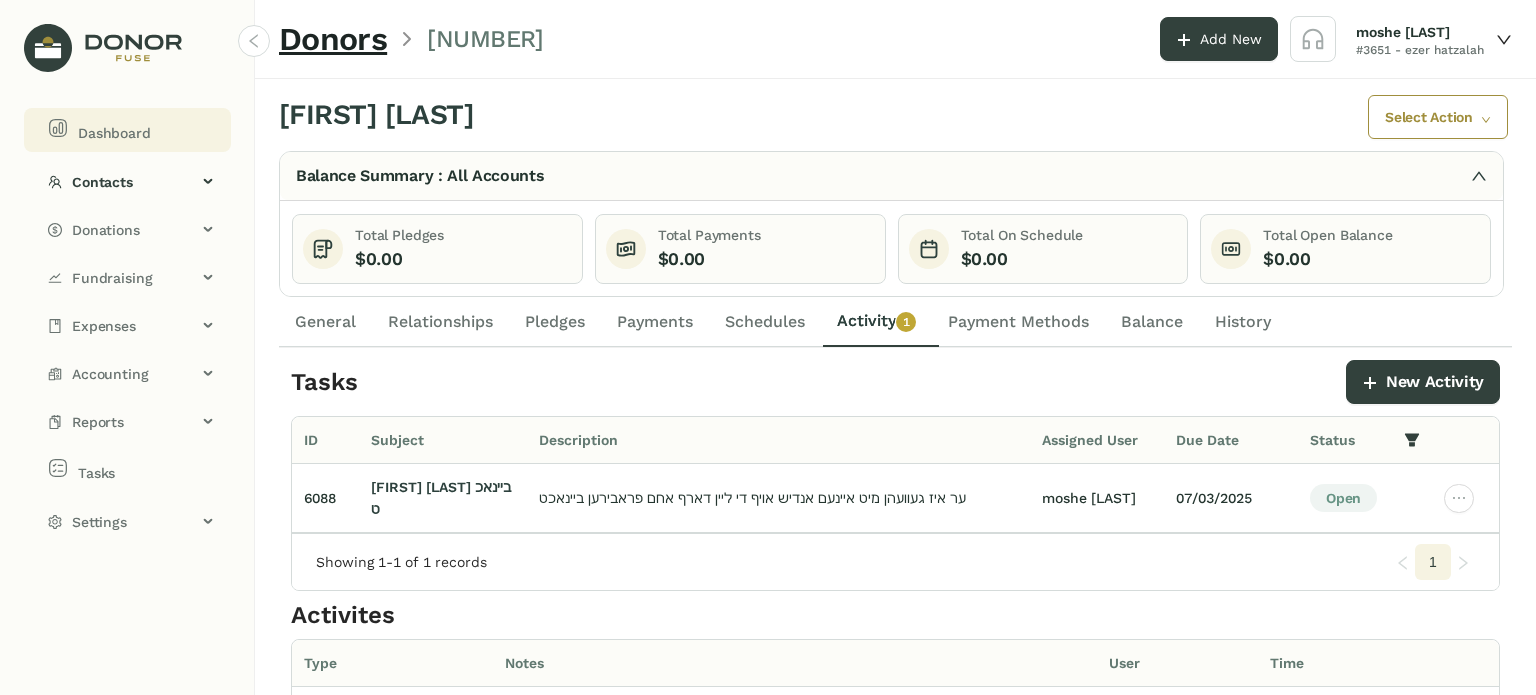 click on "Dashboard" at bounding box center [131, 130] 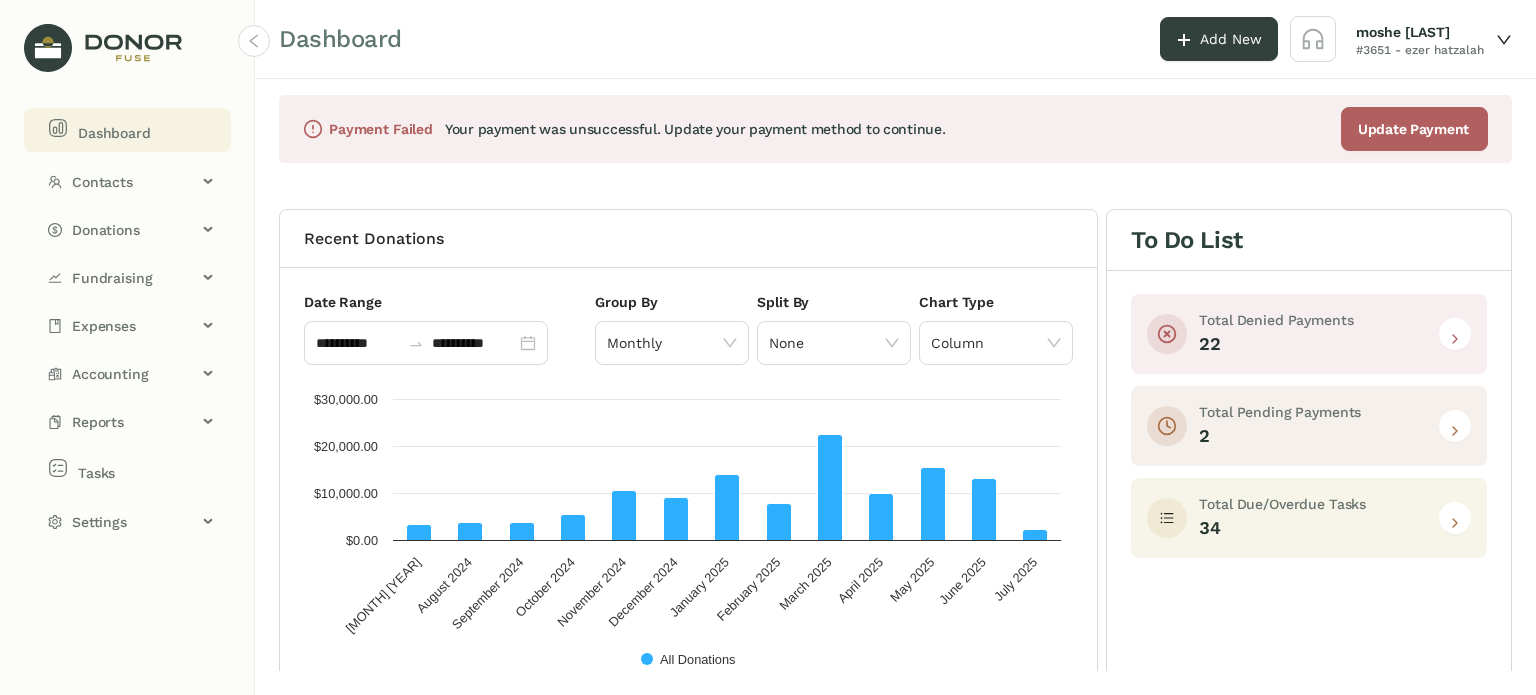 click at bounding box center (1455, 518) 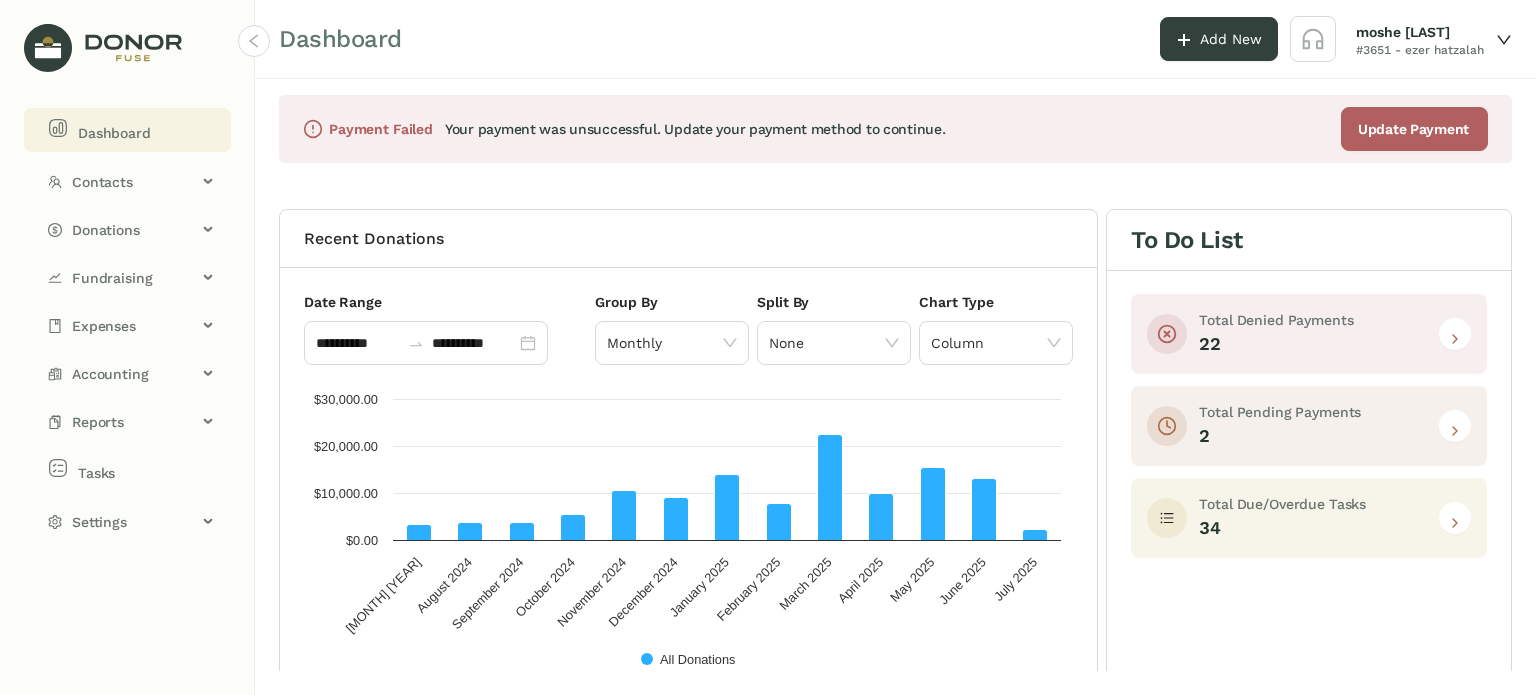 click at bounding box center (1455, 523) 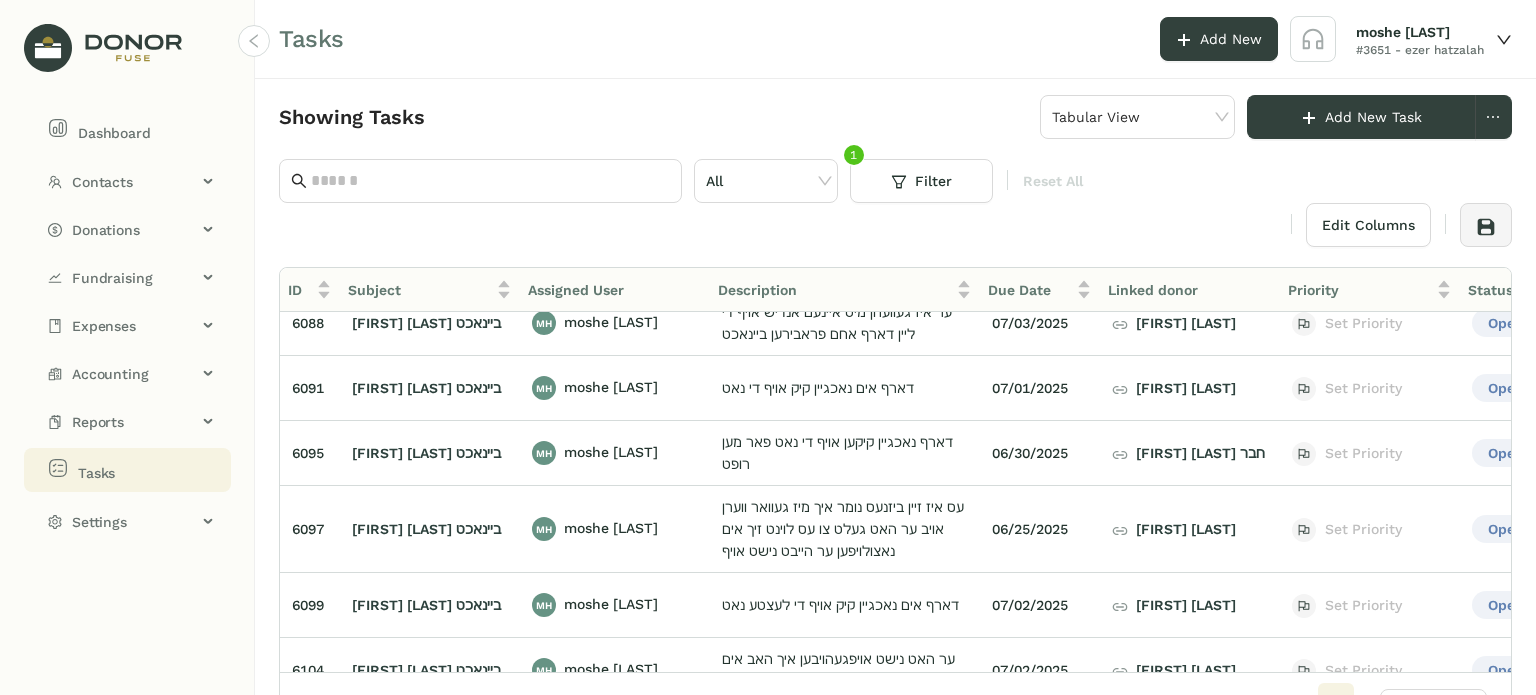 scroll, scrollTop: 114, scrollLeft: 0, axis: vertical 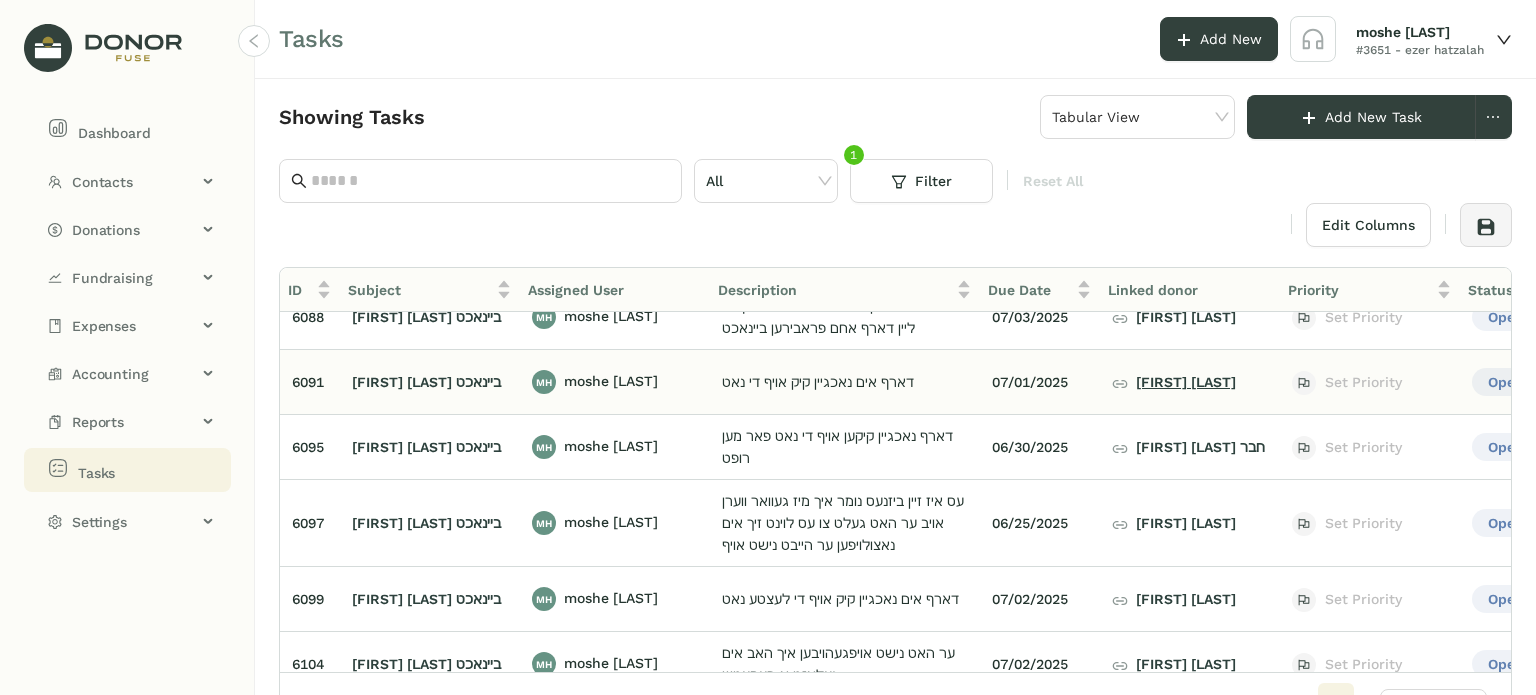click on "[FIRST] [LAST]" at bounding box center (1174, 382) 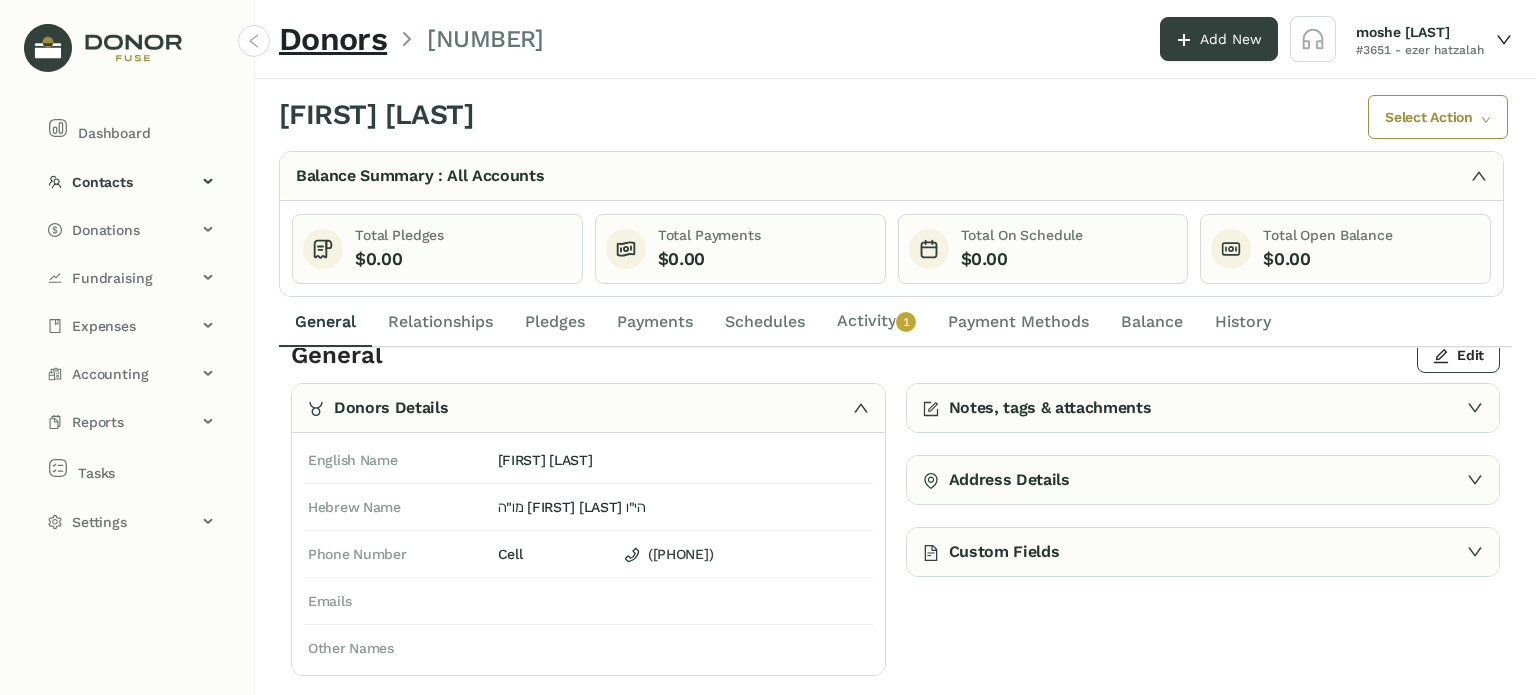 scroll, scrollTop: 0, scrollLeft: 0, axis: both 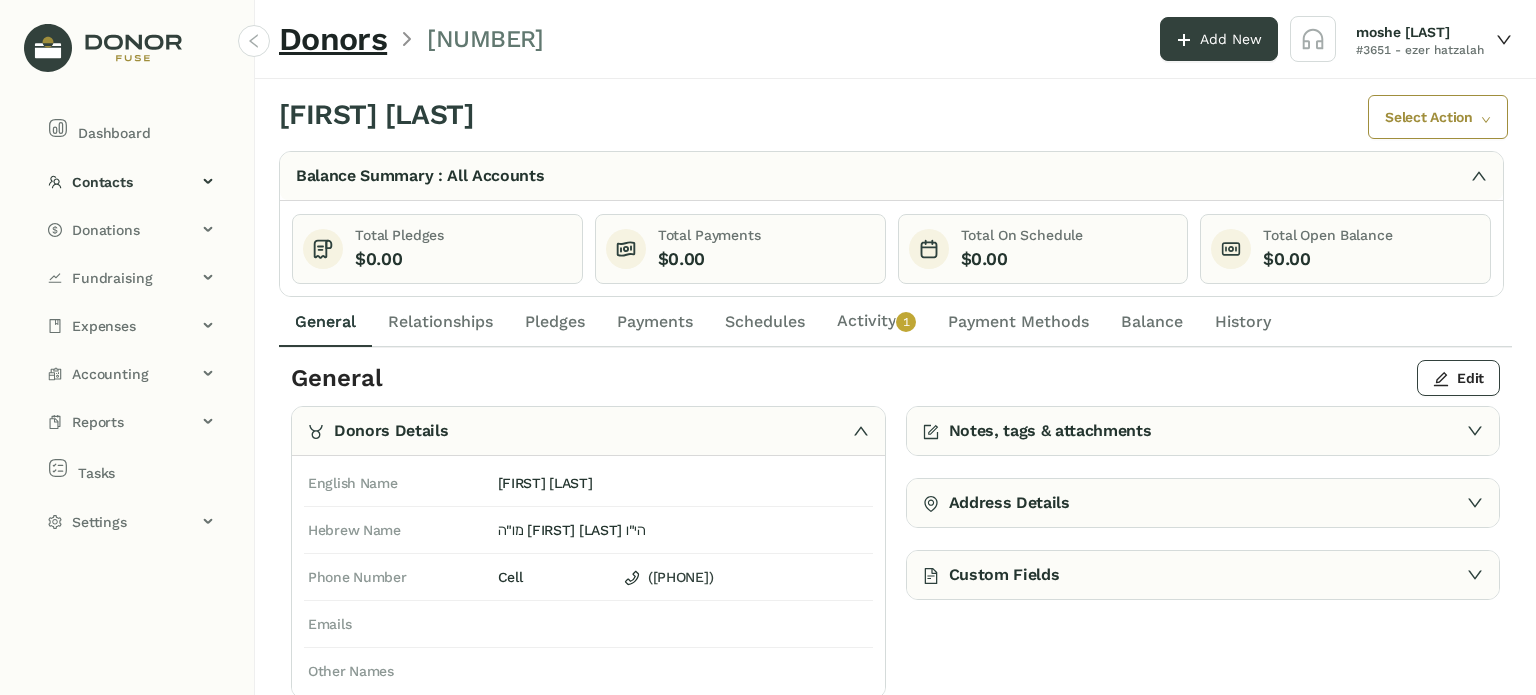 click on "Activity   0   1   2   3   4   5   6   7   8   9" at bounding box center (876, 322) 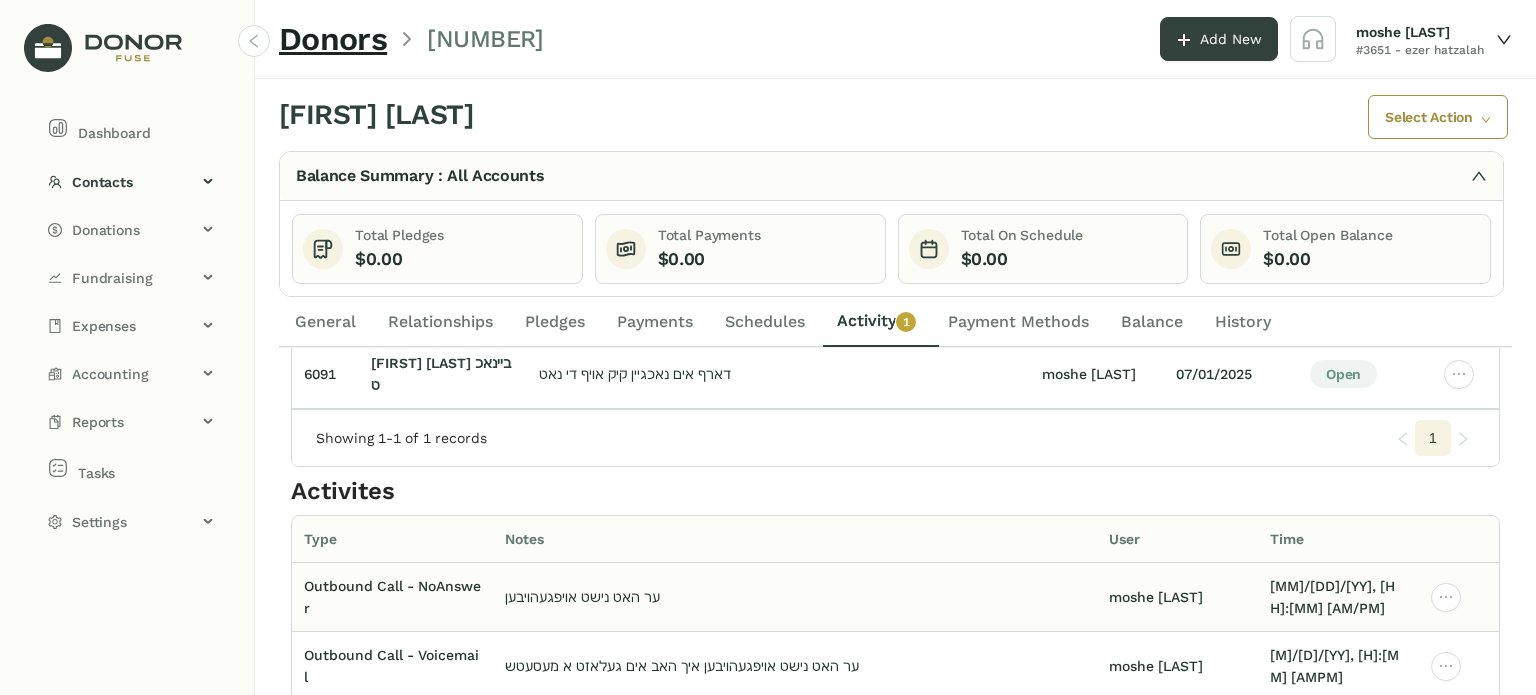 scroll, scrollTop: 162, scrollLeft: 0, axis: vertical 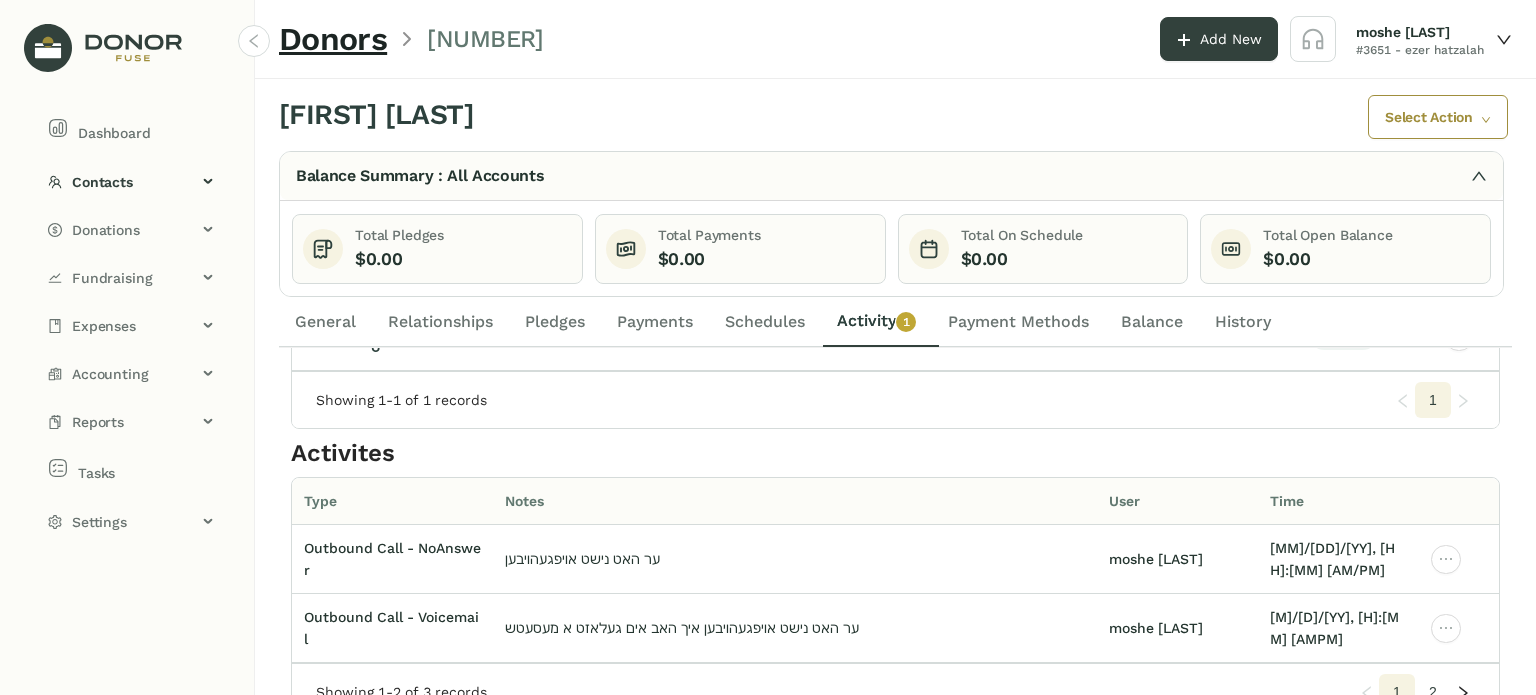 click on "2" at bounding box center [1433, 400] 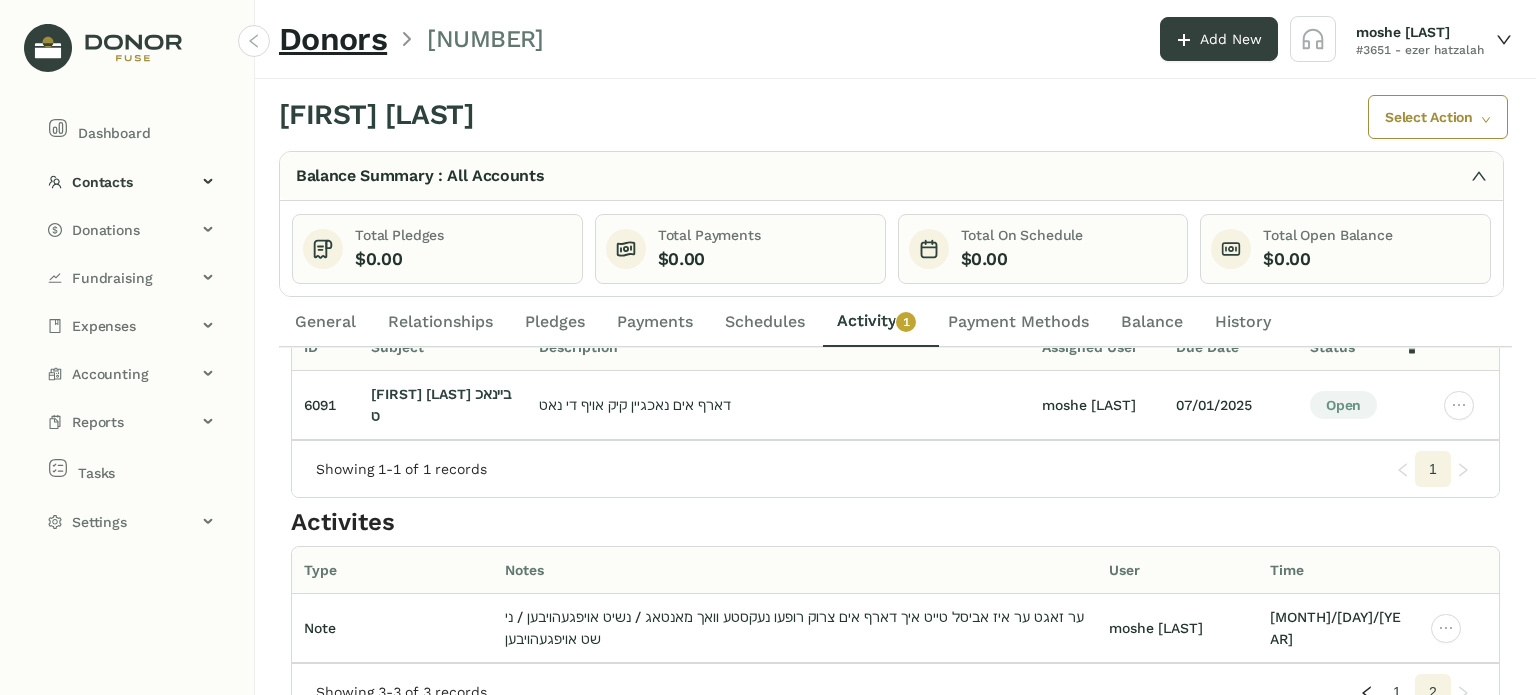 scroll, scrollTop: 0, scrollLeft: 0, axis: both 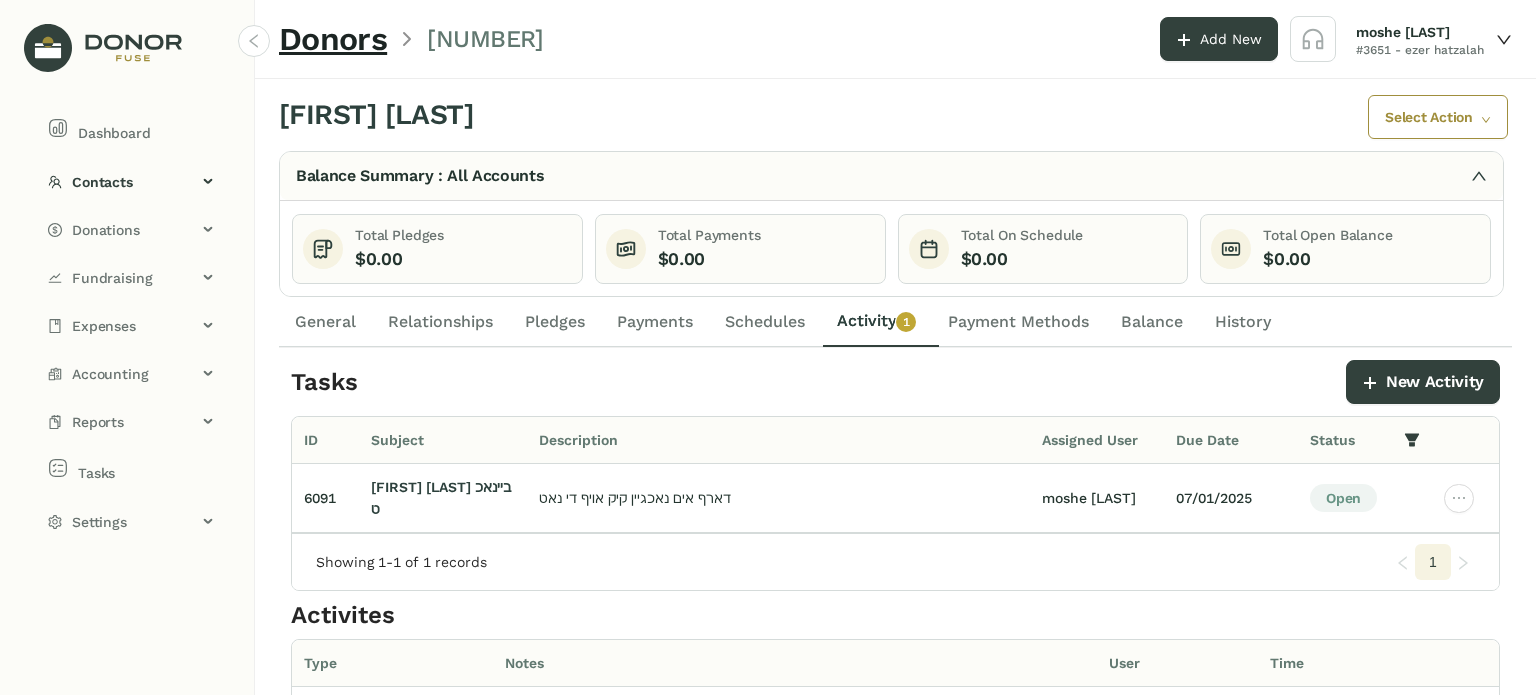 click on "General" at bounding box center [325, 322] 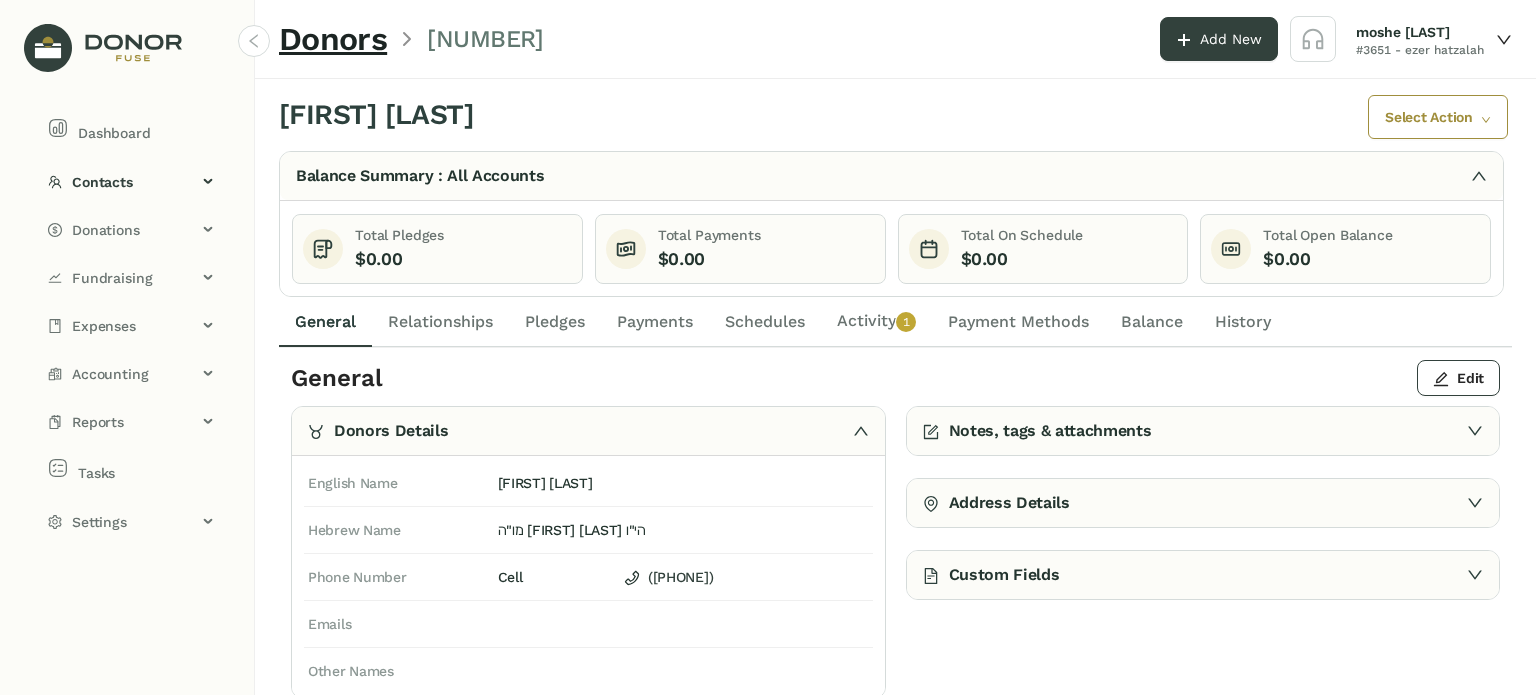 drag, startPoint x: 866, startPoint y: 323, endPoint x: 854, endPoint y: 323, distance: 12 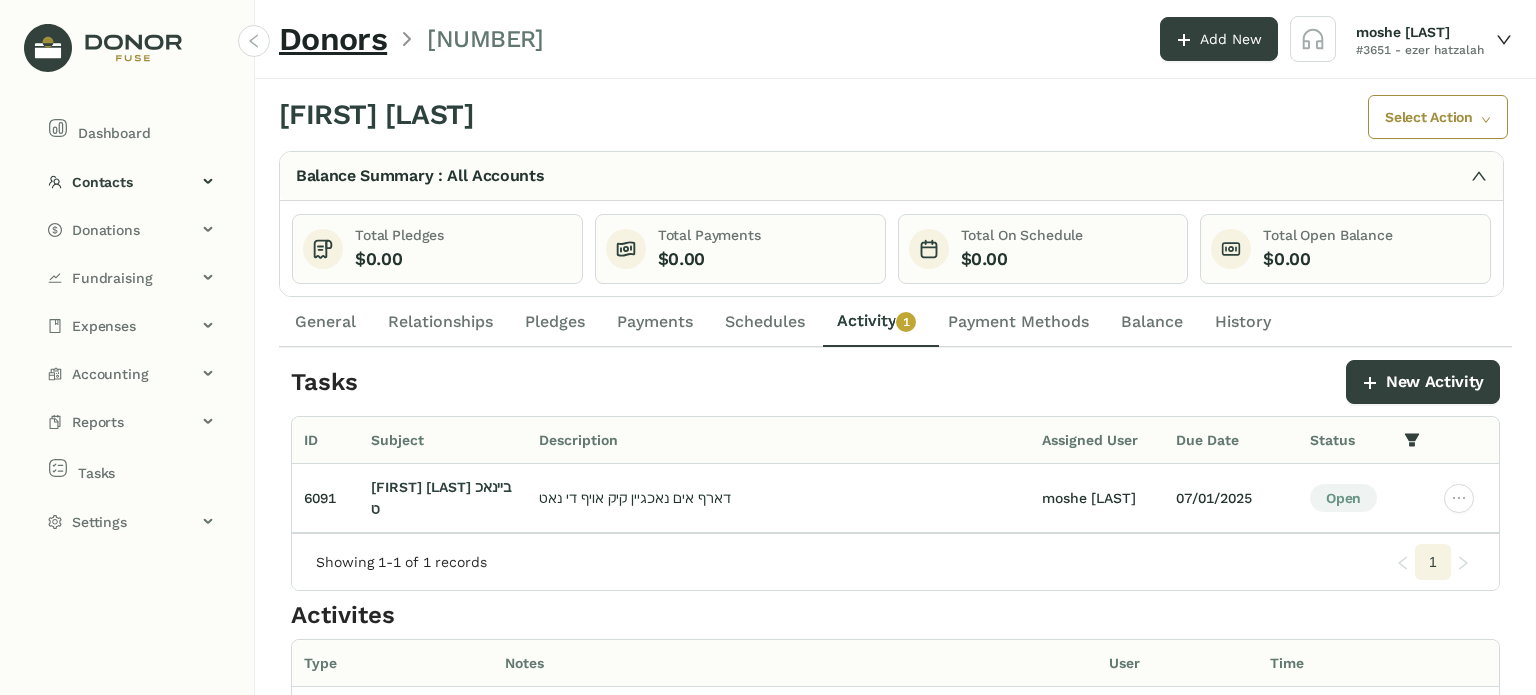 click on "Schedules" at bounding box center [325, 322] 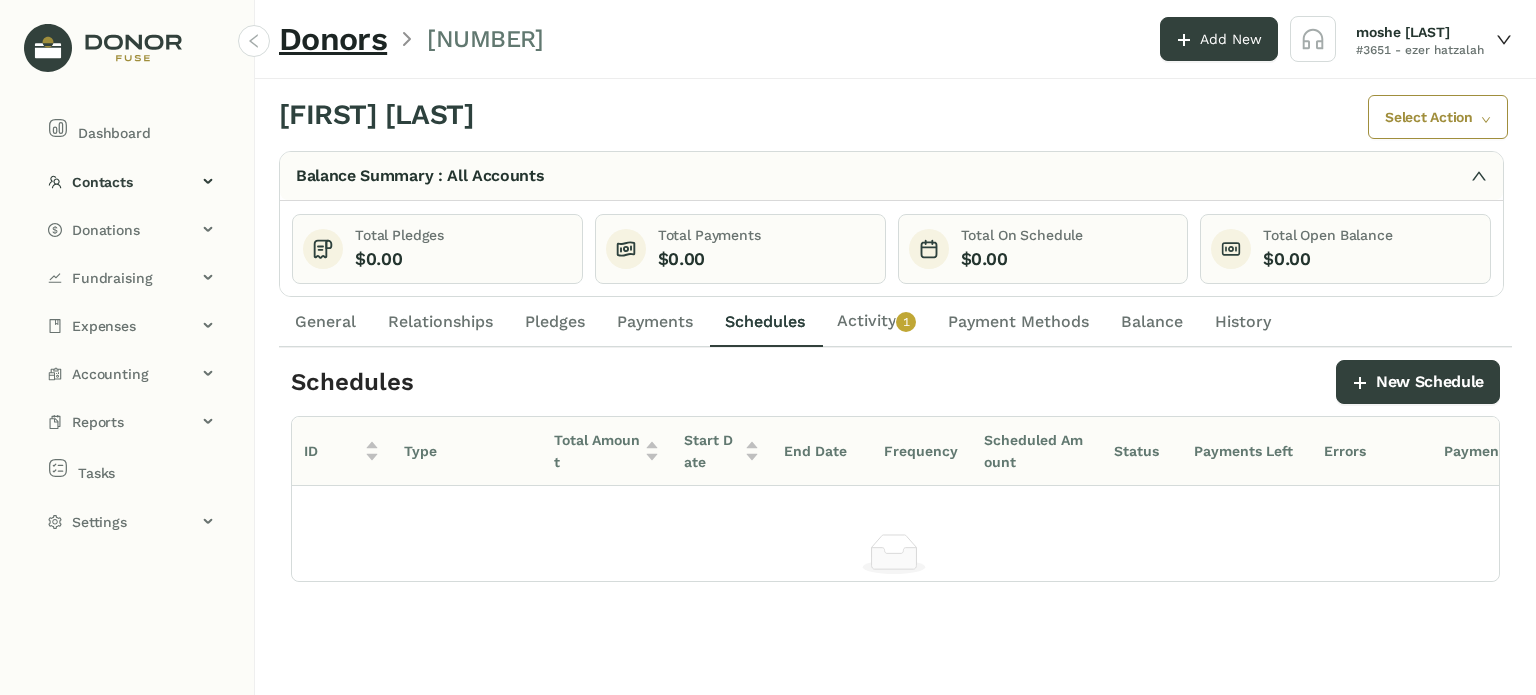 click on "Payments" at bounding box center [655, 322] 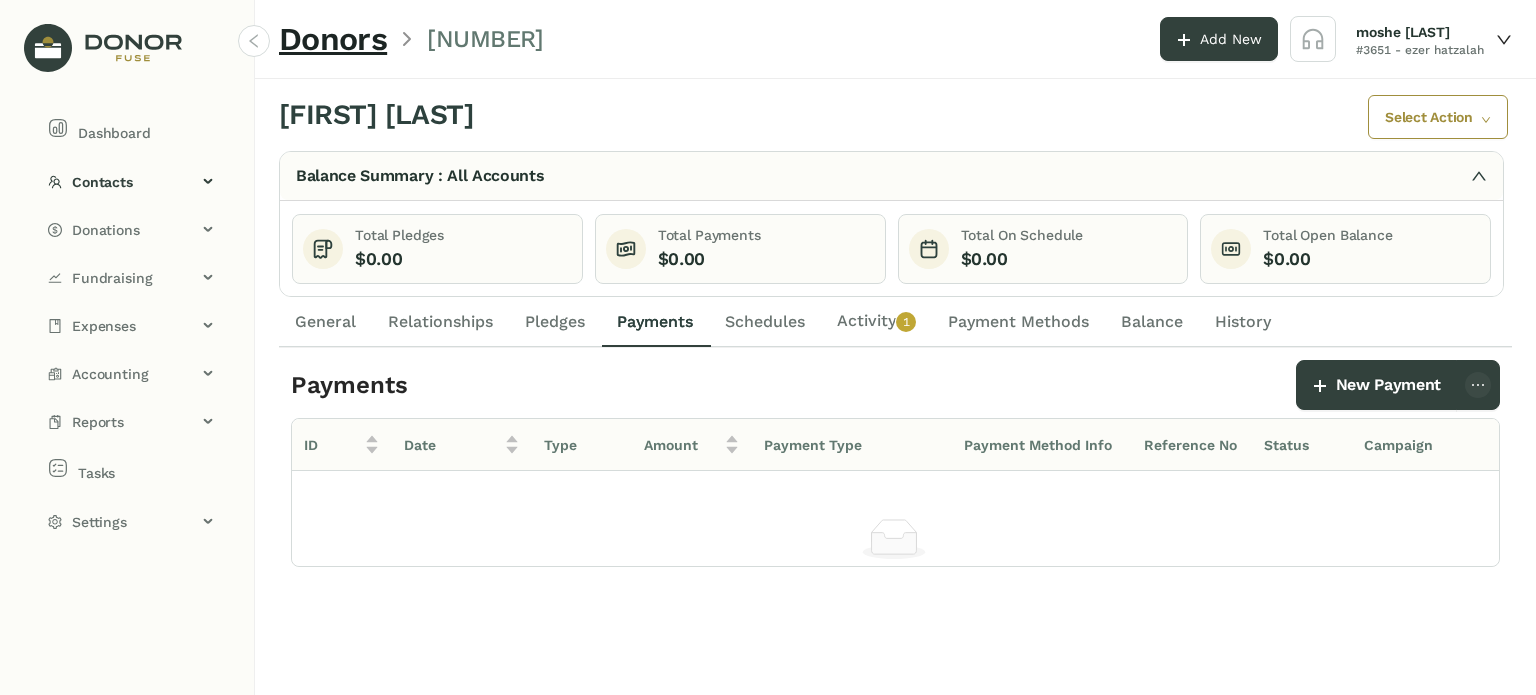 click on "Activity   0   1   2   3   4   5   6   7   8   9" at bounding box center (325, 322) 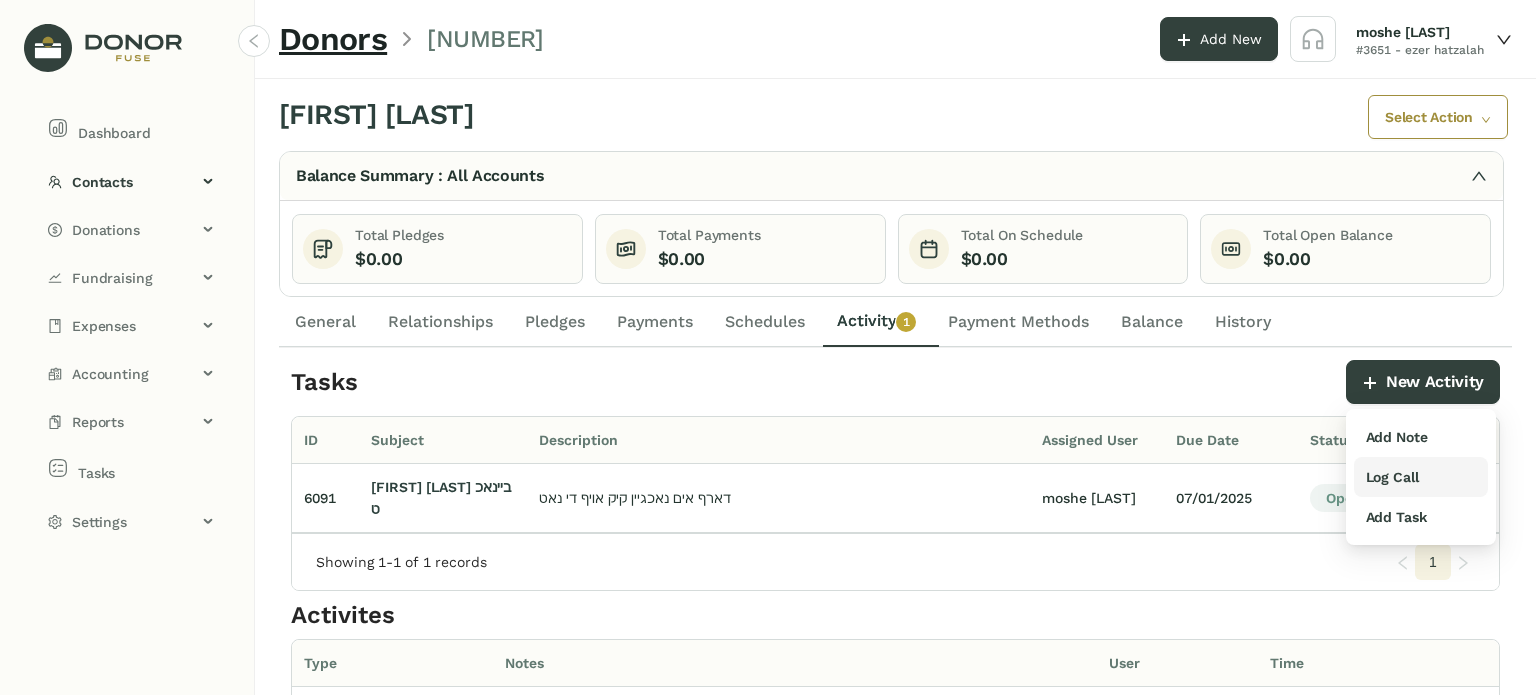 drag, startPoint x: 1401, startPoint y: 474, endPoint x: 1377, endPoint y: 463, distance: 26.400757 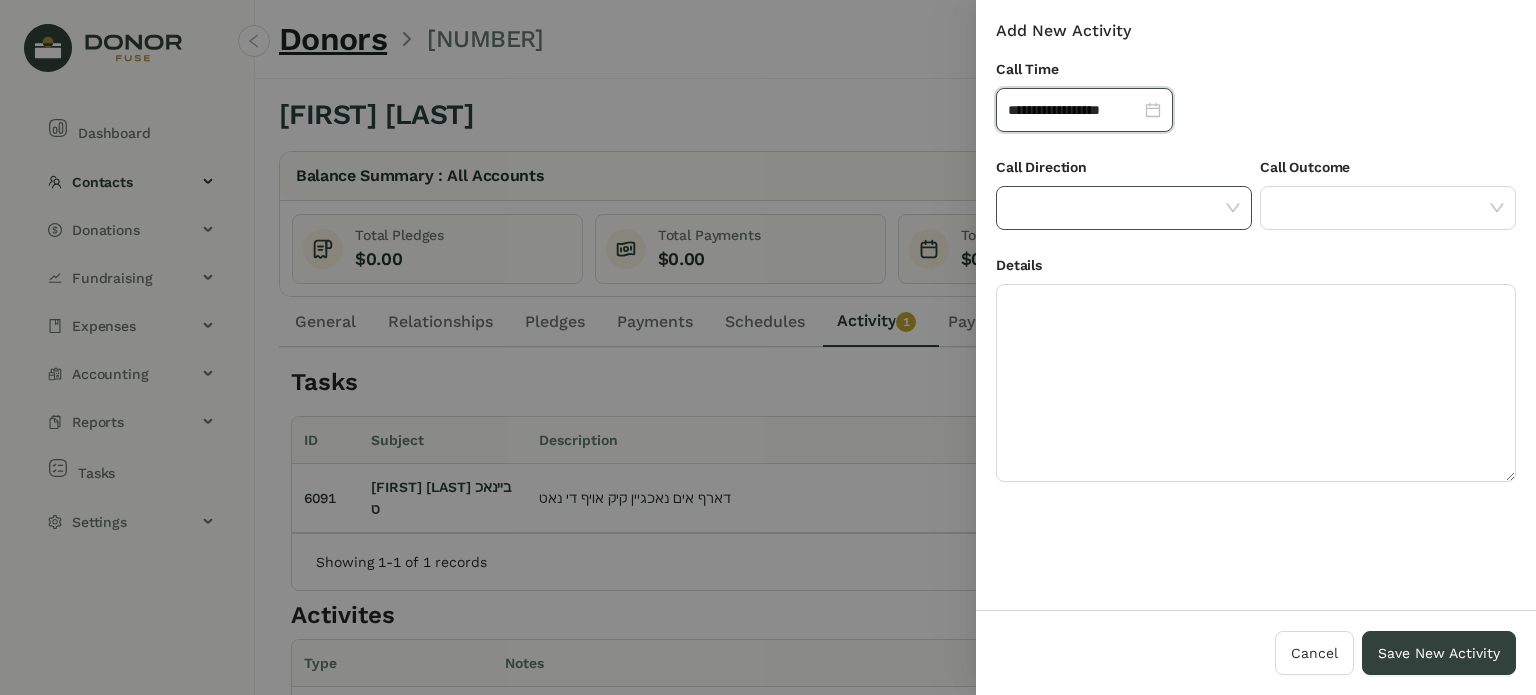click at bounding box center (1117, 208) 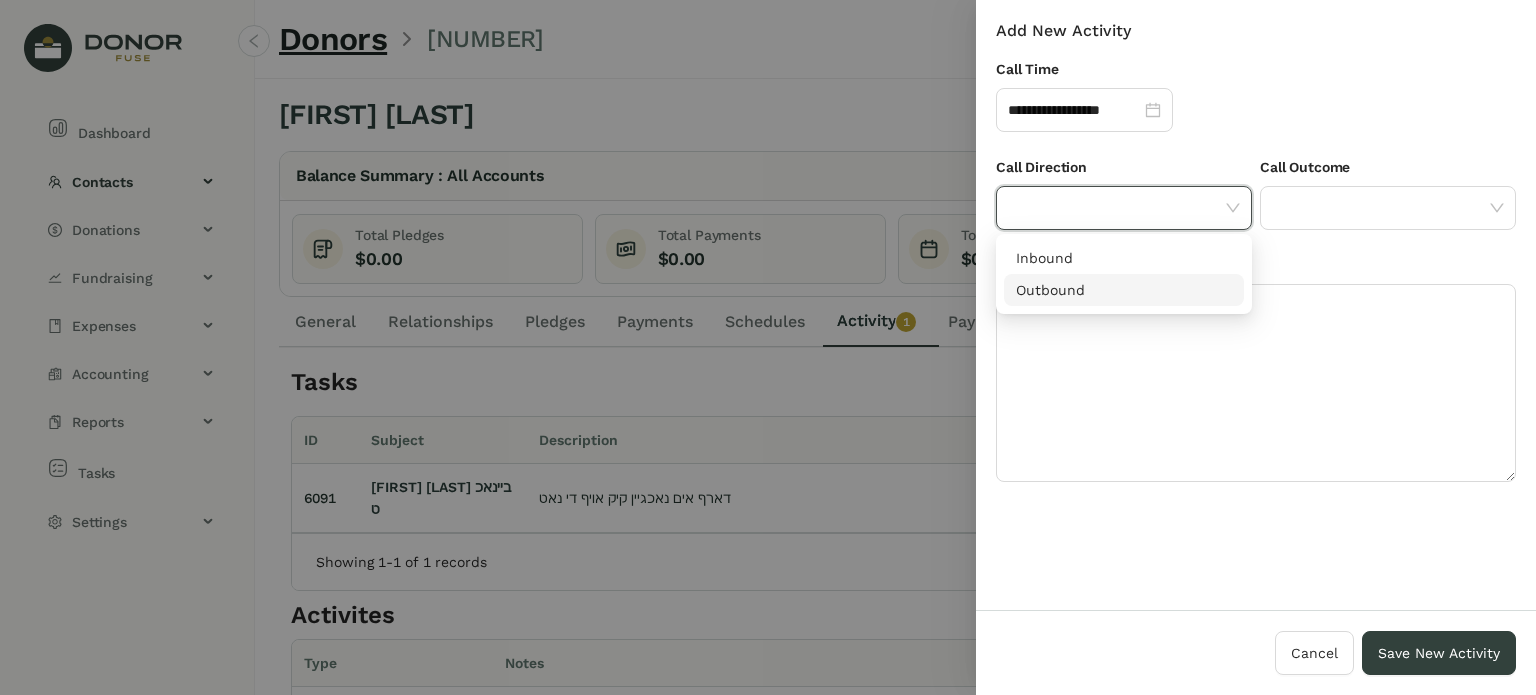 drag, startPoint x: 1096, startPoint y: 287, endPoint x: 1226, endPoint y: 262, distance: 132.38202 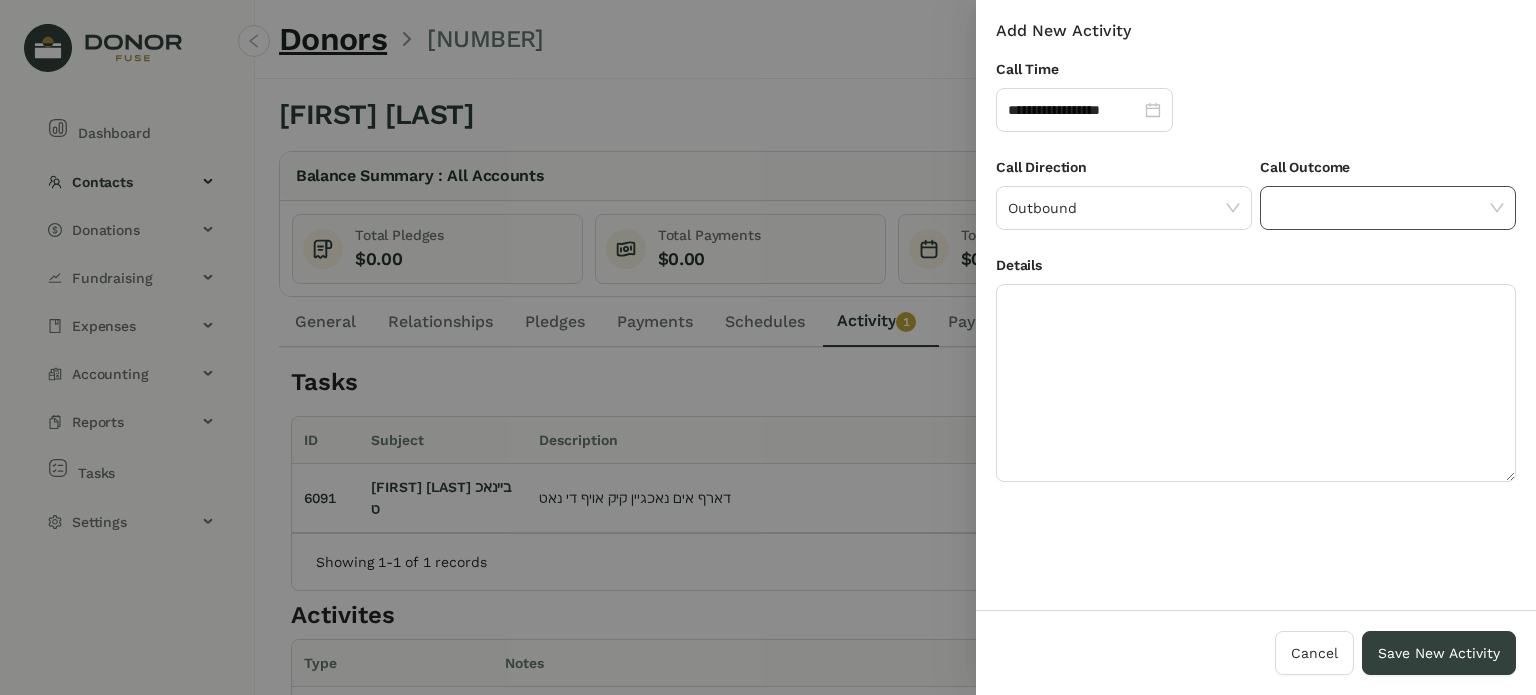 click at bounding box center (1381, 208) 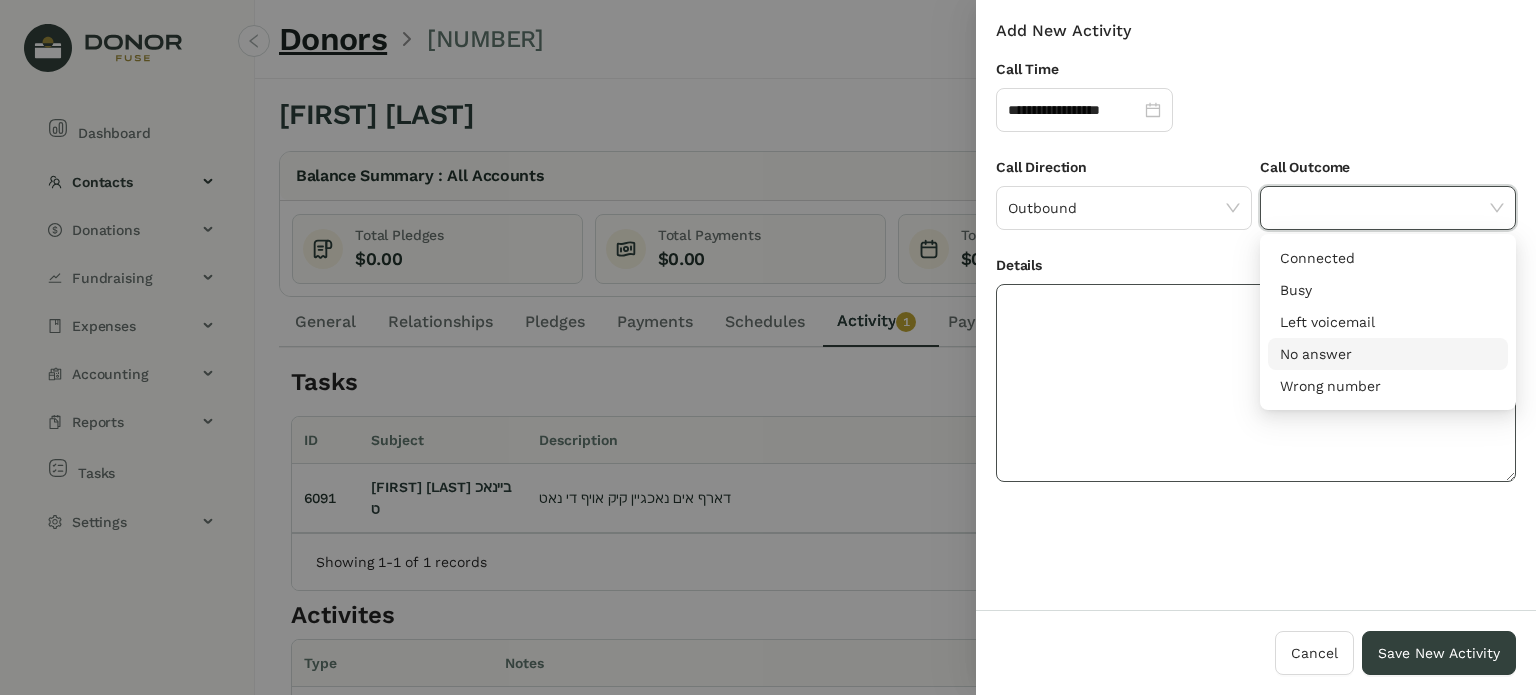 drag, startPoint x: 1347, startPoint y: 351, endPoint x: 1322, endPoint y: 355, distance: 25.317978 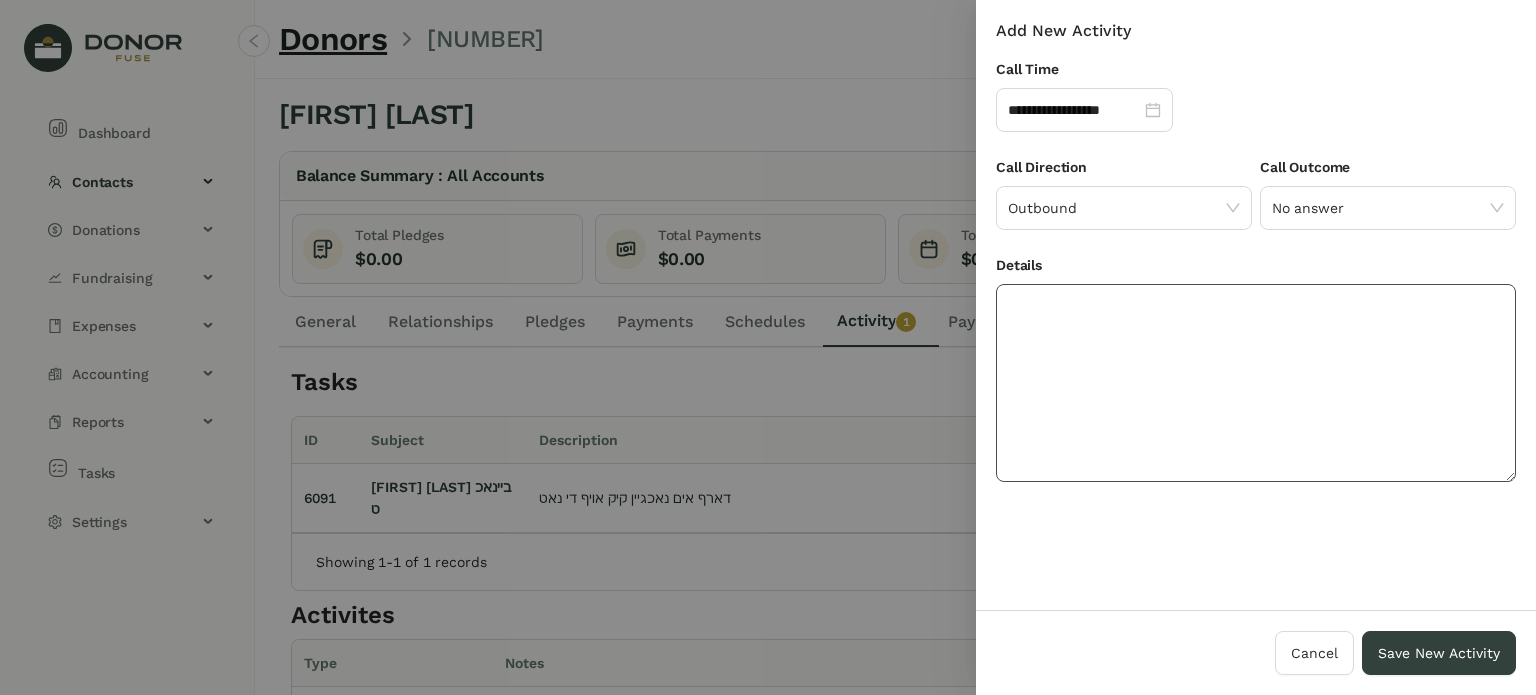 drag, startPoint x: 1240, startPoint y: 380, endPoint x: 1223, endPoint y: 394, distance: 22.022715 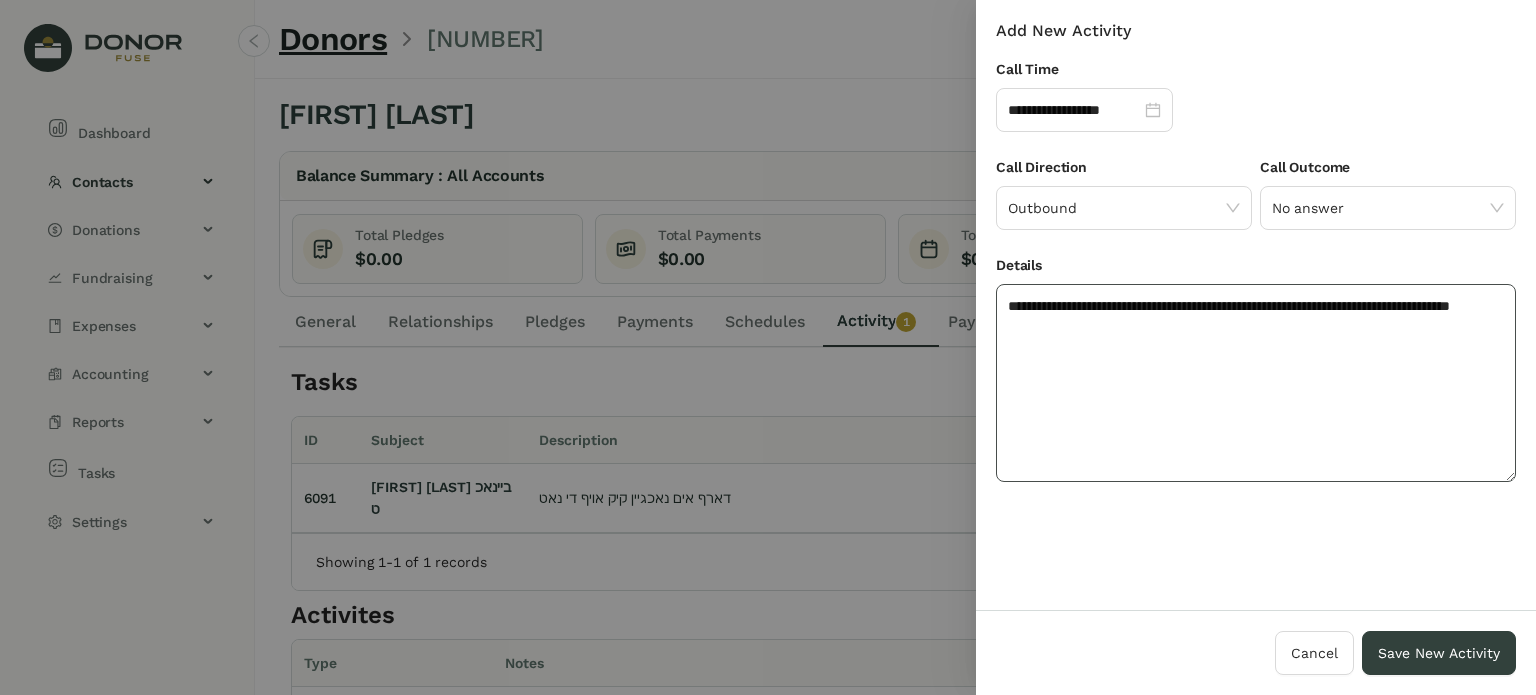 click on "**********" at bounding box center [1256, 383] 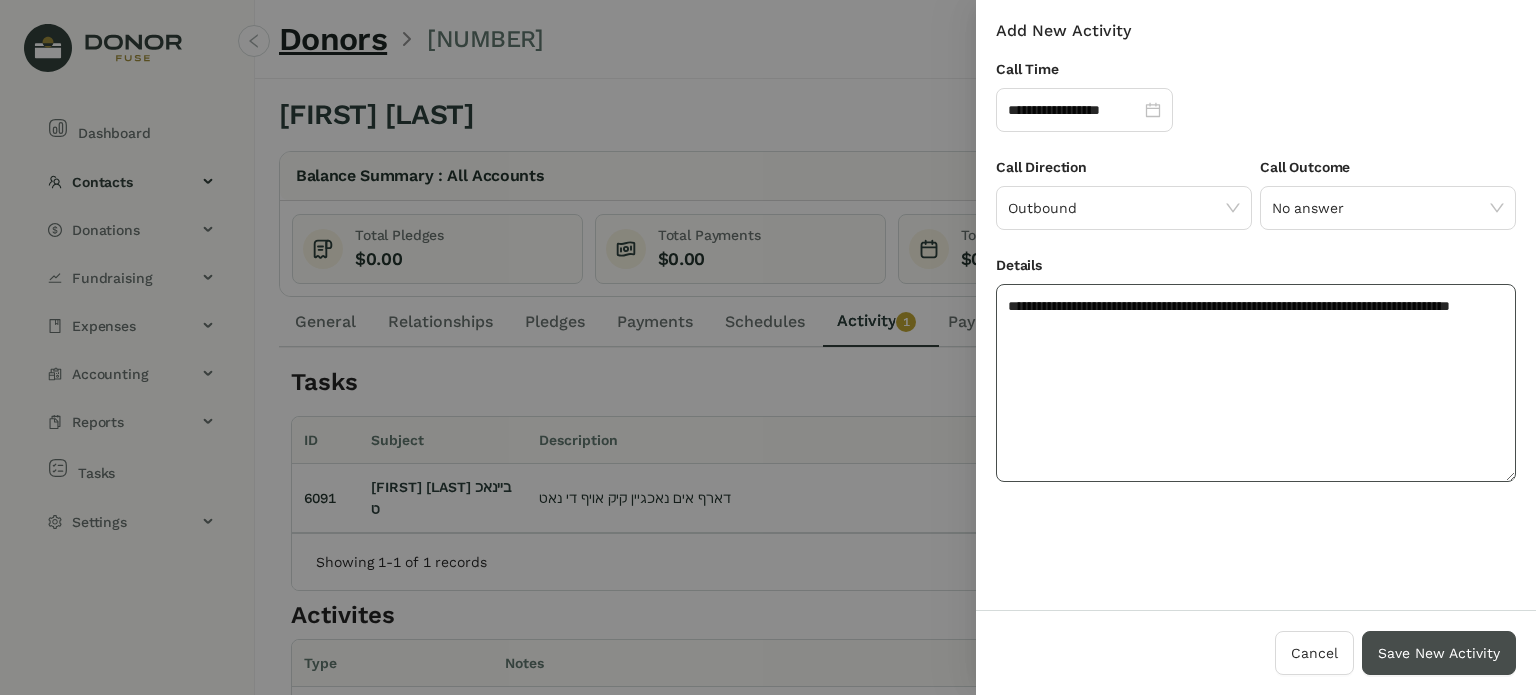 type on "**********" 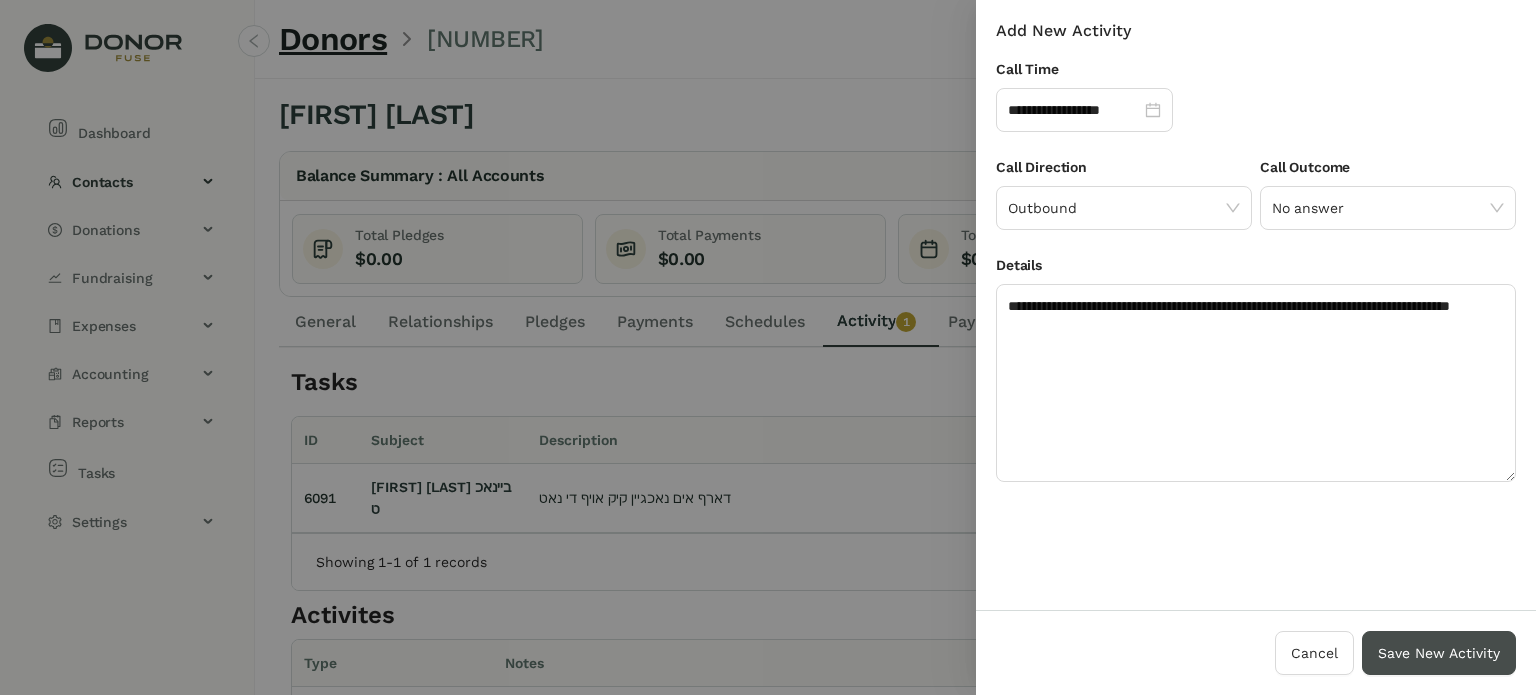 click on "Save New Activity" at bounding box center [1439, 653] 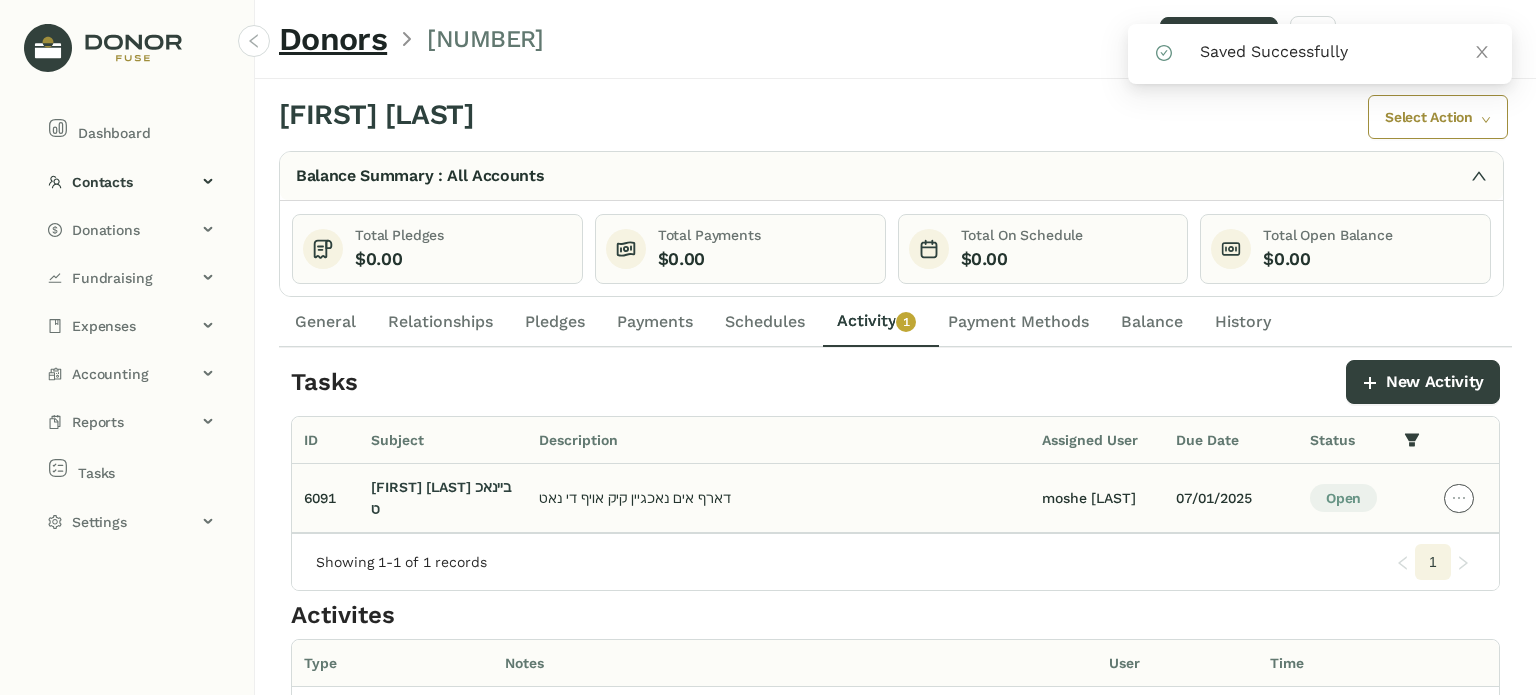 click at bounding box center [1459, 498] 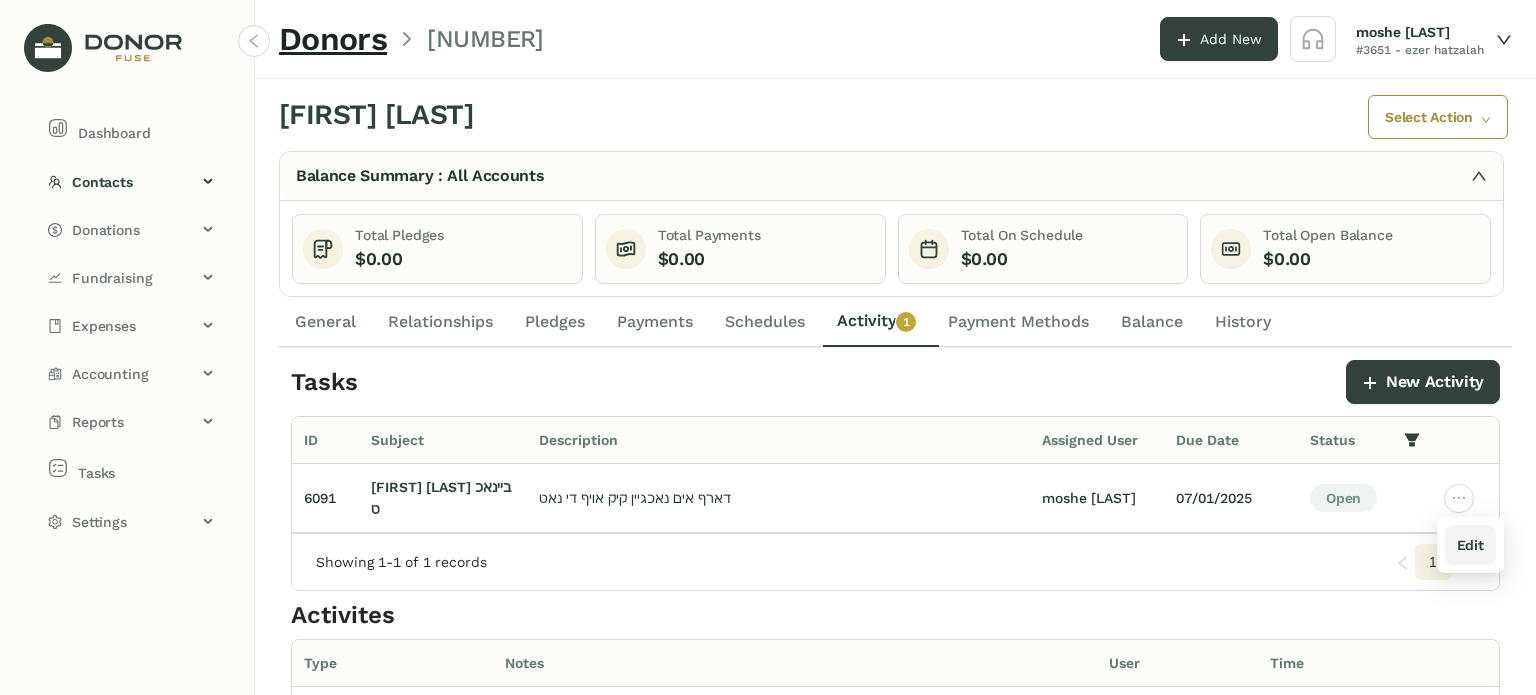 click on "Edit" at bounding box center (1470, 545) 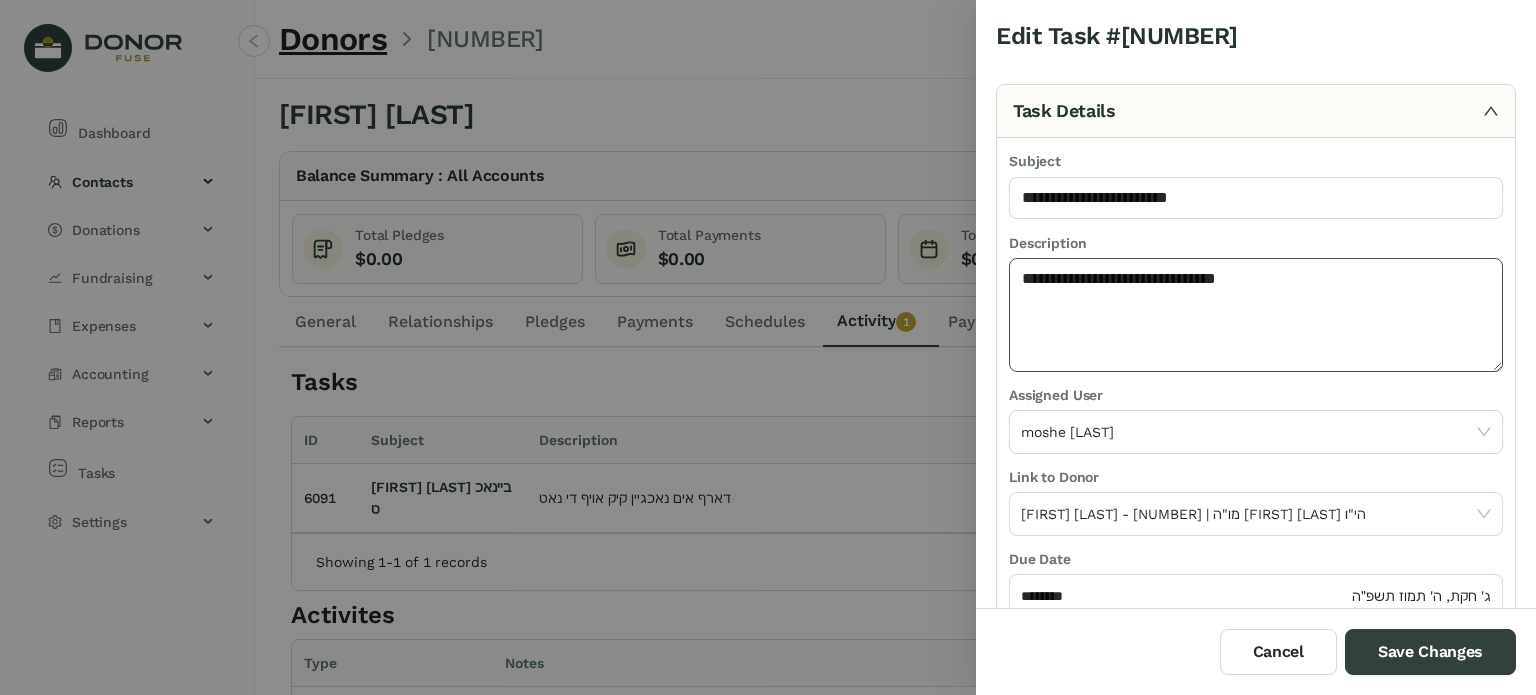 click on "**********" at bounding box center (1256, 315) 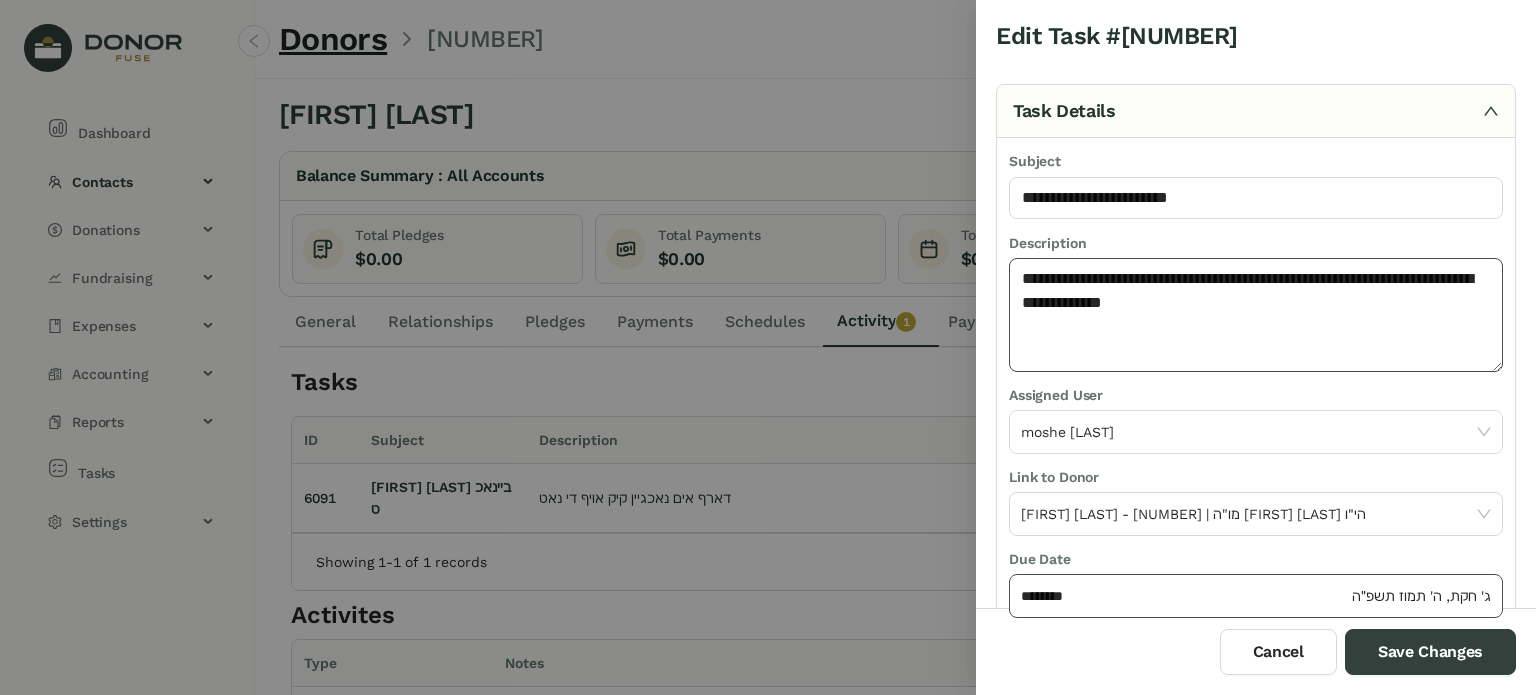 type on "**********" 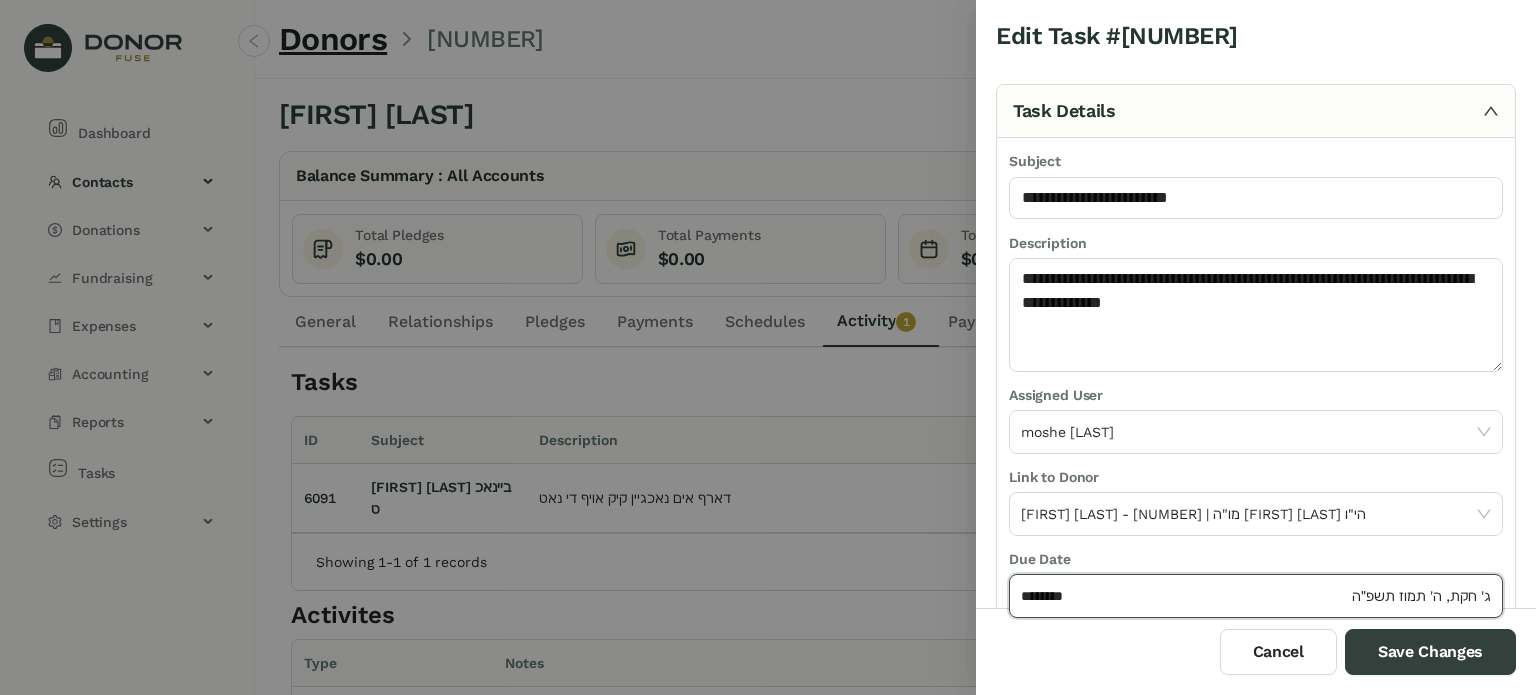 click on "********" at bounding box center (1184, 596) 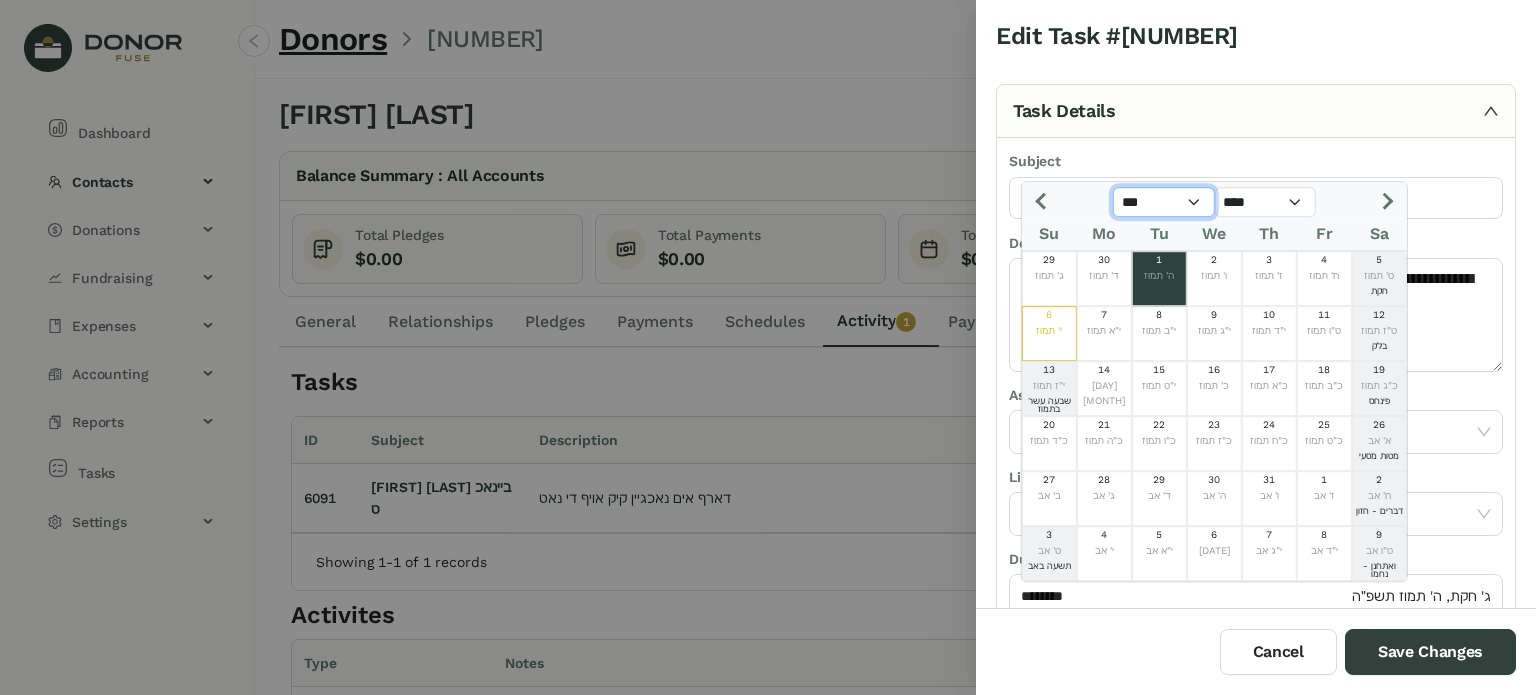 click on "*** *** *** *** *** *** *** *** *** *** *** ***" at bounding box center (1164, 202) 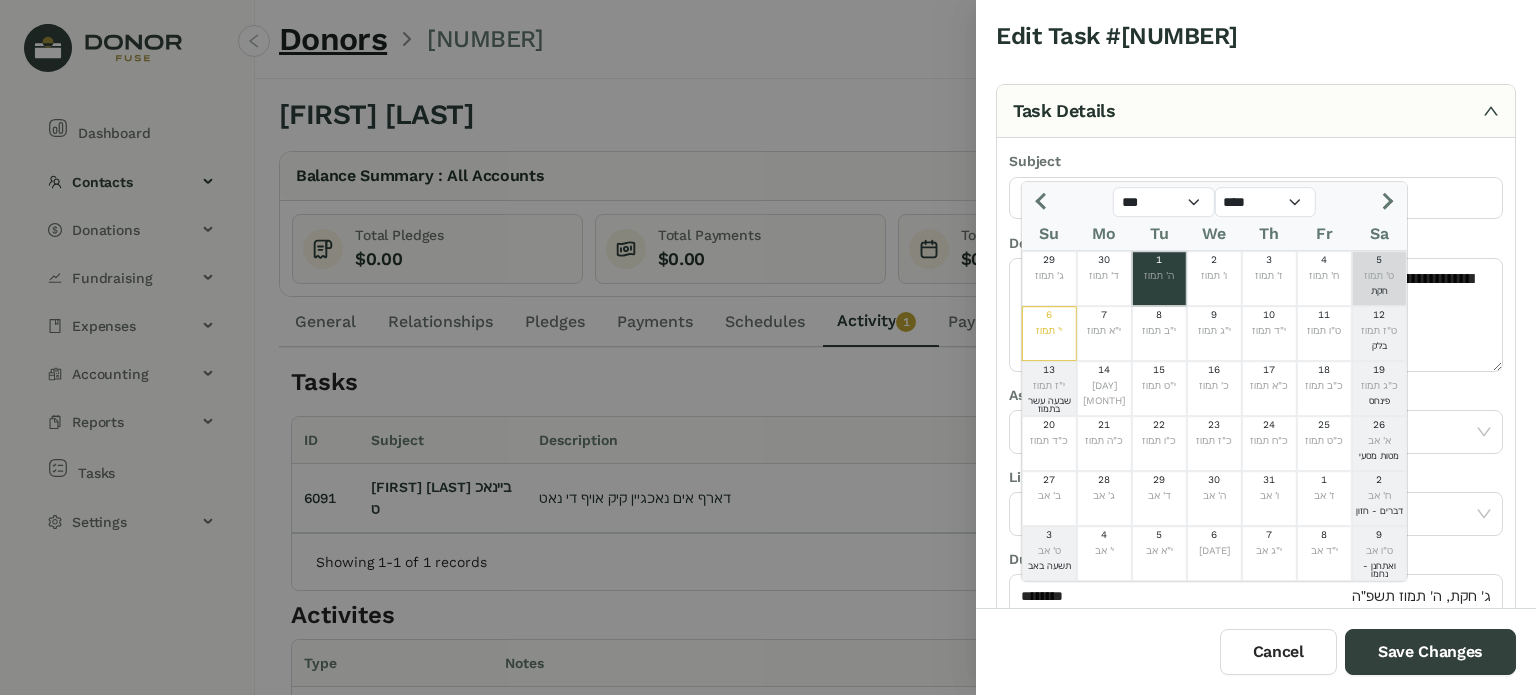 click on "Task Details" at bounding box center (1256, 111) 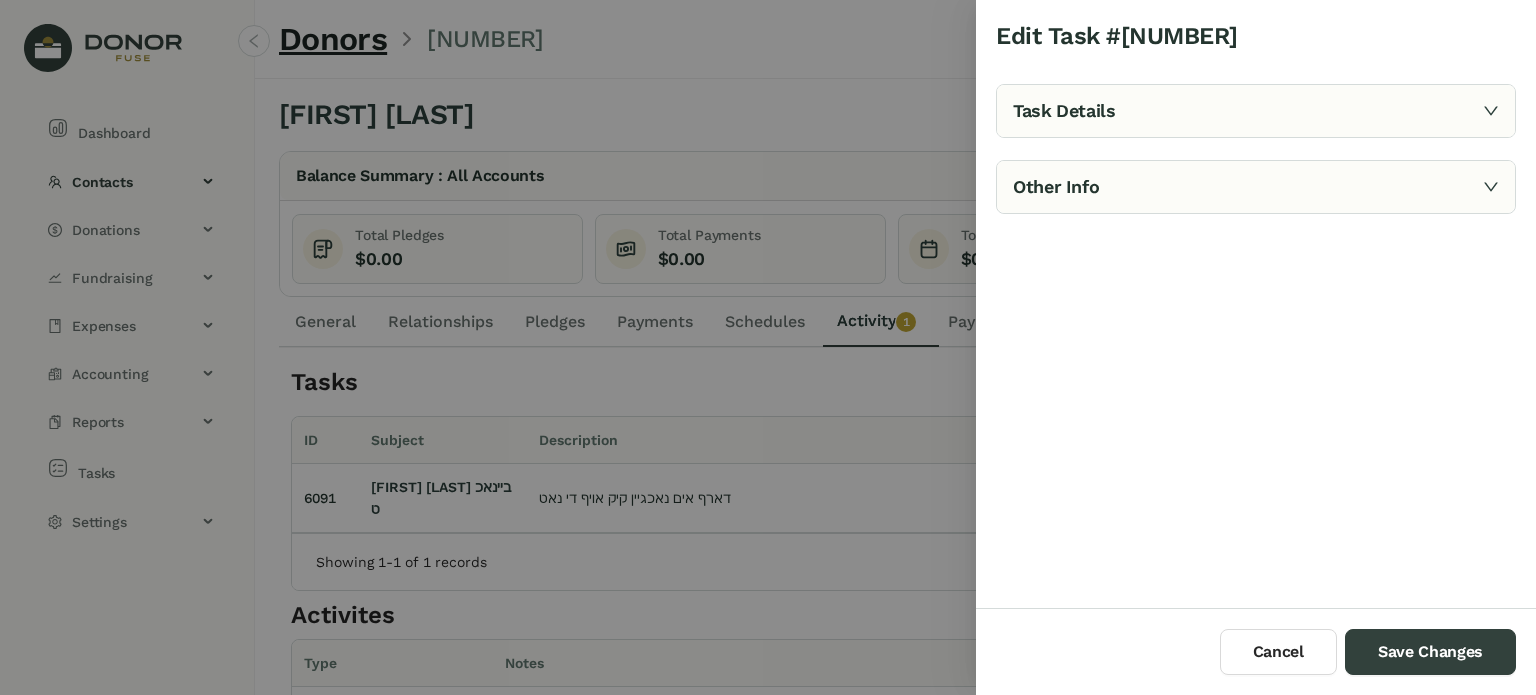 click on "Task Details" at bounding box center (1256, 111) 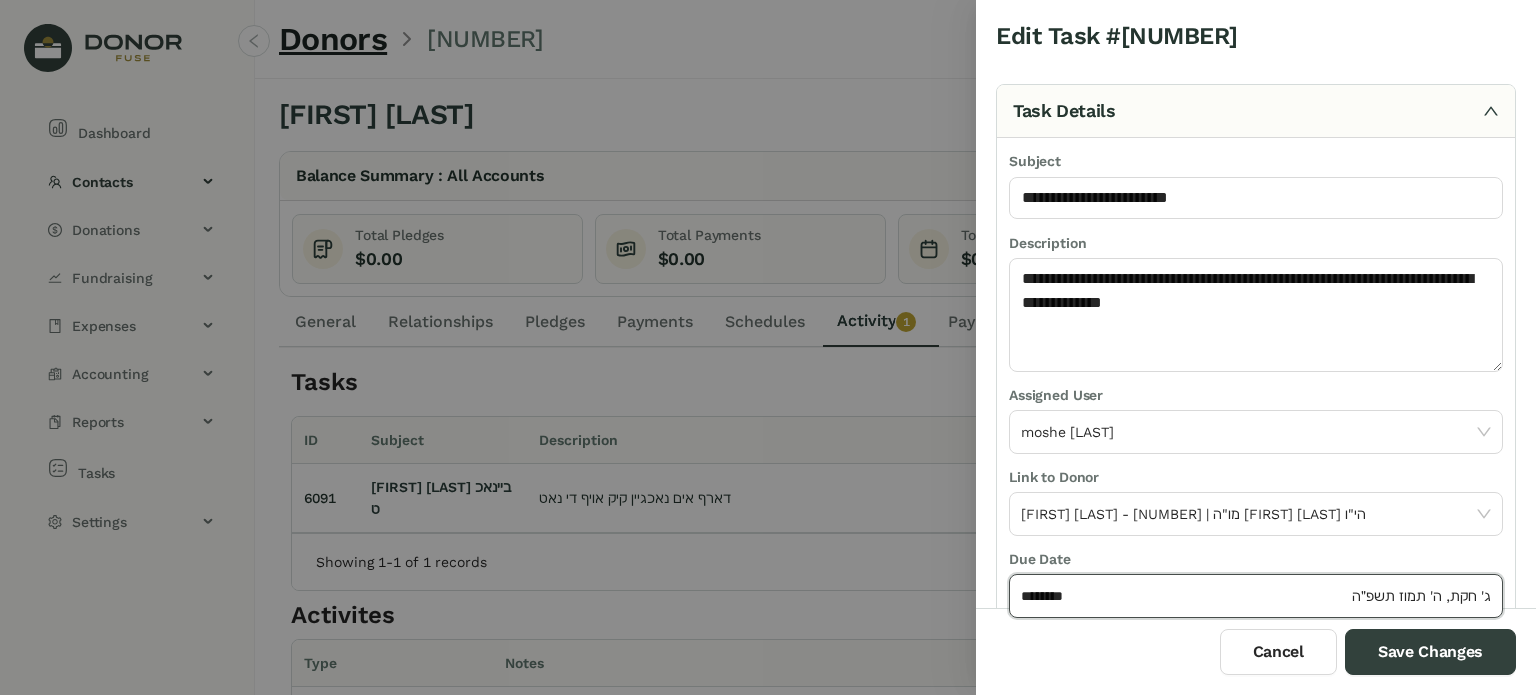 click on "********" at bounding box center (1184, 596) 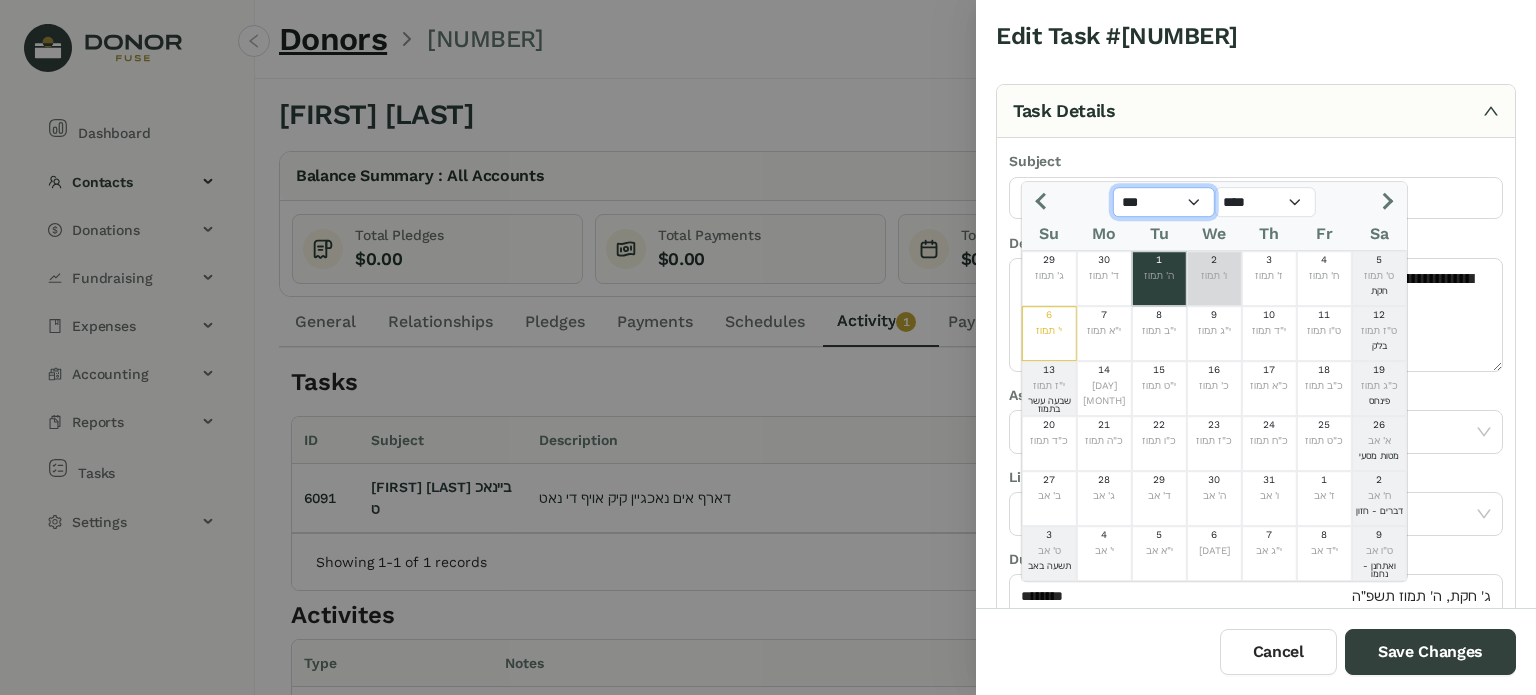 click on "*** *** *** *** *** *** *** *** *** *** *** ***" at bounding box center [1164, 202] 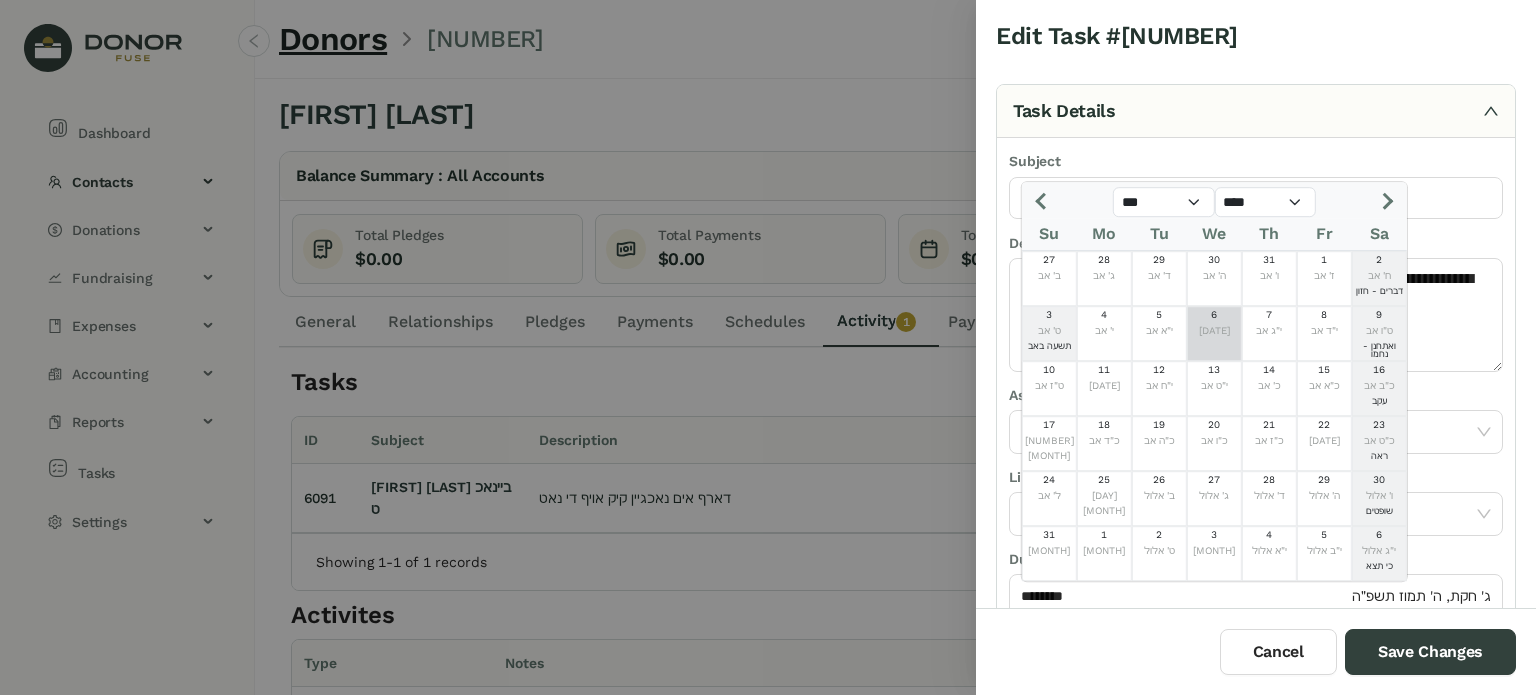 click on "[DATE]" at bounding box center (1214, 331) 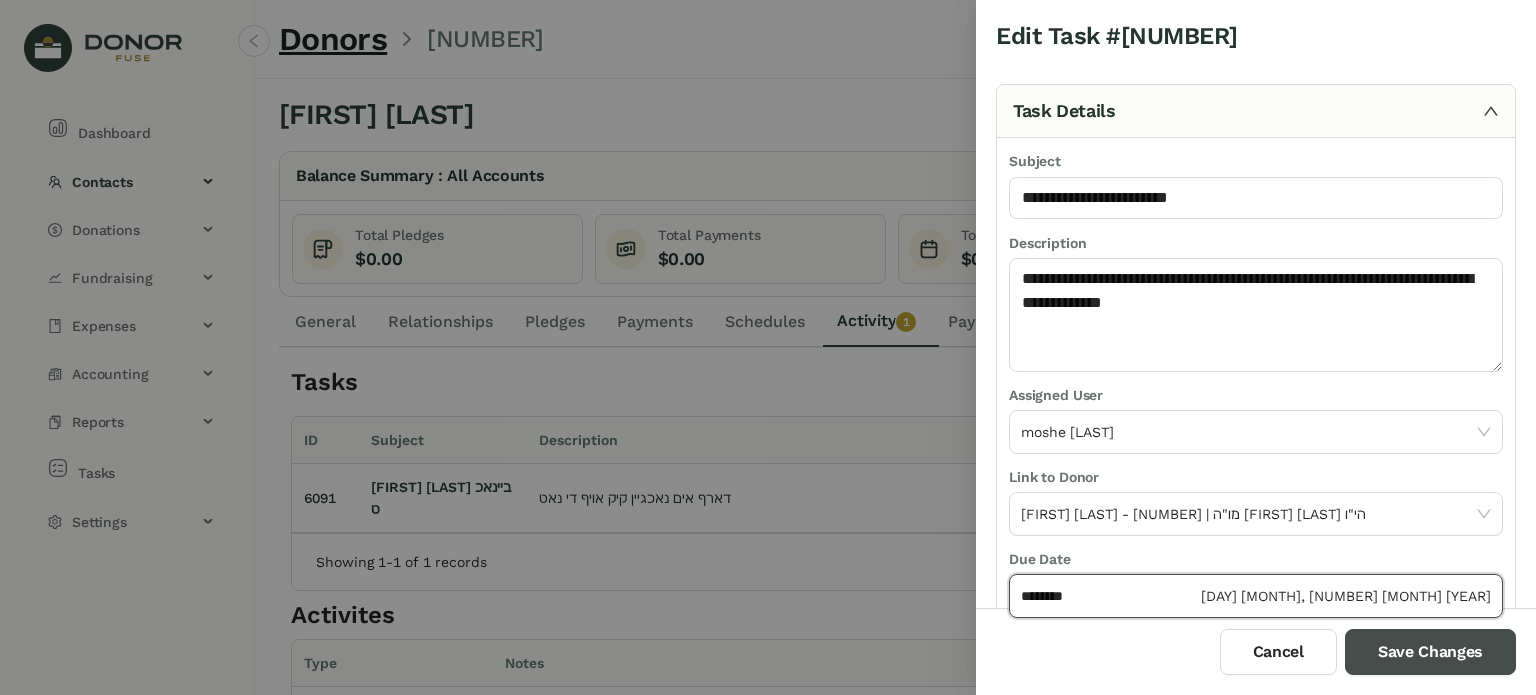 click on "Save Changes" at bounding box center (1430, 652) 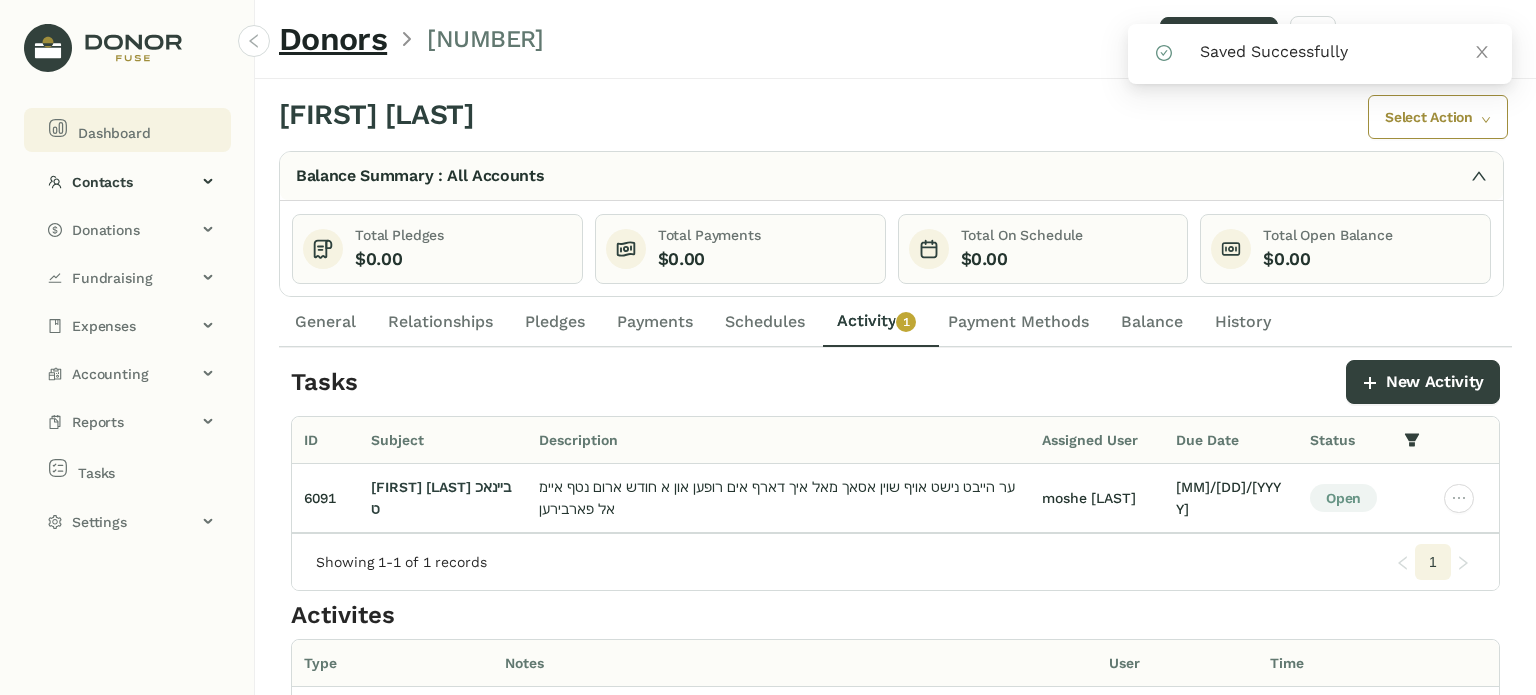 click on "Dashboard" at bounding box center [131, 130] 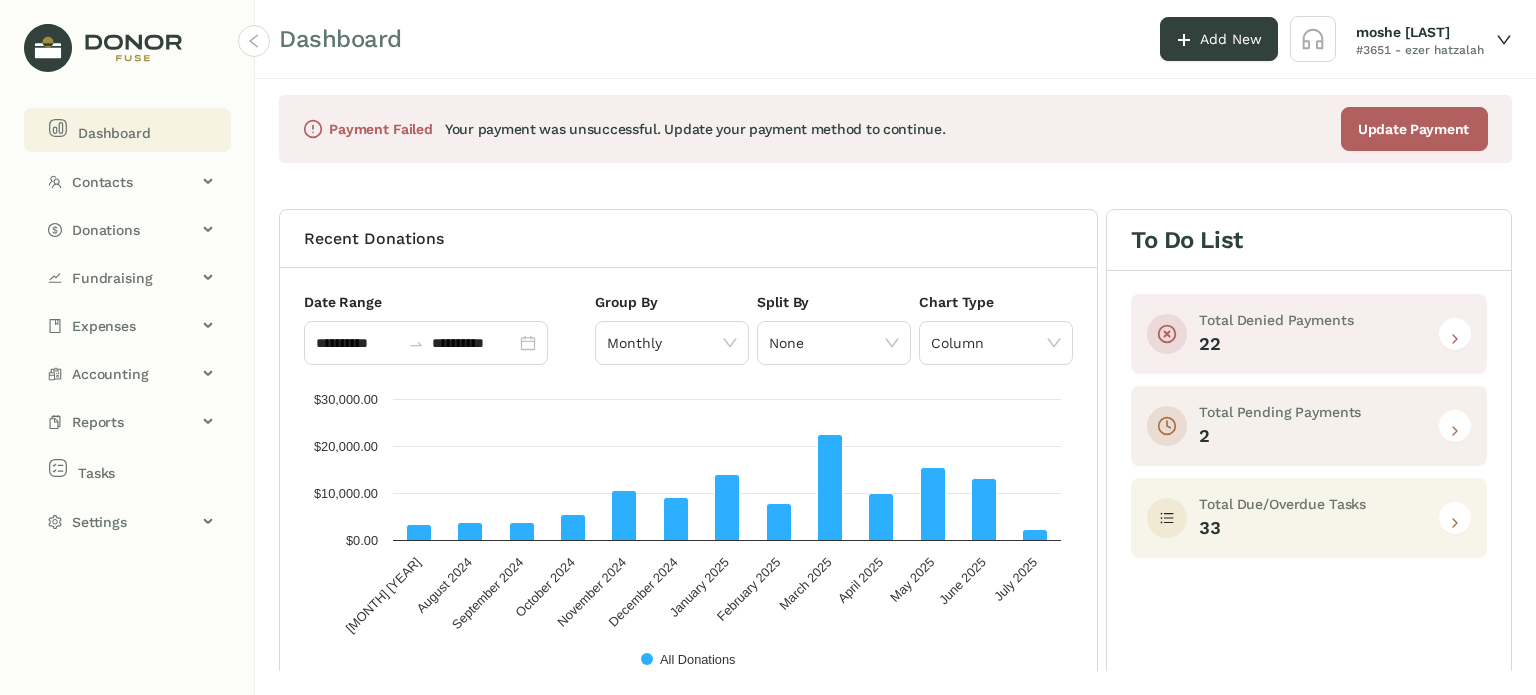 click at bounding box center [1455, 518] 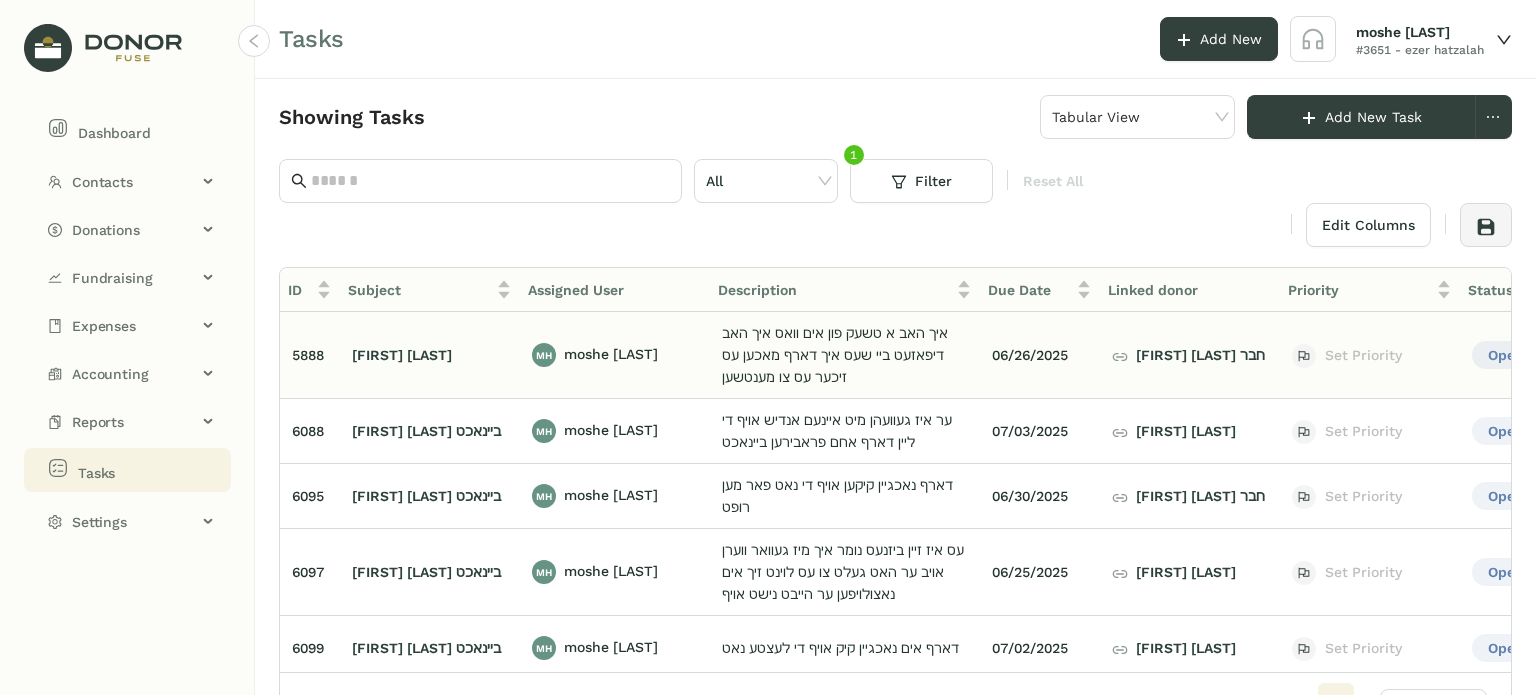 drag, startPoint x: 1512, startPoint y: 329, endPoint x: 1501, endPoint y: 347, distance: 21.095022 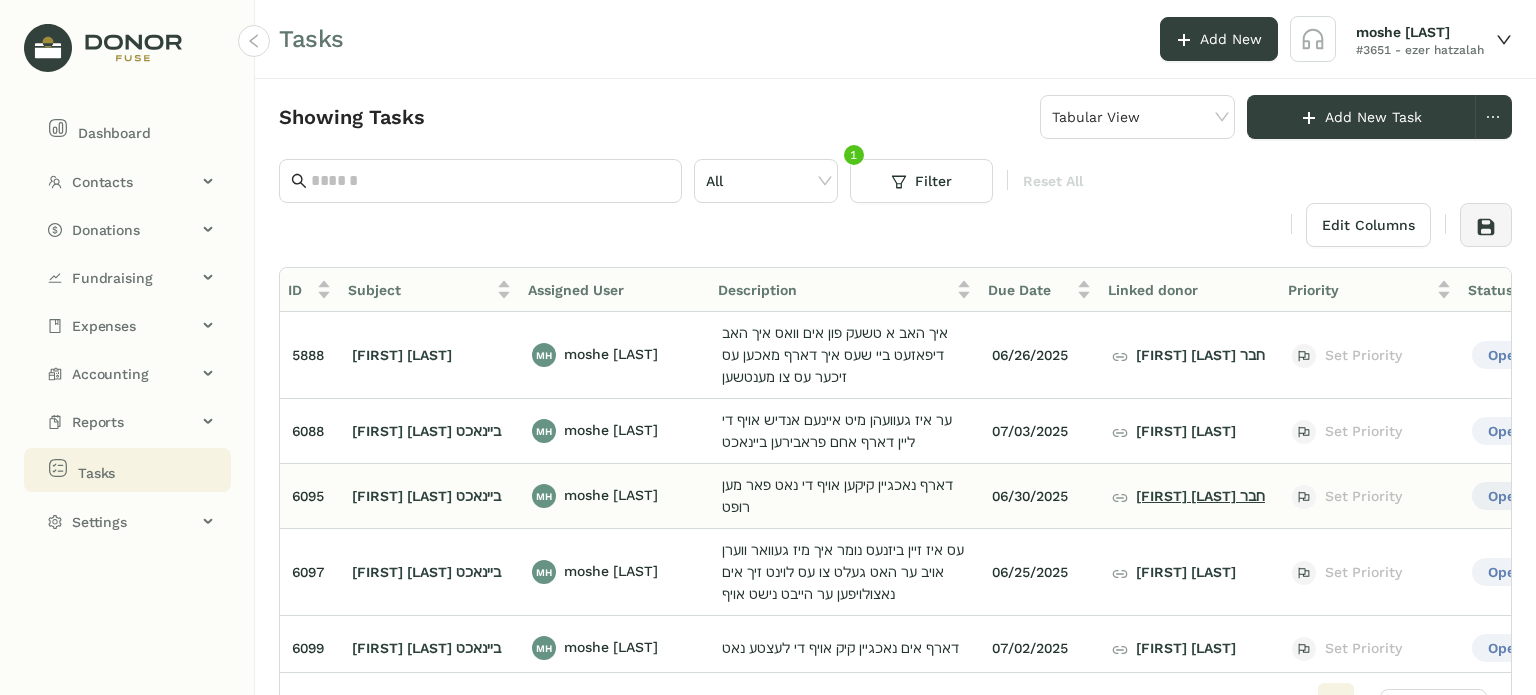 click on "[FIRST] [LAST] חבר" at bounding box center (1188, 496) 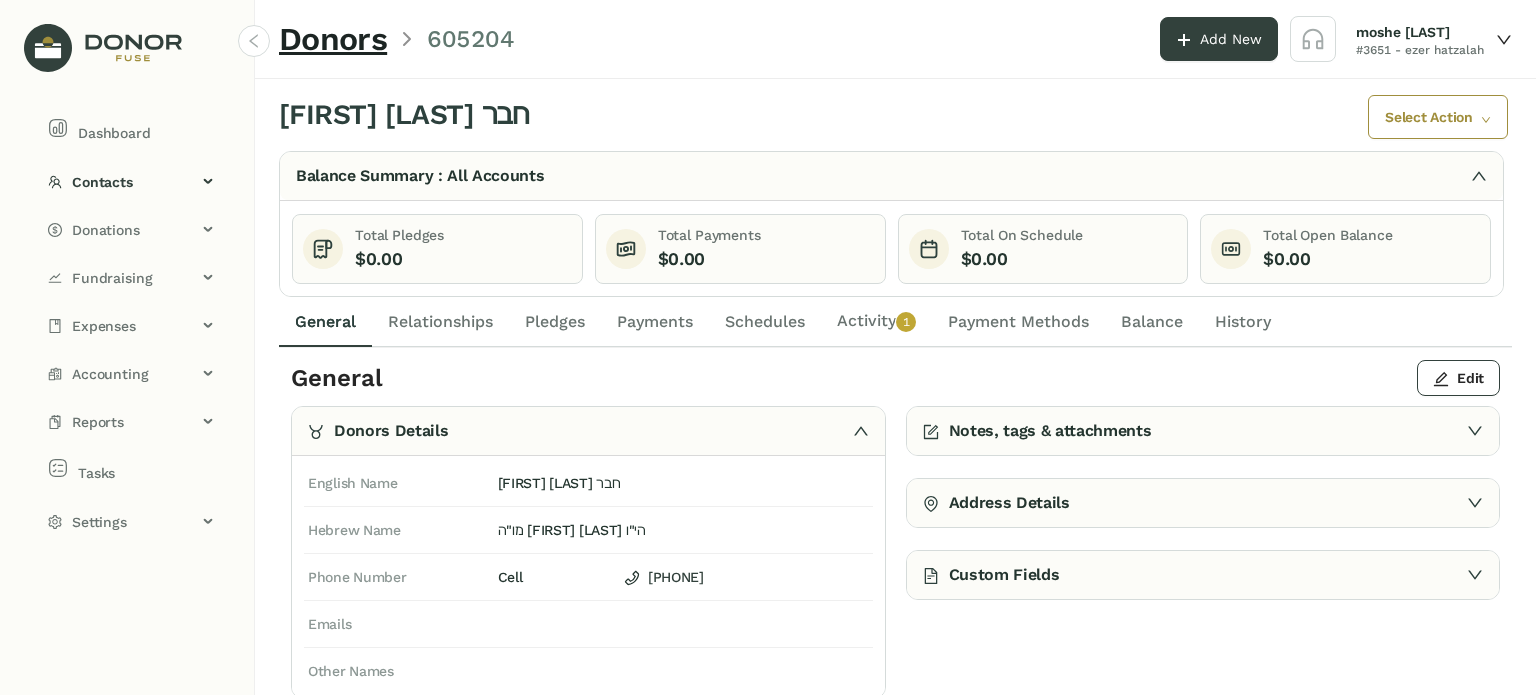click on "0   1   2   3   4   5   6   7   8   9" at bounding box center [906, 322] 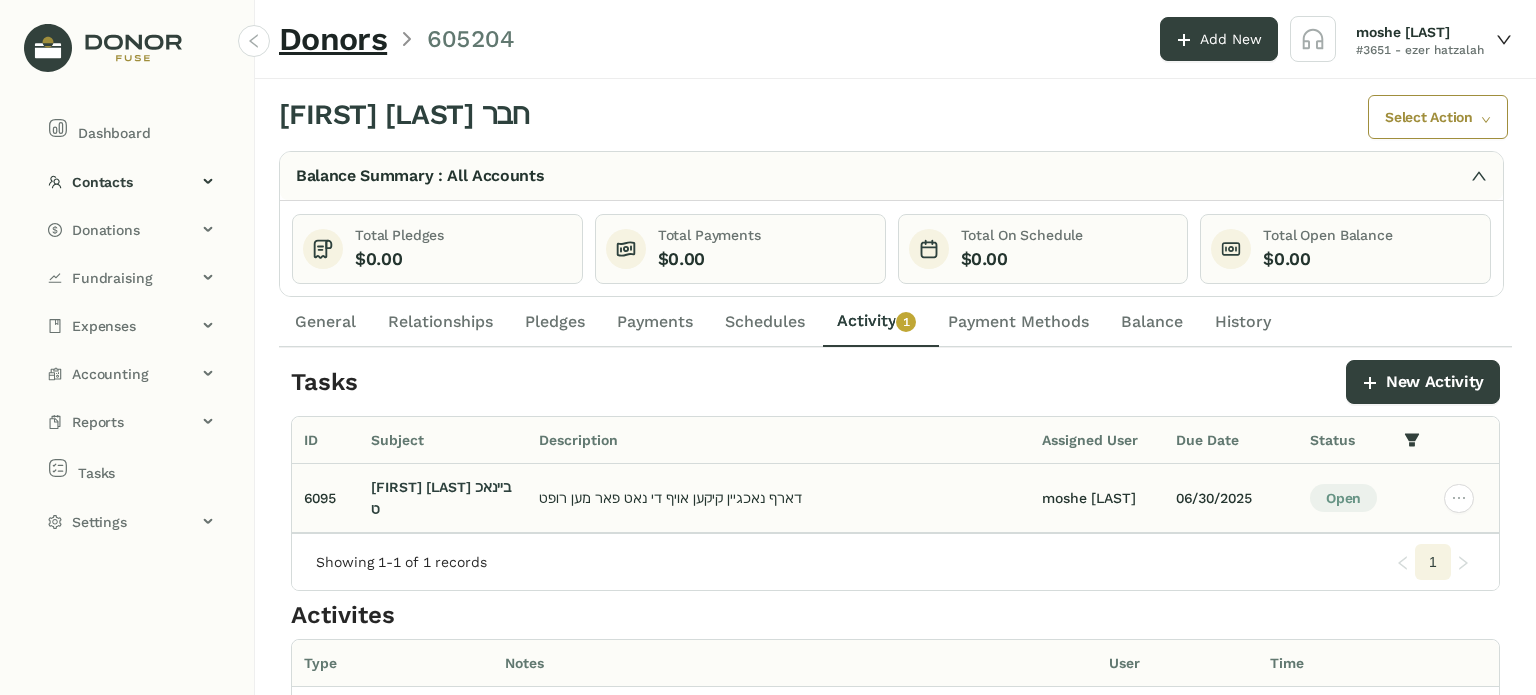 scroll, scrollTop: 162, scrollLeft: 0, axis: vertical 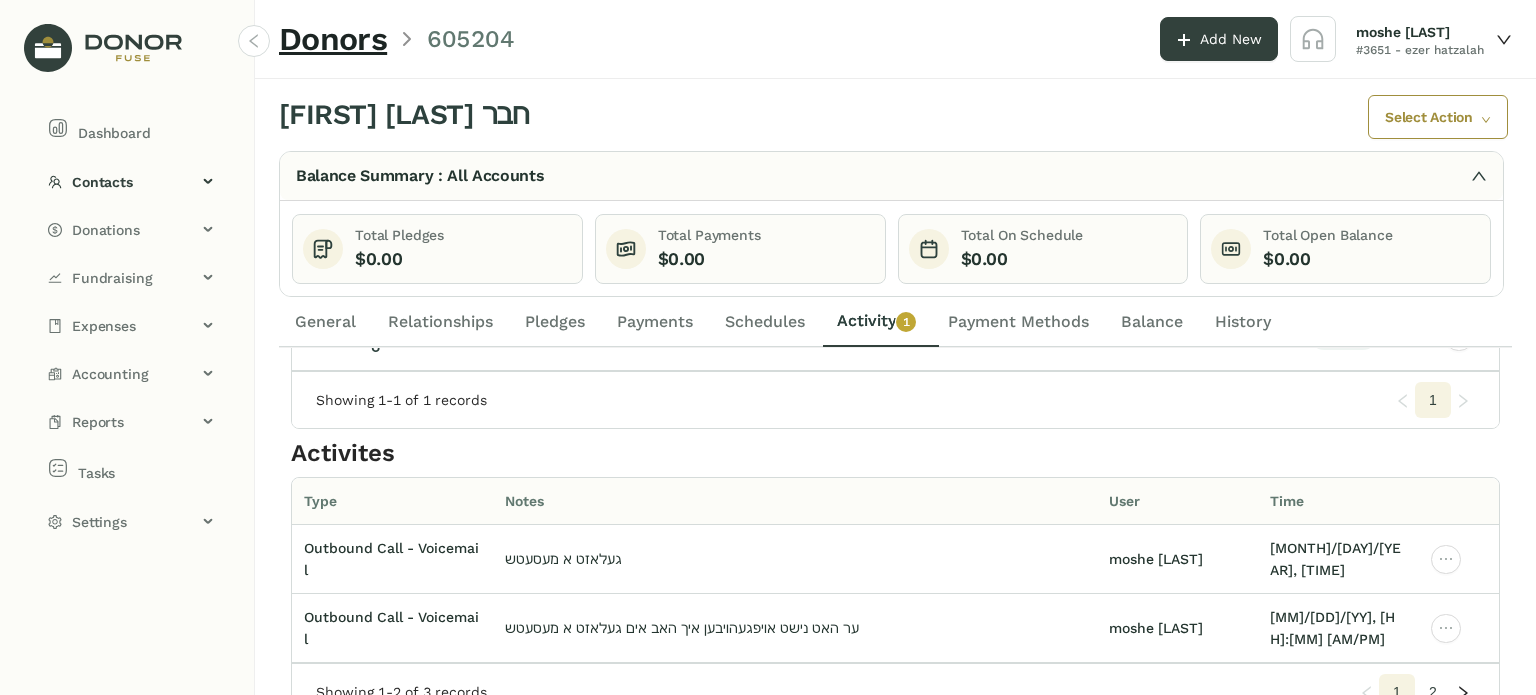 click on "2" at bounding box center [1433, 400] 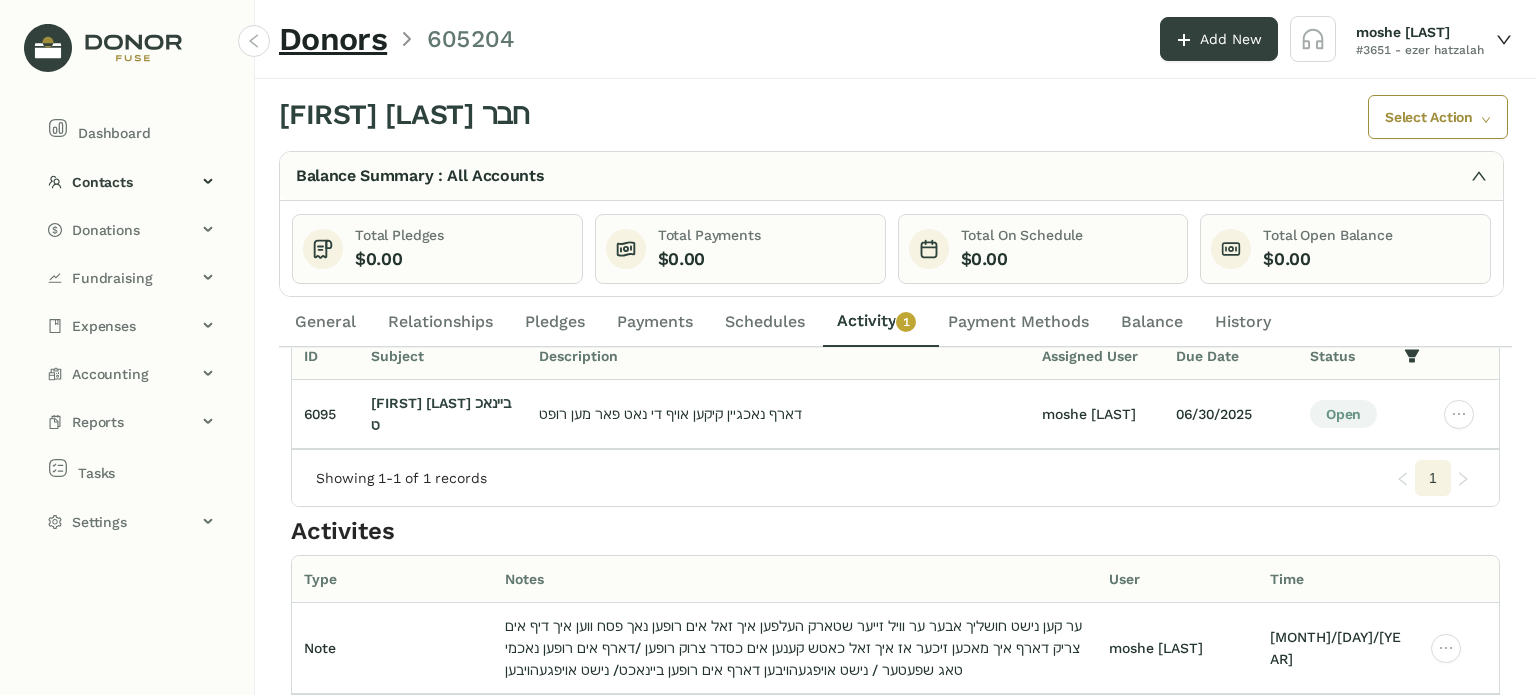 scroll, scrollTop: 115, scrollLeft: 0, axis: vertical 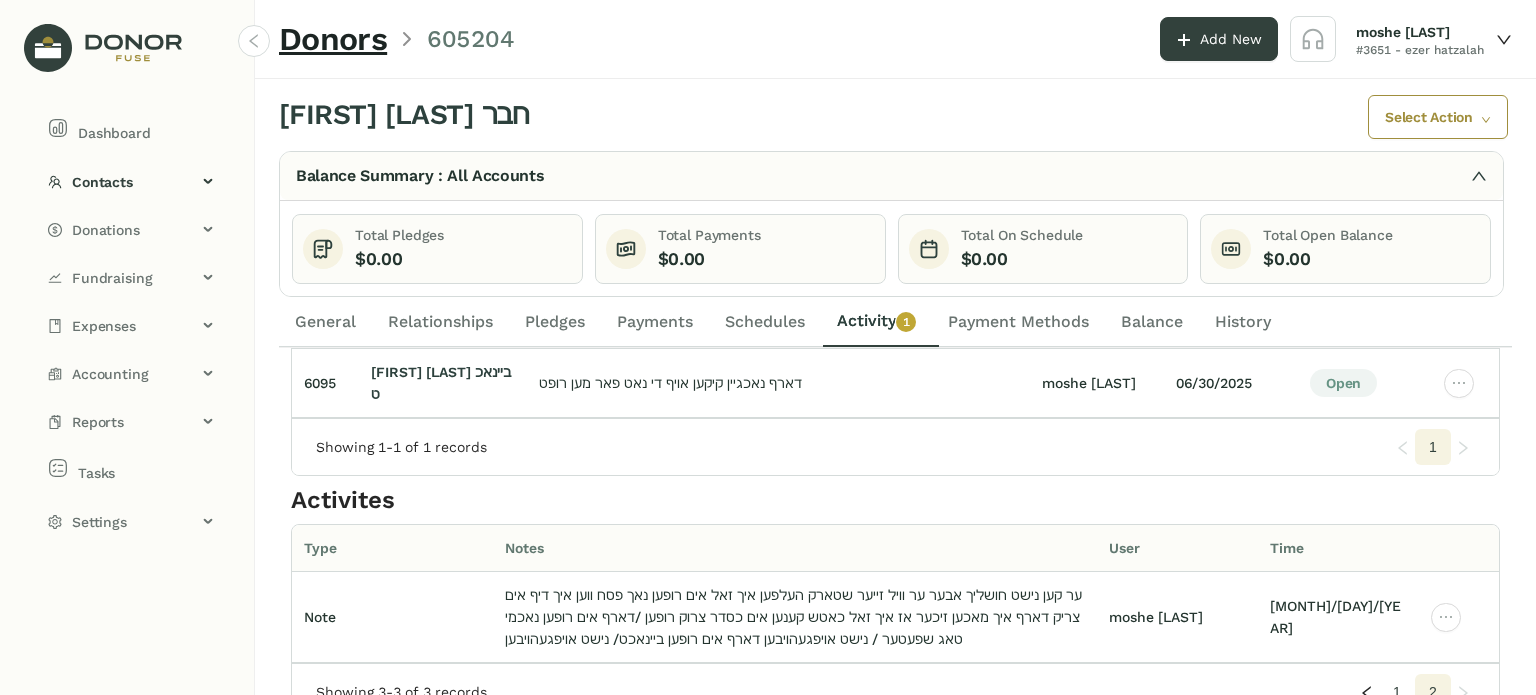 click on "1" at bounding box center [1433, 447] 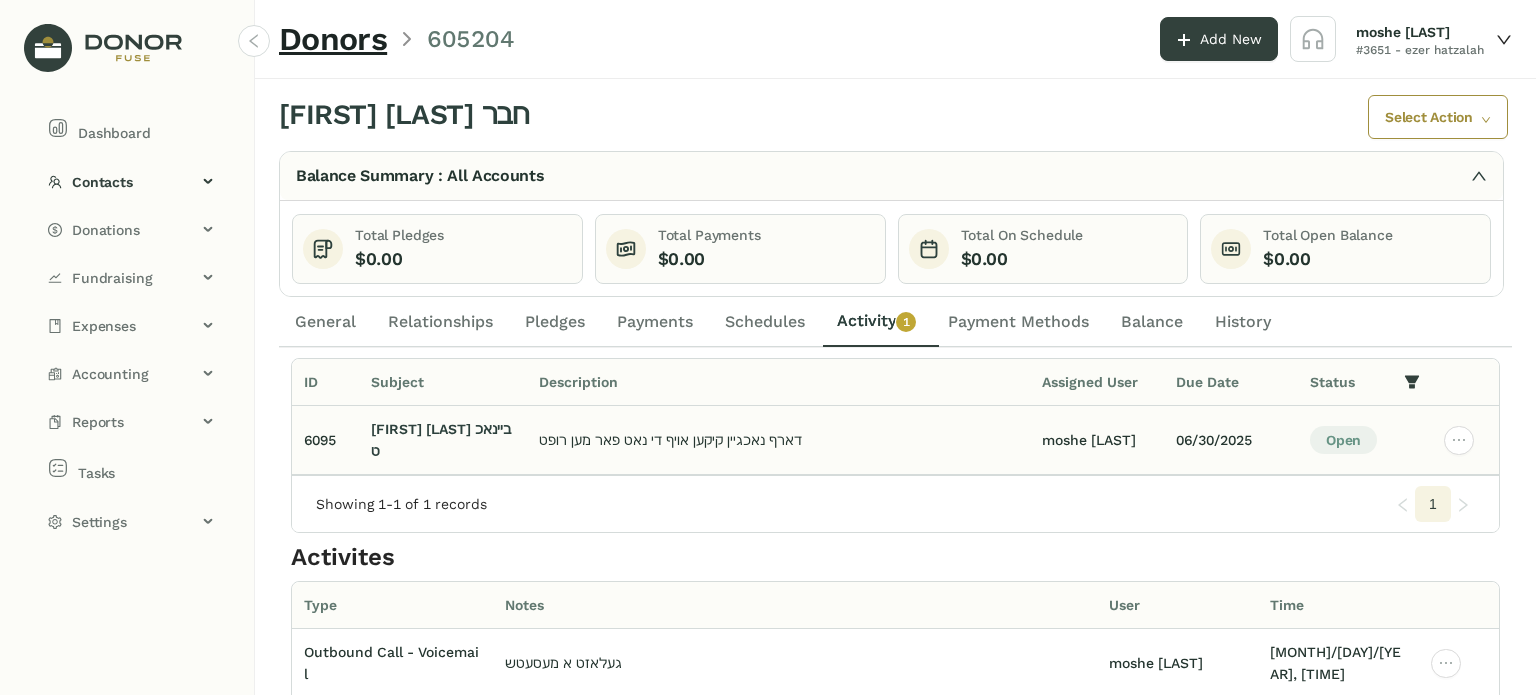 scroll, scrollTop: 0, scrollLeft: 0, axis: both 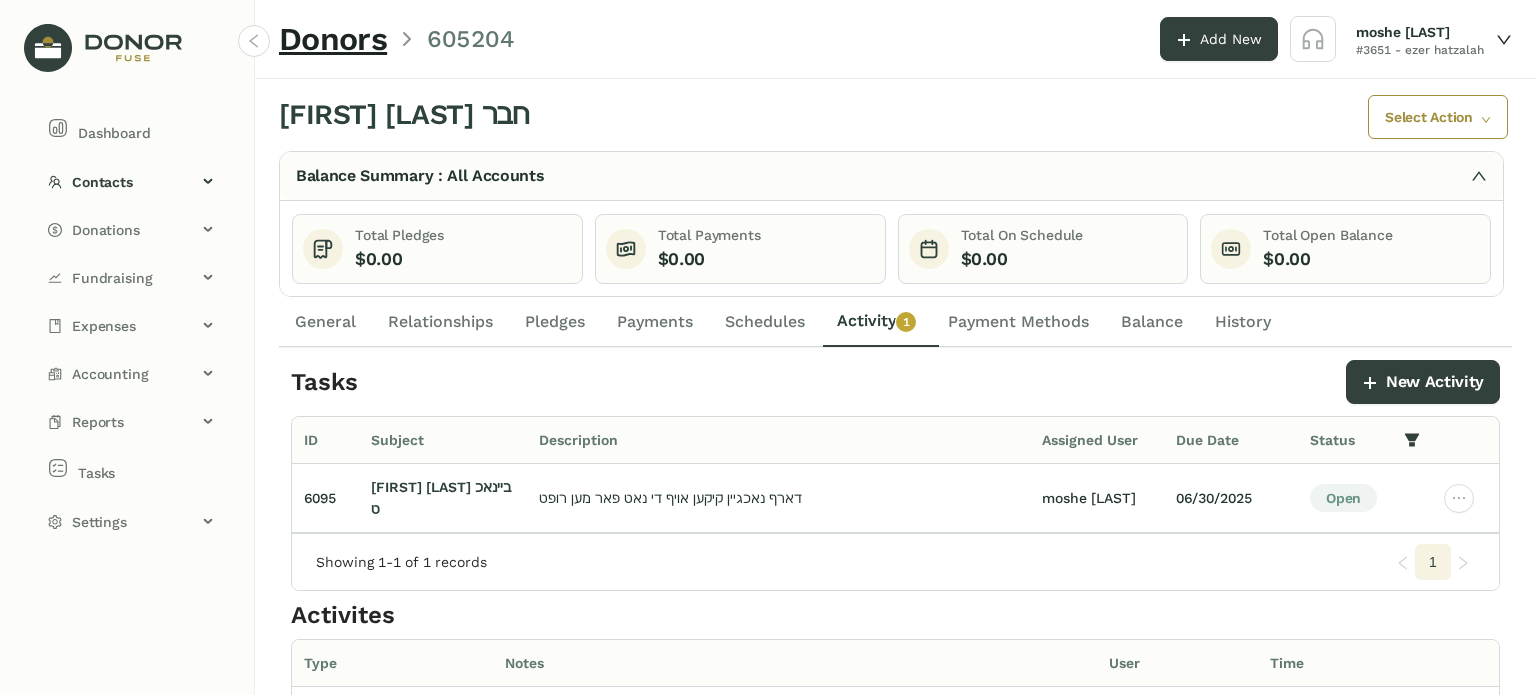 click on "General" at bounding box center [325, 322] 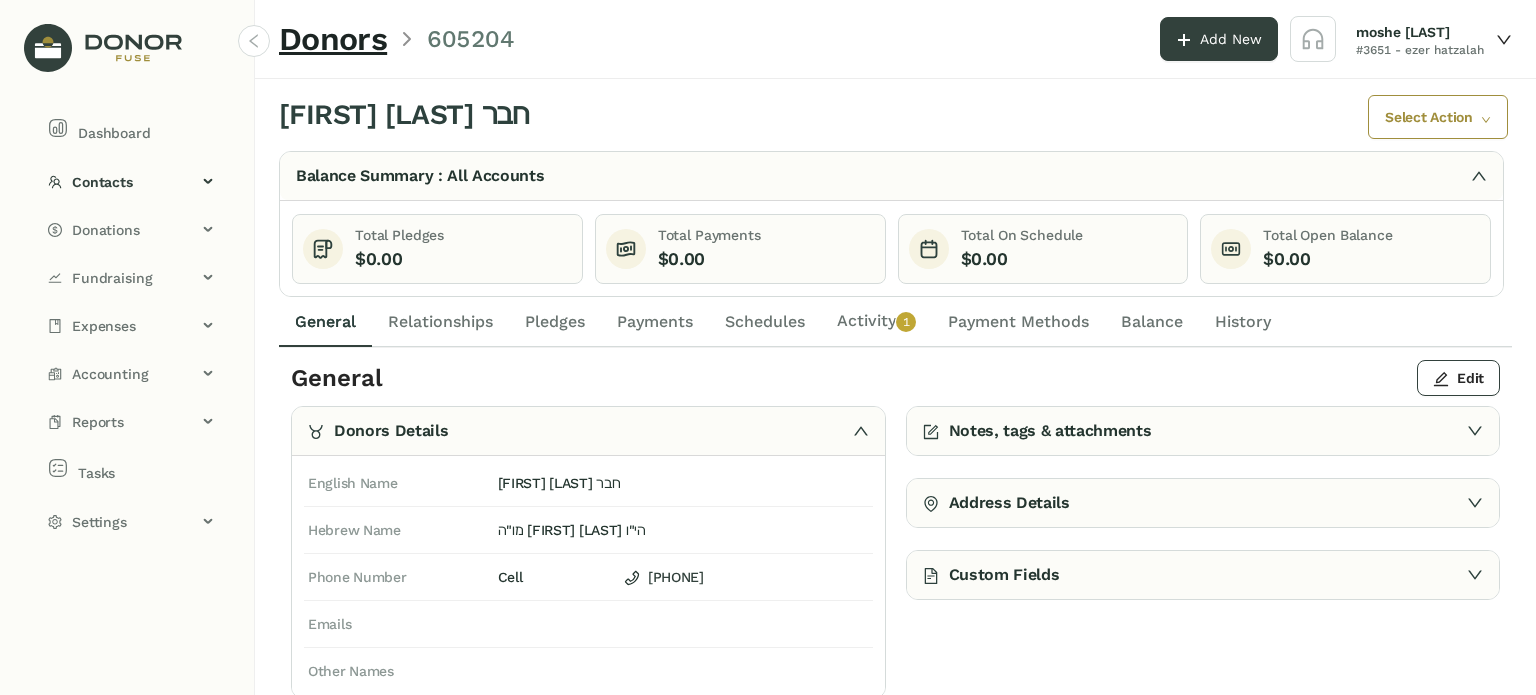 drag, startPoint x: 451, startPoint y: 311, endPoint x: 444, endPoint y: 301, distance: 12.206555 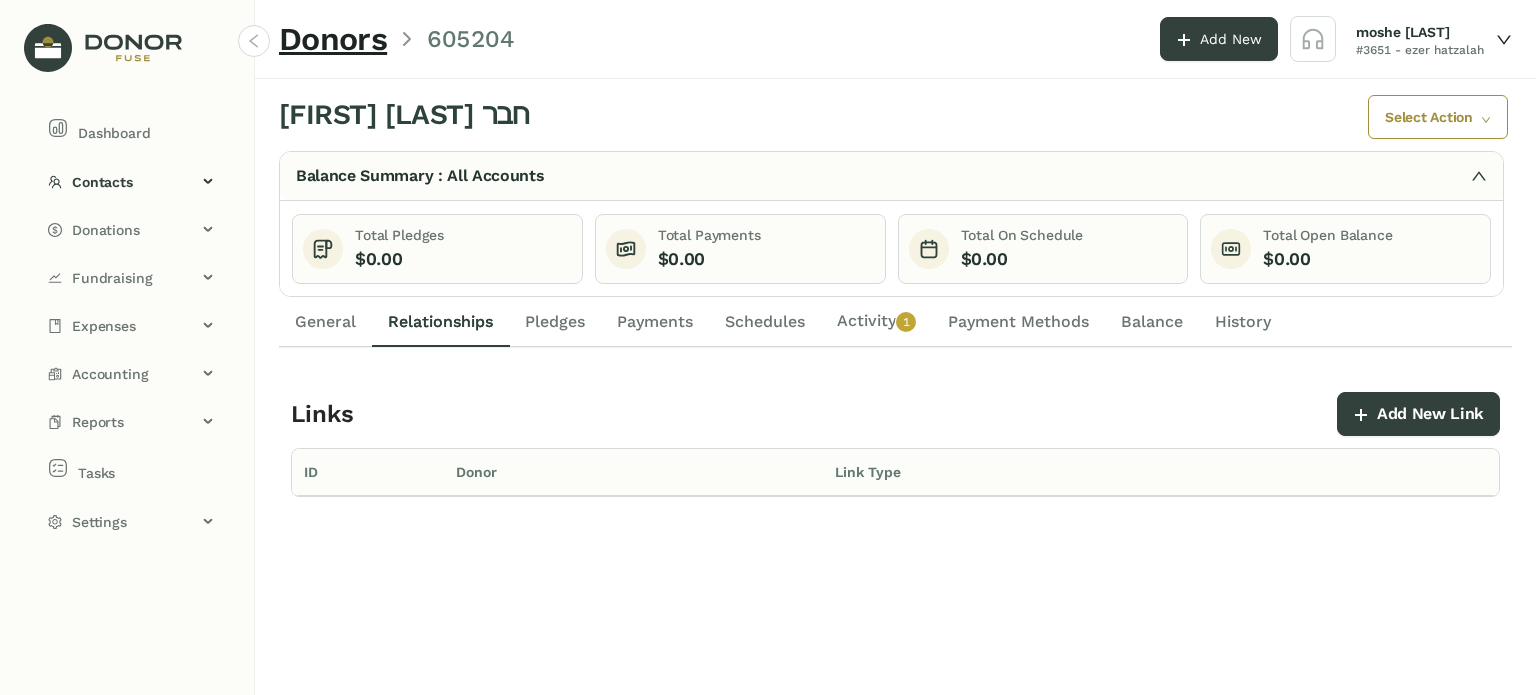 click on "General" at bounding box center [325, 322] 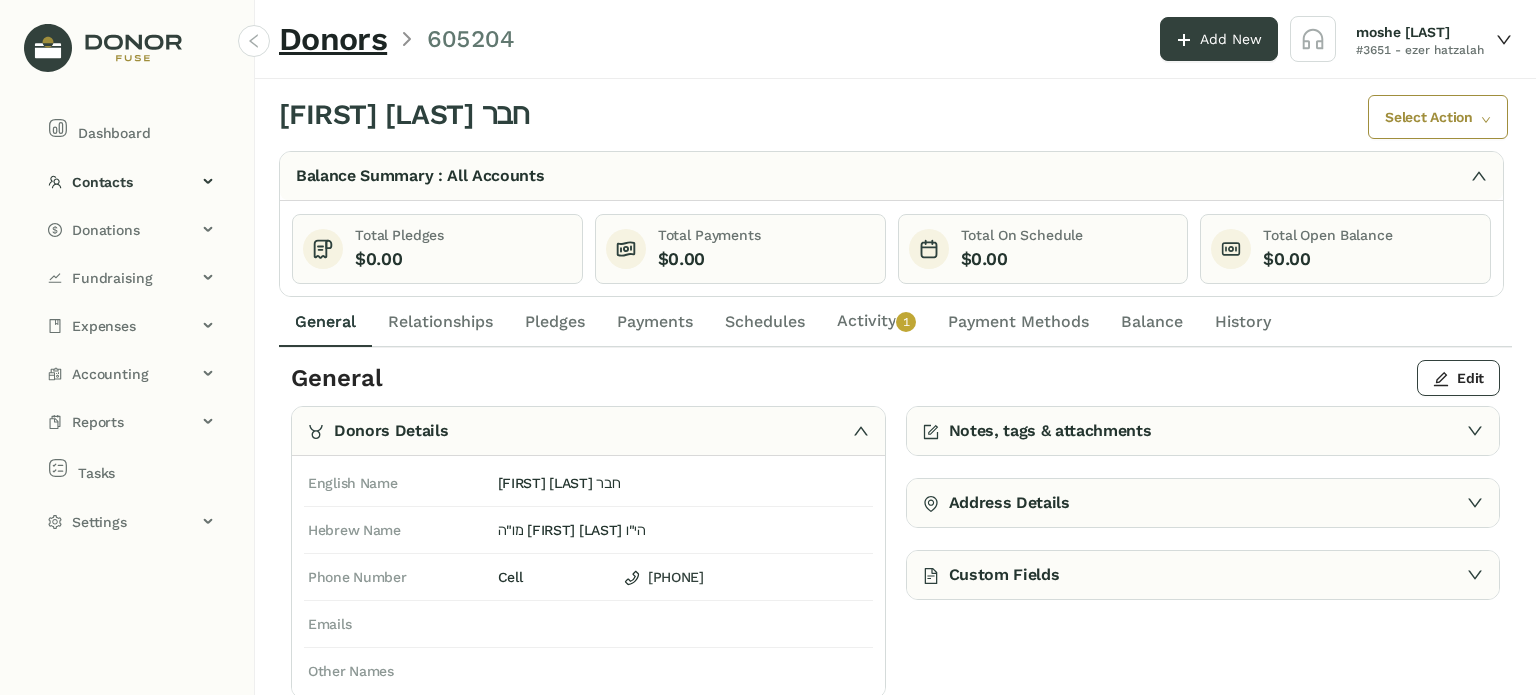 click on "Pledges" at bounding box center [555, 322] 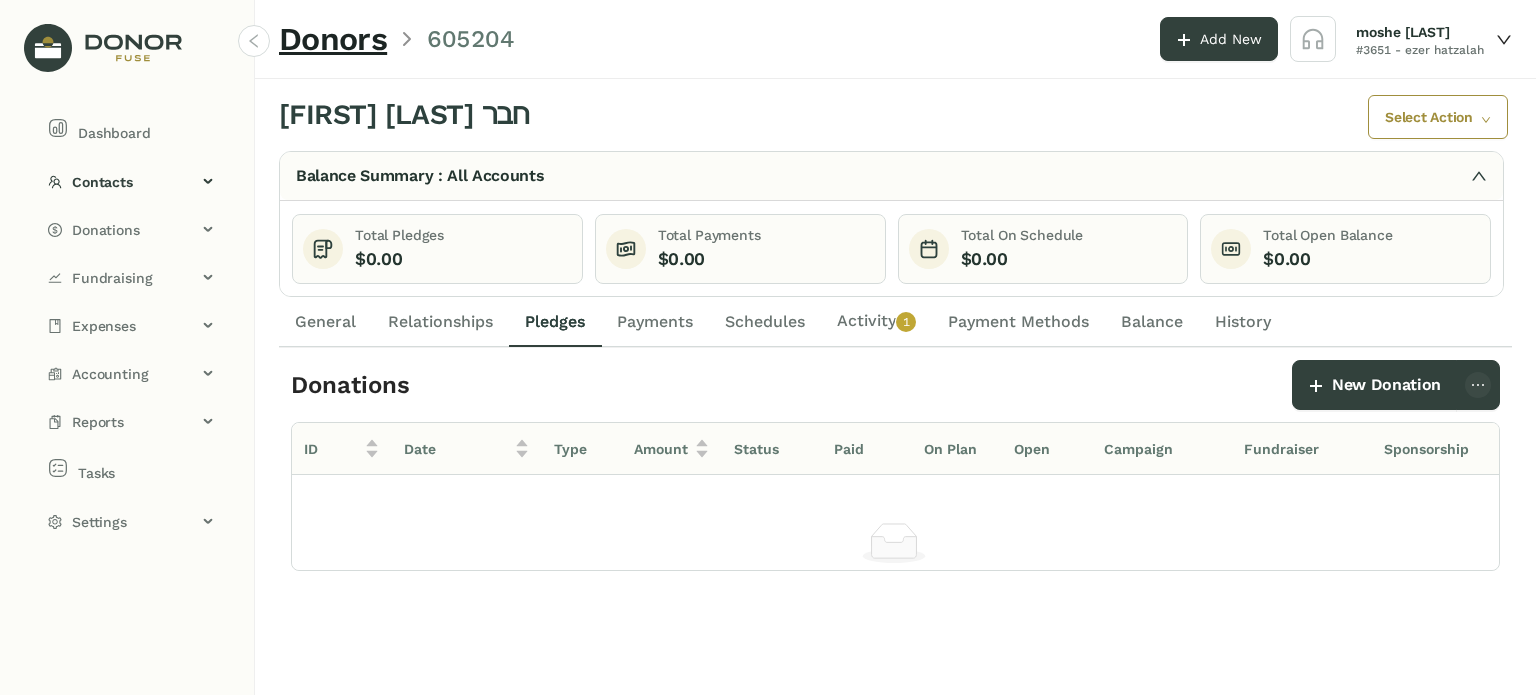 click on "Relationships" at bounding box center [440, 322] 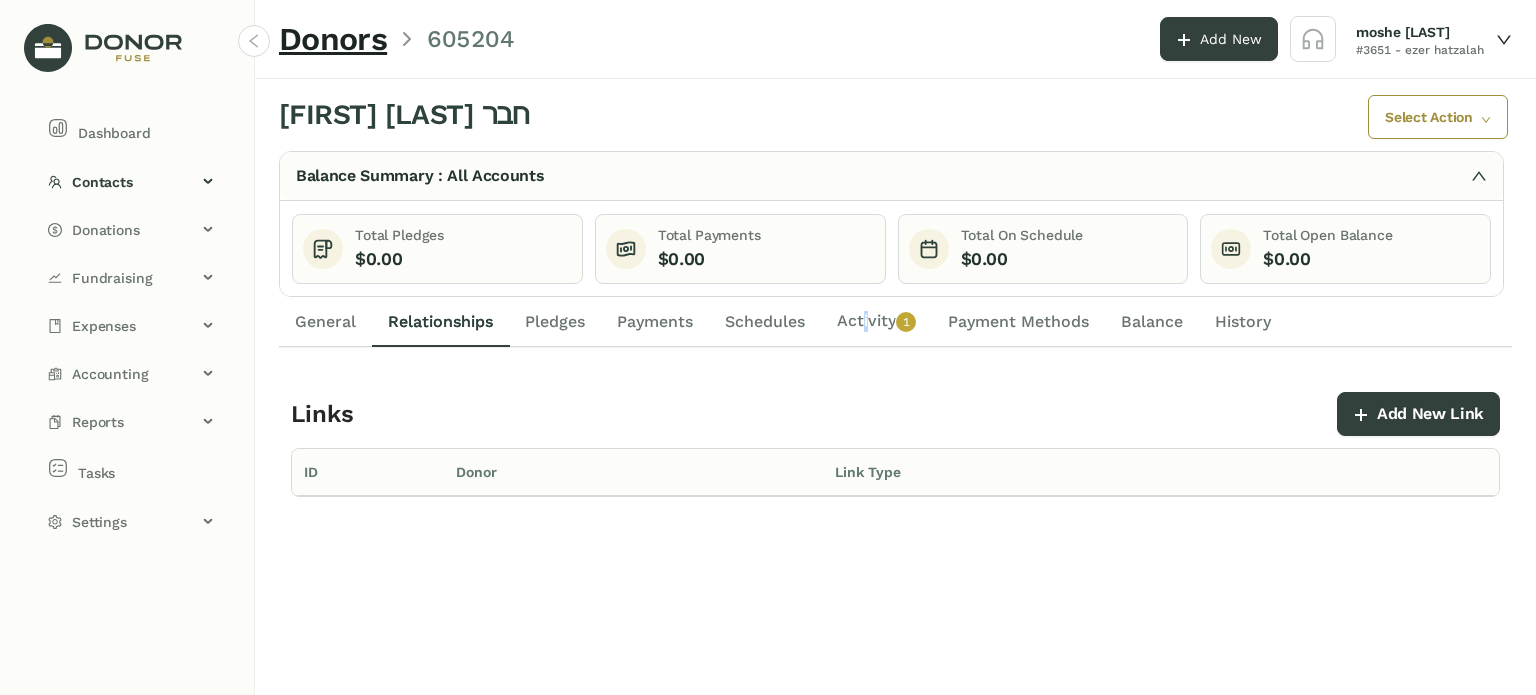 click on "Activity   0   1   2   3   4   5   6   7   8   9" at bounding box center [876, 322] 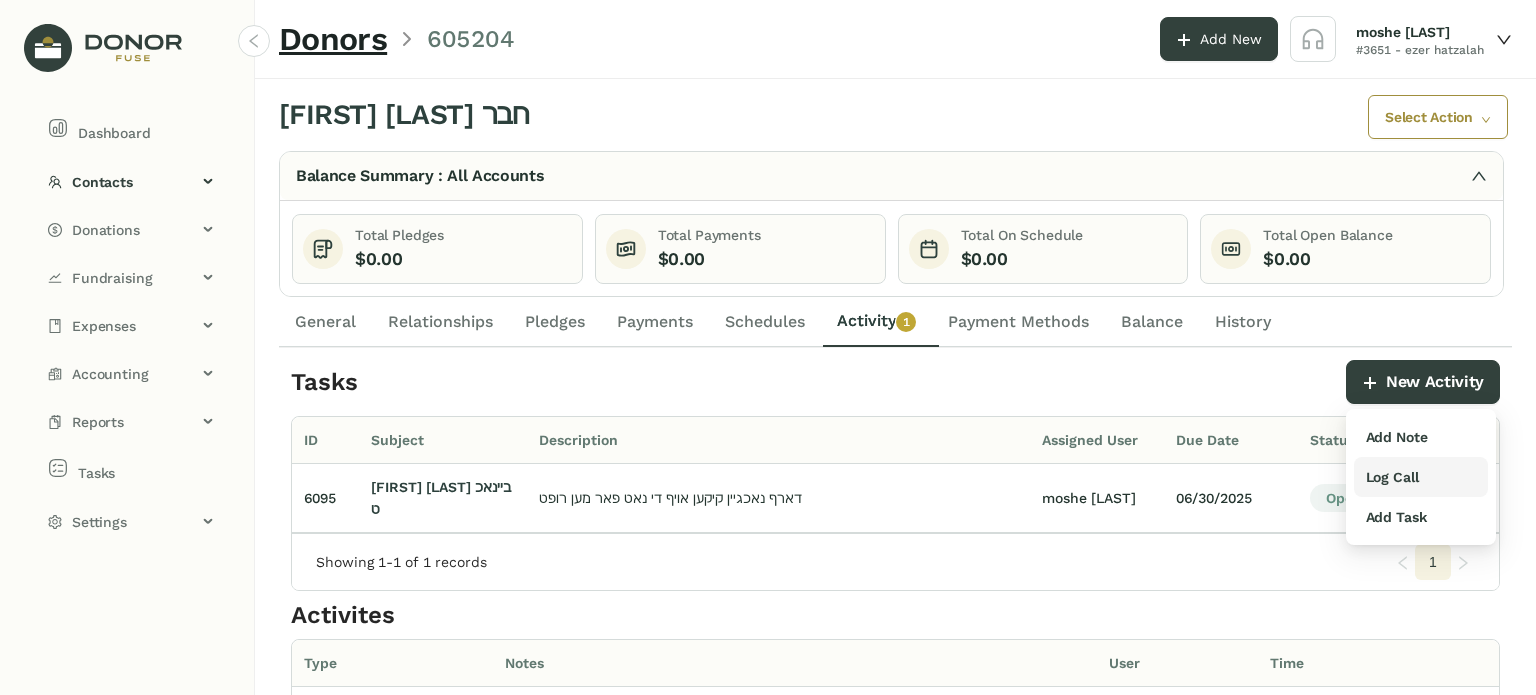 click on "Log Call" at bounding box center (1397, 437) 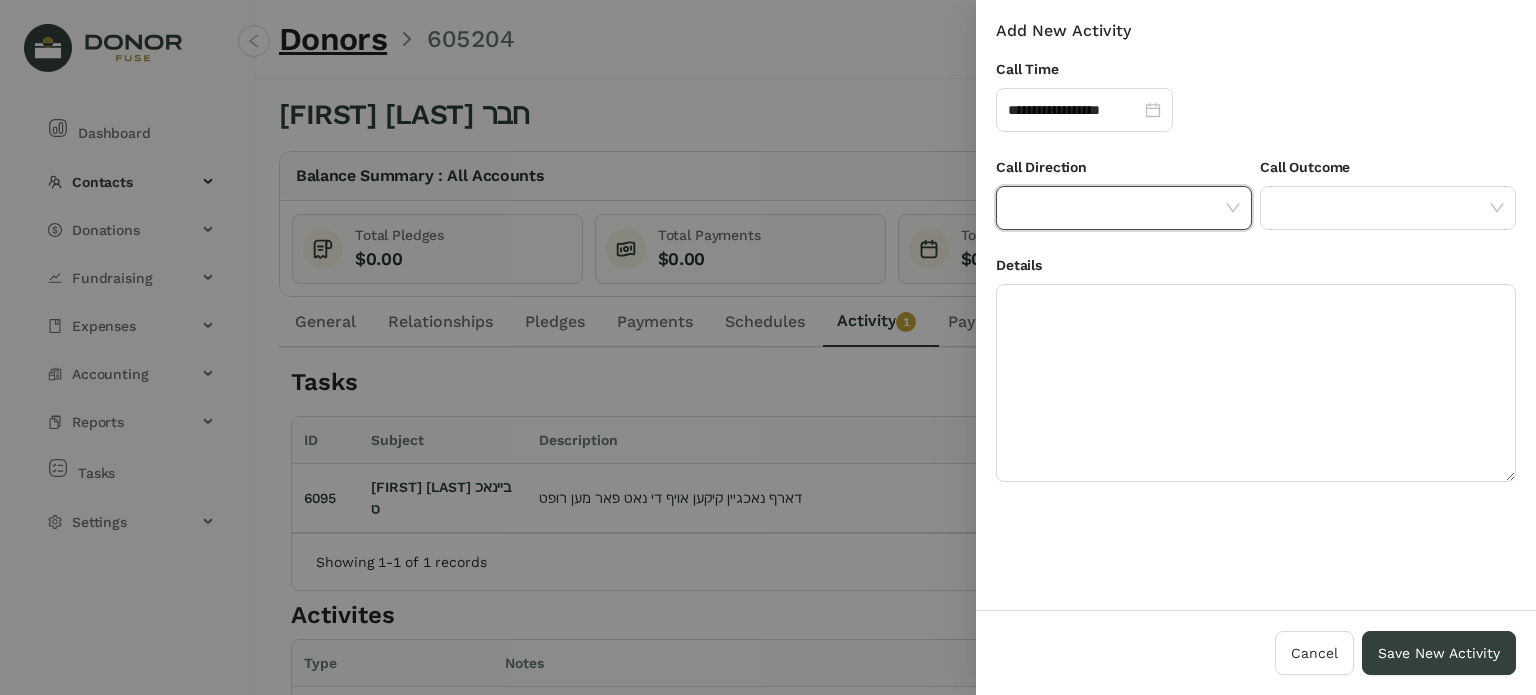 click at bounding box center (1117, 208) 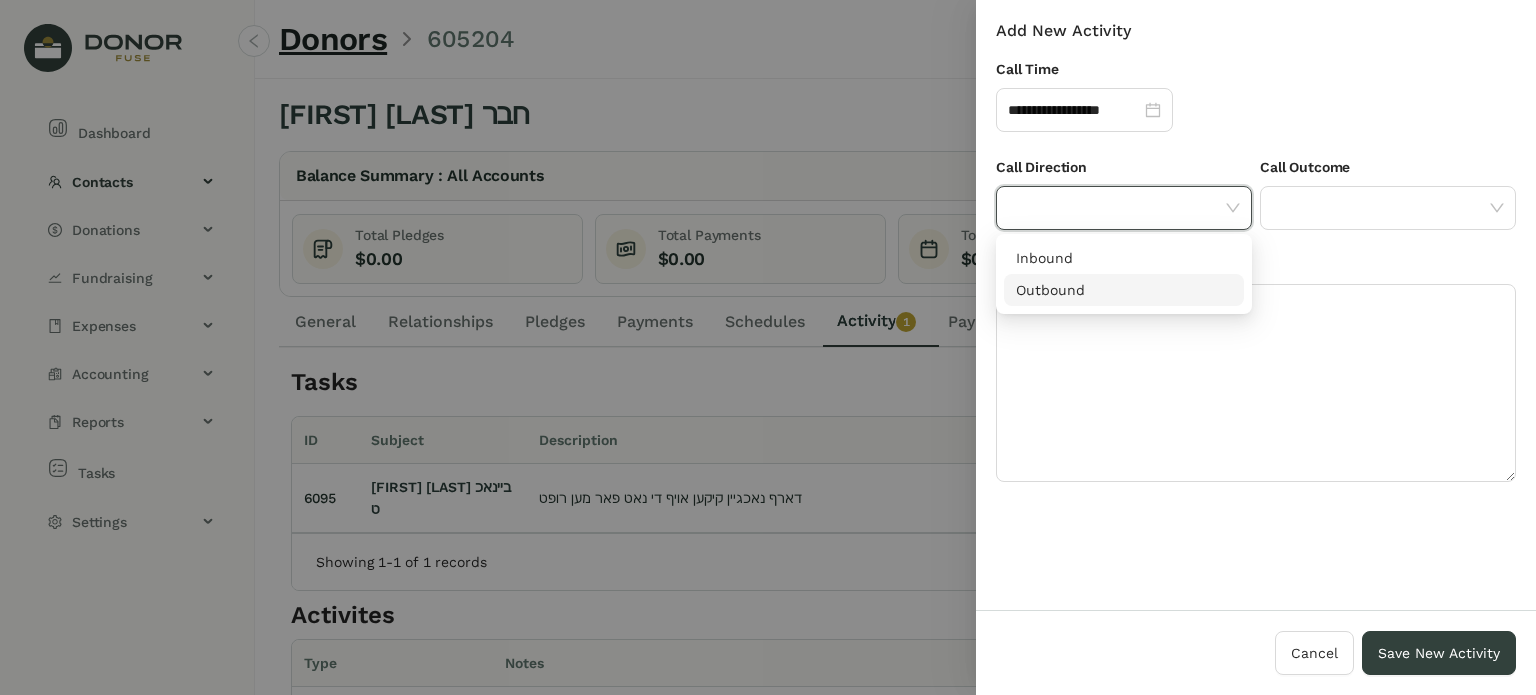 click on "Outbound" at bounding box center (1124, 290) 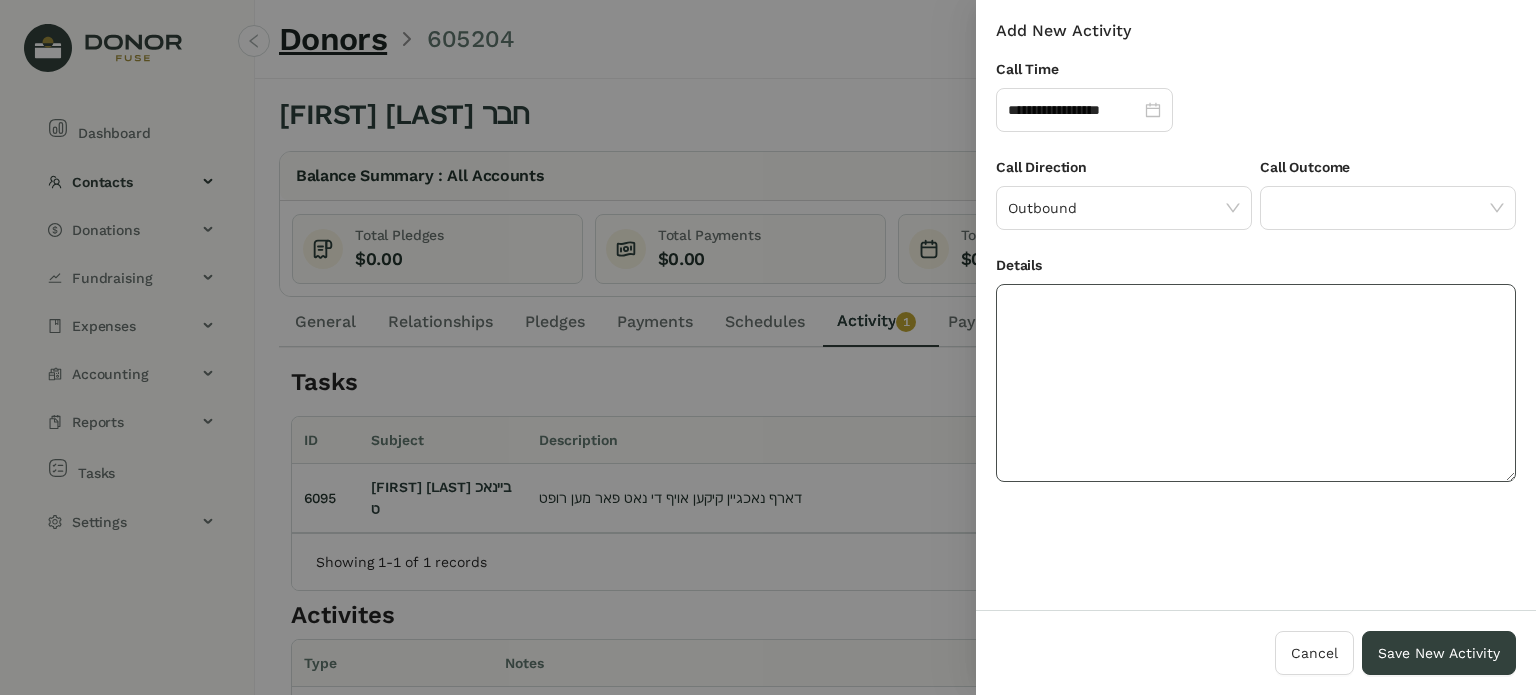 drag, startPoint x: 1068, startPoint y: 338, endPoint x: 1116, endPoint y: 338, distance: 48 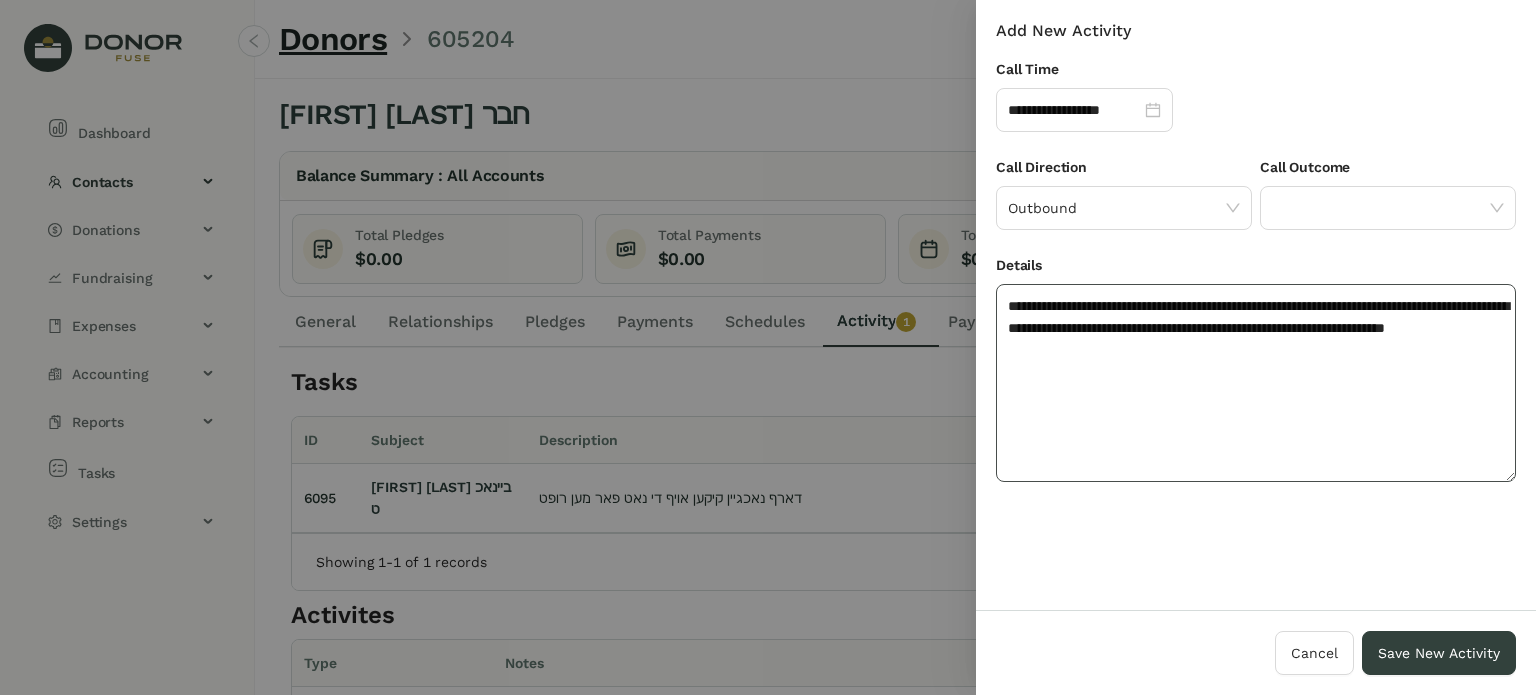click on "**********" at bounding box center (1256, 383) 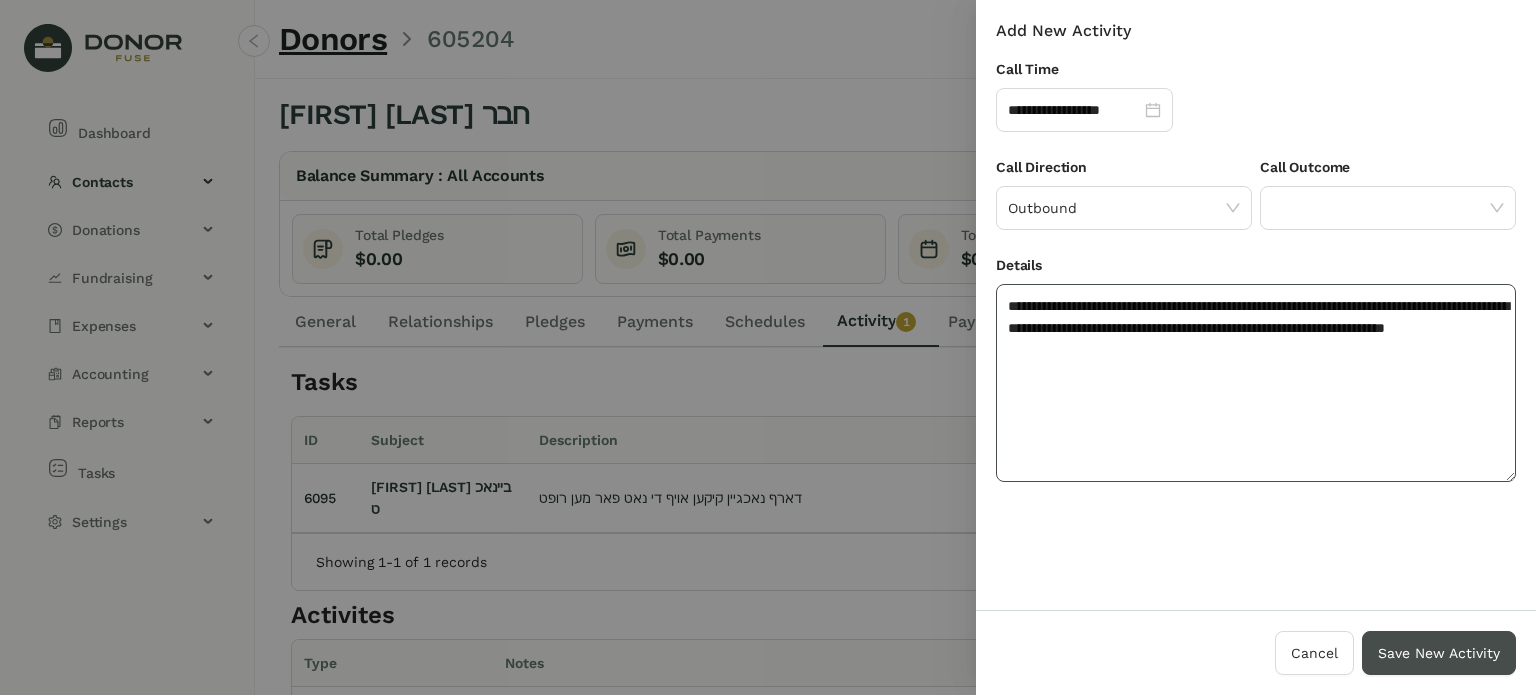 type on "**********" 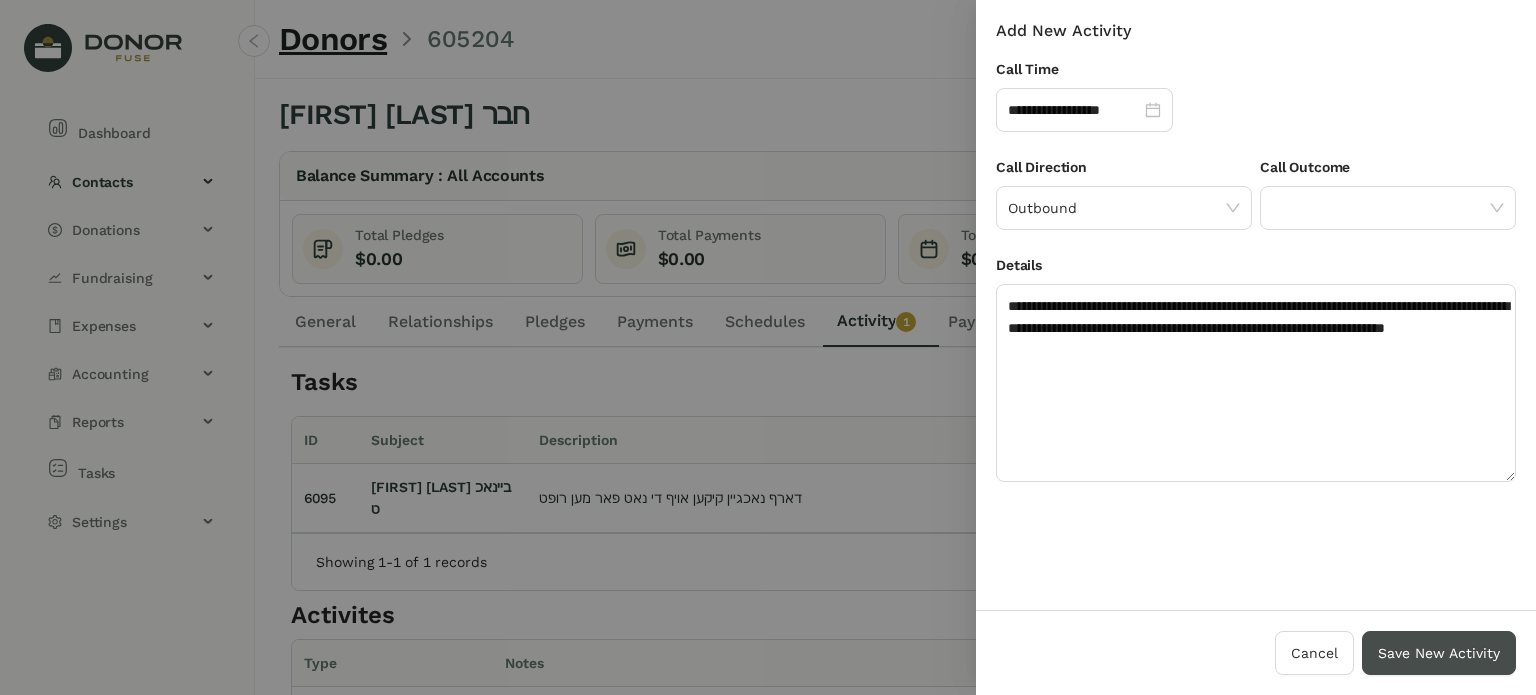 click on "Save New Activity" at bounding box center (1439, 653) 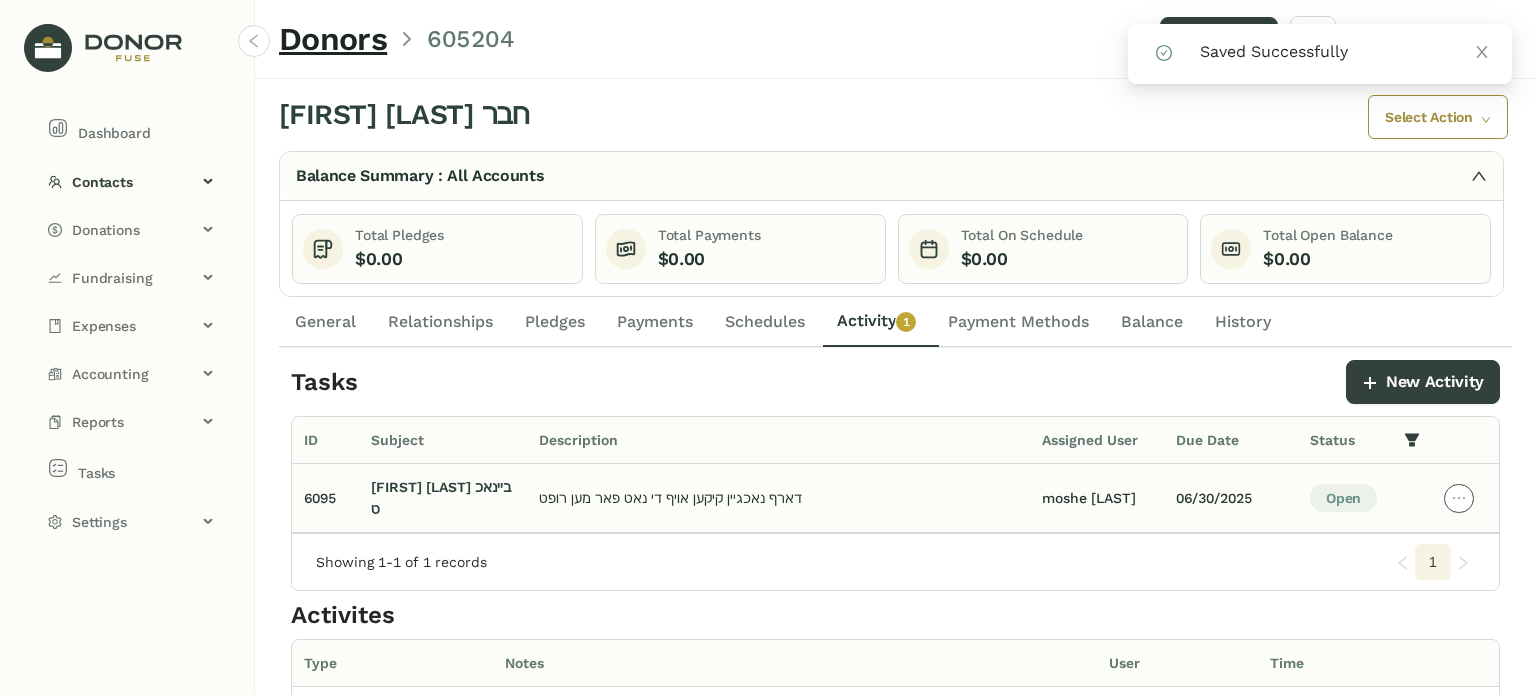 click at bounding box center (1459, 498) 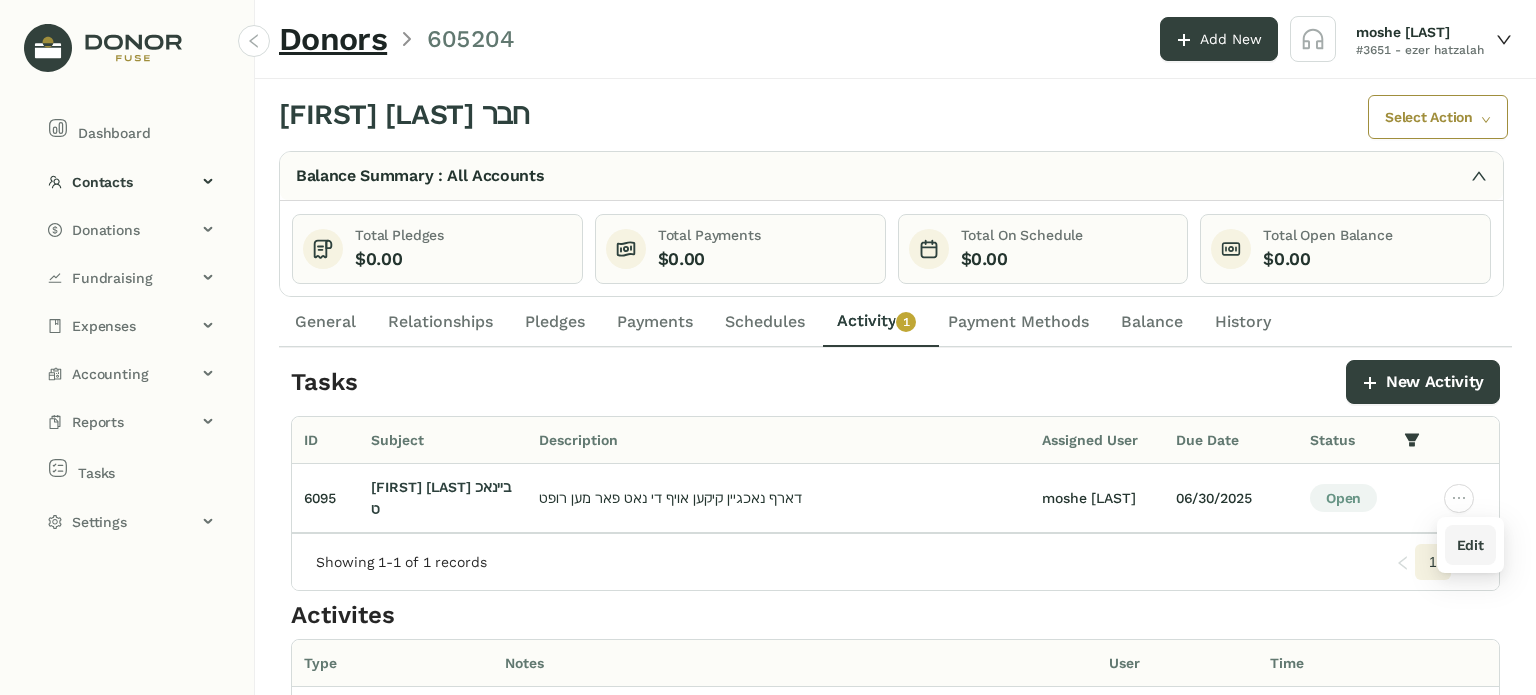 click on "Edit" at bounding box center (1470, 545) 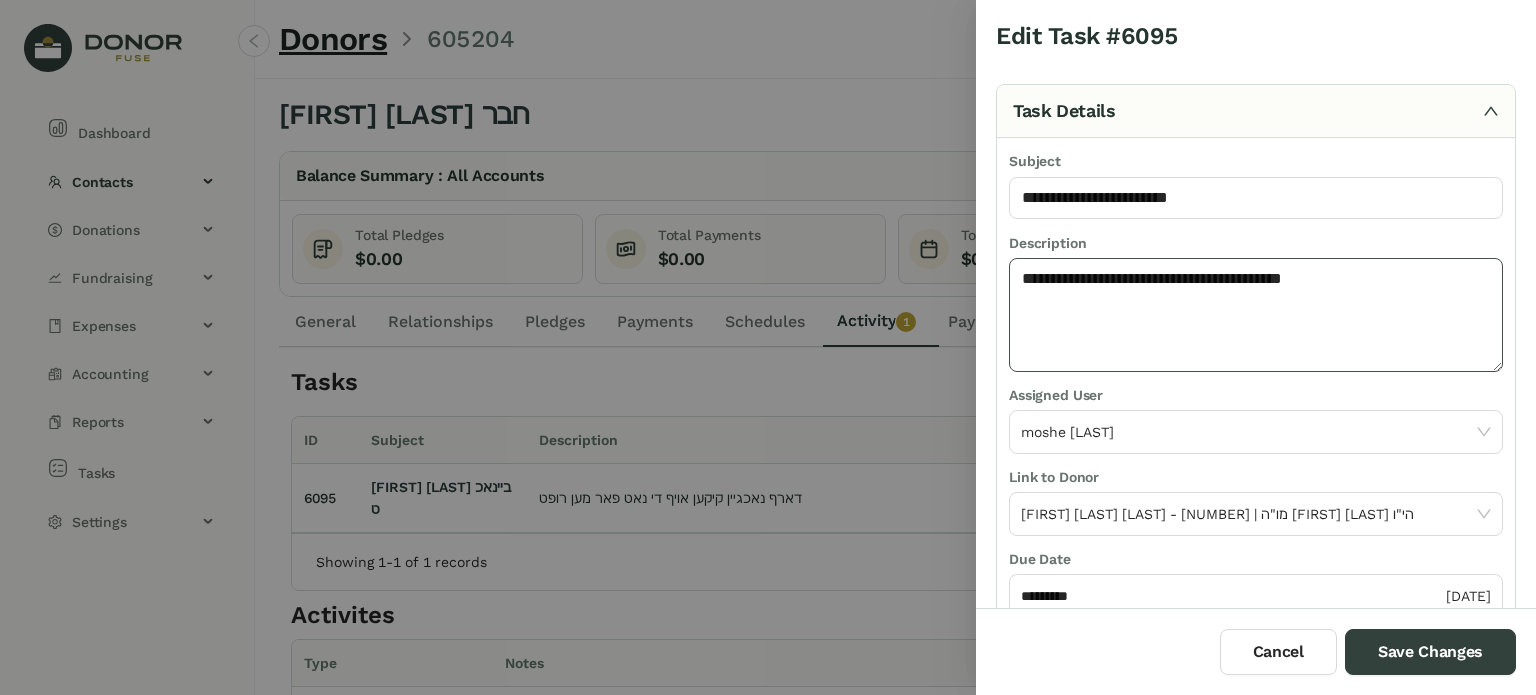 click on "**********" at bounding box center (1256, 315) 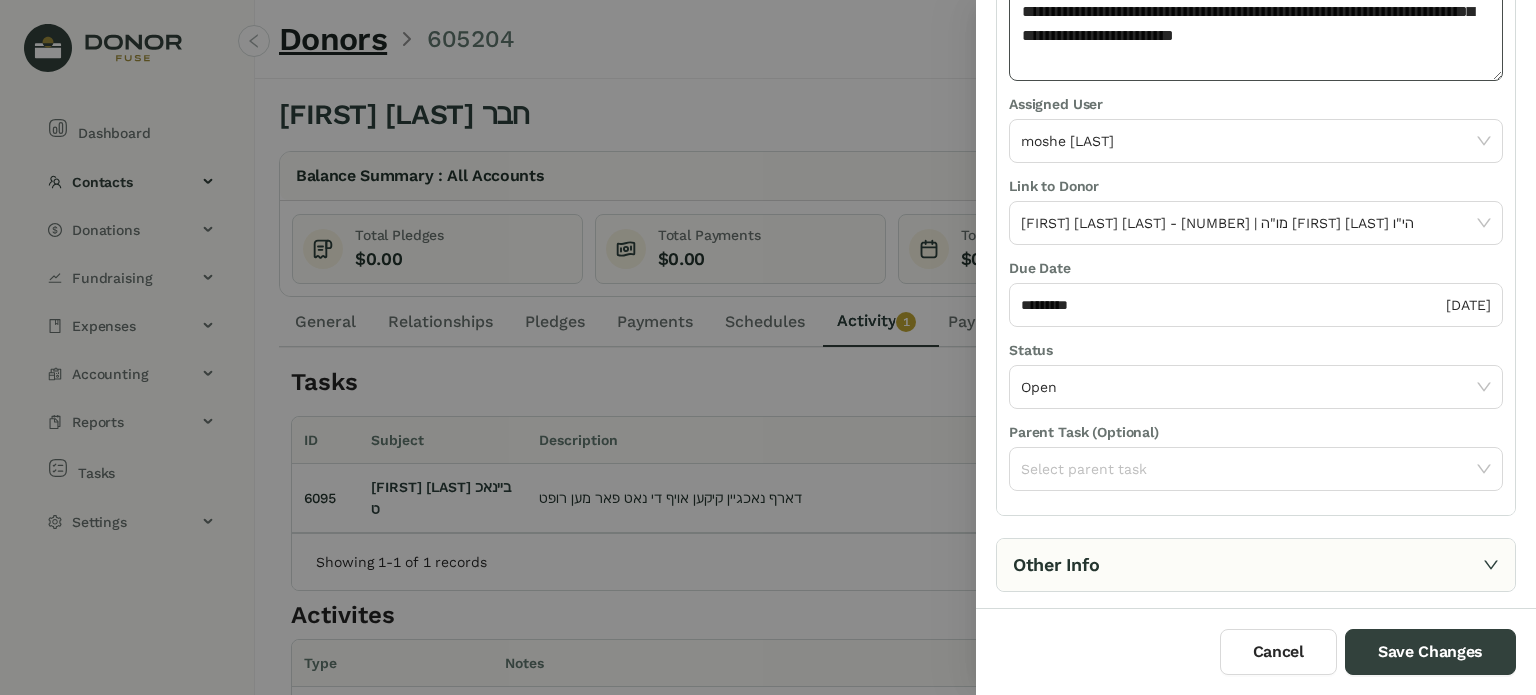 scroll, scrollTop: 292, scrollLeft: 0, axis: vertical 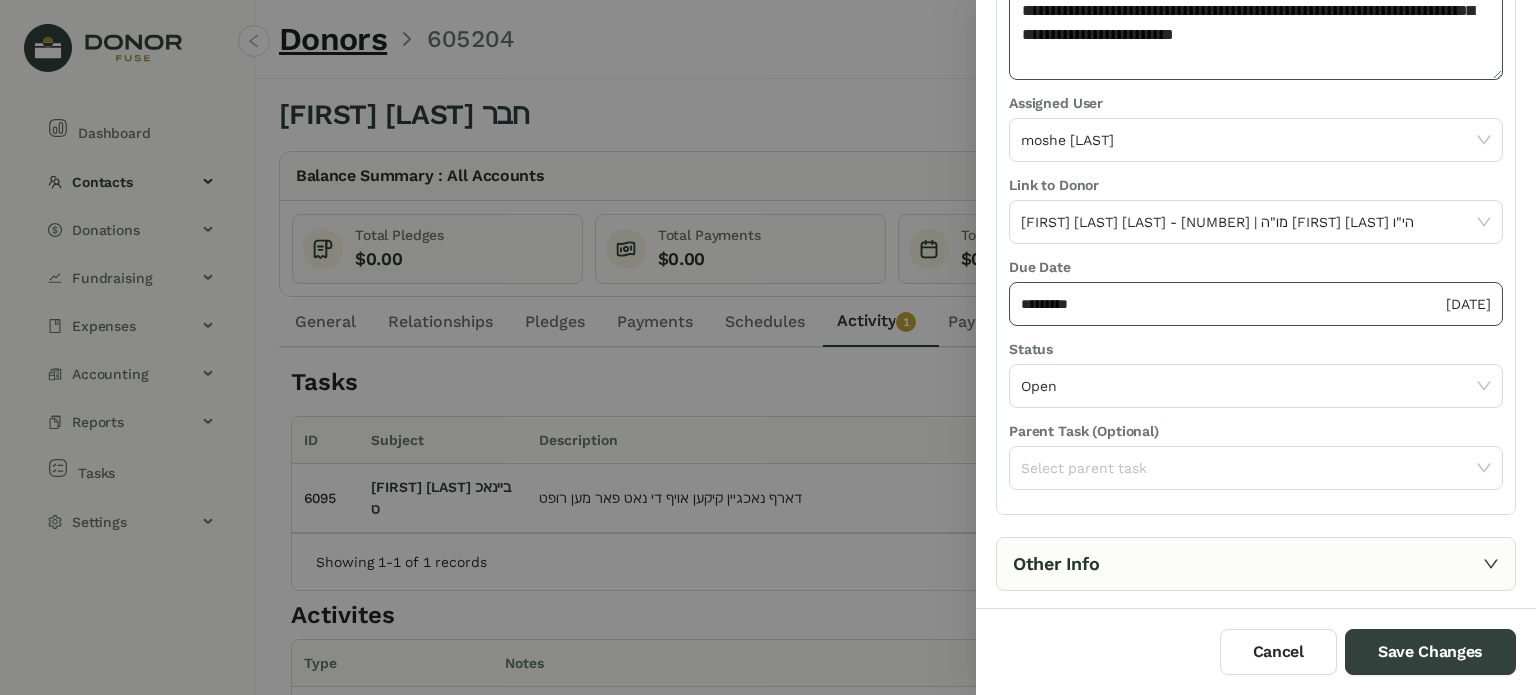 type on "**********" 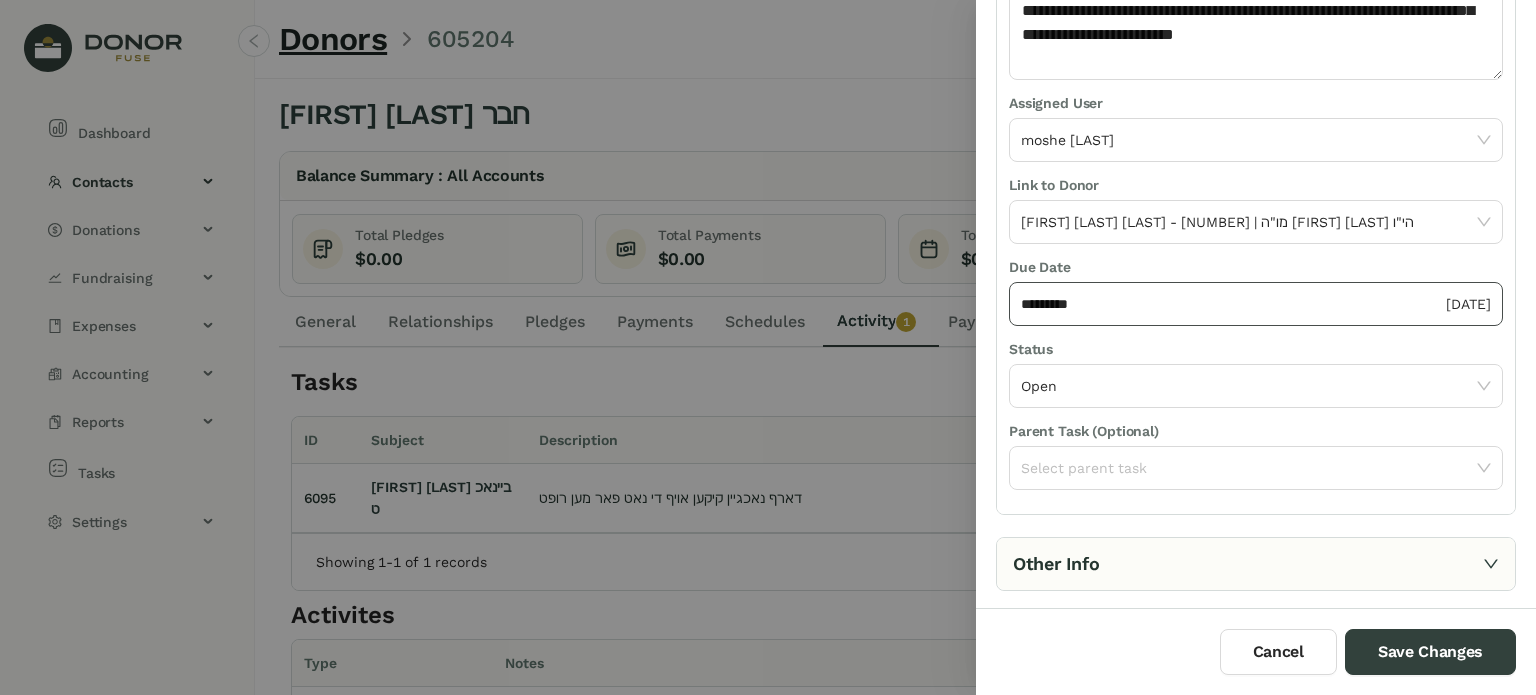 click on "*********" at bounding box center [1231, 304] 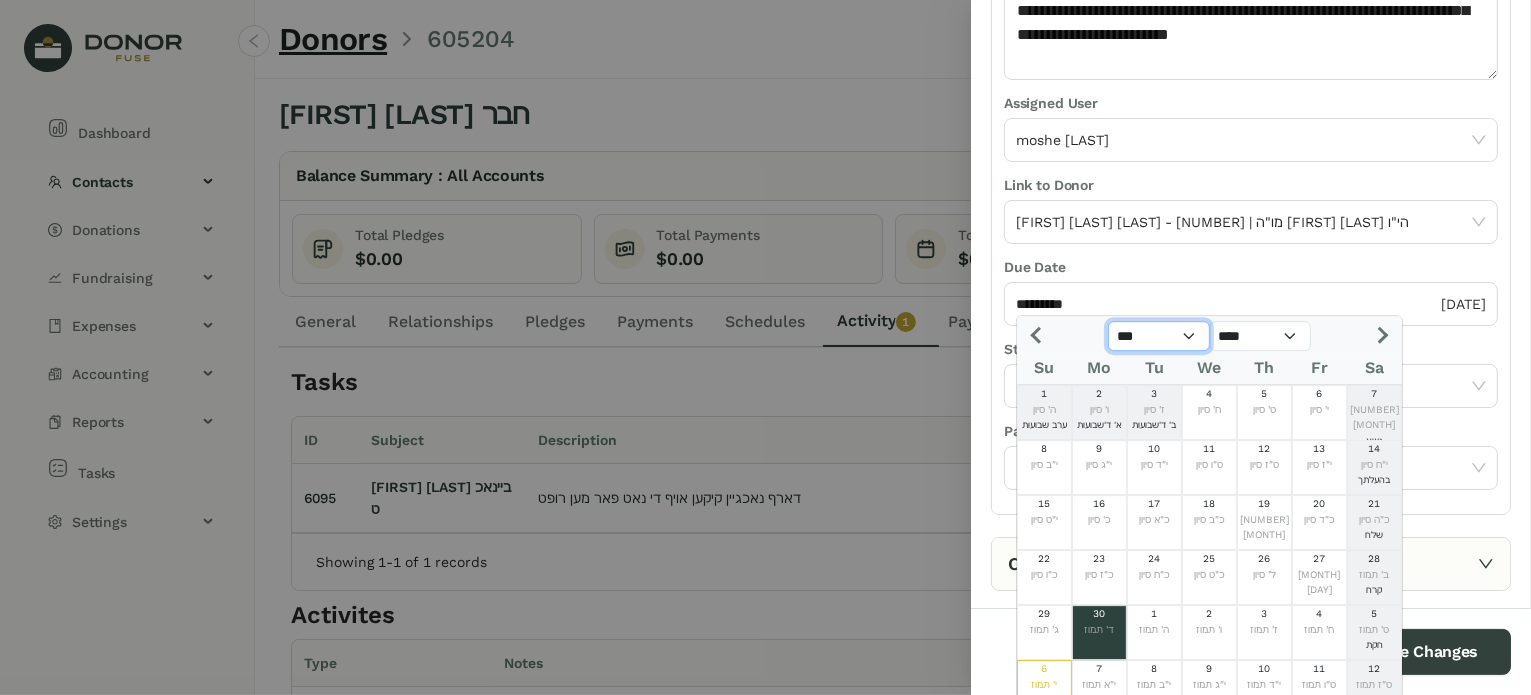 click on "*** *** *** *** *** *** *** *** *** *** *** ***" at bounding box center [1159, 336] 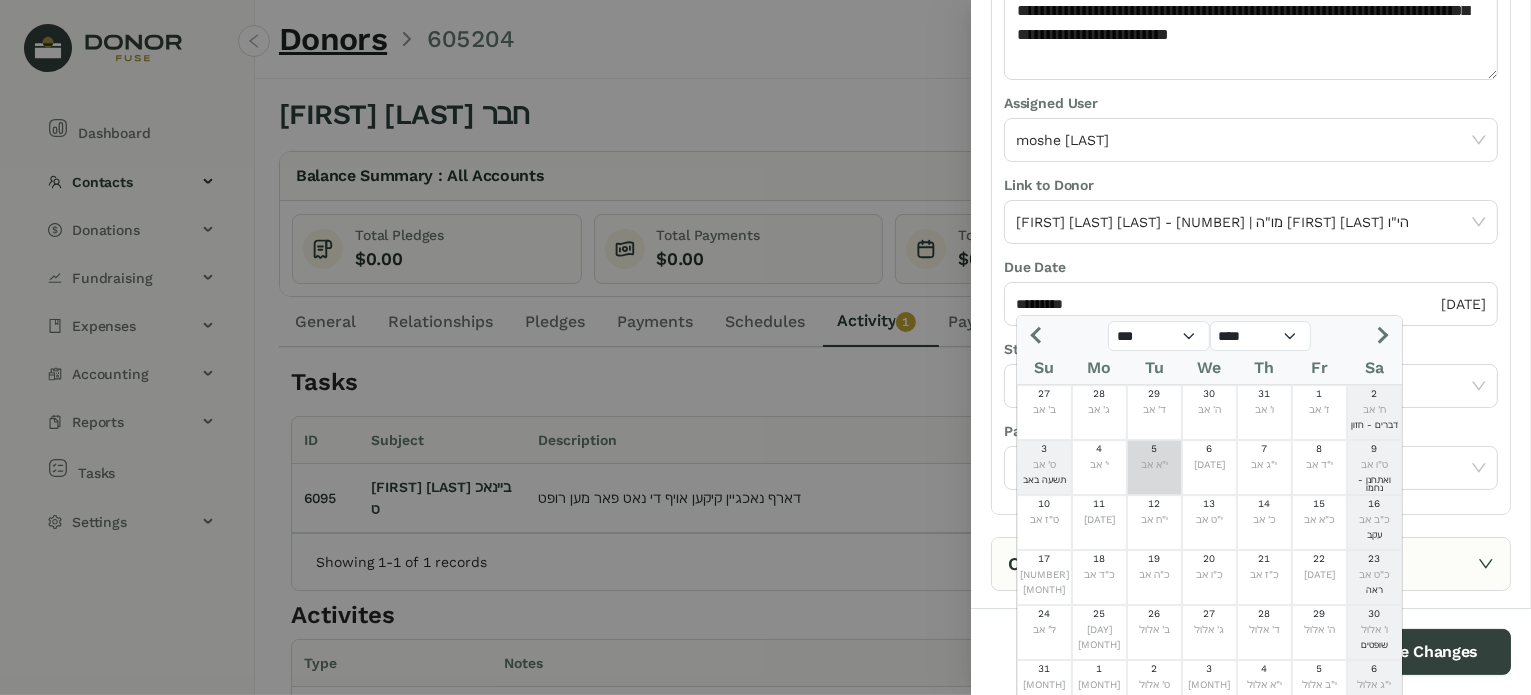 click on "[DAY] [MONTH] [YEAR]" at bounding box center (1154, 467) 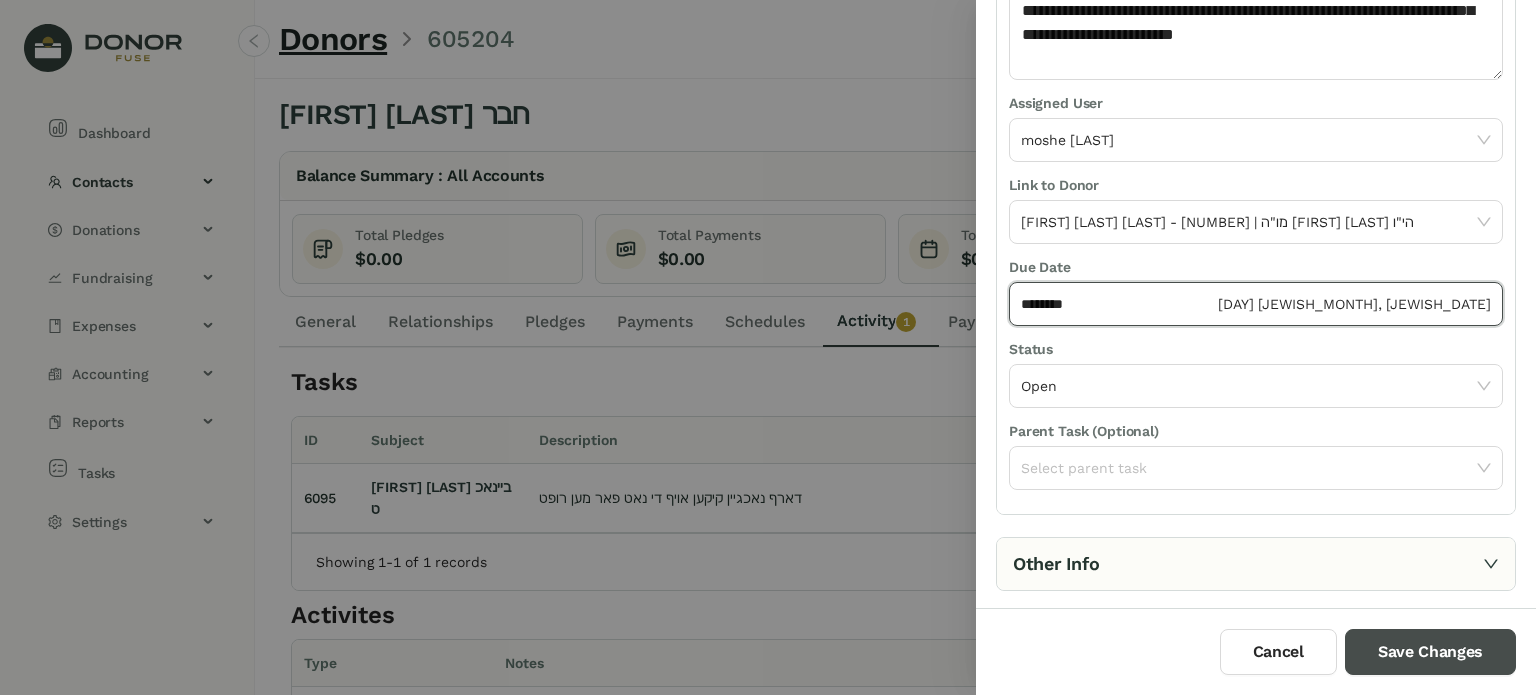 click on "Save Changes" at bounding box center (1430, 652) 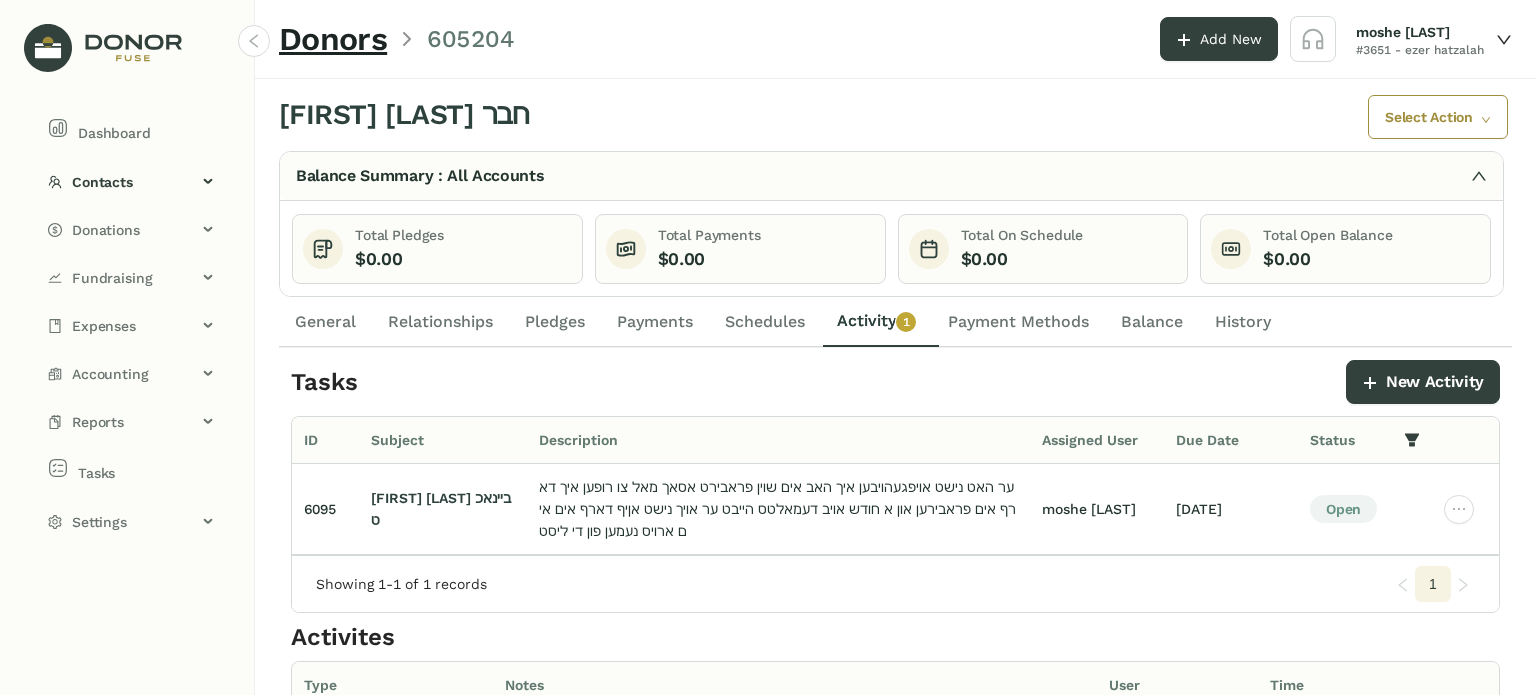 drag, startPoint x: 172, startPoint y: 133, endPoint x: 232, endPoint y: 163, distance: 67.08204 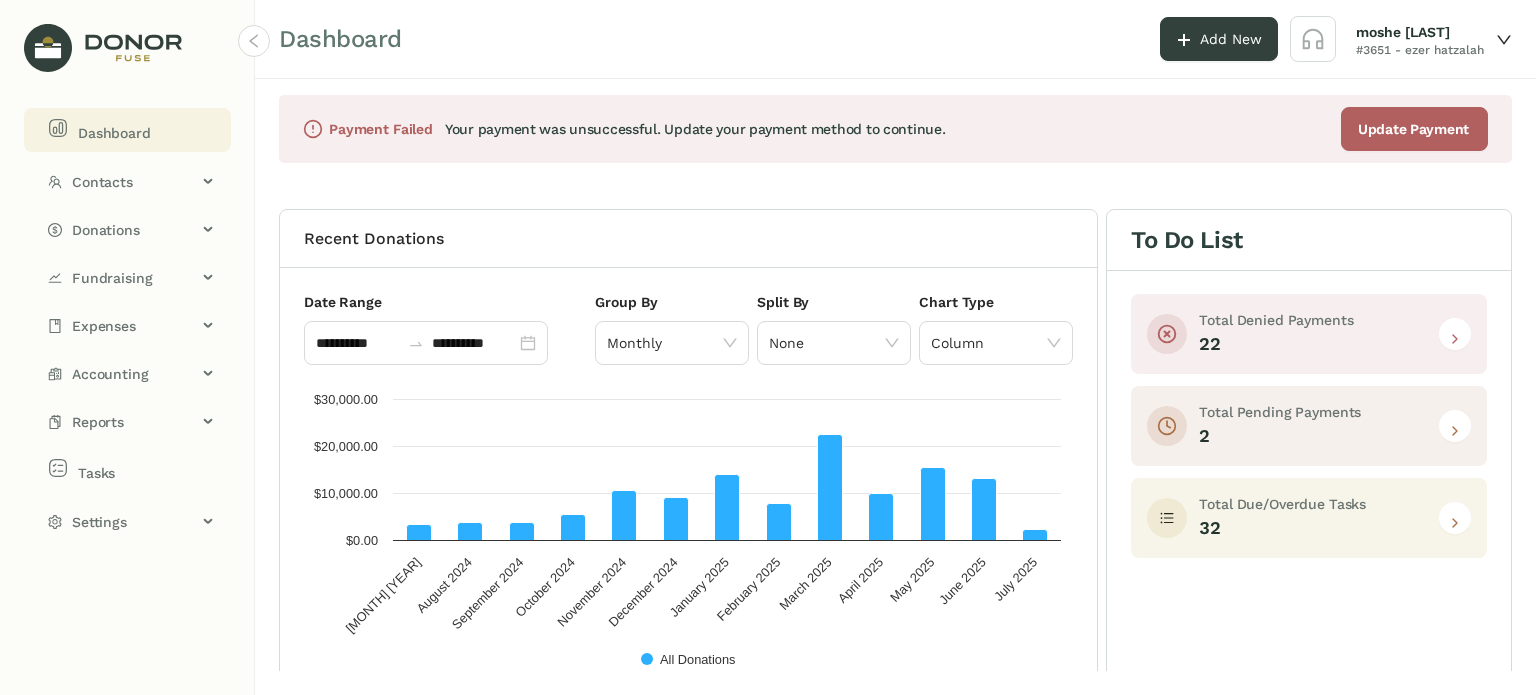 click at bounding box center (1455, 518) 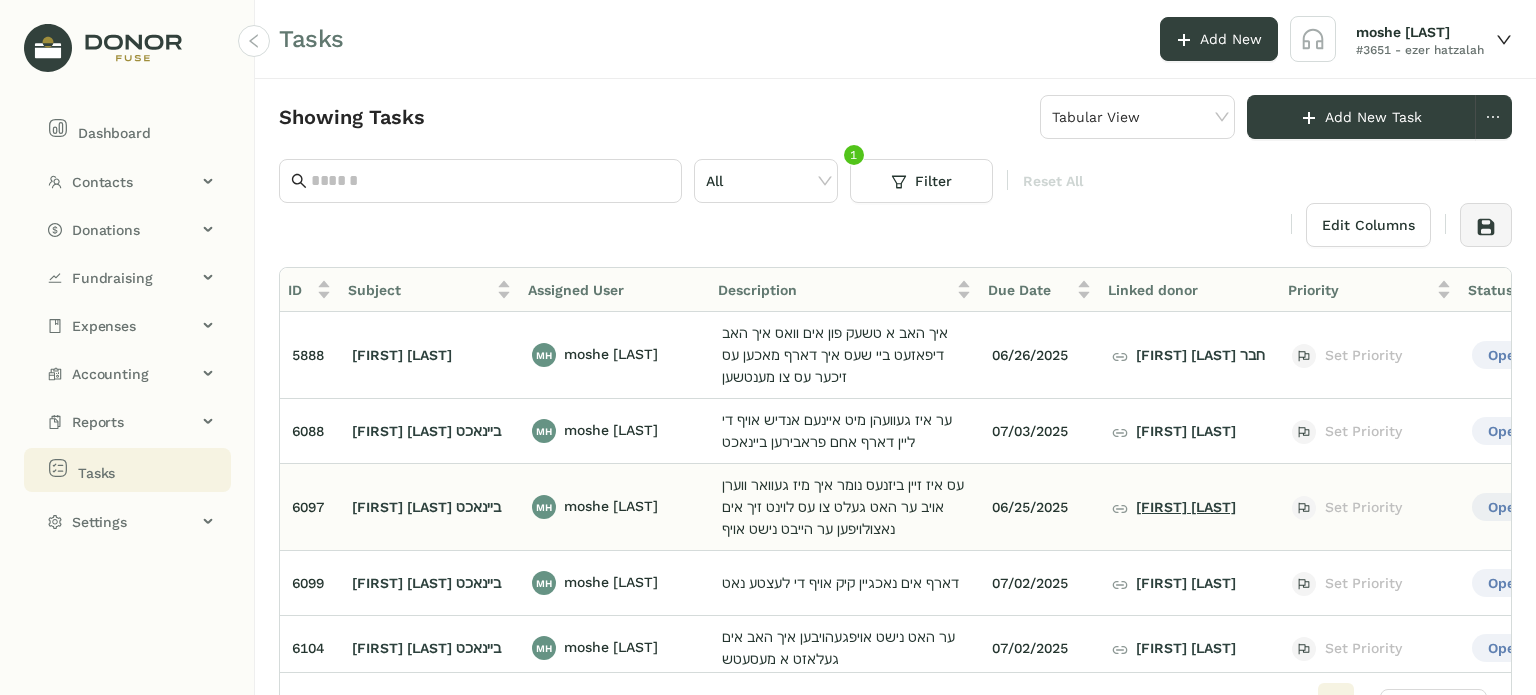 click on "[FIRST] [LAST]" at bounding box center [1174, 507] 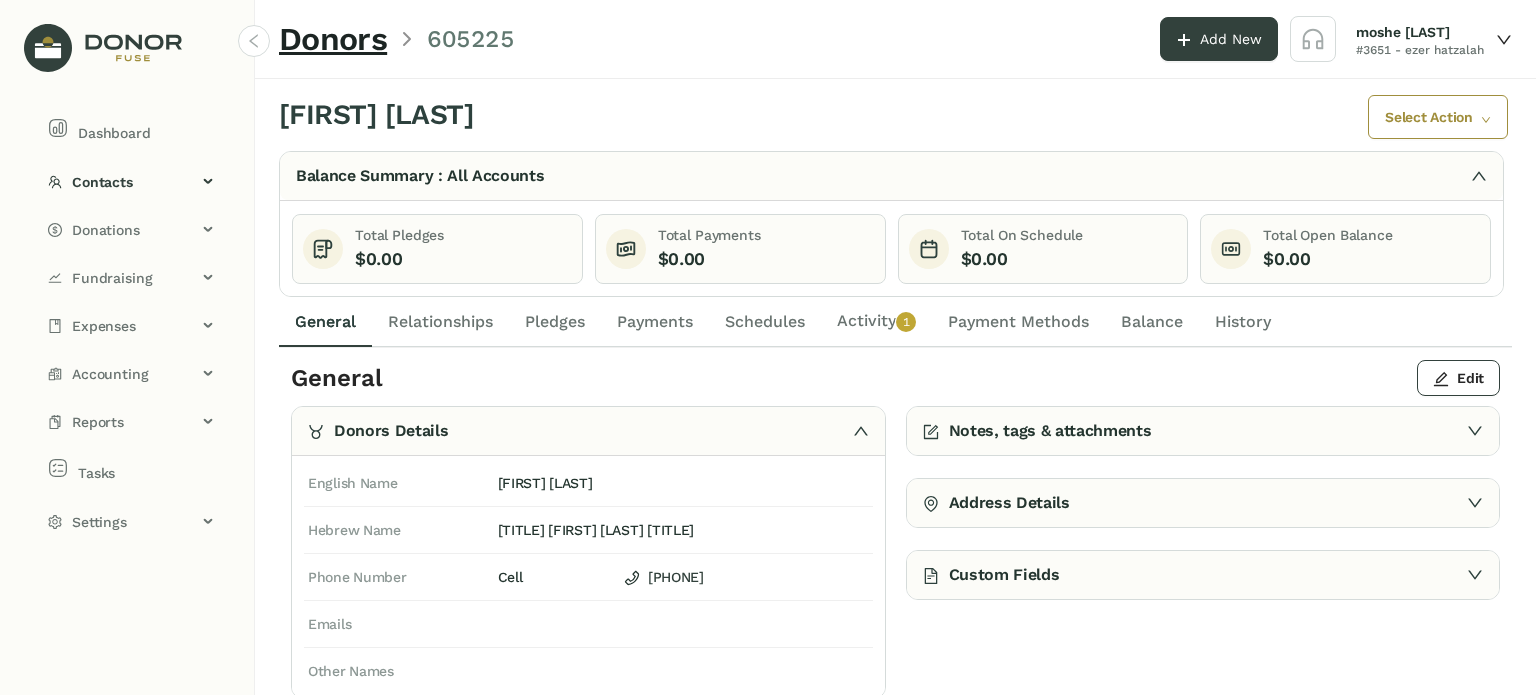 click on "Activity   0   1   2   3   4   5   6   7   8   9" at bounding box center (876, 322) 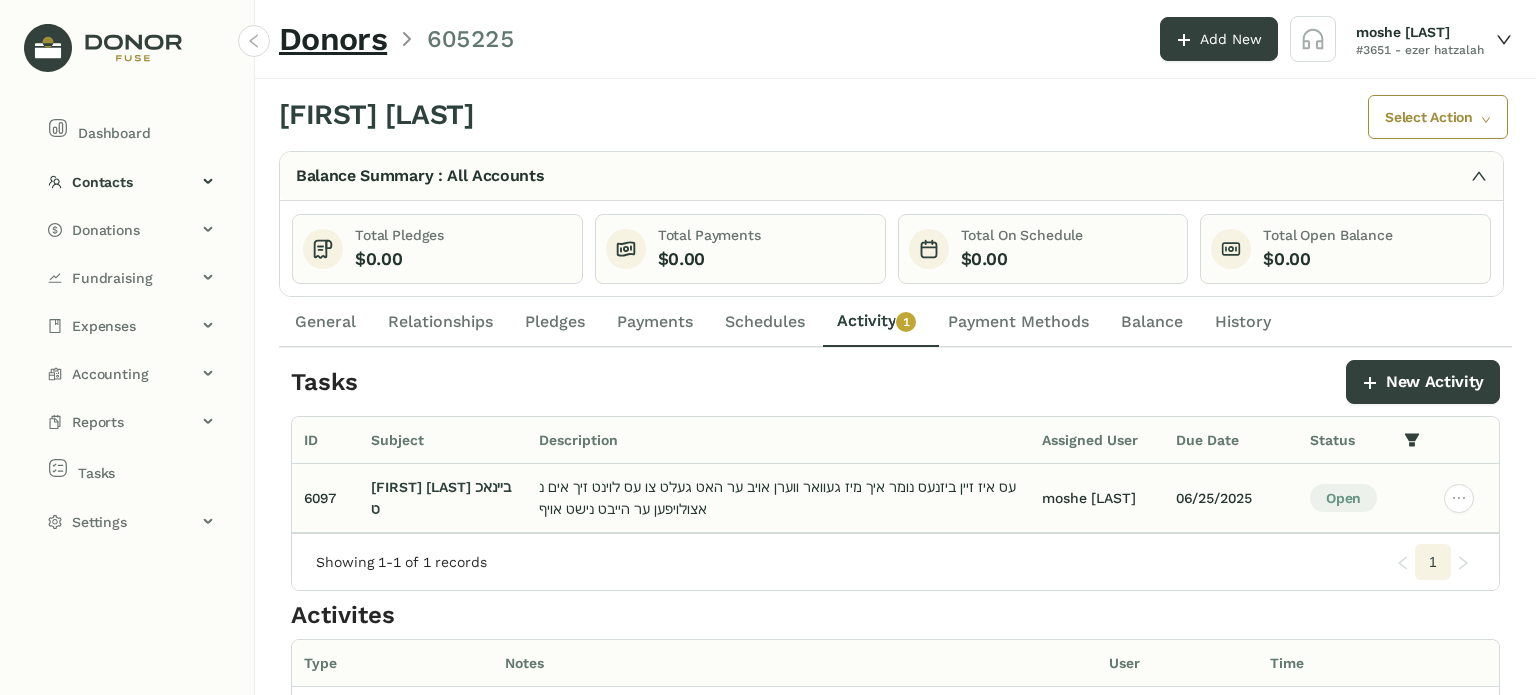 scroll, scrollTop: 162, scrollLeft: 0, axis: vertical 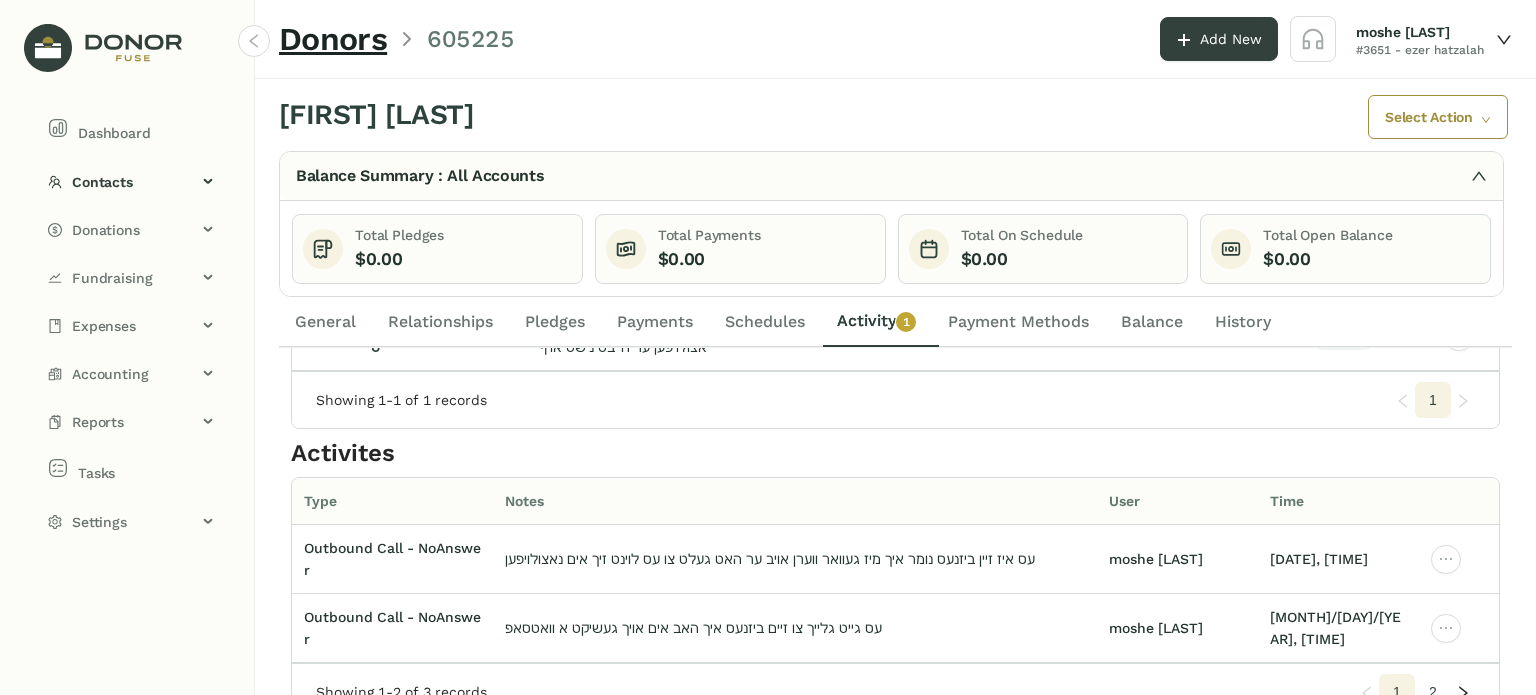 click on "2" at bounding box center (1433, 400) 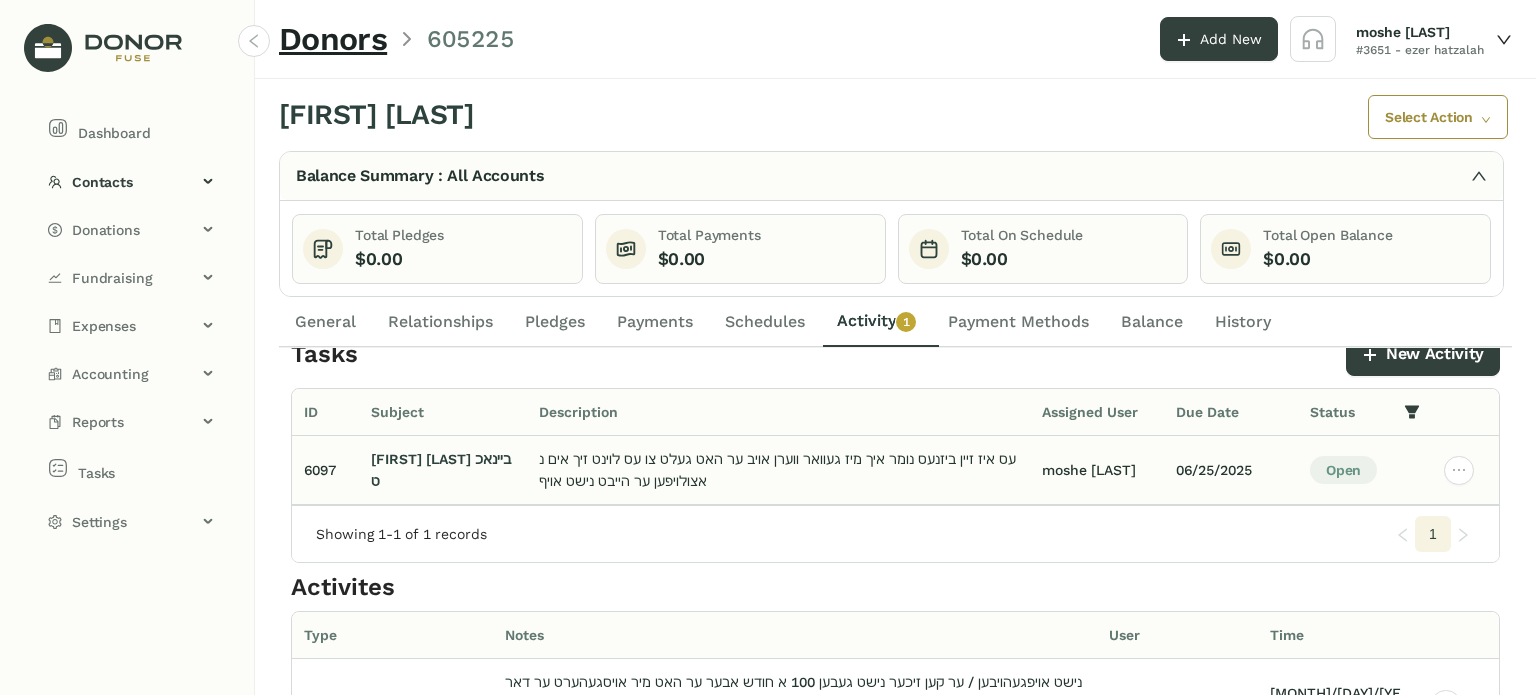 scroll, scrollTop: 0, scrollLeft: 0, axis: both 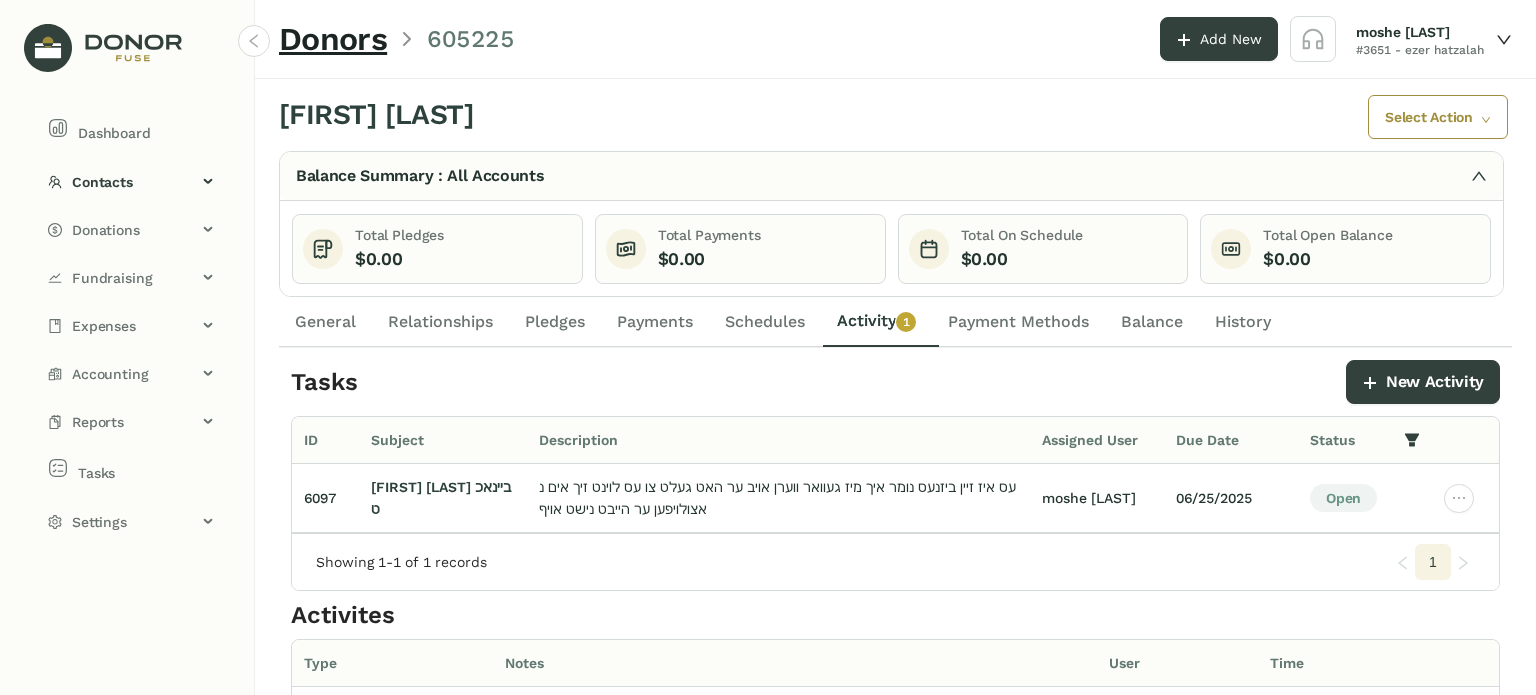 click on "General" at bounding box center [325, 322] 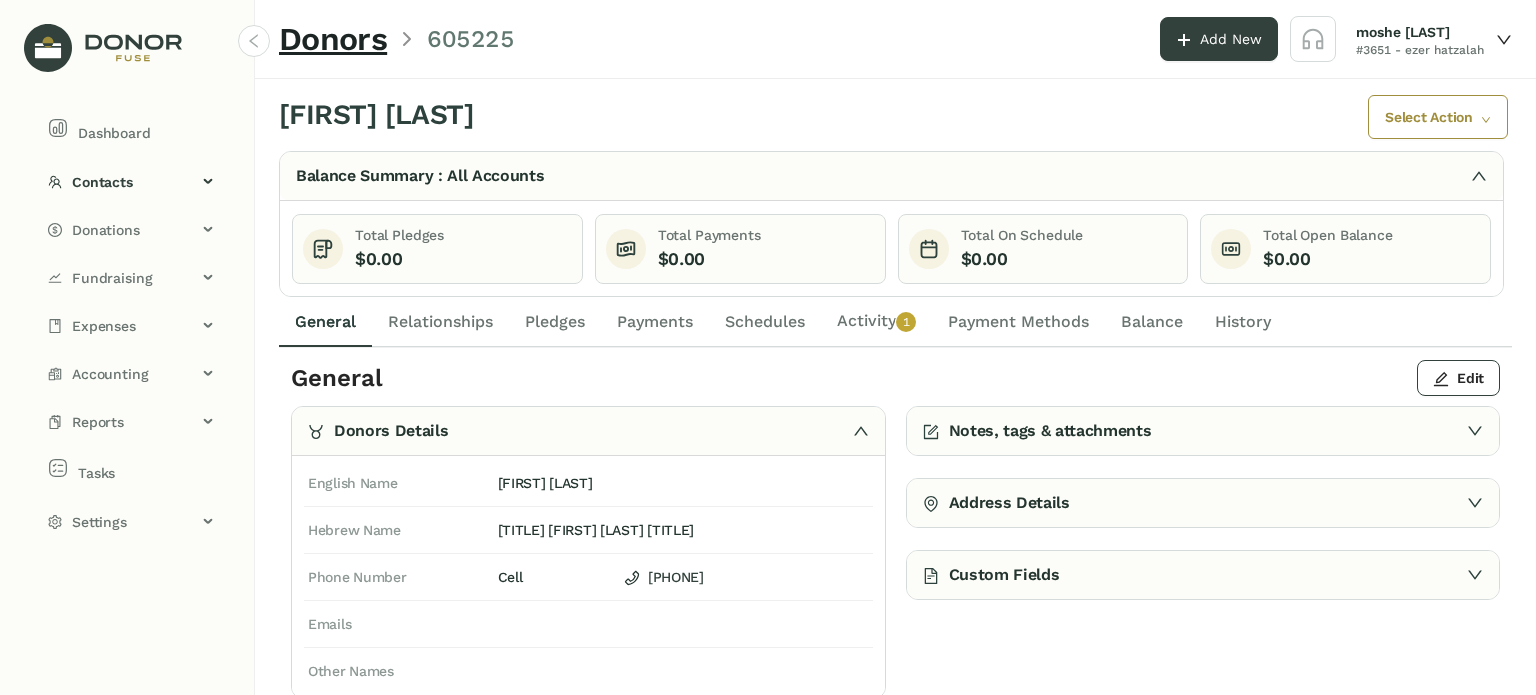 click on "Activity   0   1   2   3   4   5   6   7   8   9" at bounding box center [325, 322] 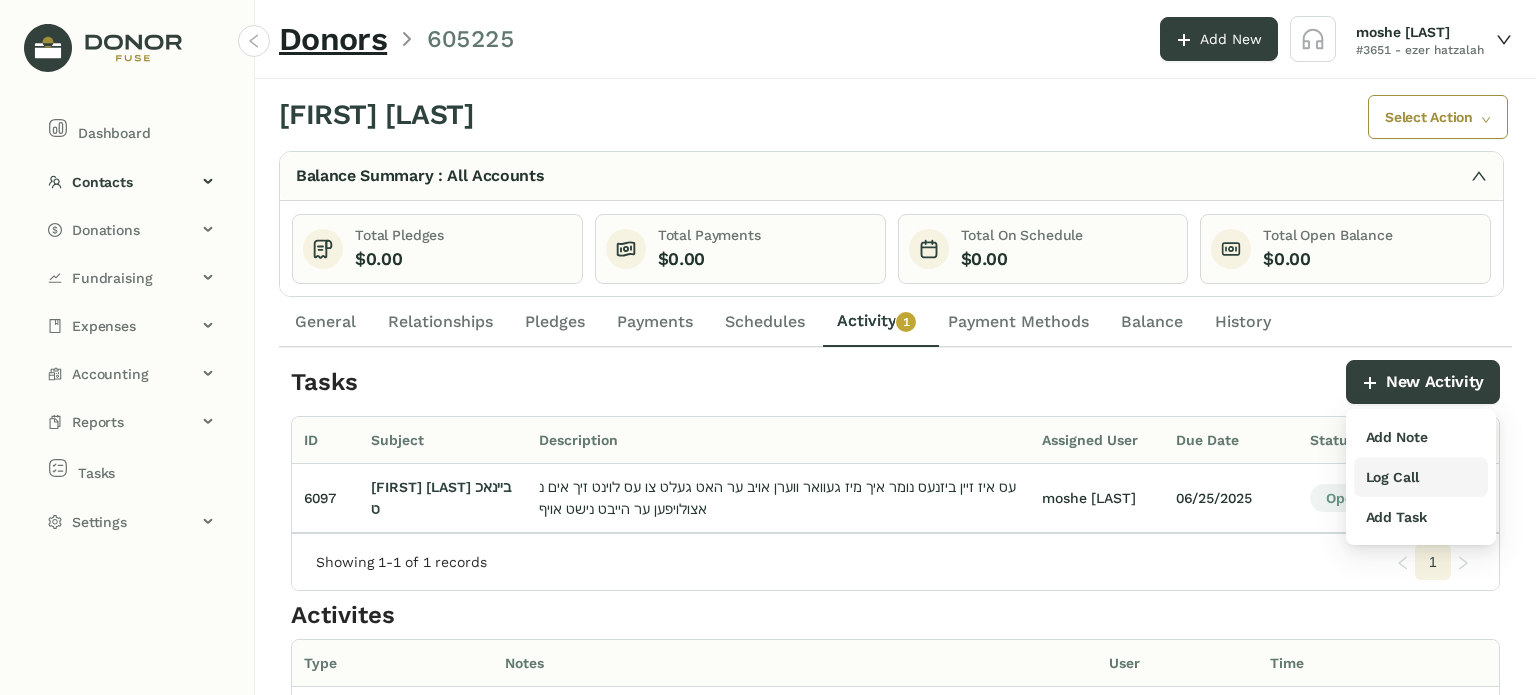 click on "Log Call" at bounding box center (1397, 437) 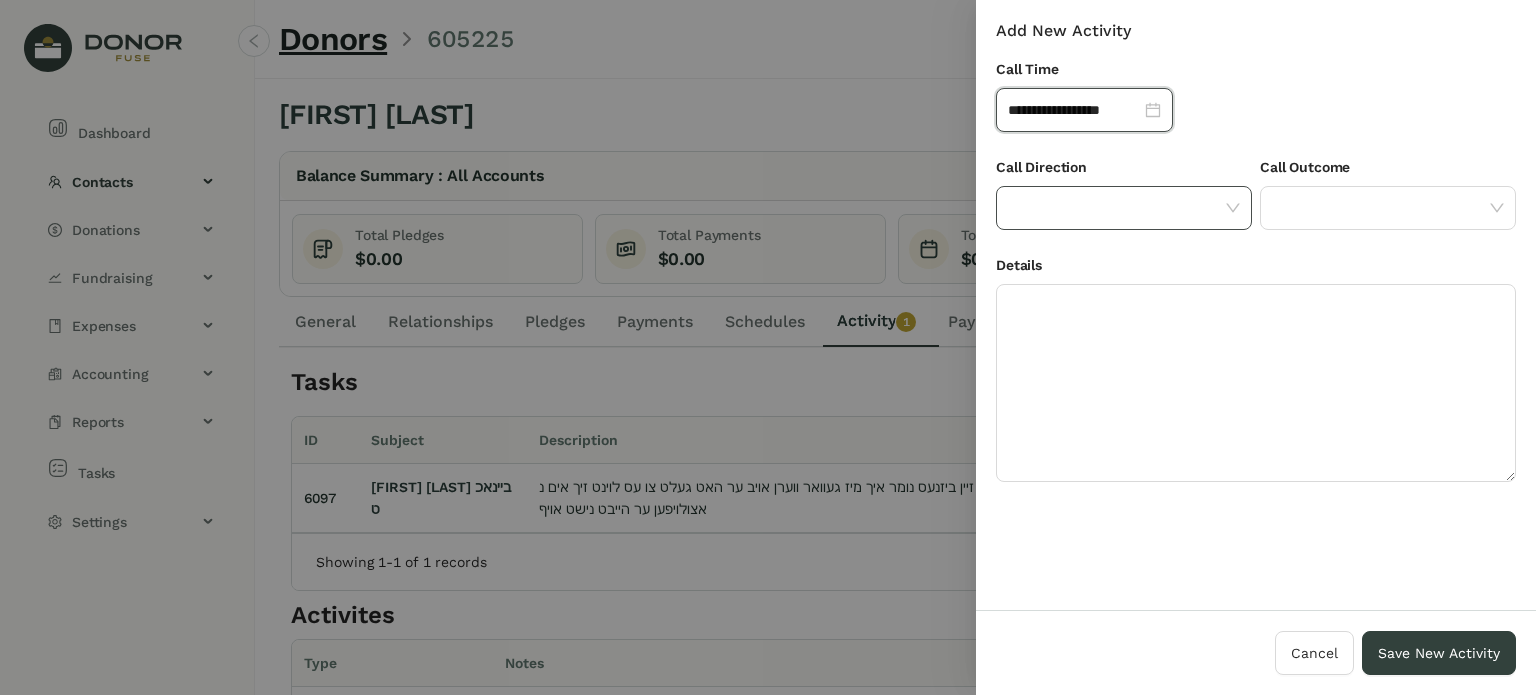 click at bounding box center [1117, 208] 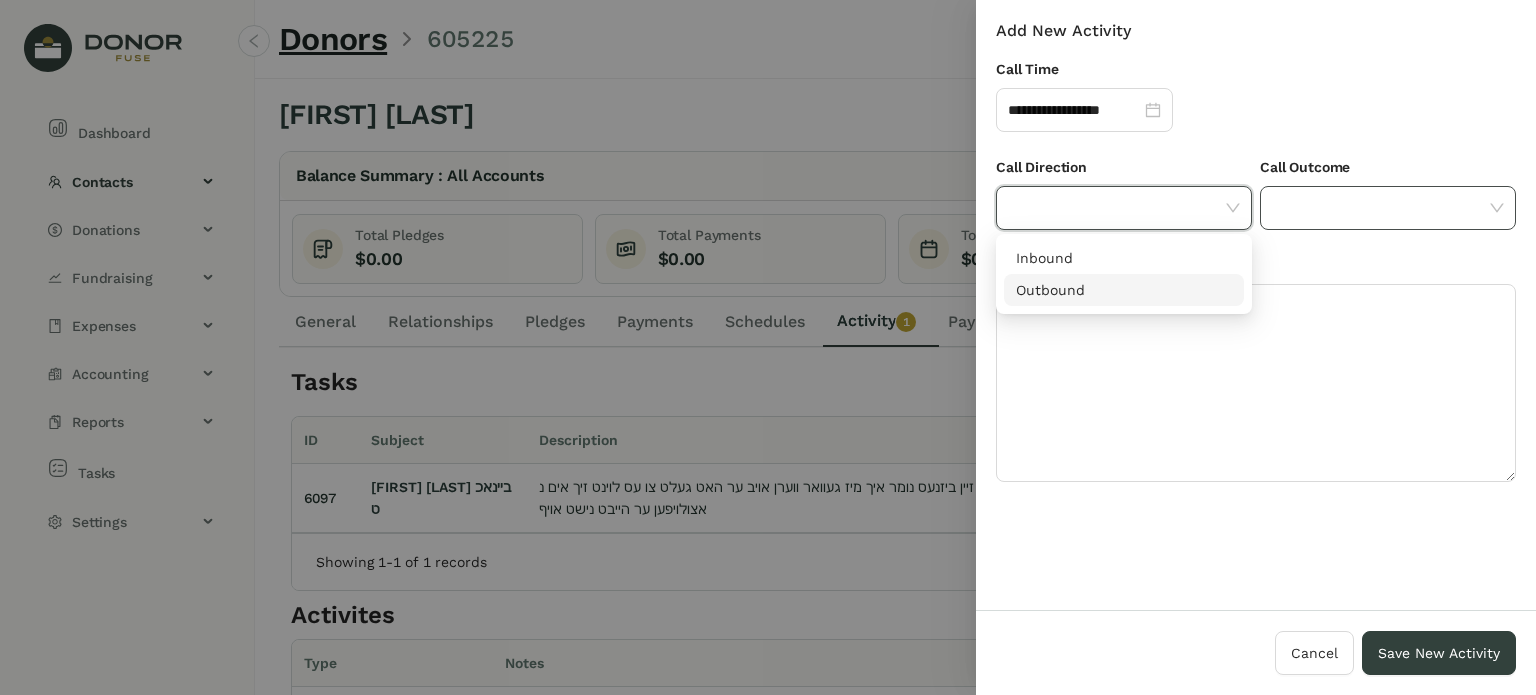 drag, startPoint x: 1121, startPoint y: 301, endPoint x: 1289, endPoint y: 219, distance: 186.94385 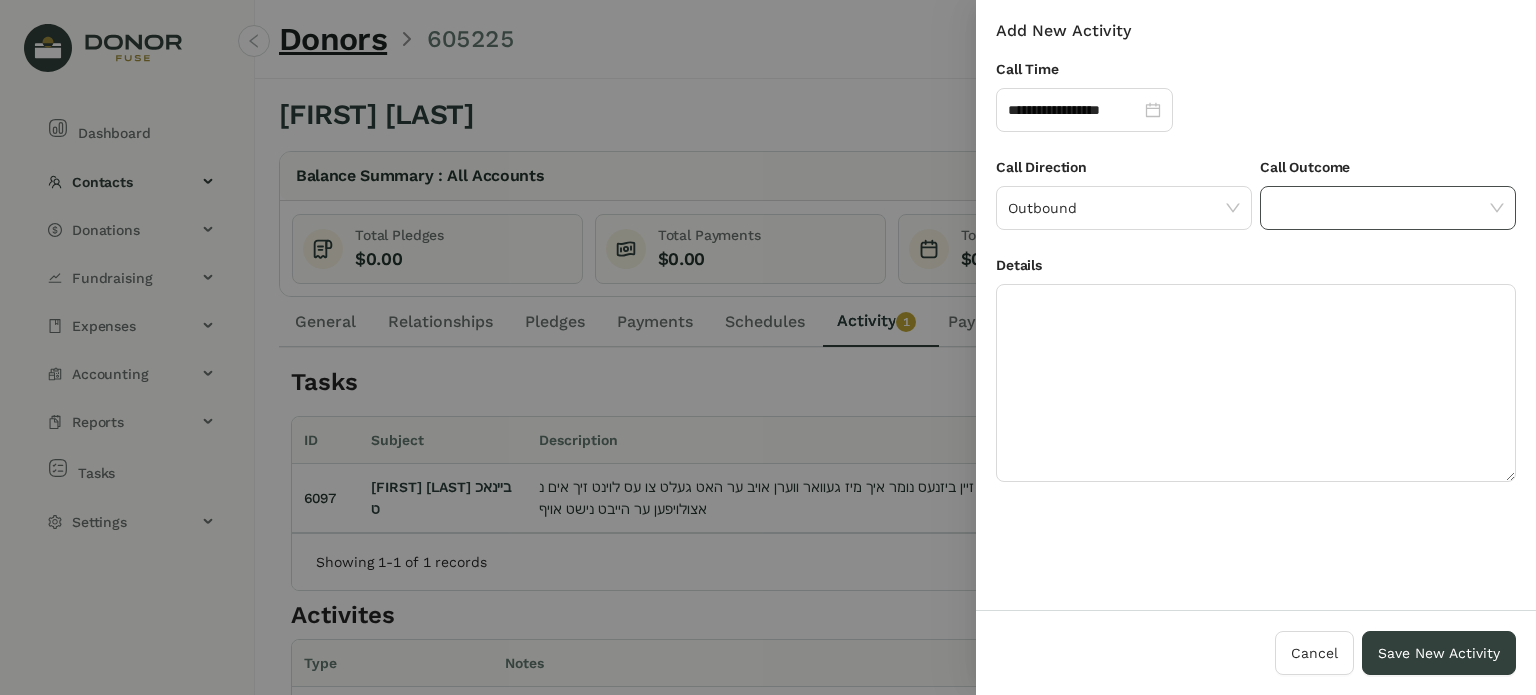 click at bounding box center [1381, 208] 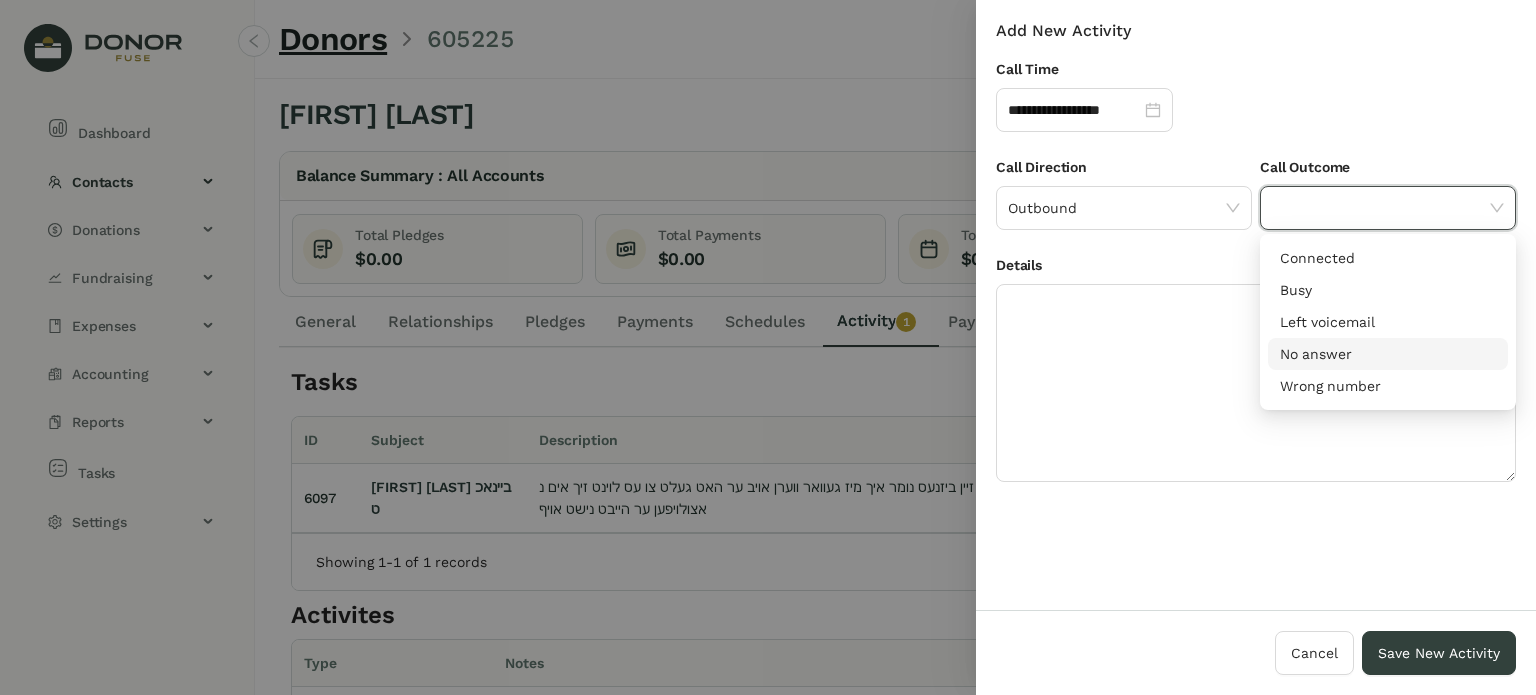click on "No answer" at bounding box center (1388, 354) 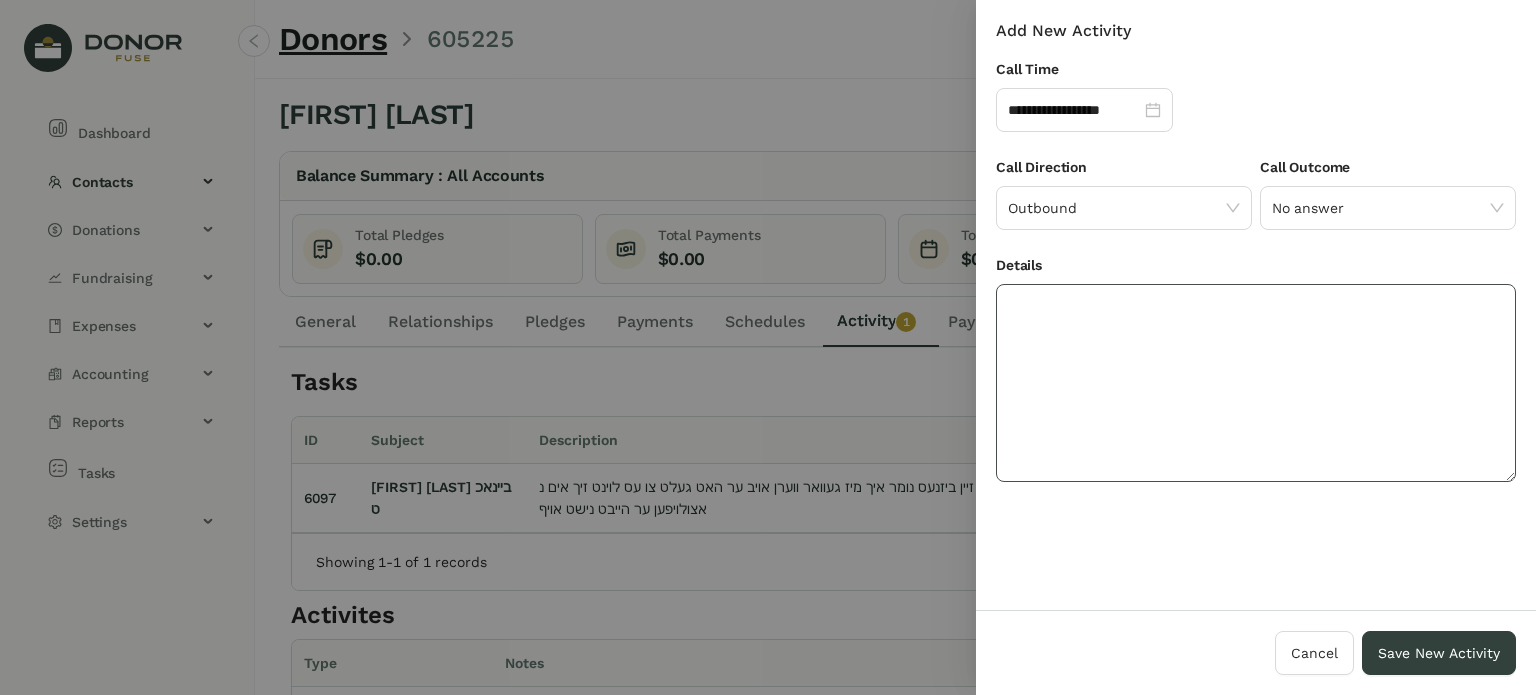 click at bounding box center (1256, 383) 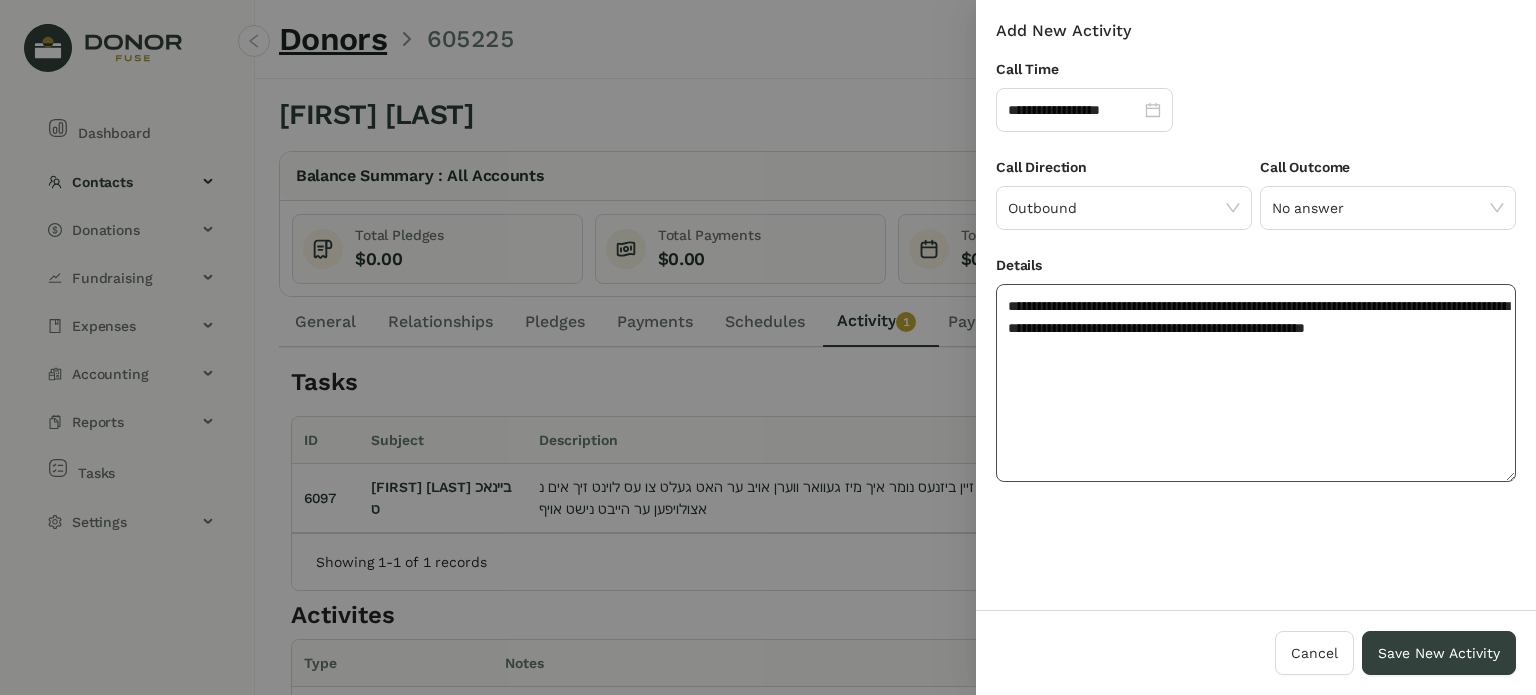 click on "**********" at bounding box center [1256, 383] 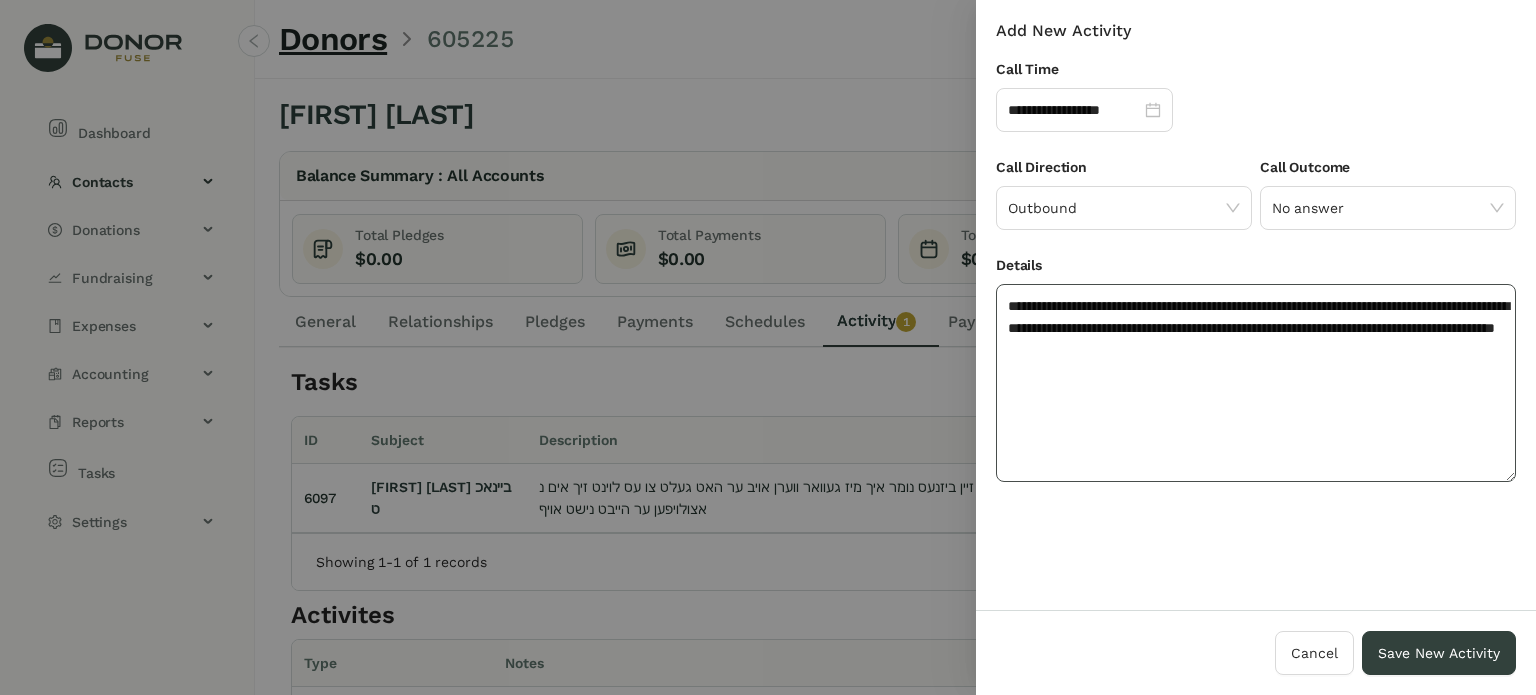 click on "**********" at bounding box center [1256, 383] 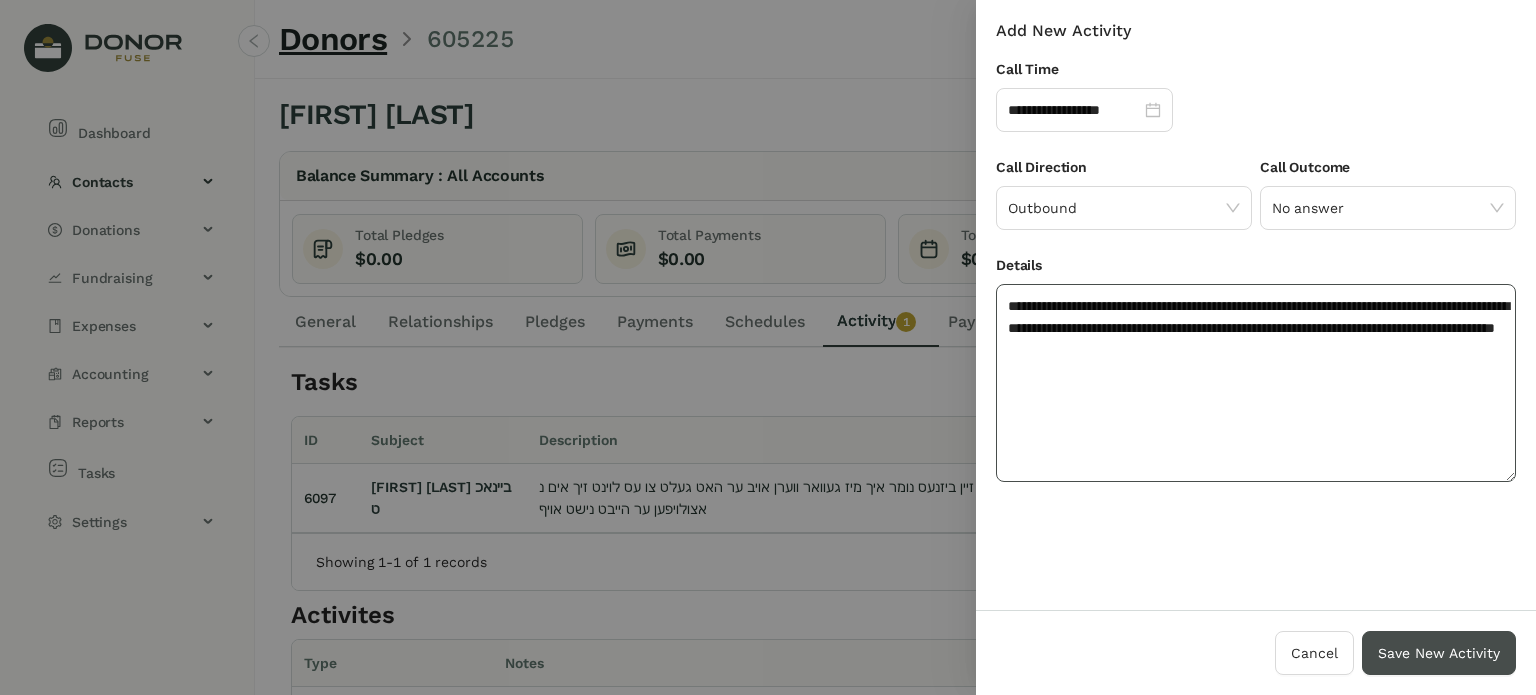 type on "**********" 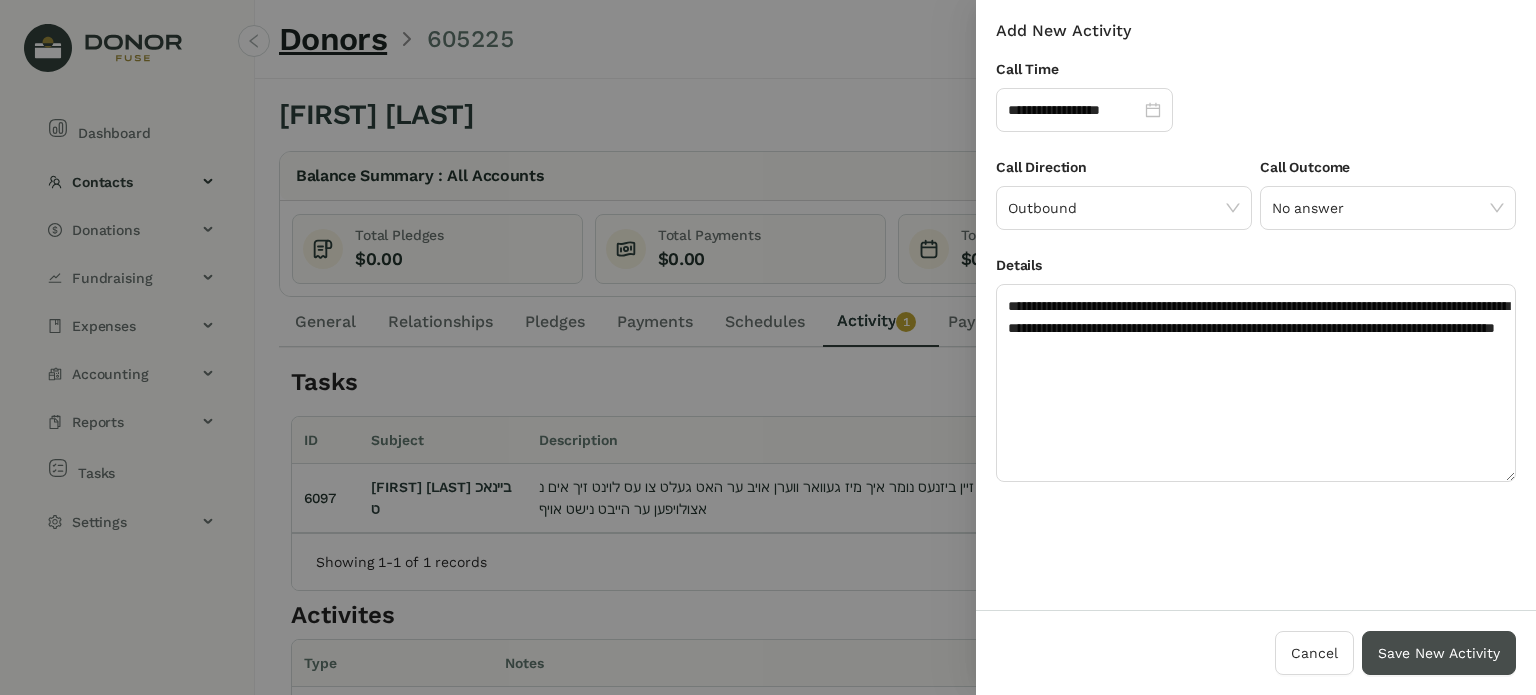 click on "Save New Activity" at bounding box center [1439, 653] 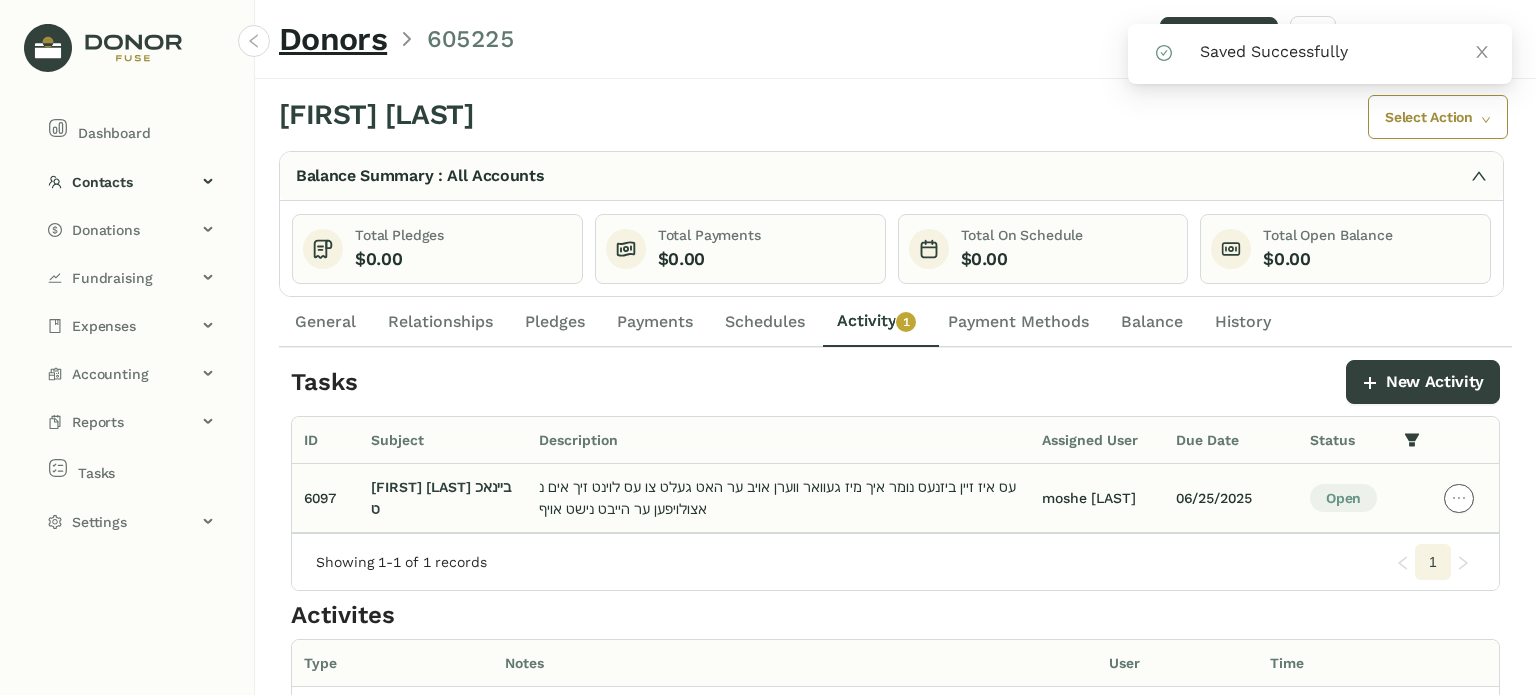 click at bounding box center [1459, 498] 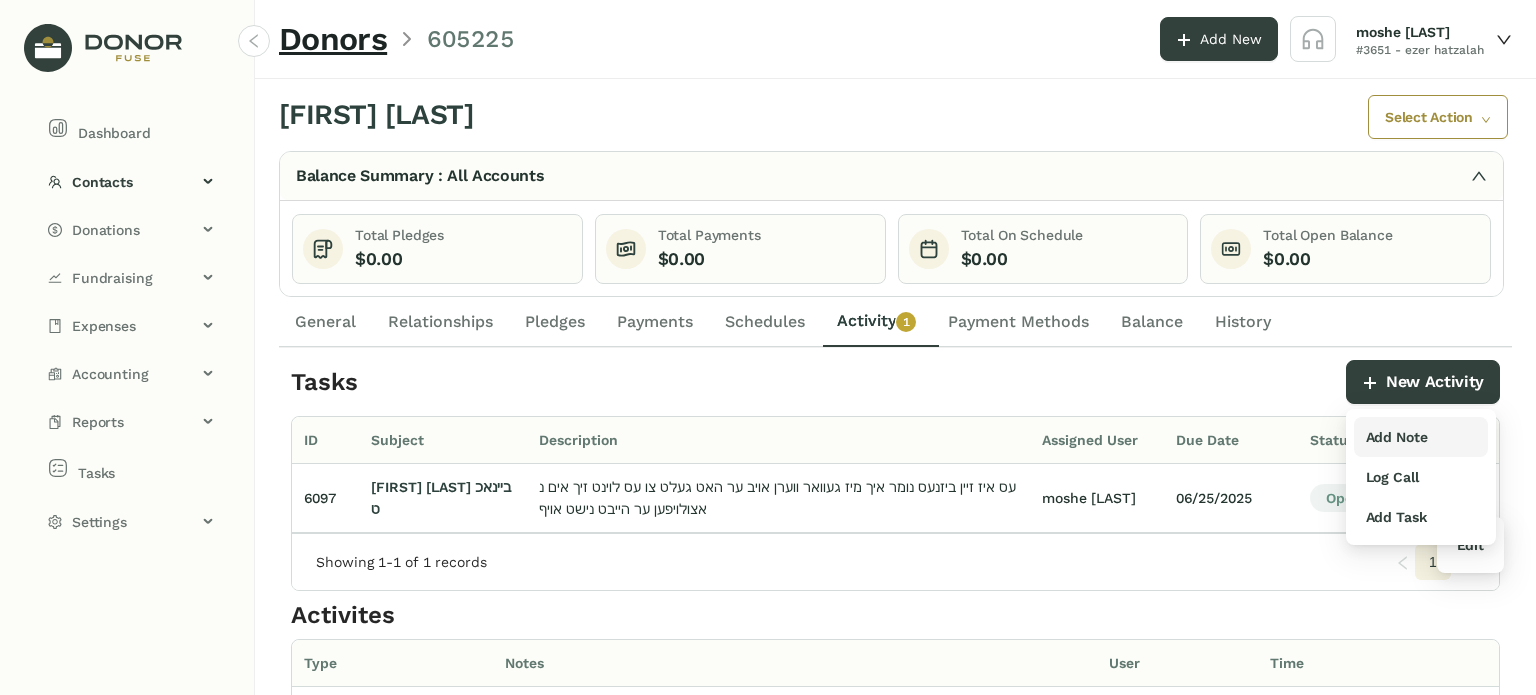 click on "Add Note" at bounding box center (1397, 437) 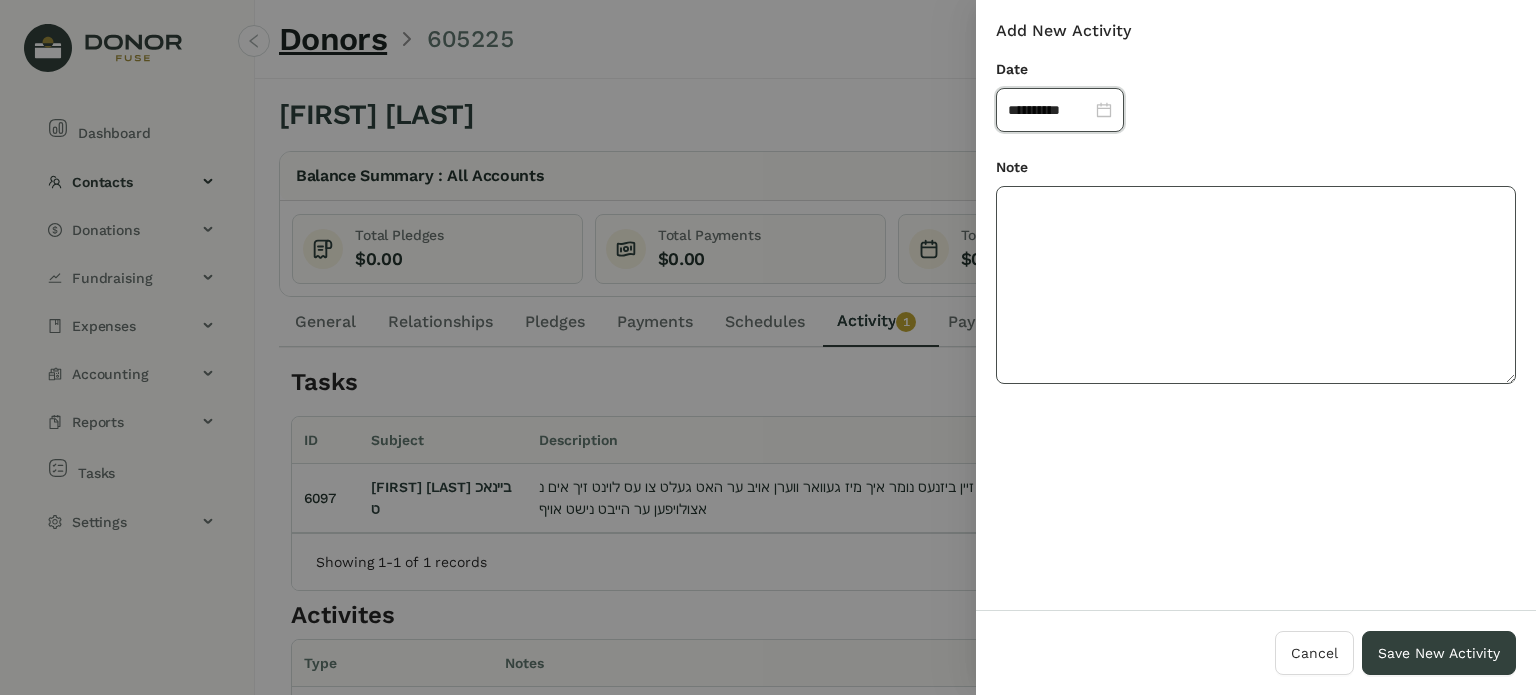 click at bounding box center (1256, 285) 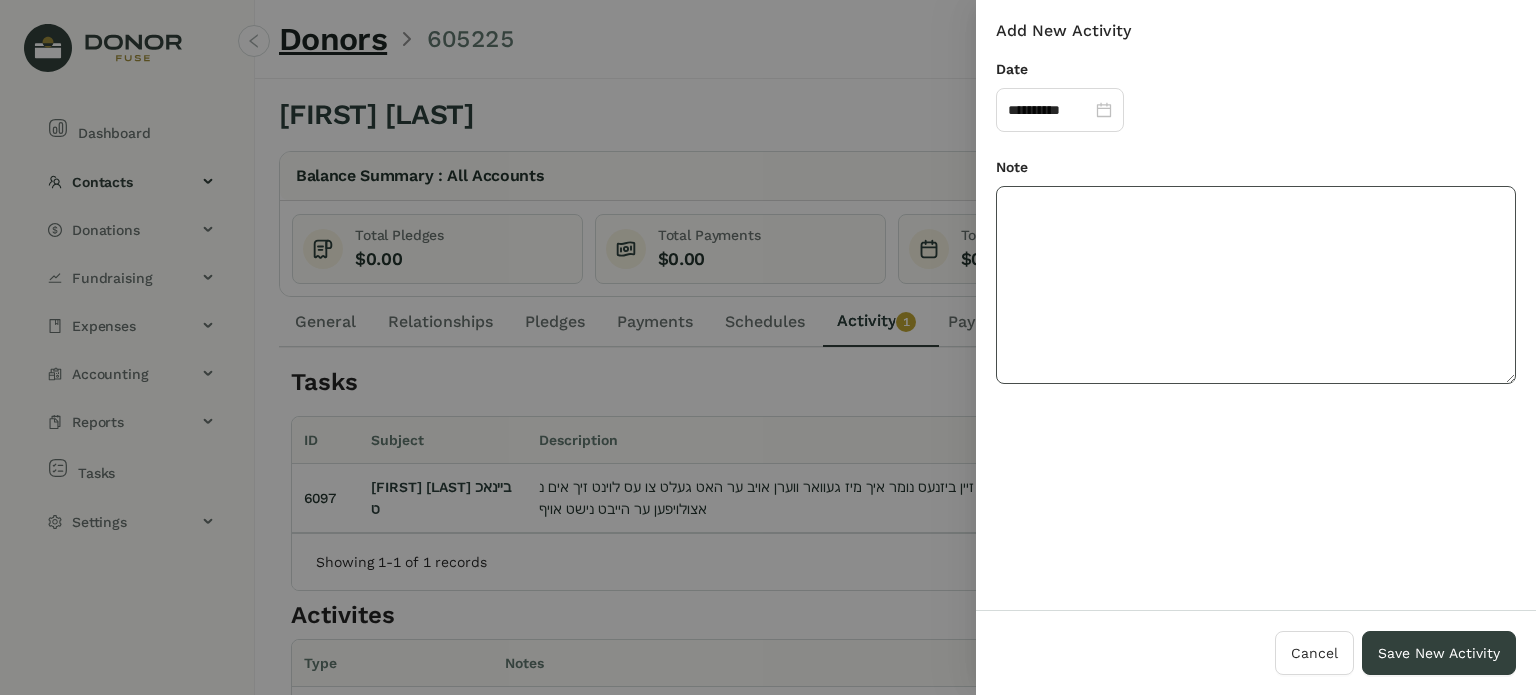 paste on "**********" 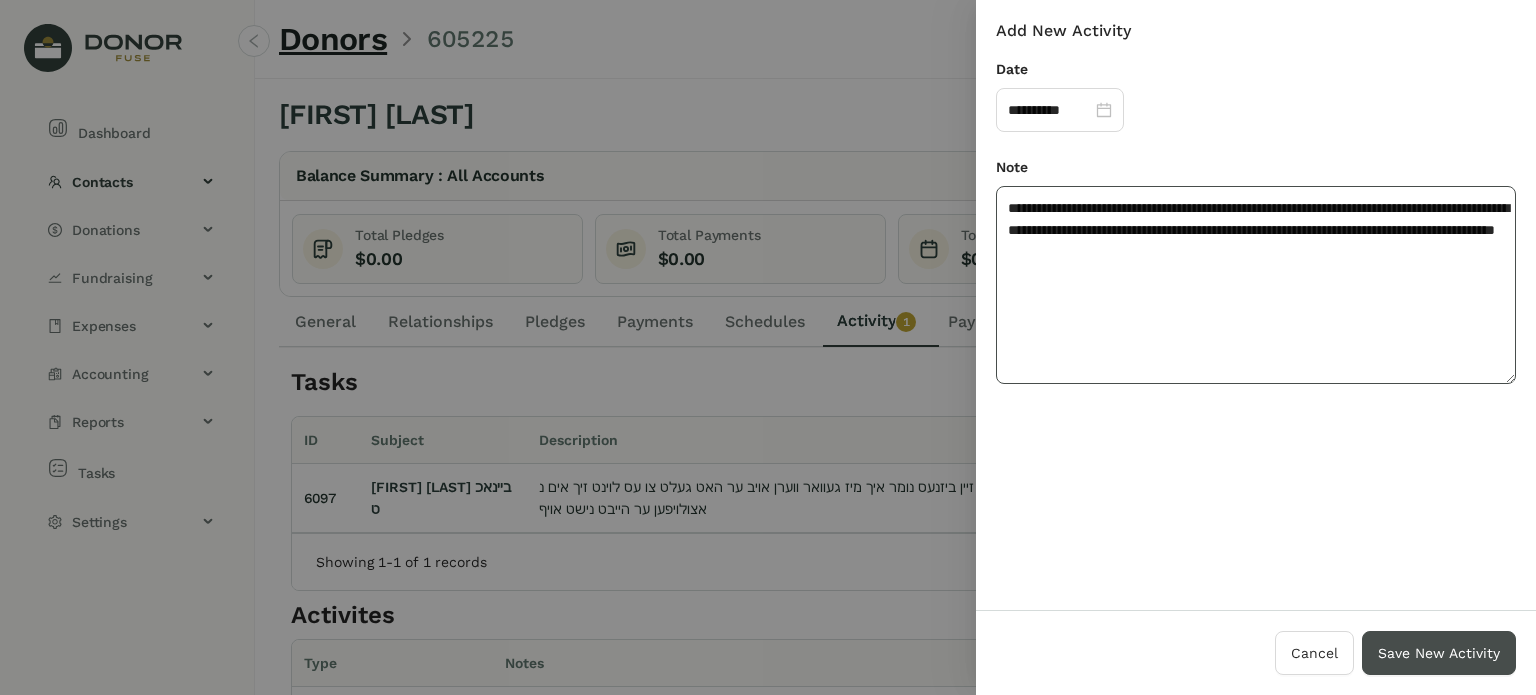 type on "**********" 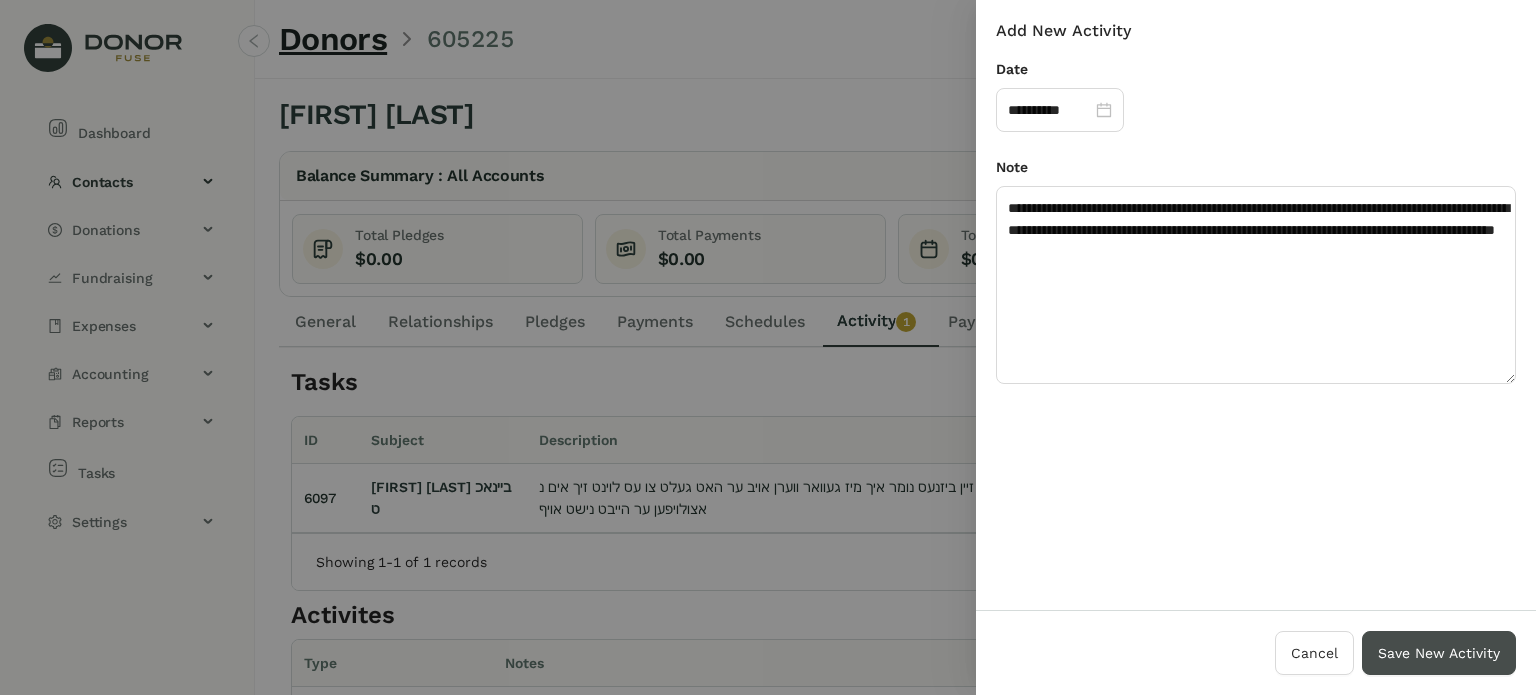 click on "Save New Activity" at bounding box center (1439, 653) 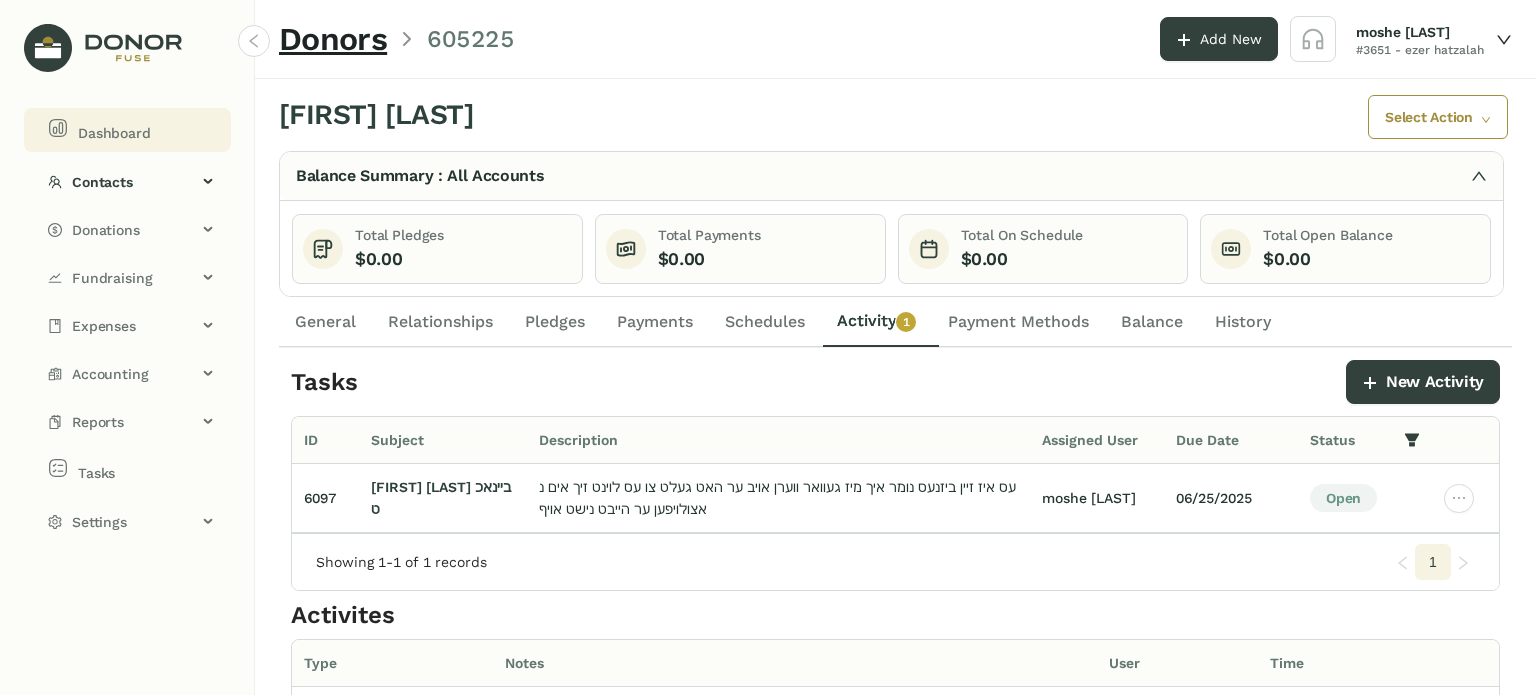 click on "Dashboard" at bounding box center [114, 133] 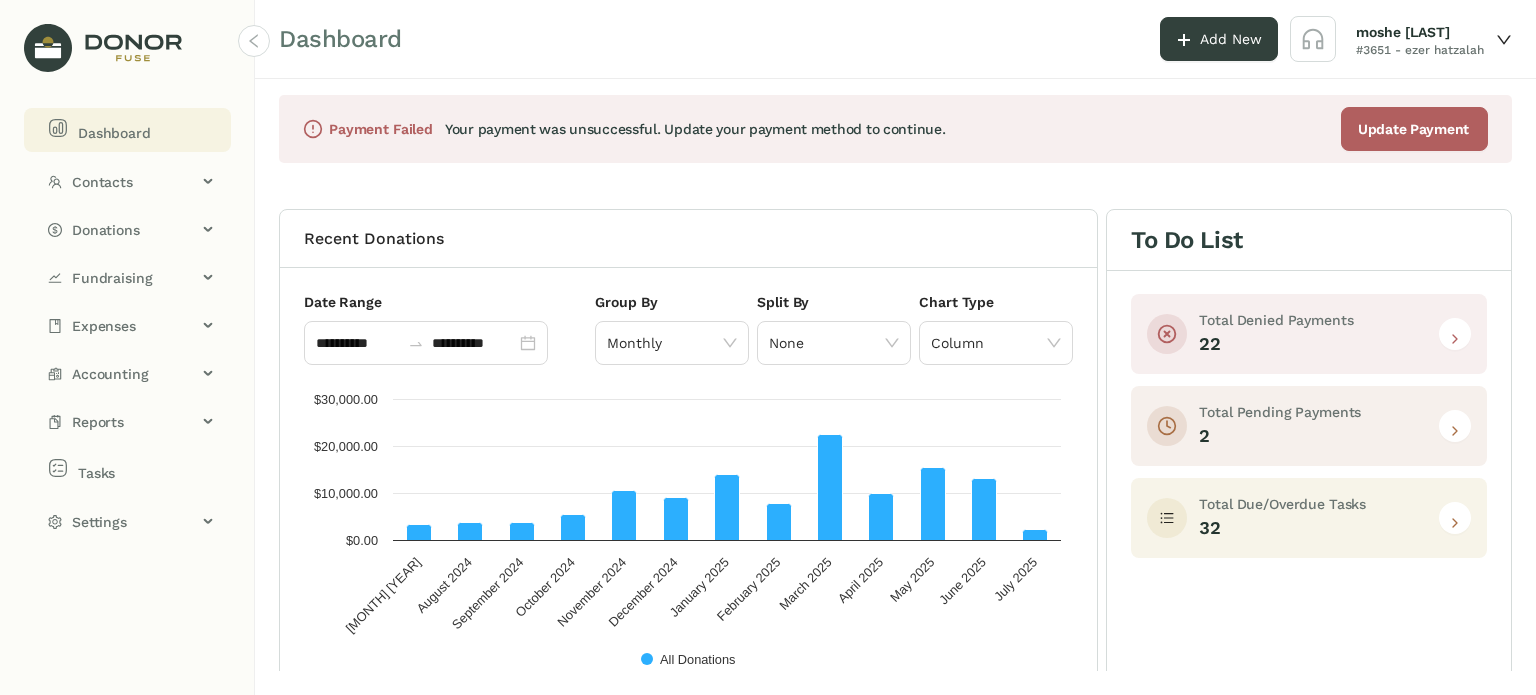 click at bounding box center (1455, 523) 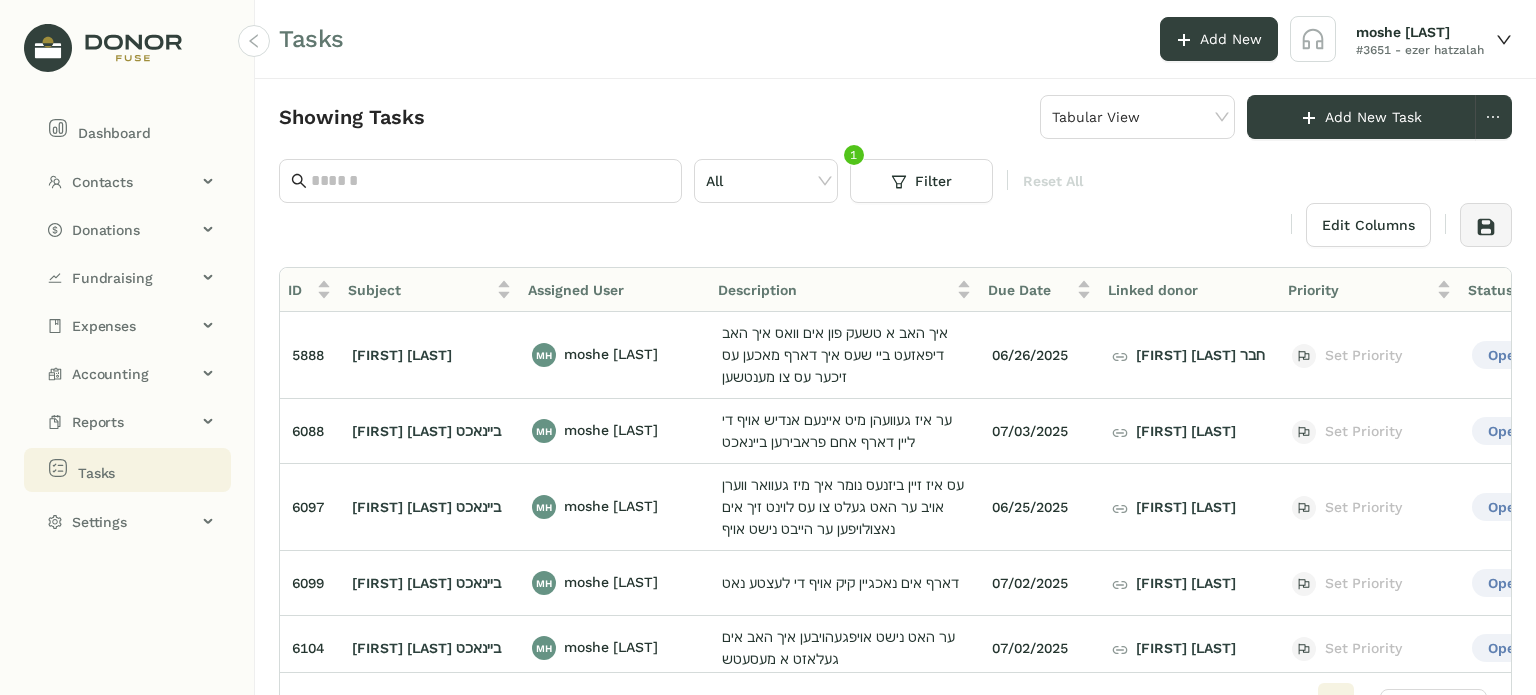scroll, scrollTop: 0, scrollLeft: 37, axis: horizontal 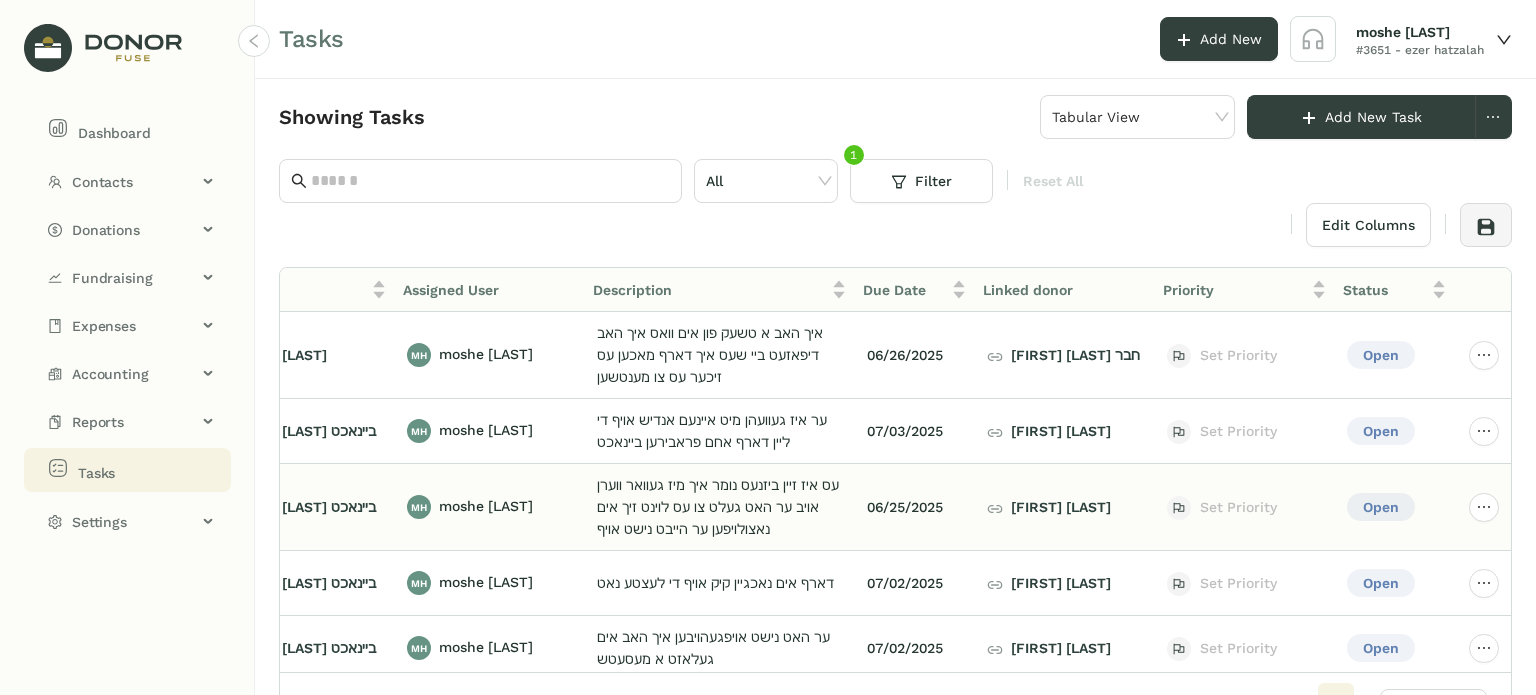 click at bounding box center (1483, 355) 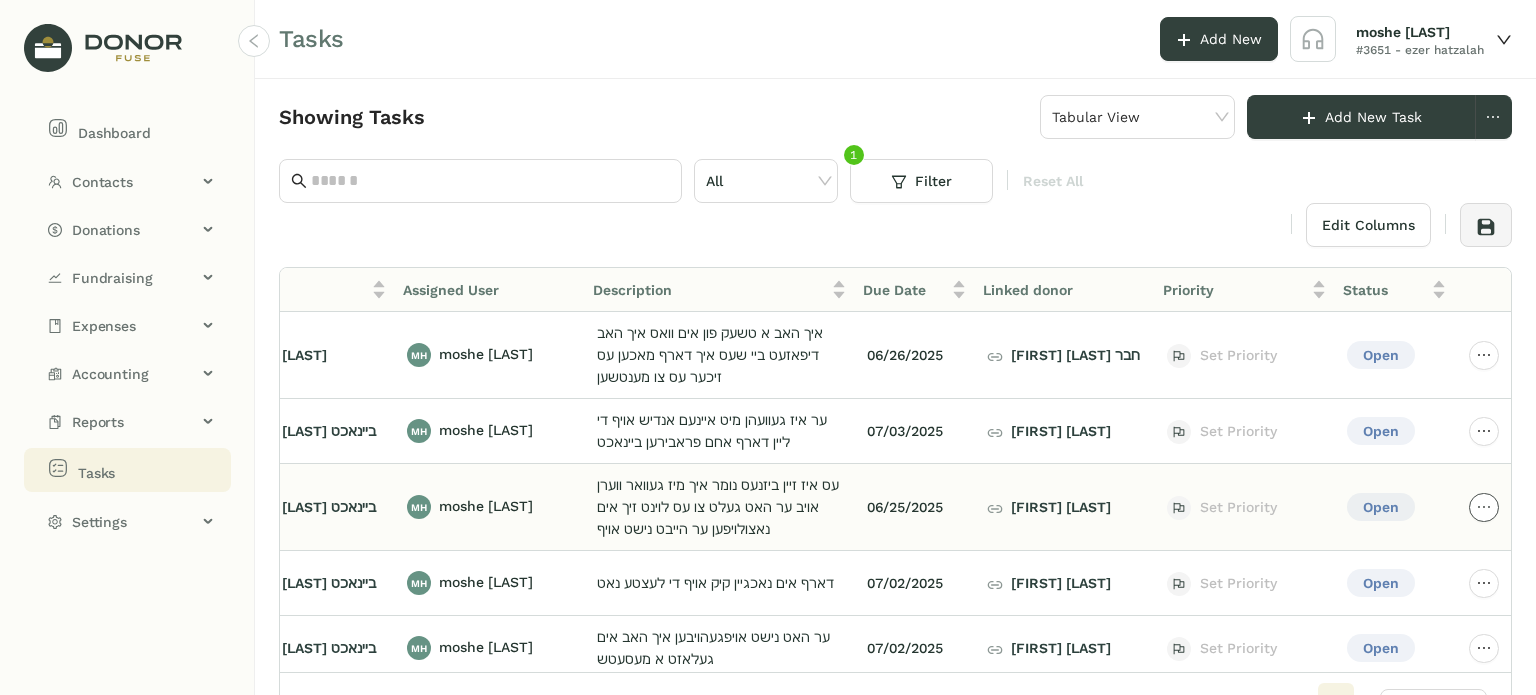 click at bounding box center (1484, 355) 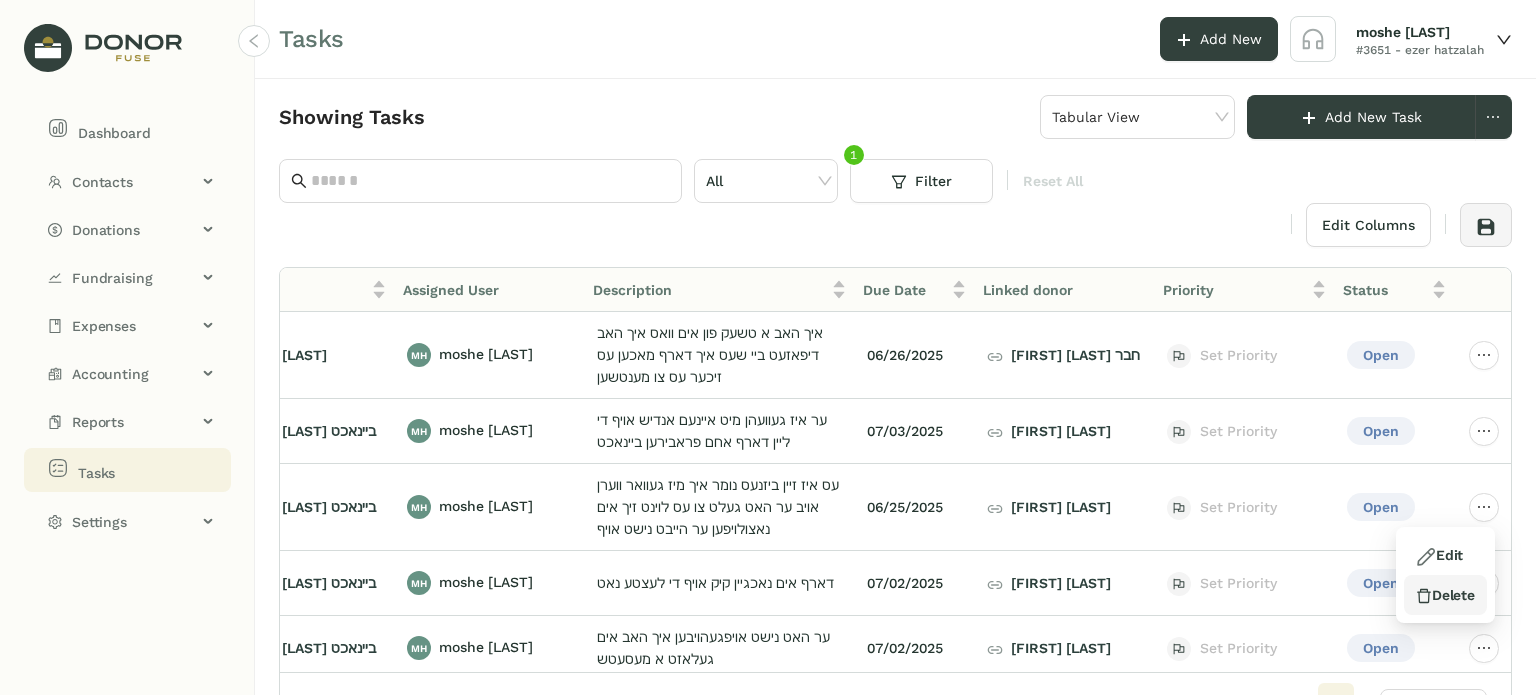 click on "Delete" at bounding box center (1439, 555) 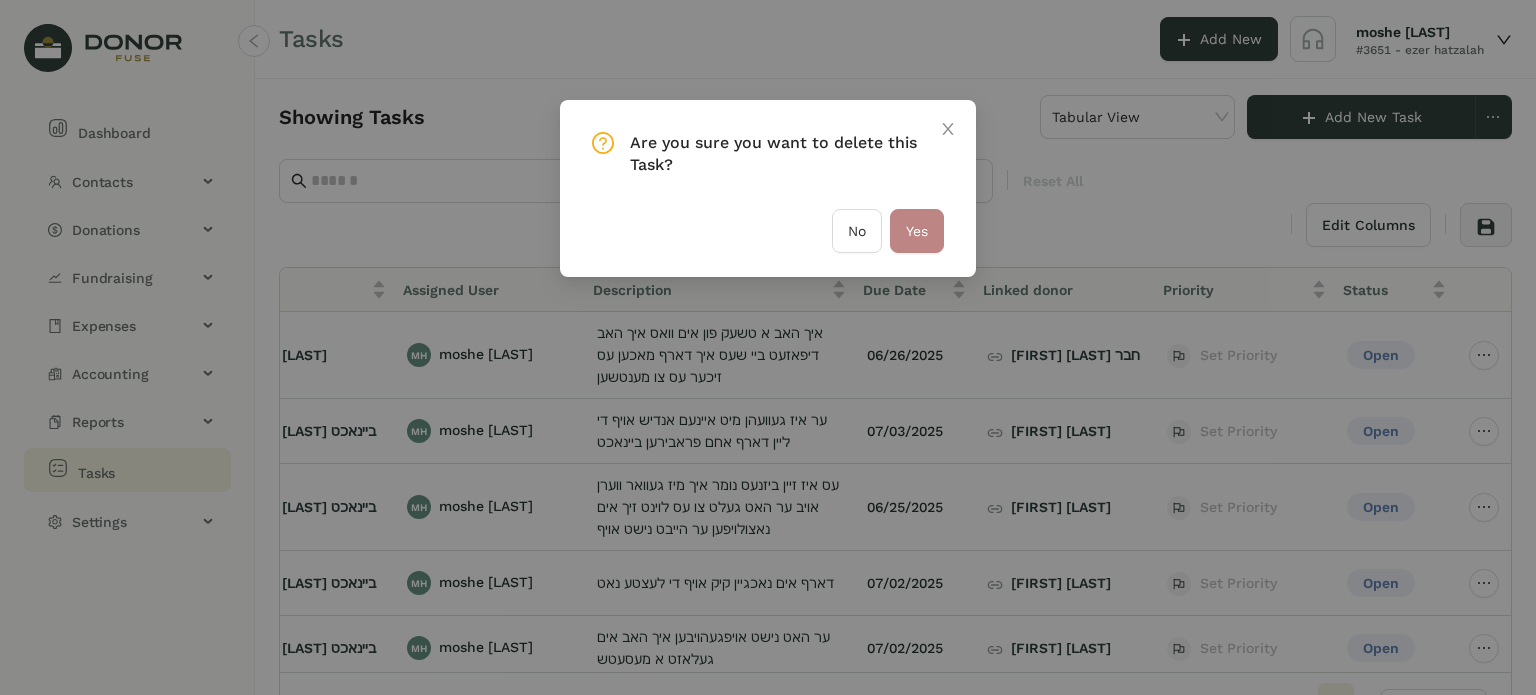 click on "Yes" at bounding box center (917, 231) 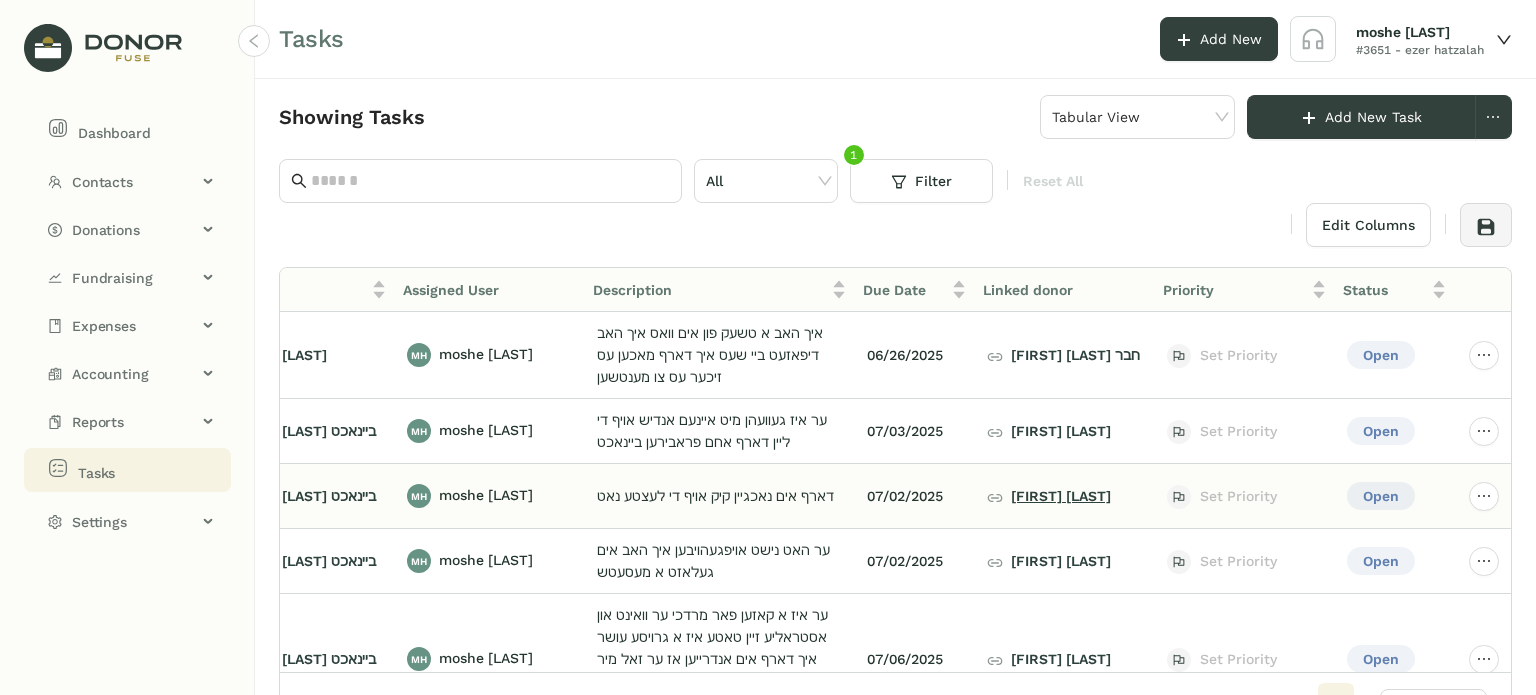 click on "[FIRST] [LAST]" at bounding box center (1049, 496) 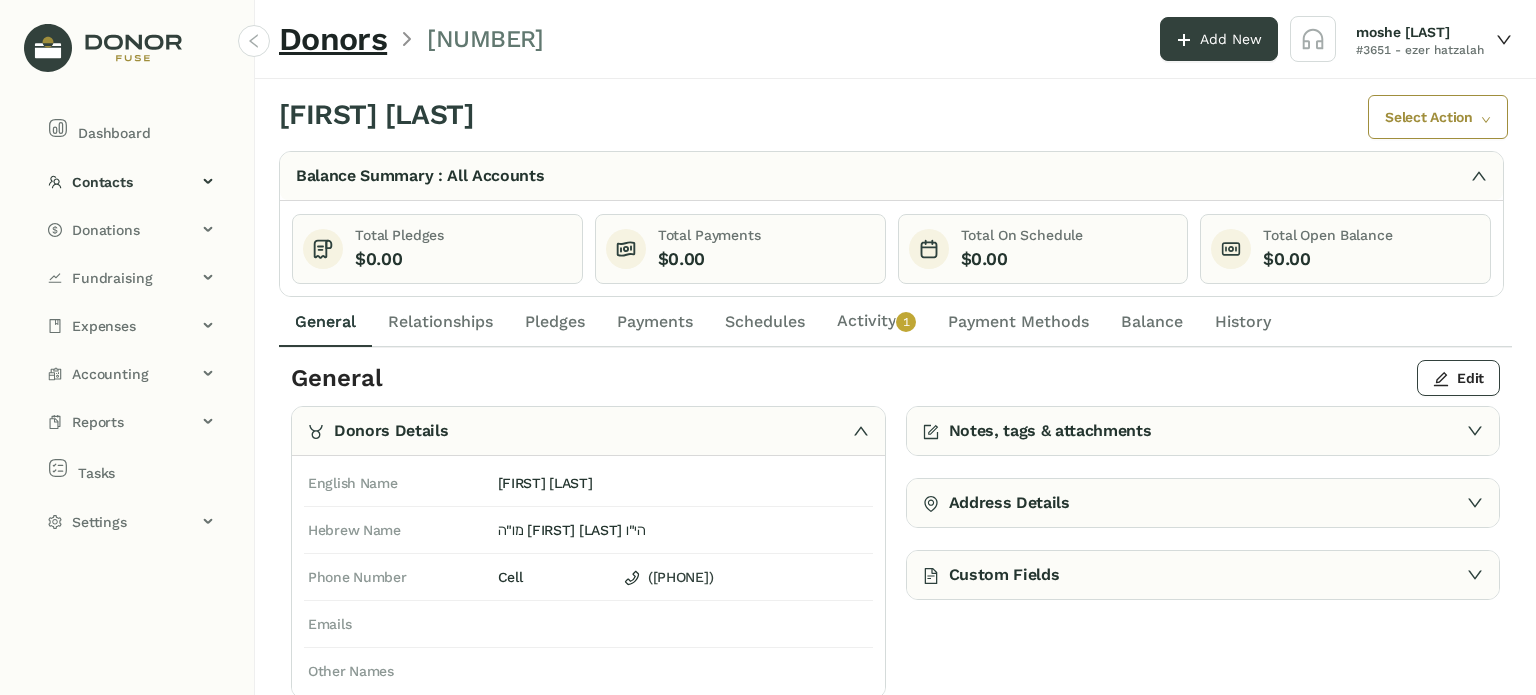 click on "General" at bounding box center [325, 322] 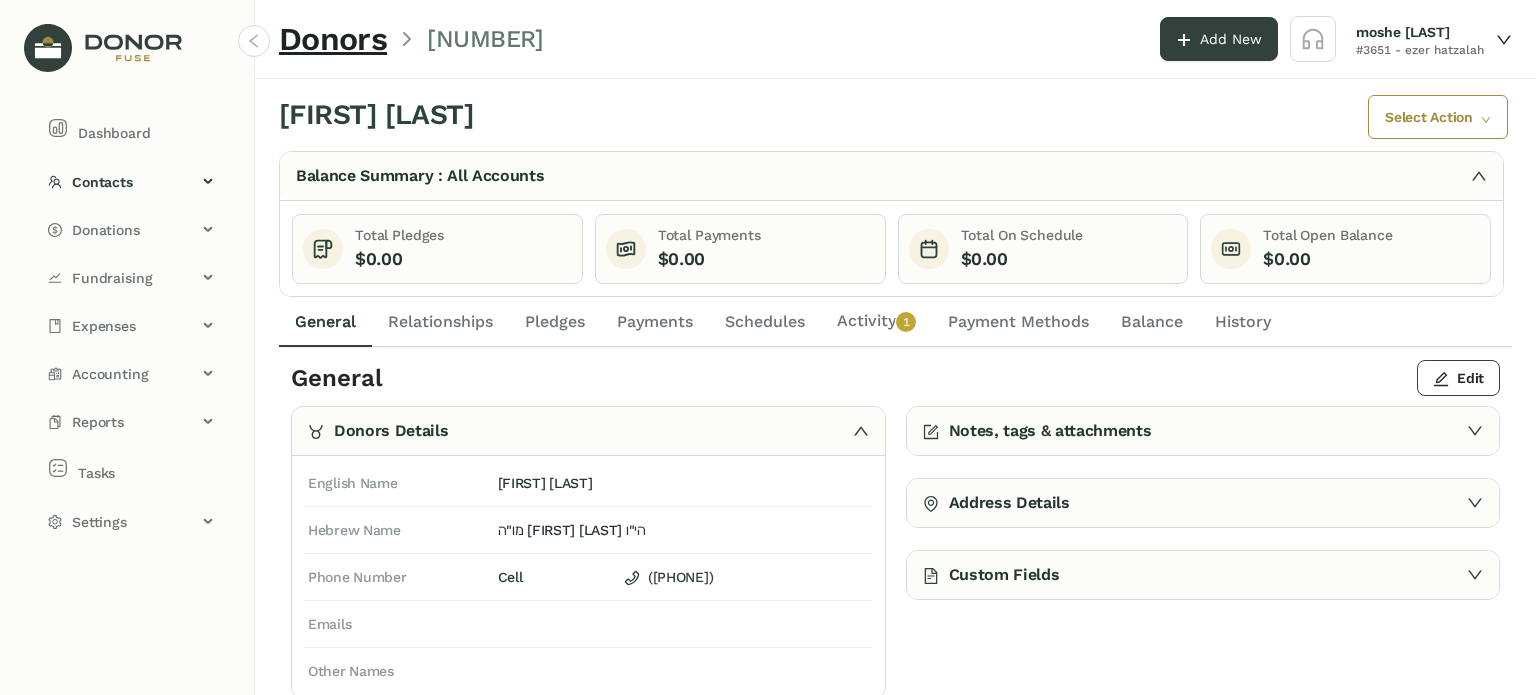 drag, startPoint x: 873, startPoint y: 320, endPoint x: 893, endPoint y: 327, distance: 21.189621 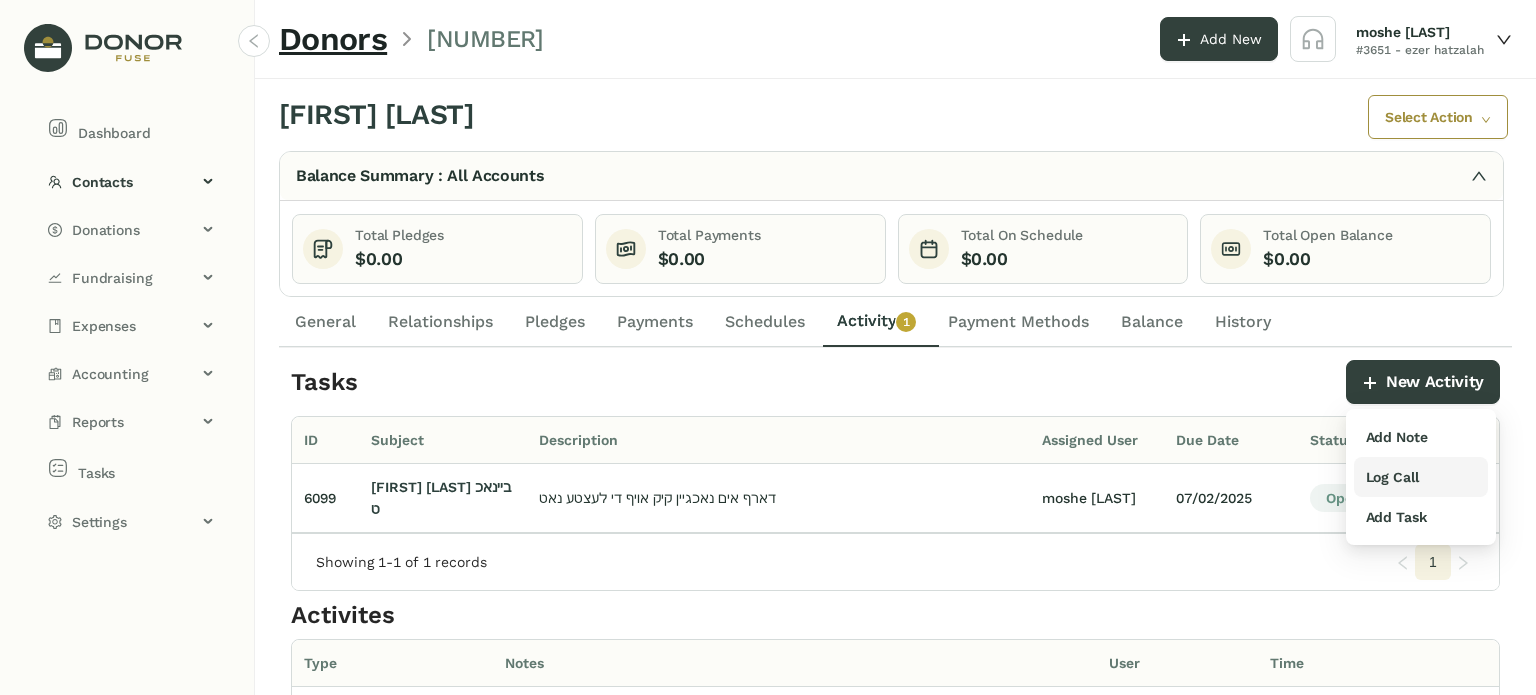 click on "Log Call" at bounding box center [1397, 437] 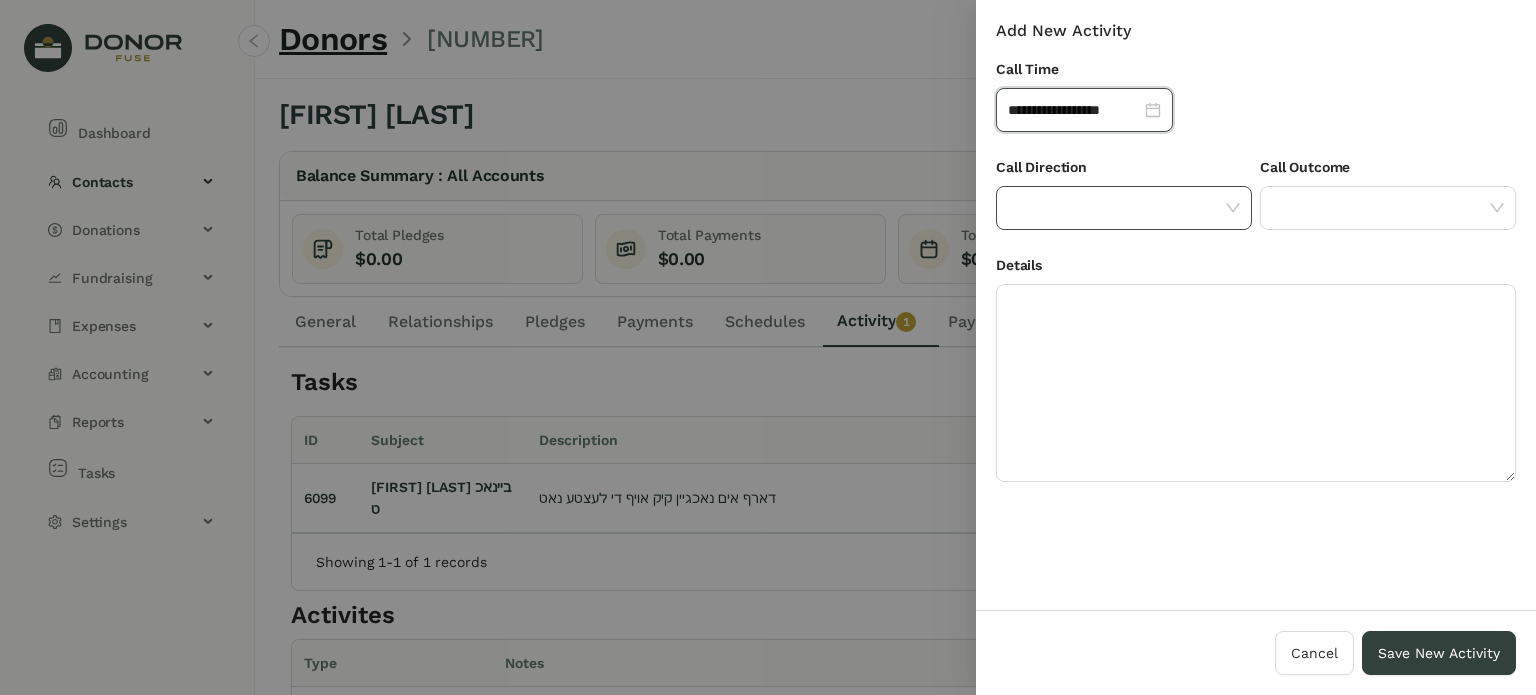 drag, startPoint x: 1188, startPoint y: 203, endPoint x: 1180, endPoint y: 225, distance: 23.409399 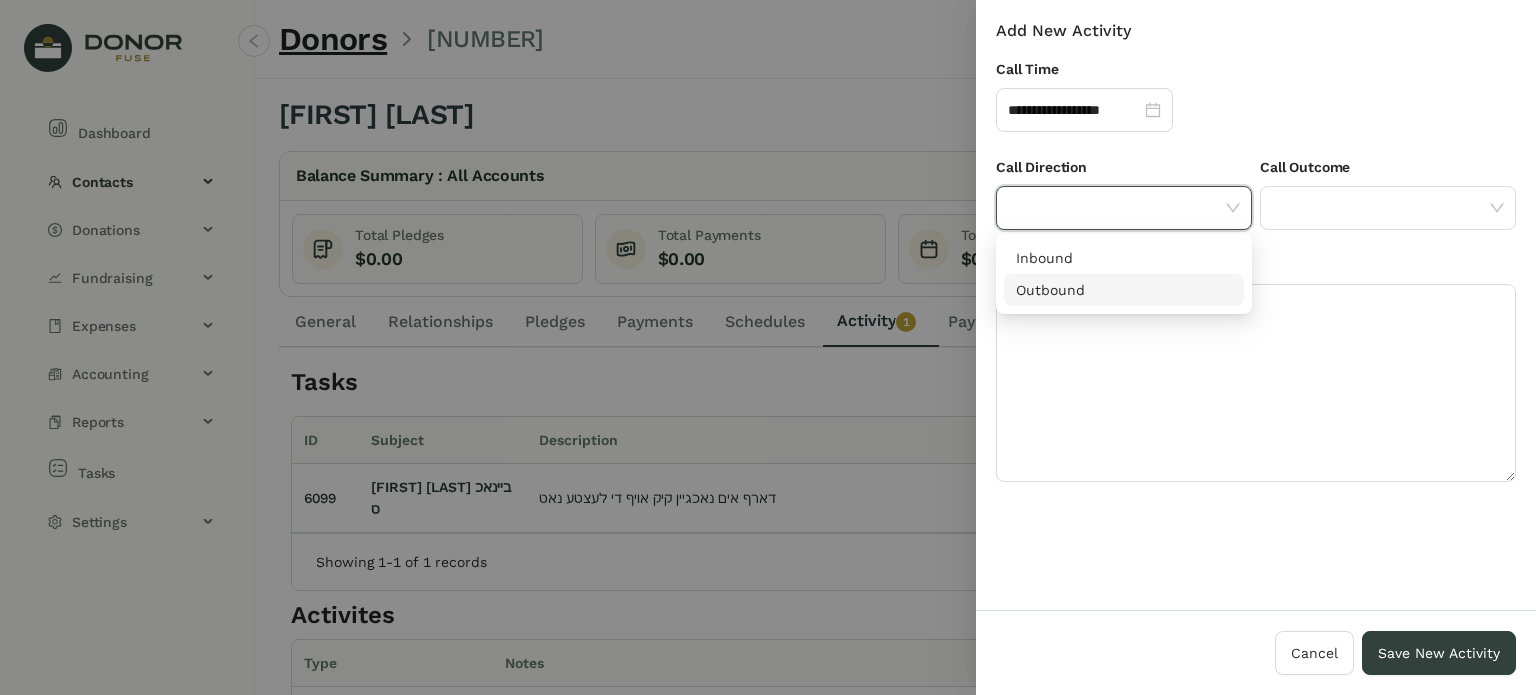 click on "Outbound" at bounding box center [1124, 290] 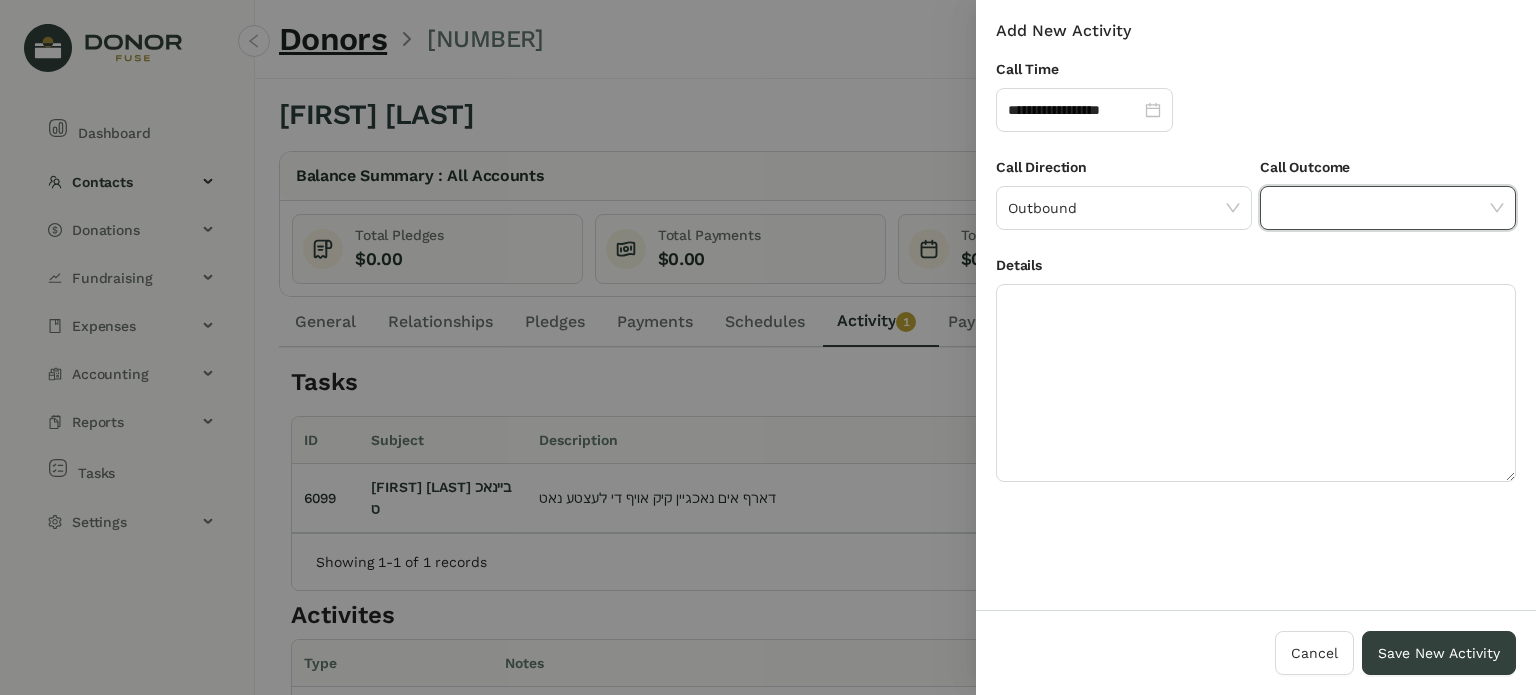 click at bounding box center (1381, 208) 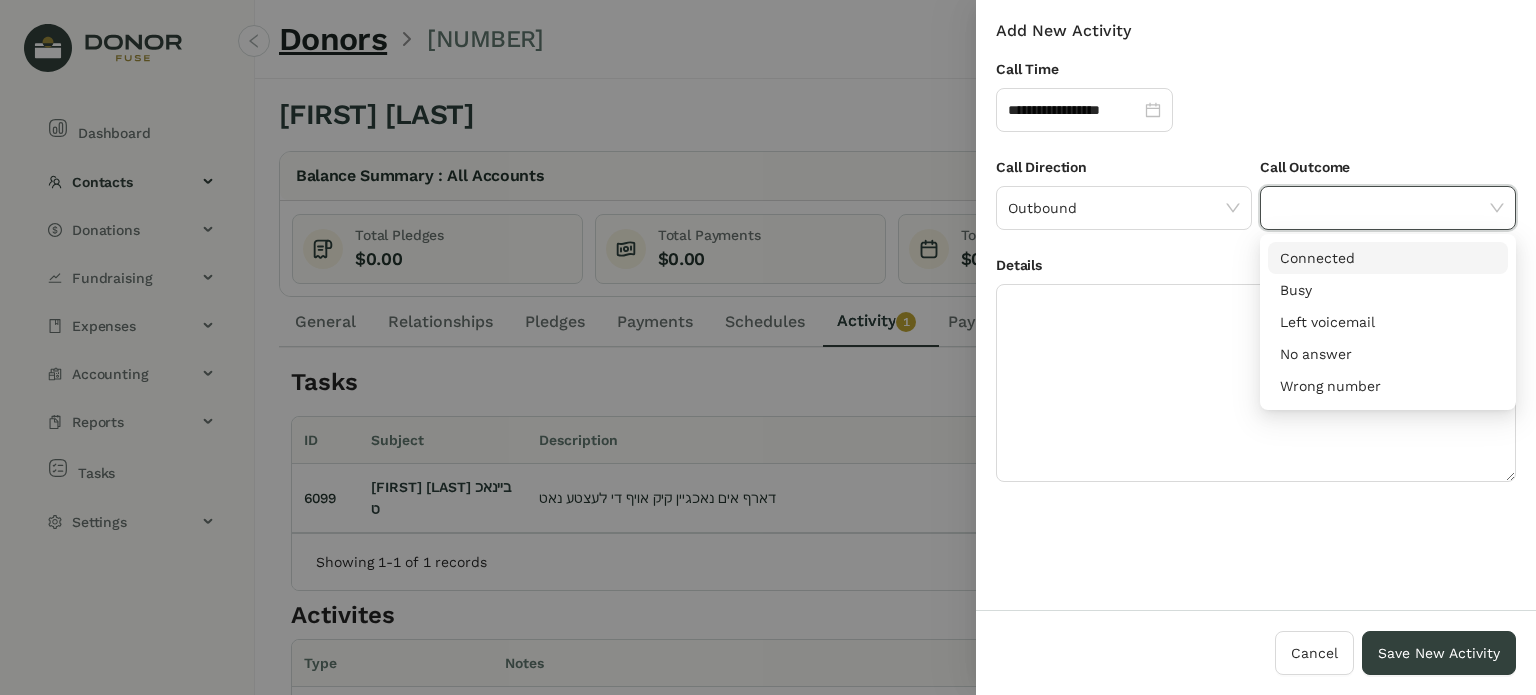click on "Connected" at bounding box center [1388, 258] 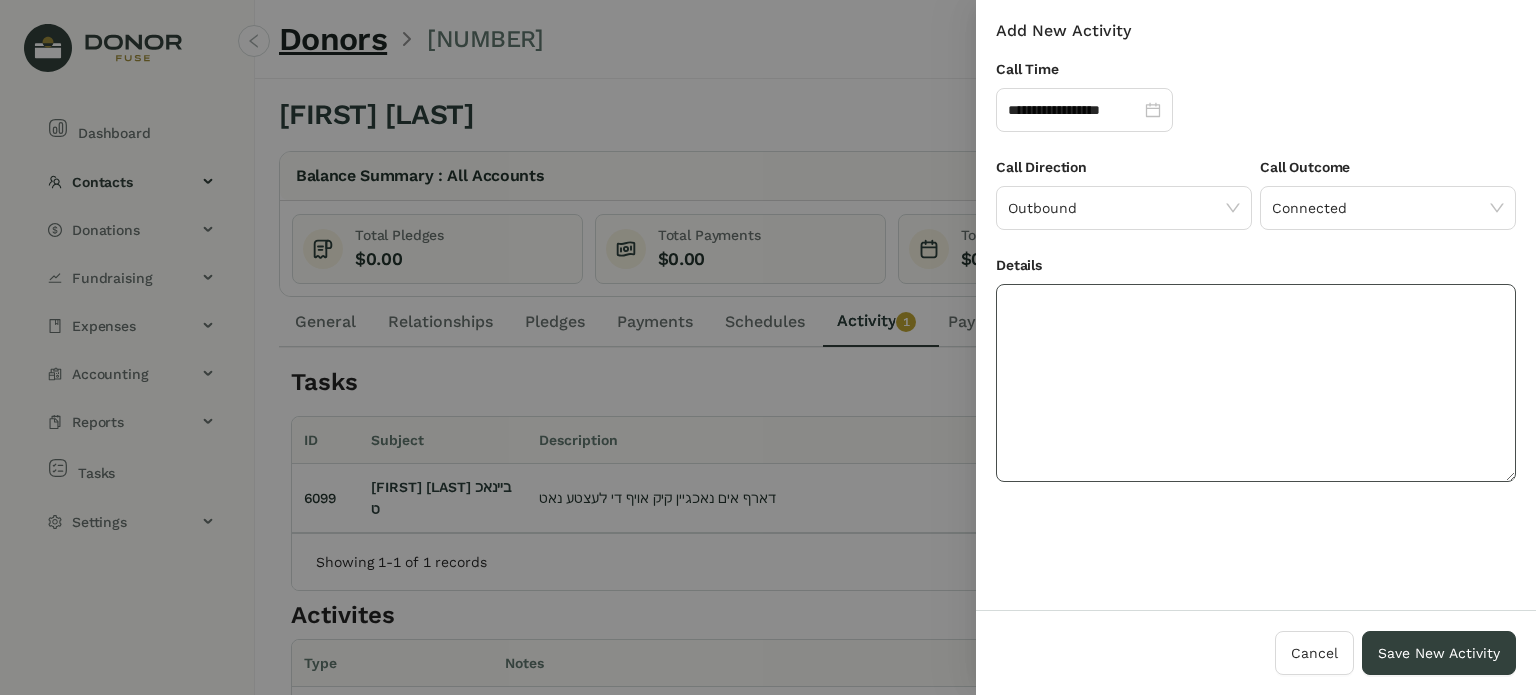 click at bounding box center [1256, 383] 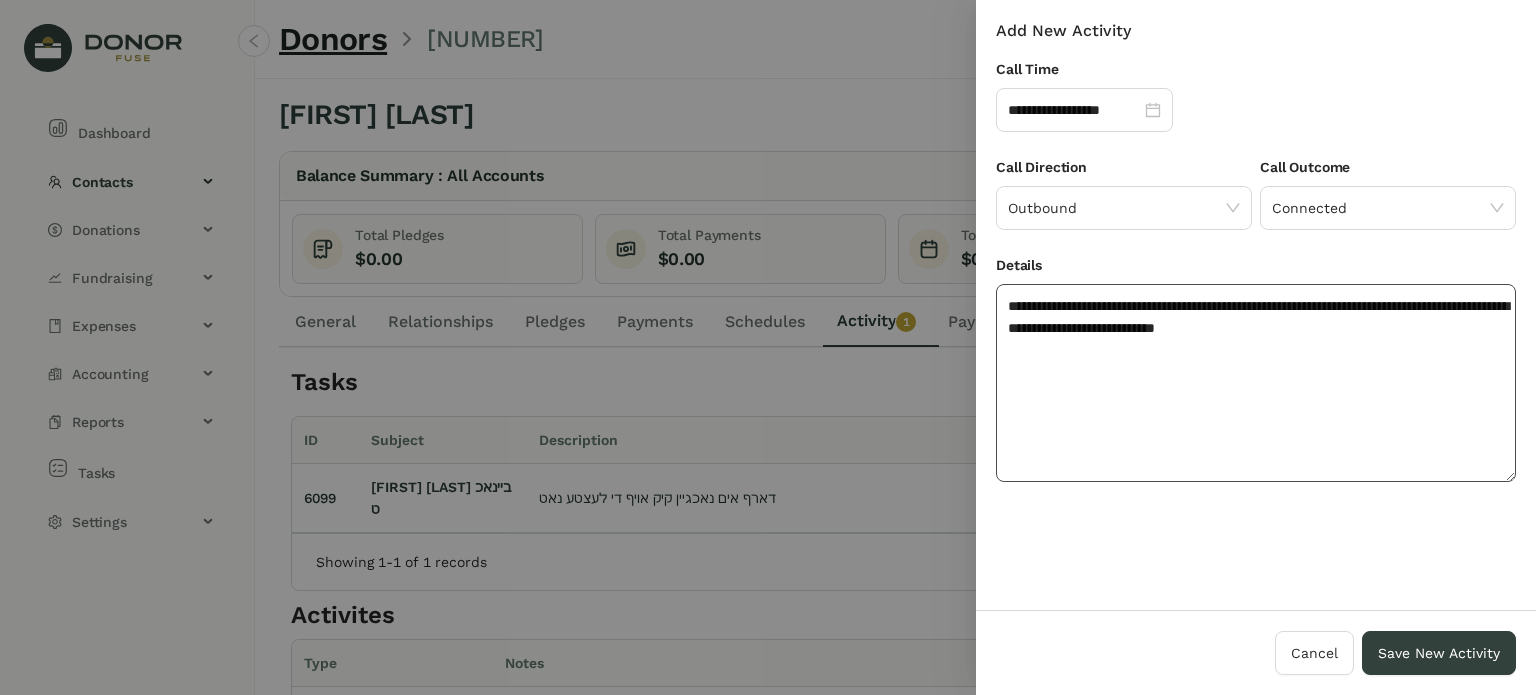 click on "**********" at bounding box center [1256, 383] 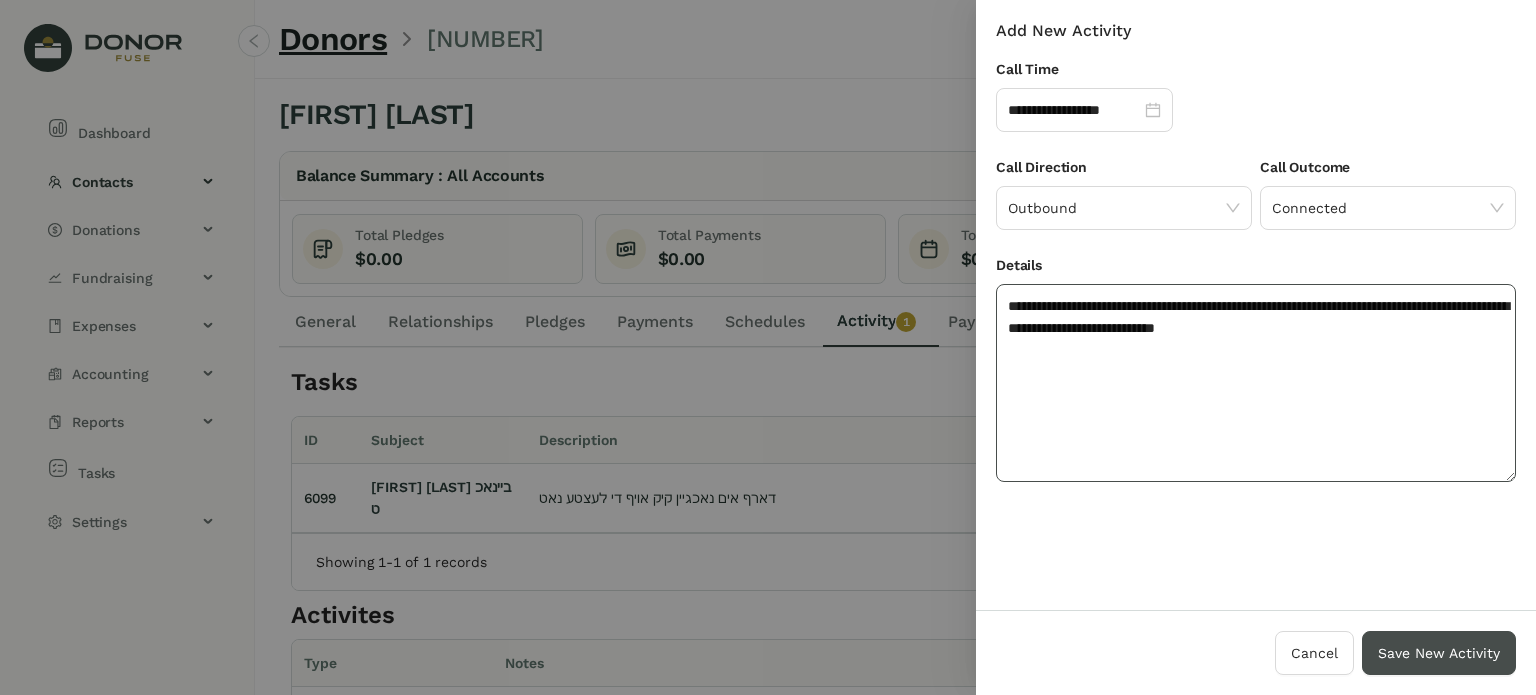 type on "**********" 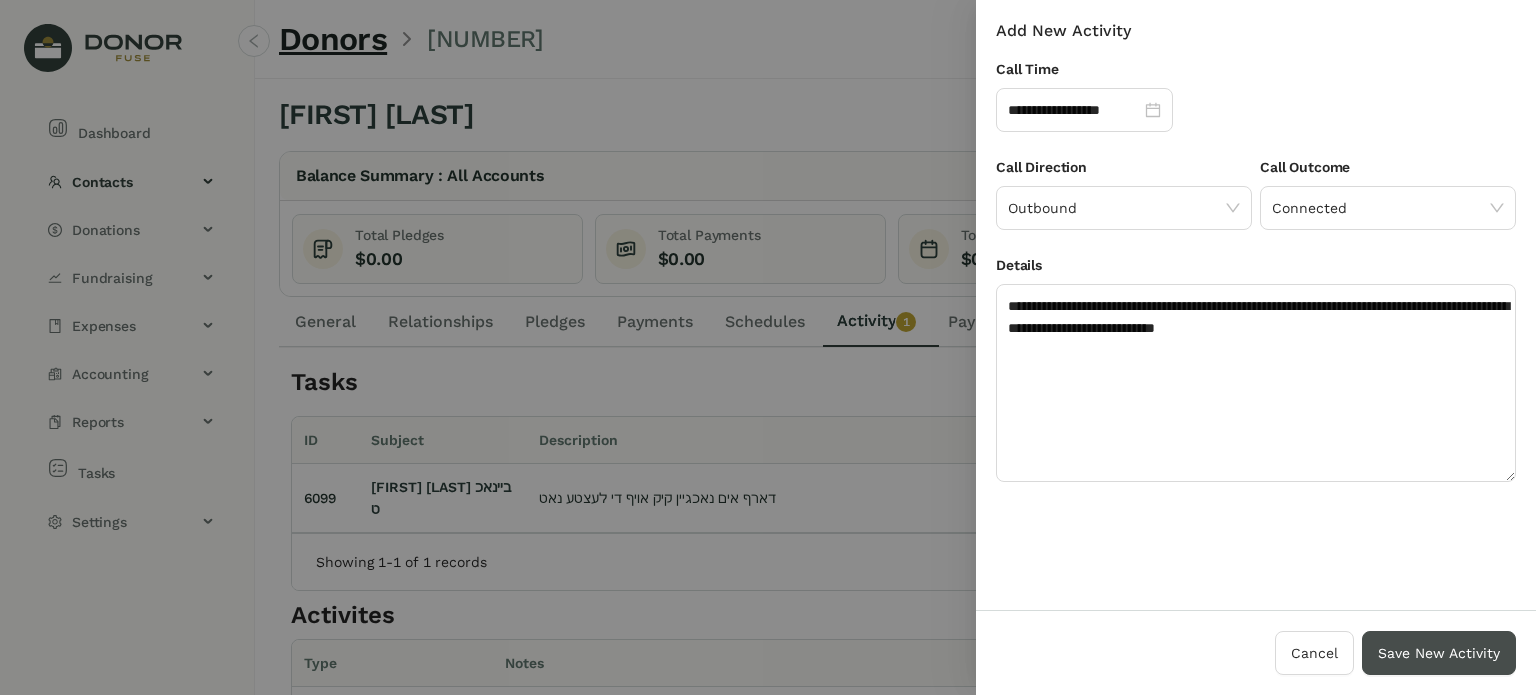 click on "Save New Activity" at bounding box center (1439, 653) 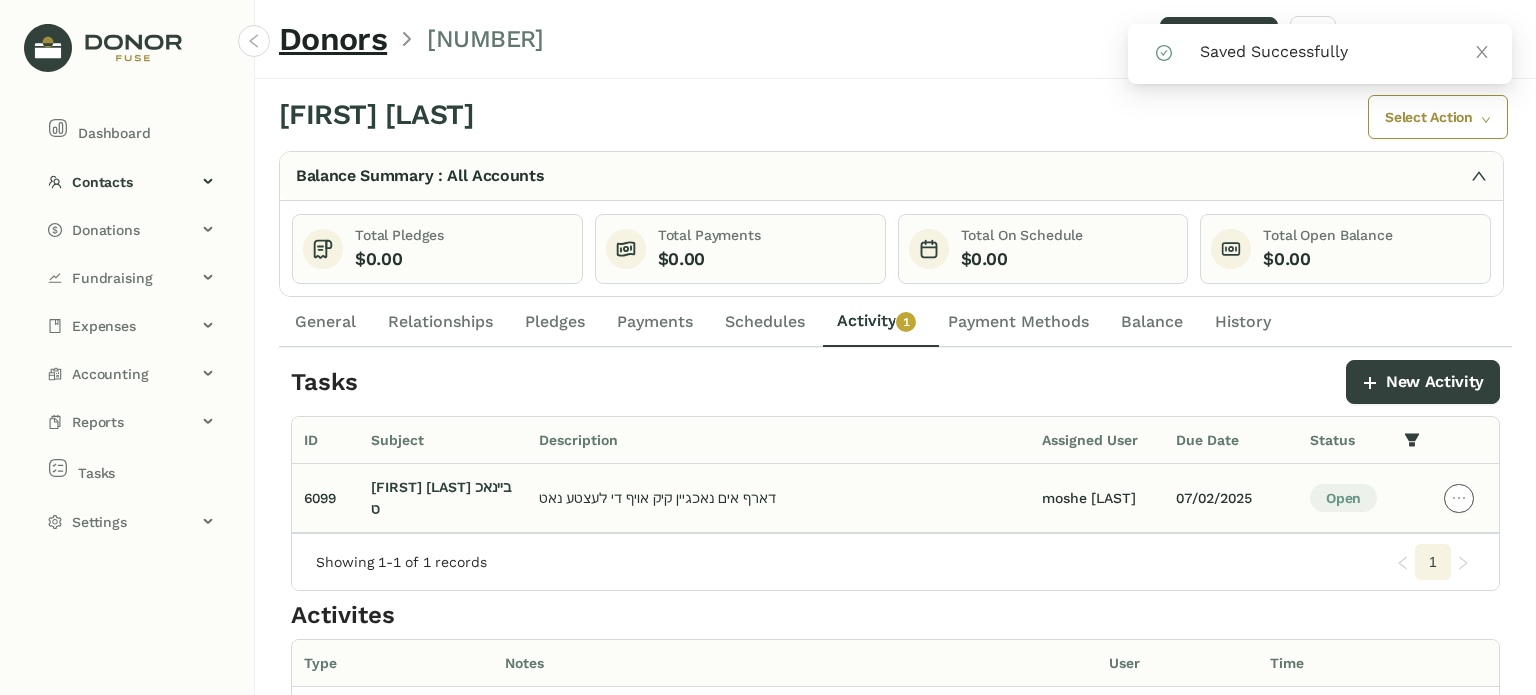 click at bounding box center (1459, 498) 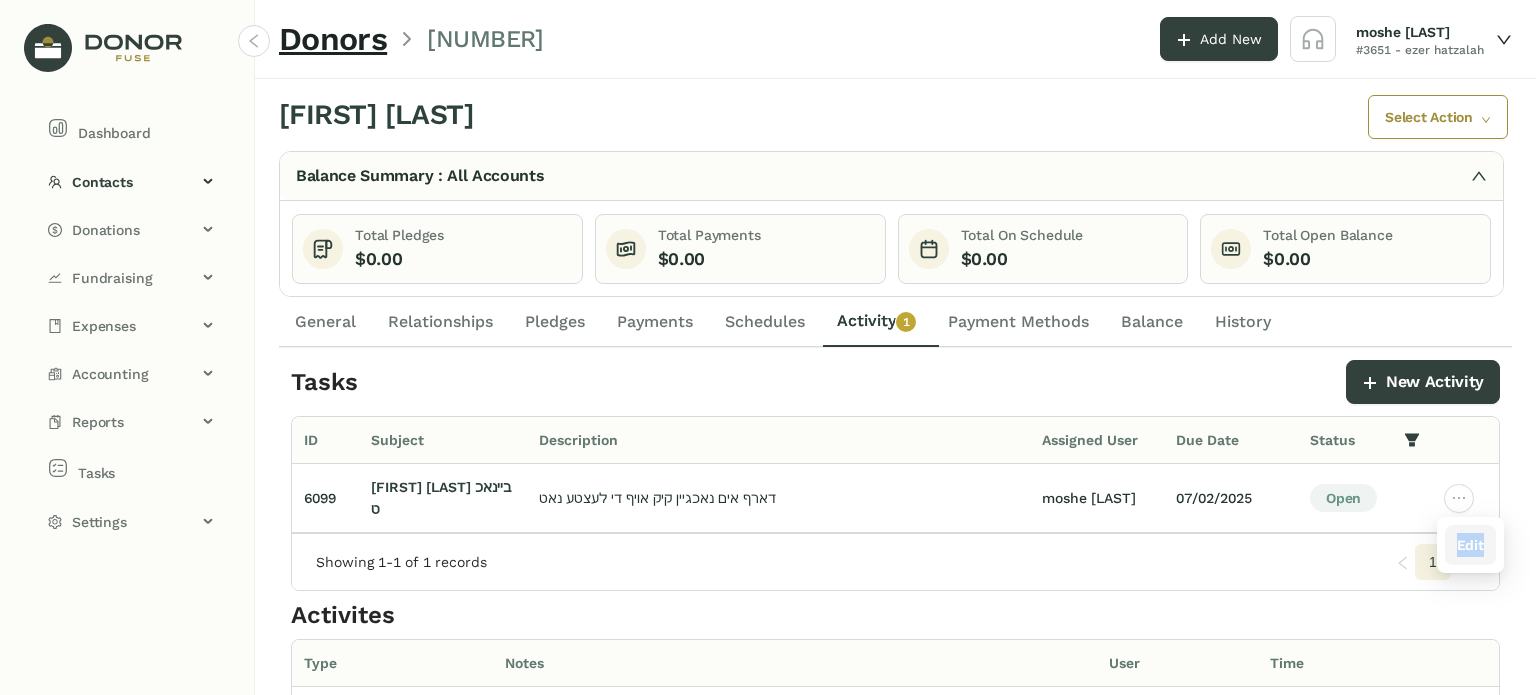 click on "Edit" at bounding box center [1470, 545] 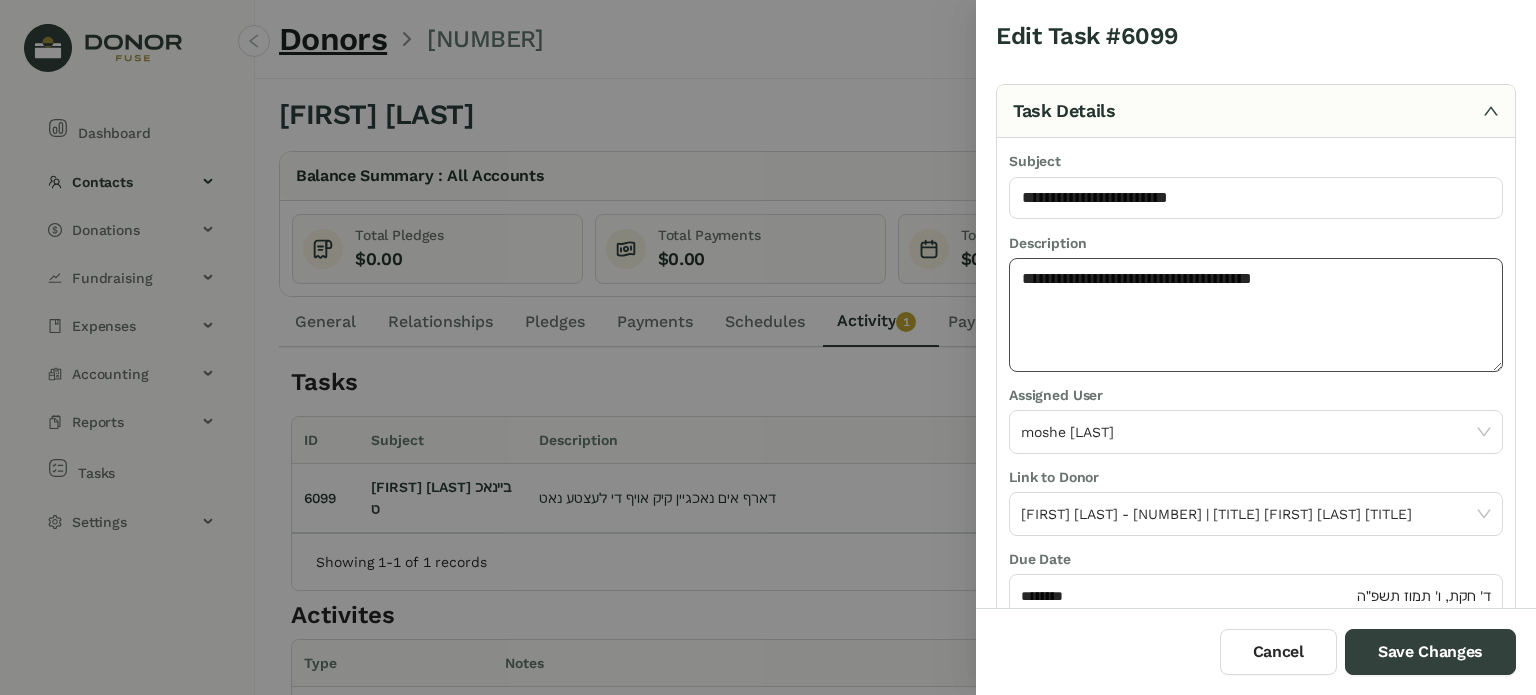 click on "**********" at bounding box center [1256, 315] 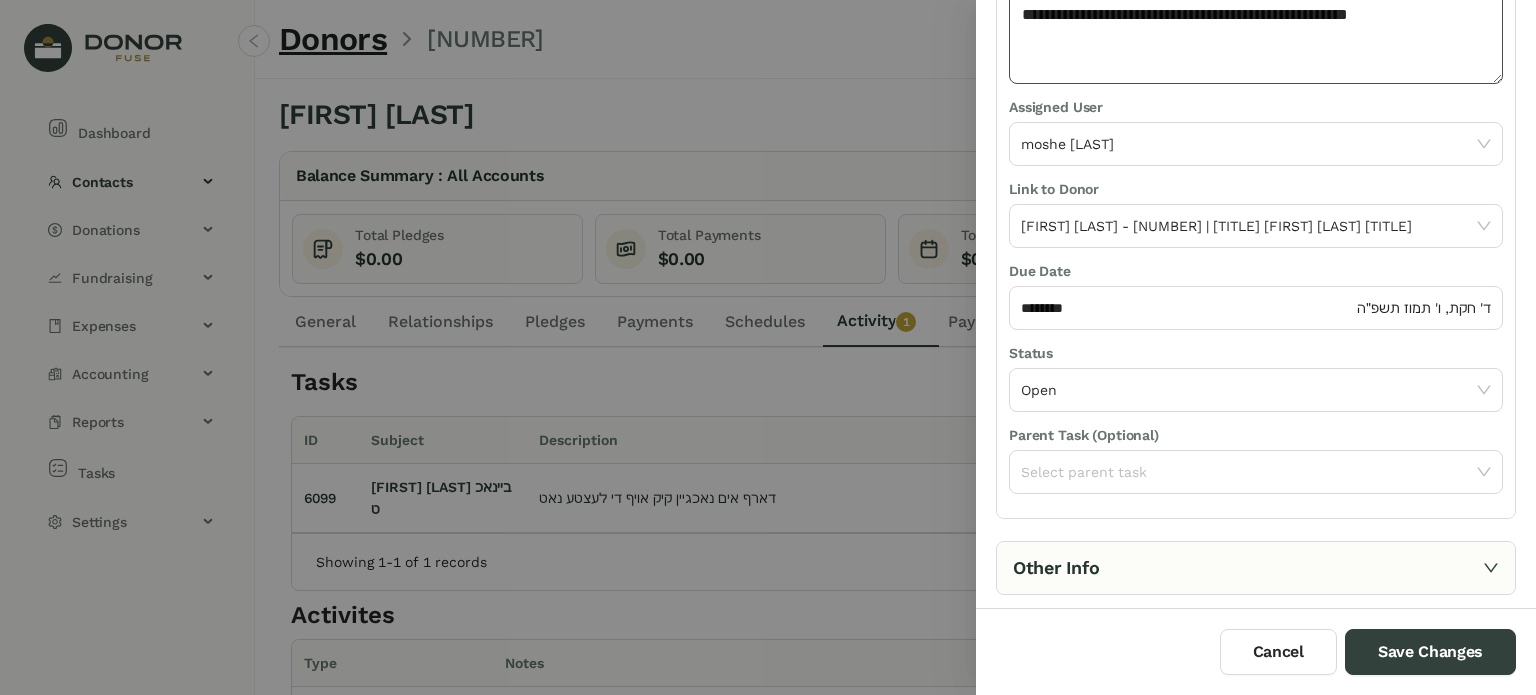 scroll, scrollTop: 292, scrollLeft: 0, axis: vertical 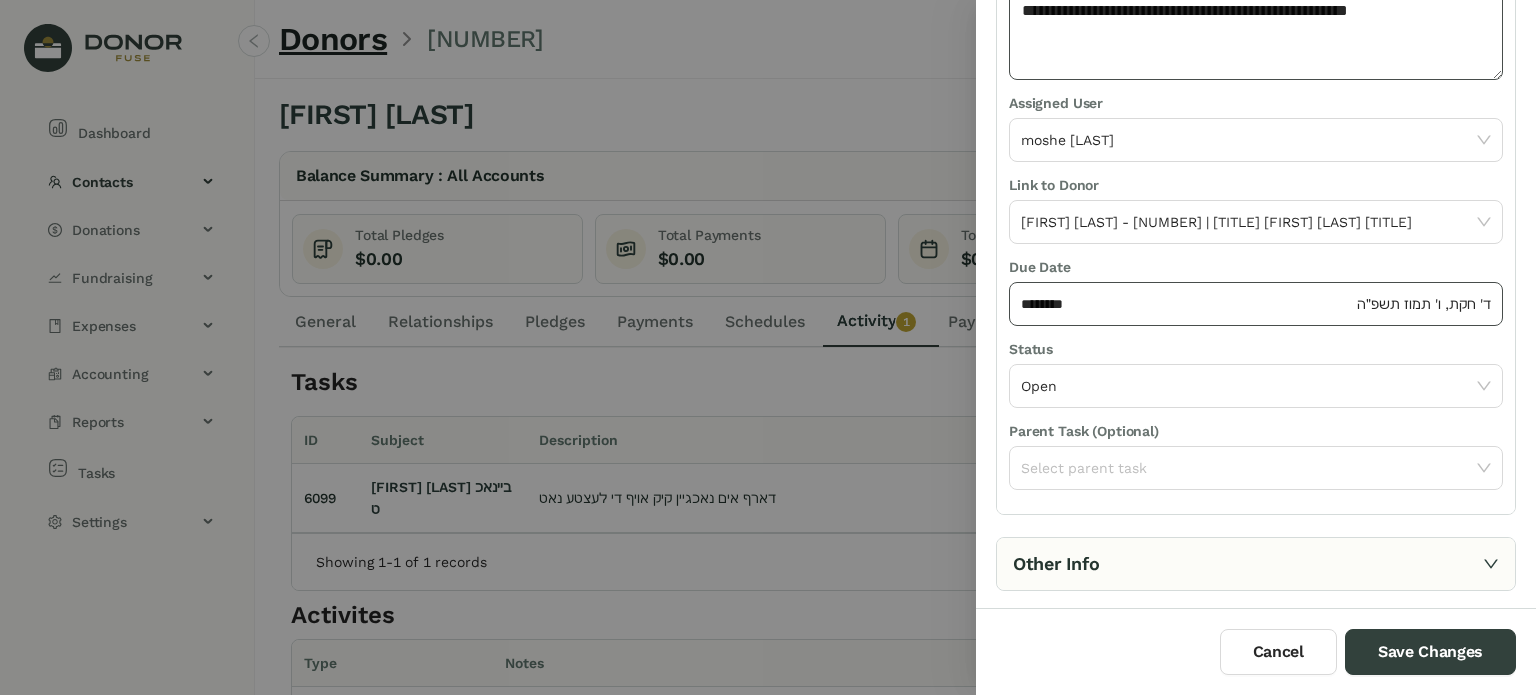 type on "**********" 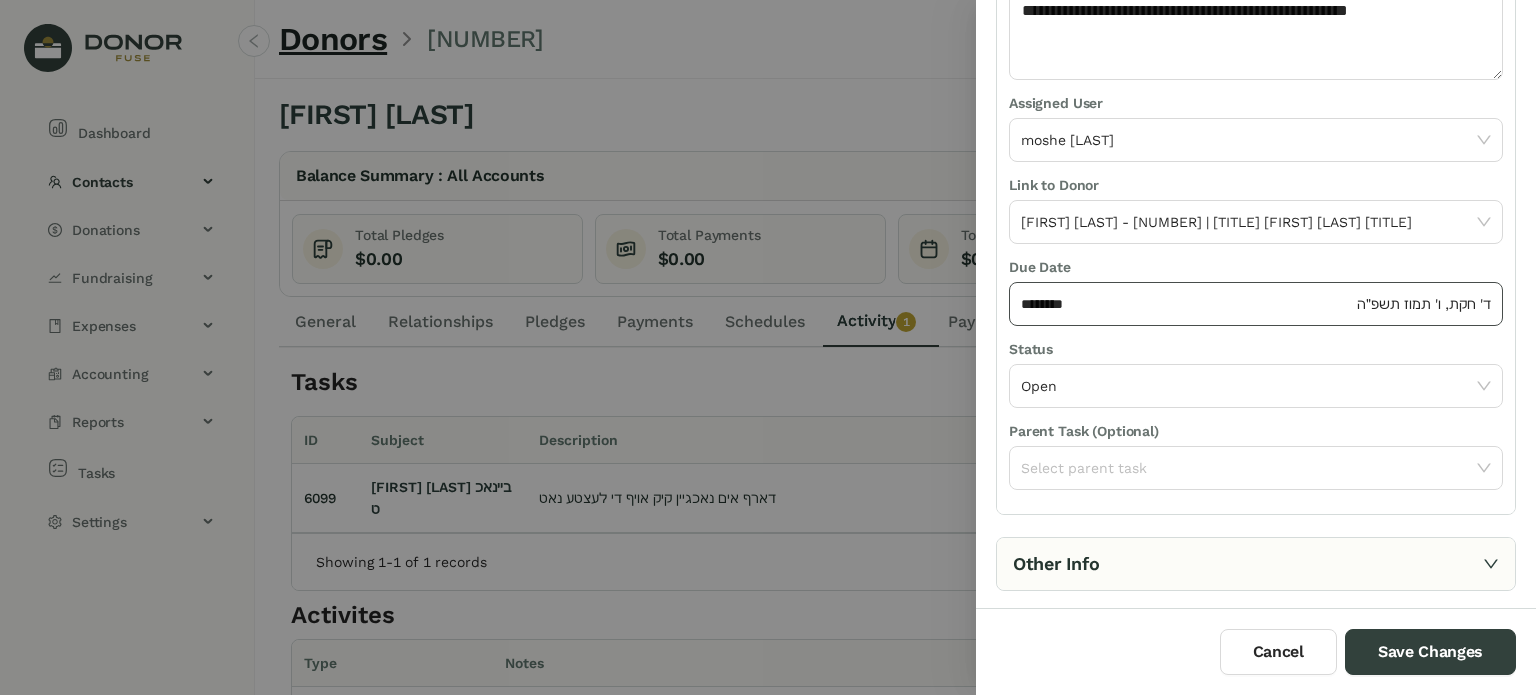 click on "********" at bounding box center (1187, 304) 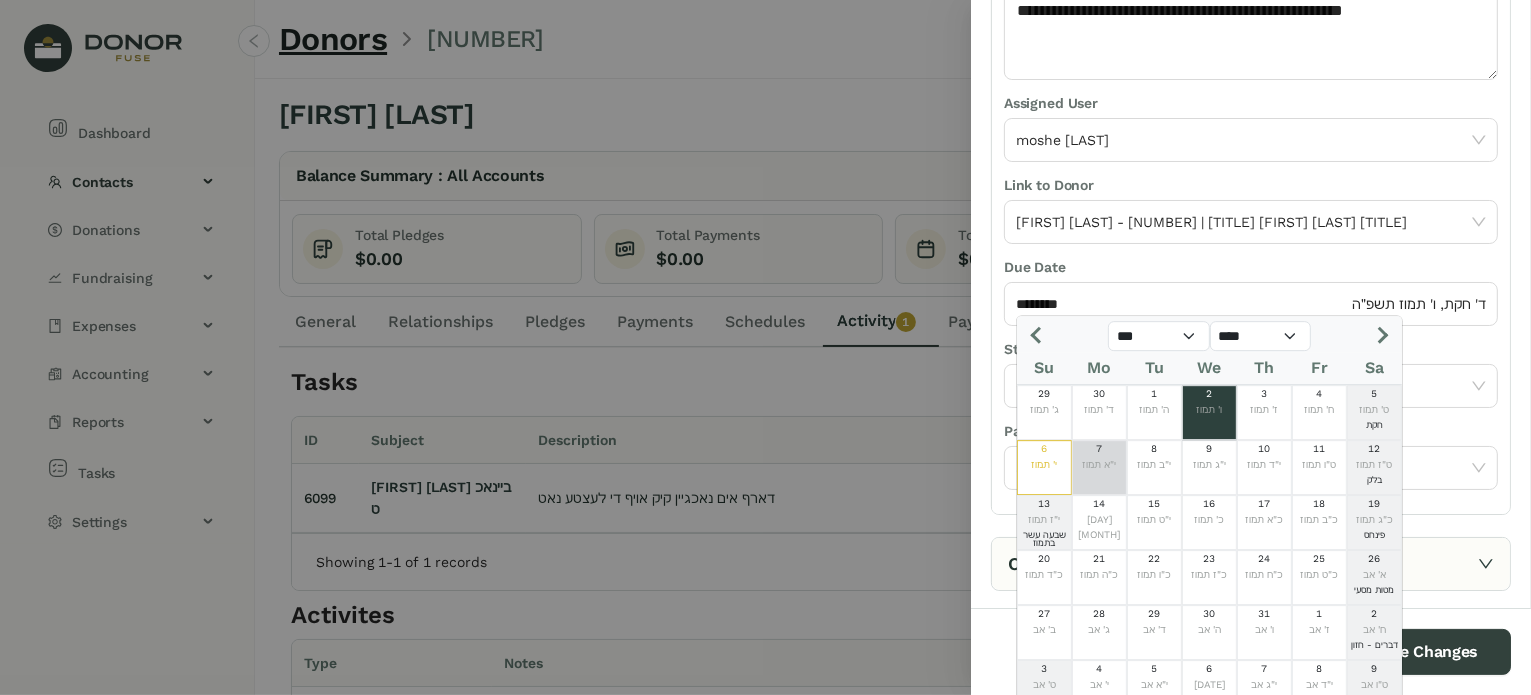 click on "י"א תמוז" at bounding box center (1099, 465) 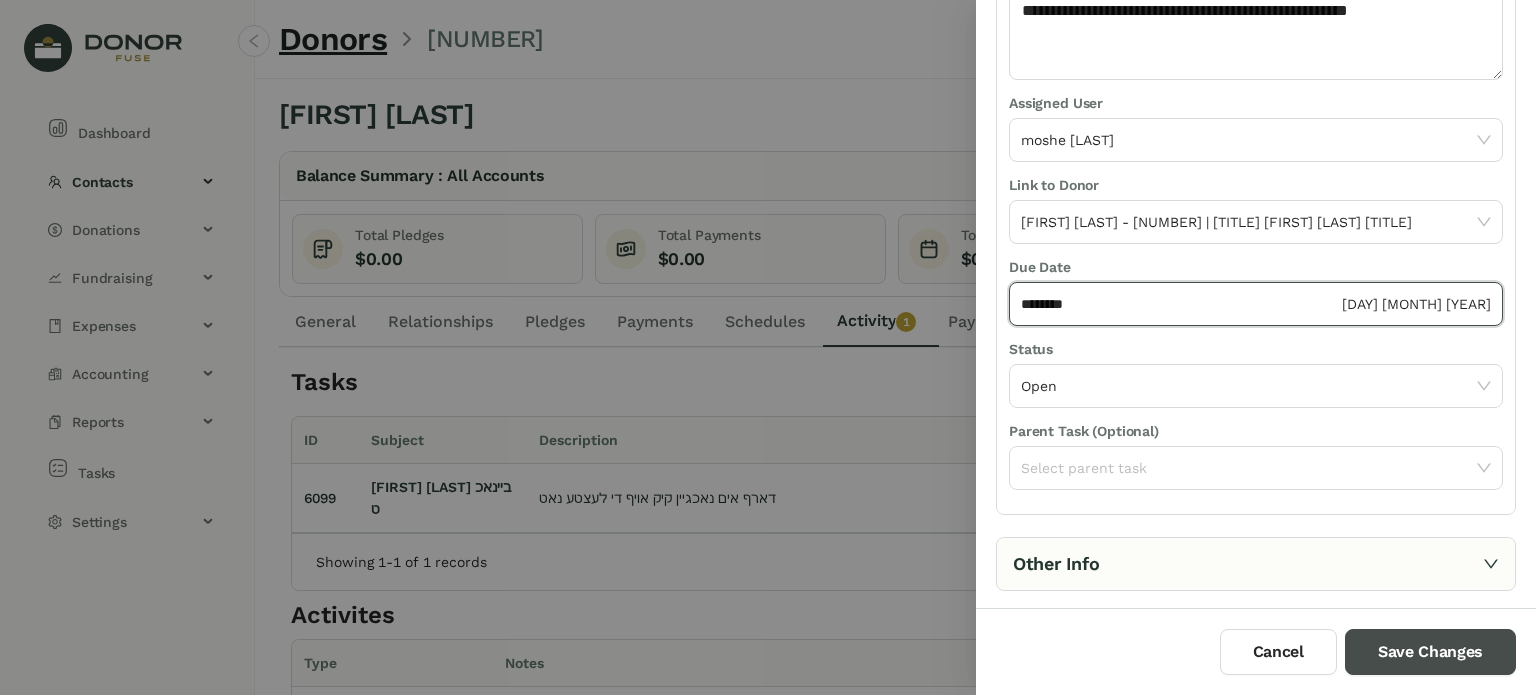 drag, startPoint x: 1416, startPoint y: 656, endPoint x: 1410, endPoint y: 647, distance: 10.816654 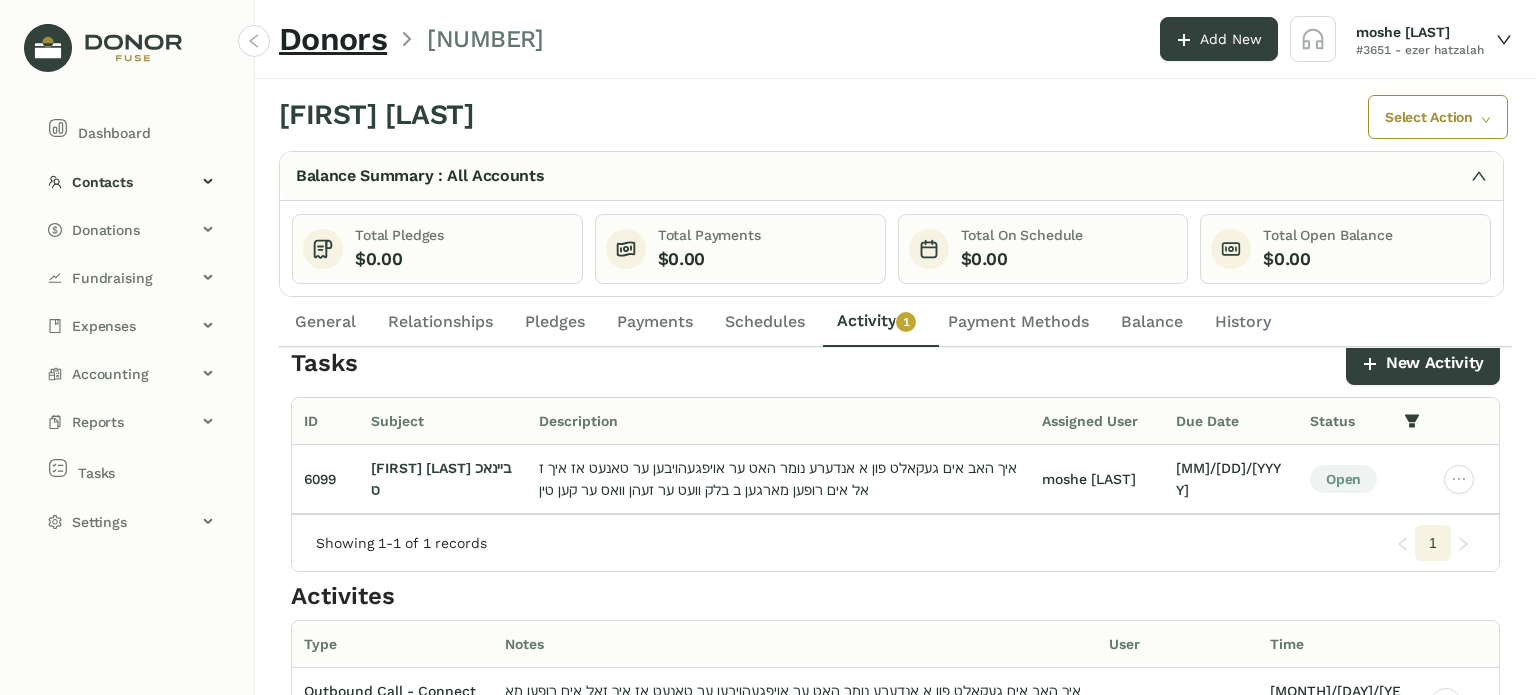 scroll, scrollTop: 0, scrollLeft: 0, axis: both 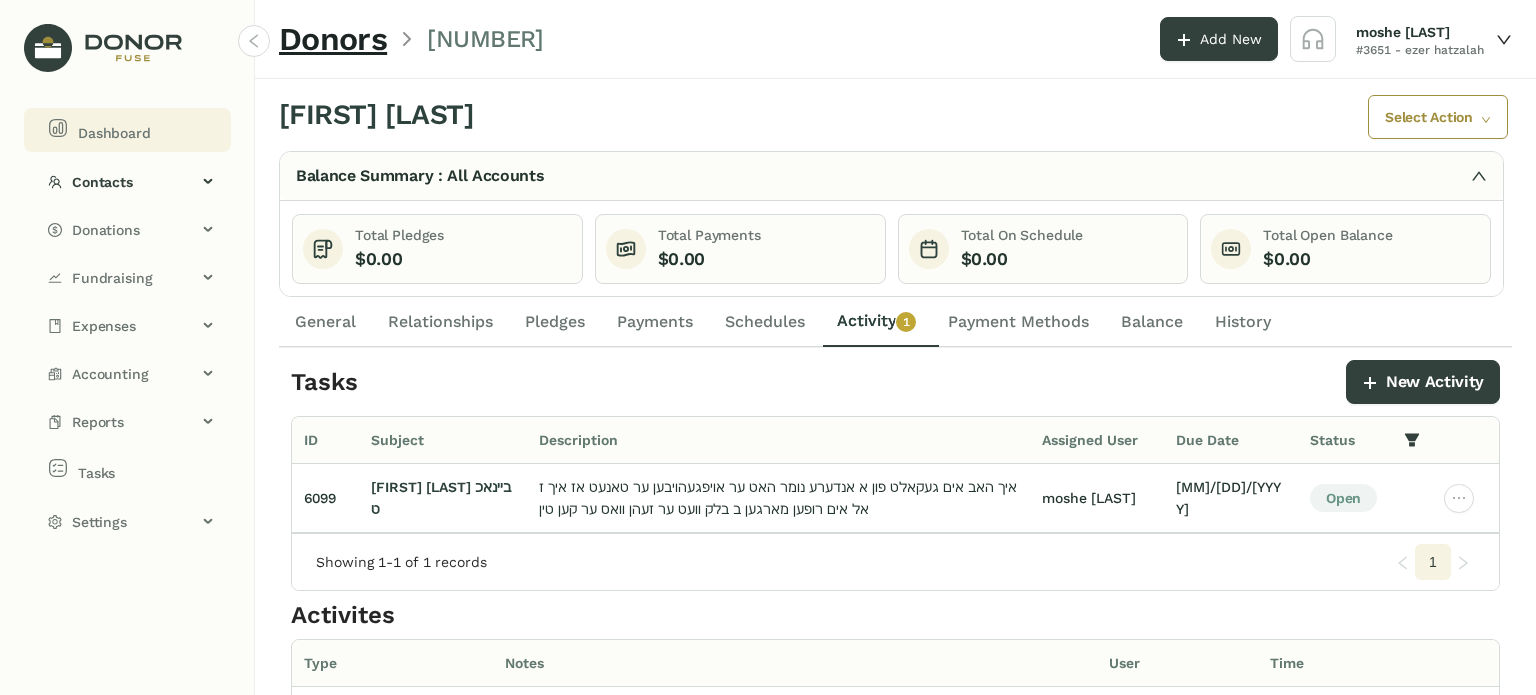 click on "Dashboard" at bounding box center [127, 130] 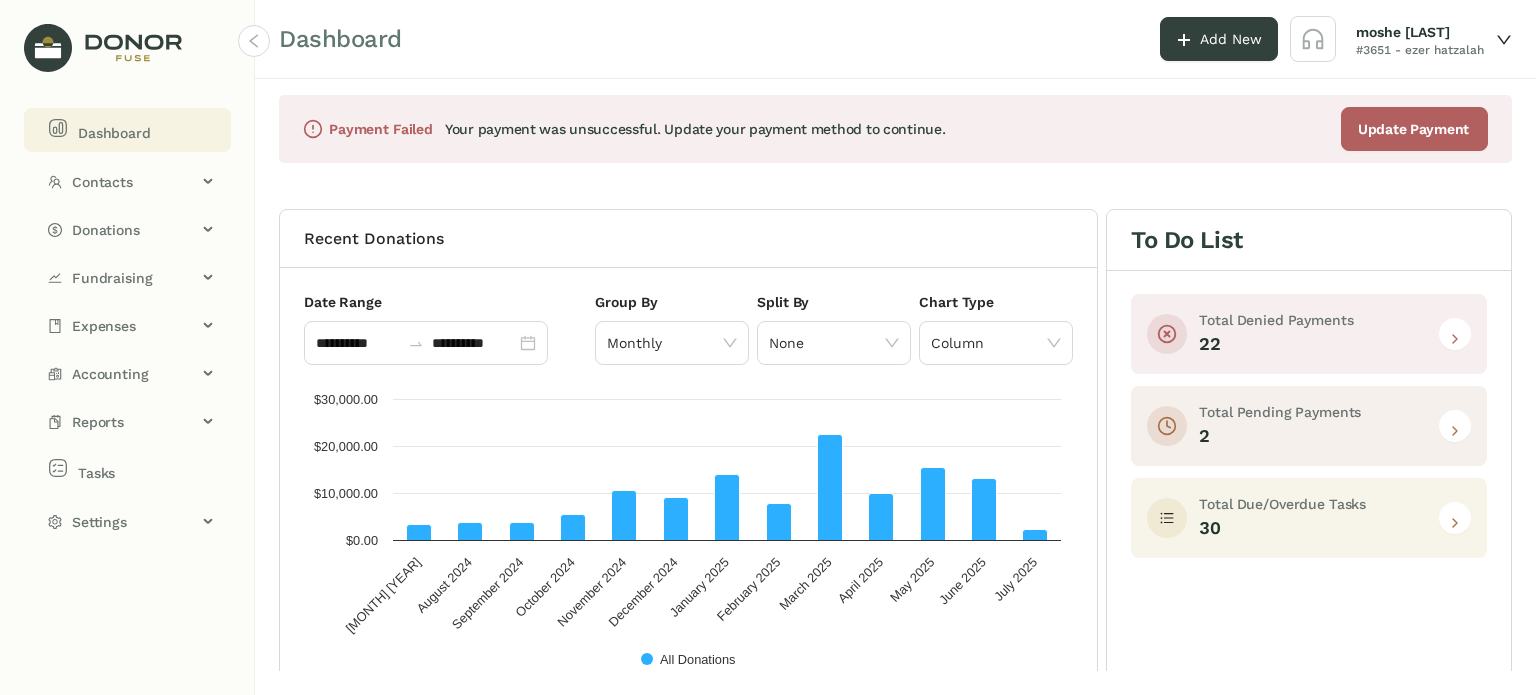 click at bounding box center (1455, 518) 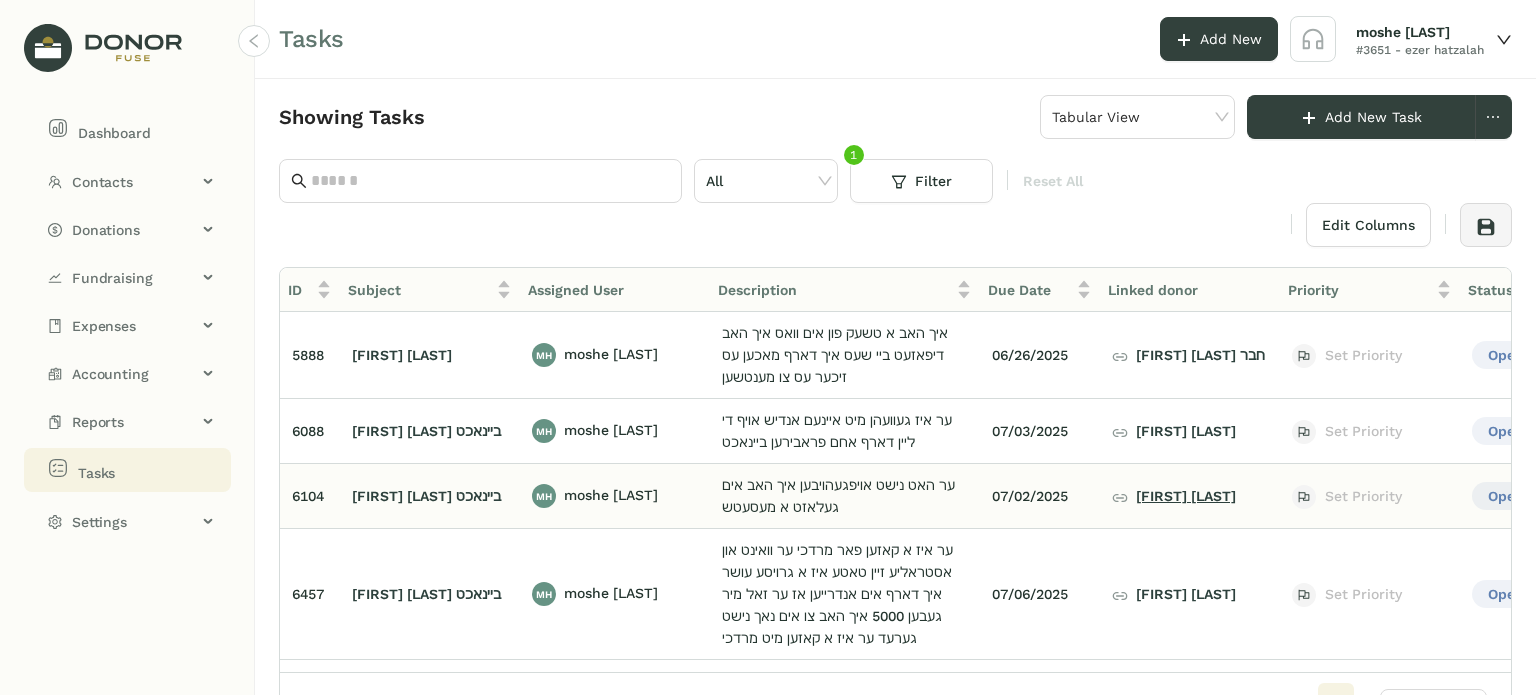 click on "[FIRST] [LAST]" at bounding box center [1174, 496] 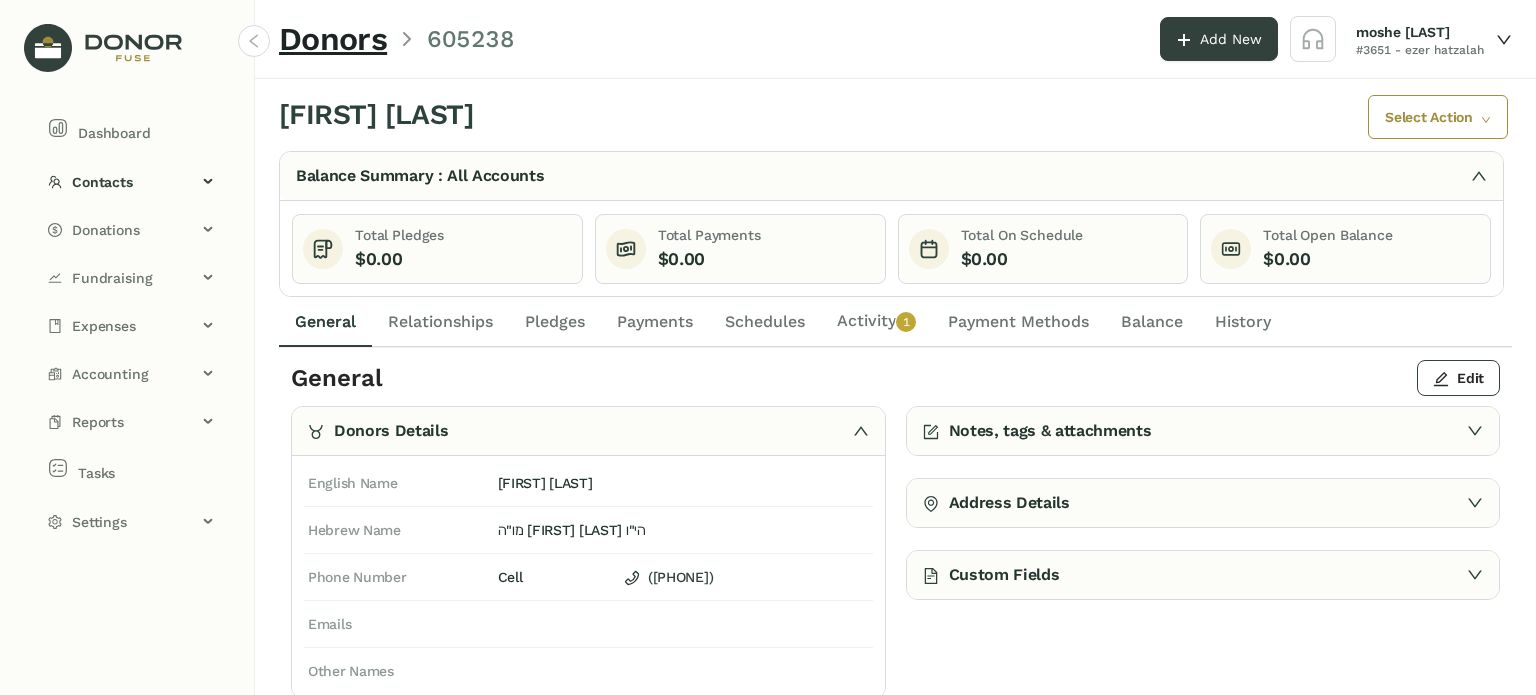 click on "Activity   0   1   2   3   4   5   6   7   8   9" at bounding box center [876, 322] 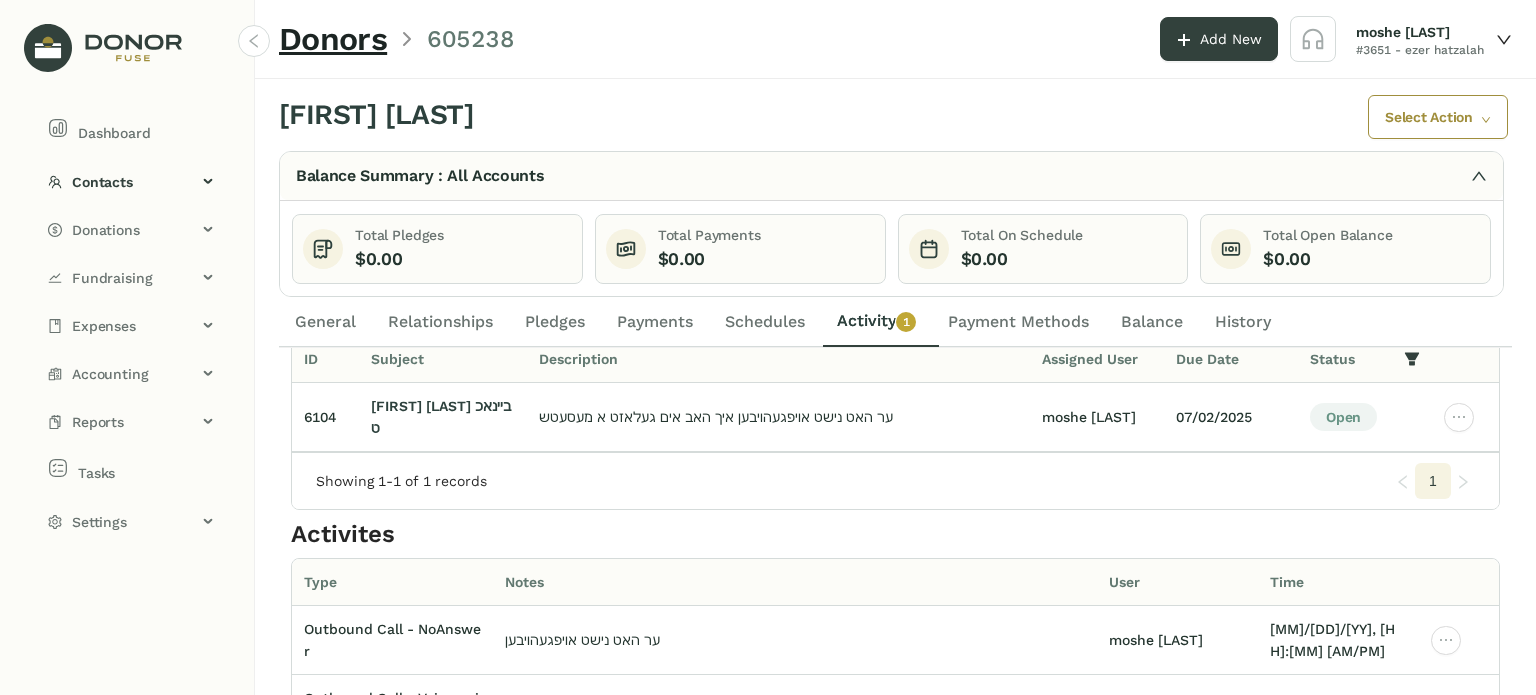 scroll, scrollTop: 162, scrollLeft: 0, axis: vertical 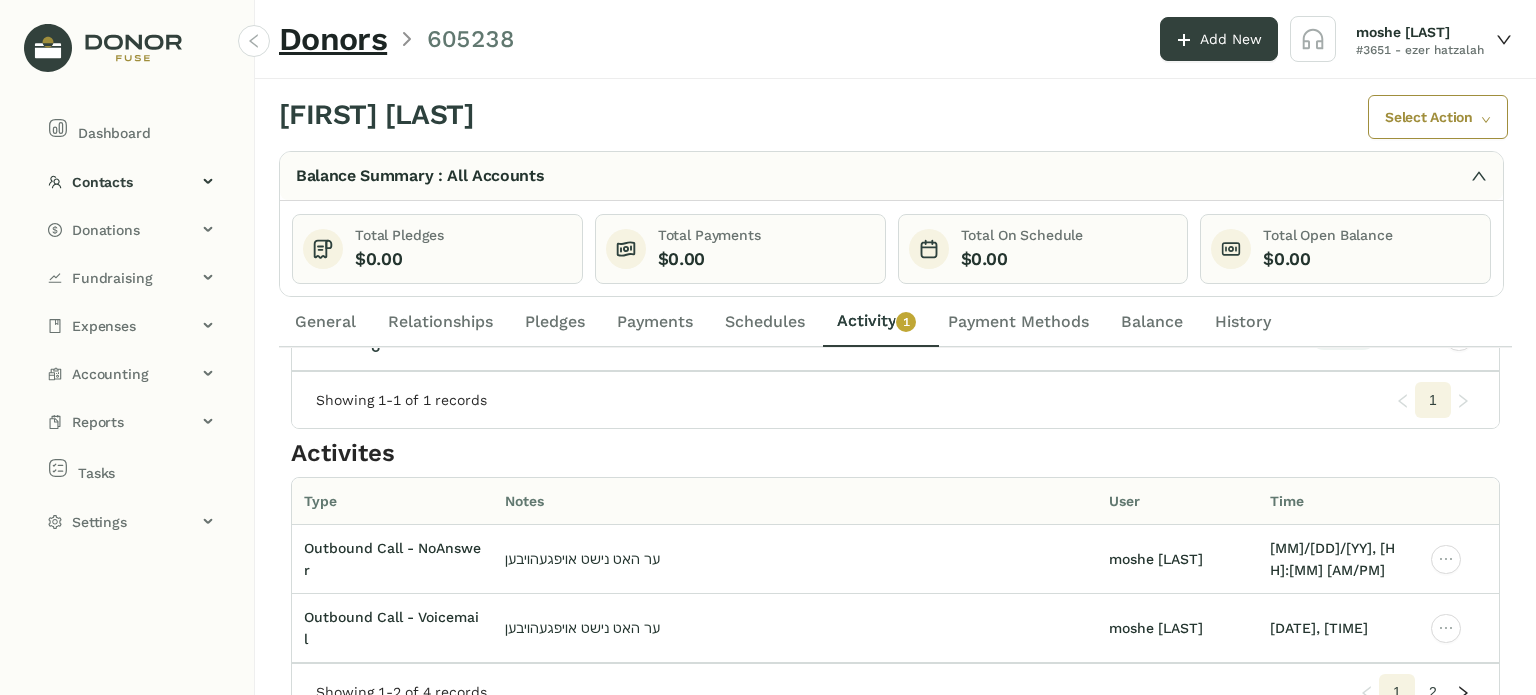 click on "2" at bounding box center (1433, 400) 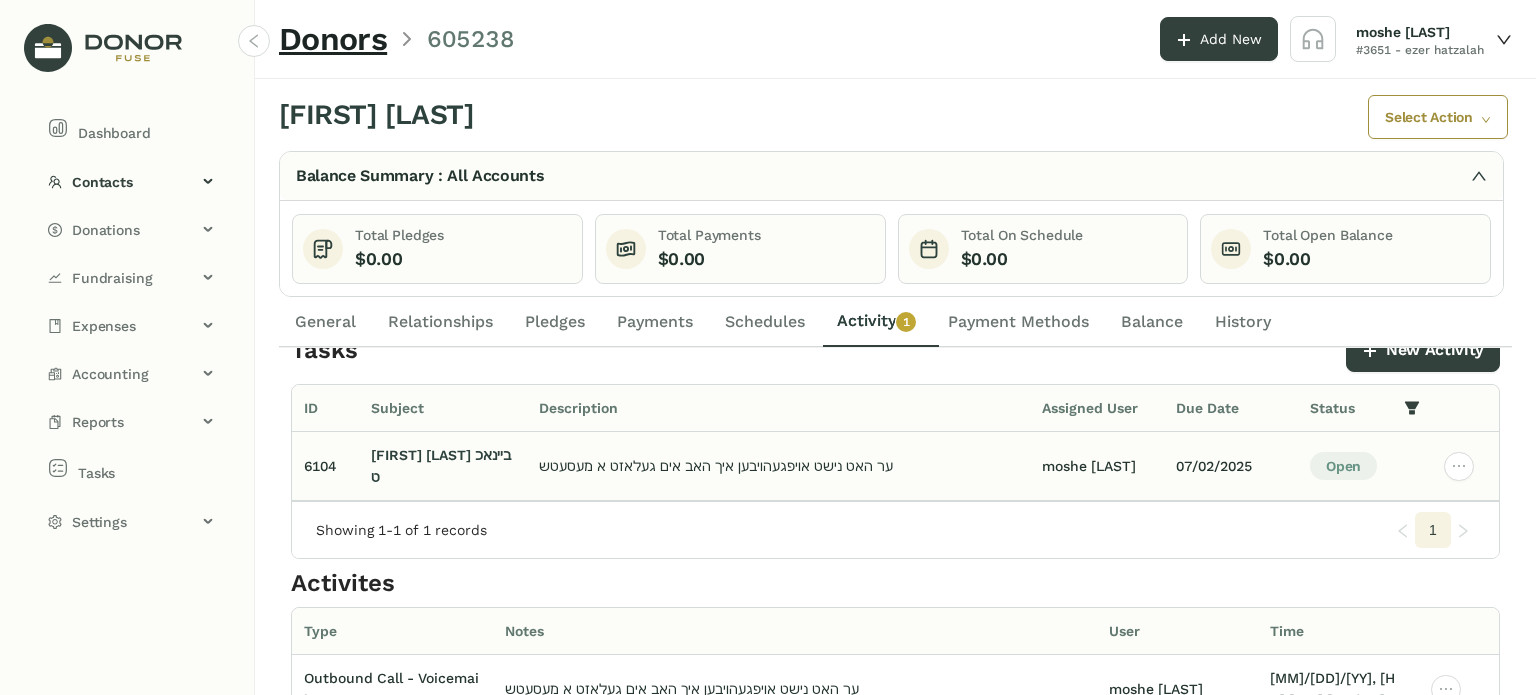 scroll, scrollTop: 0, scrollLeft: 0, axis: both 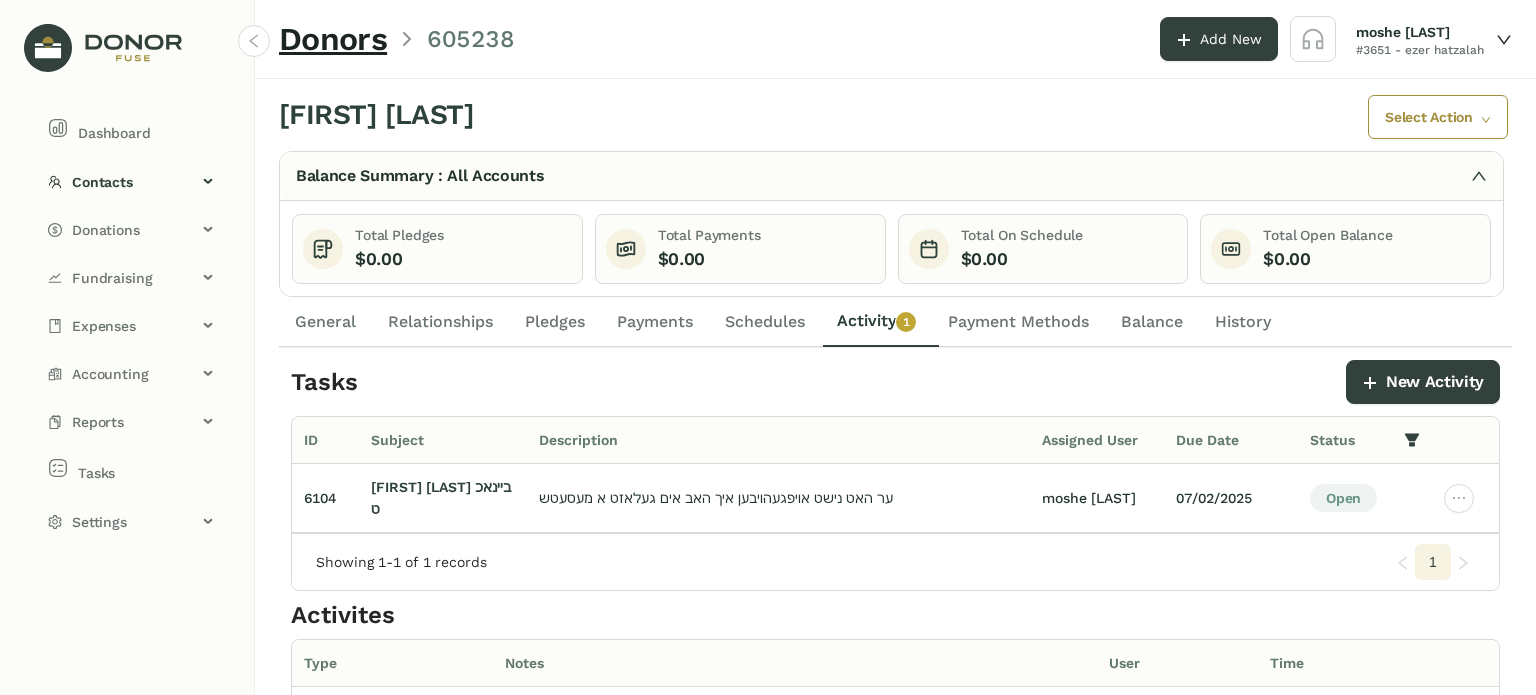 click on "General" at bounding box center [325, 322] 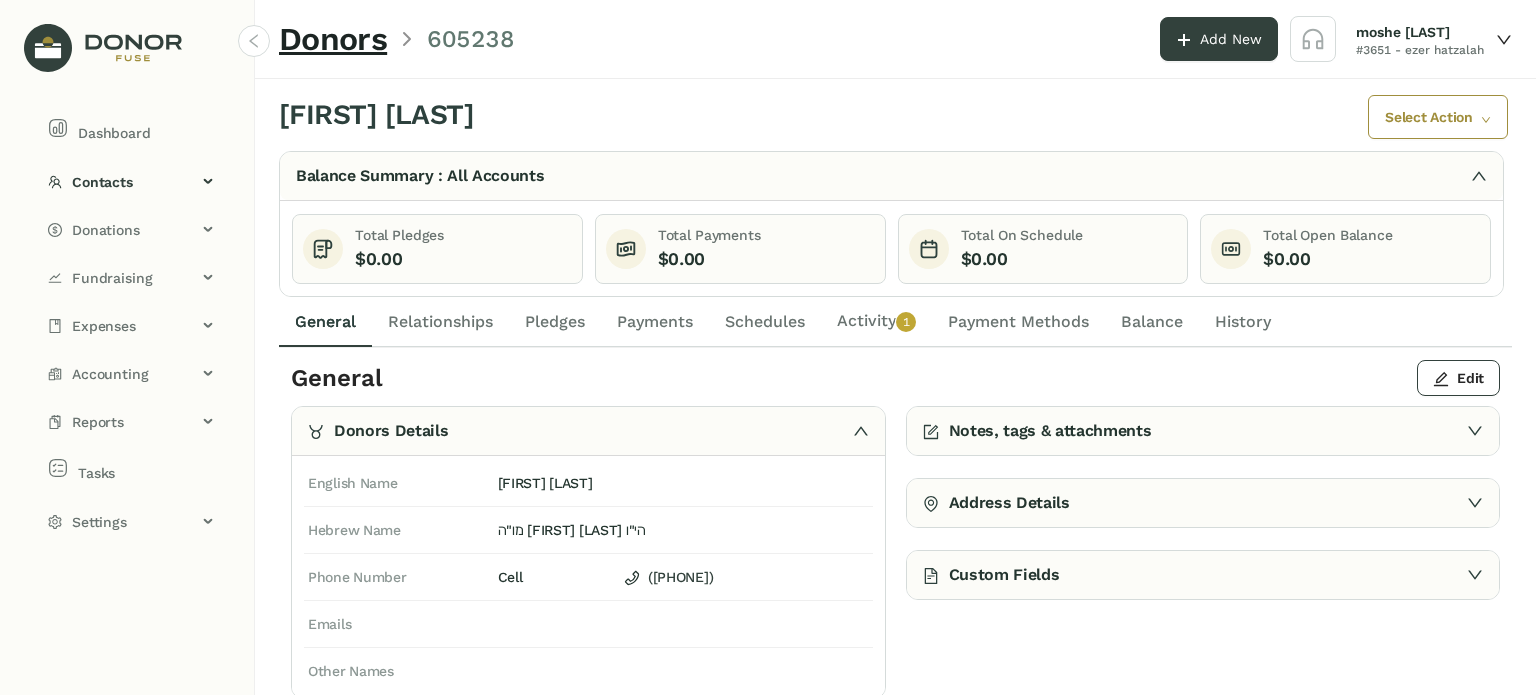 drag, startPoint x: 859, startPoint y: 307, endPoint x: 860, endPoint y: 318, distance: 11.045361 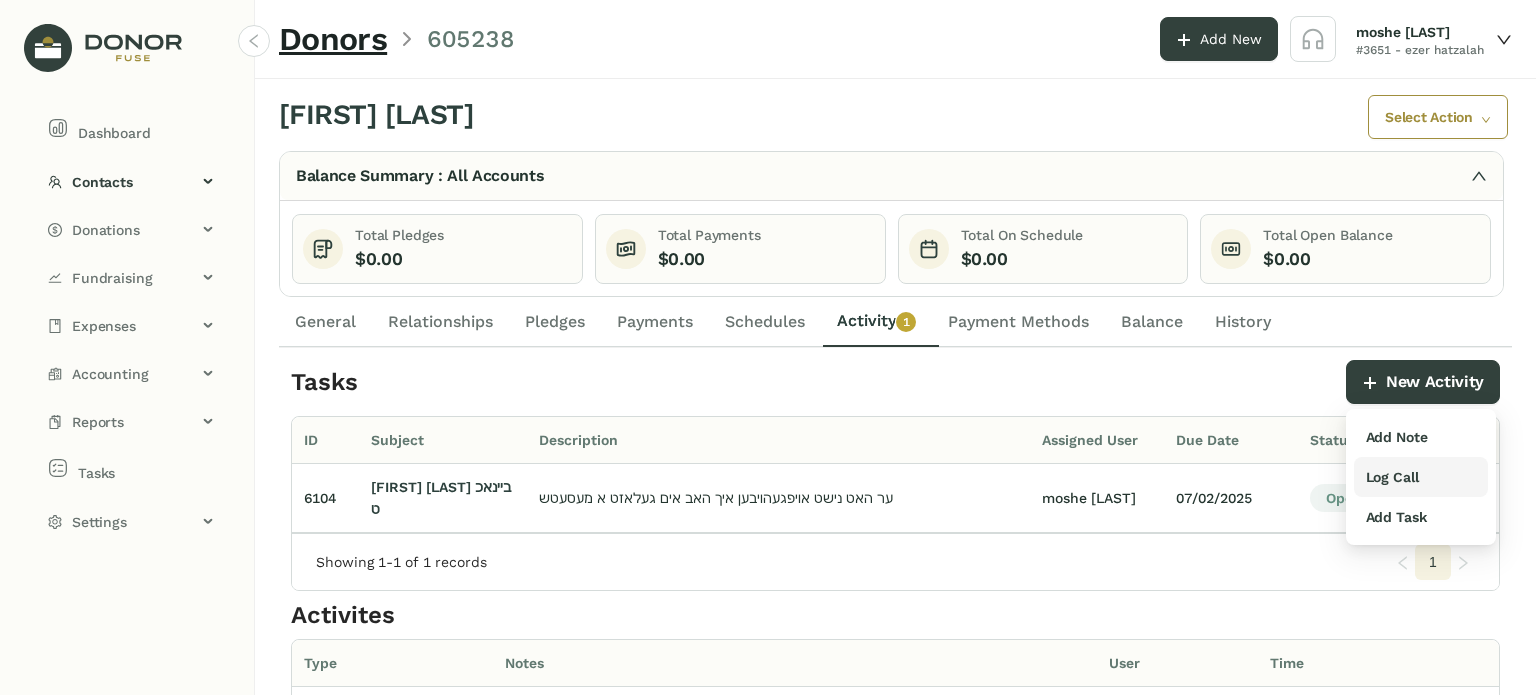 click on "Log Call" at bounding box center [1397, 437] 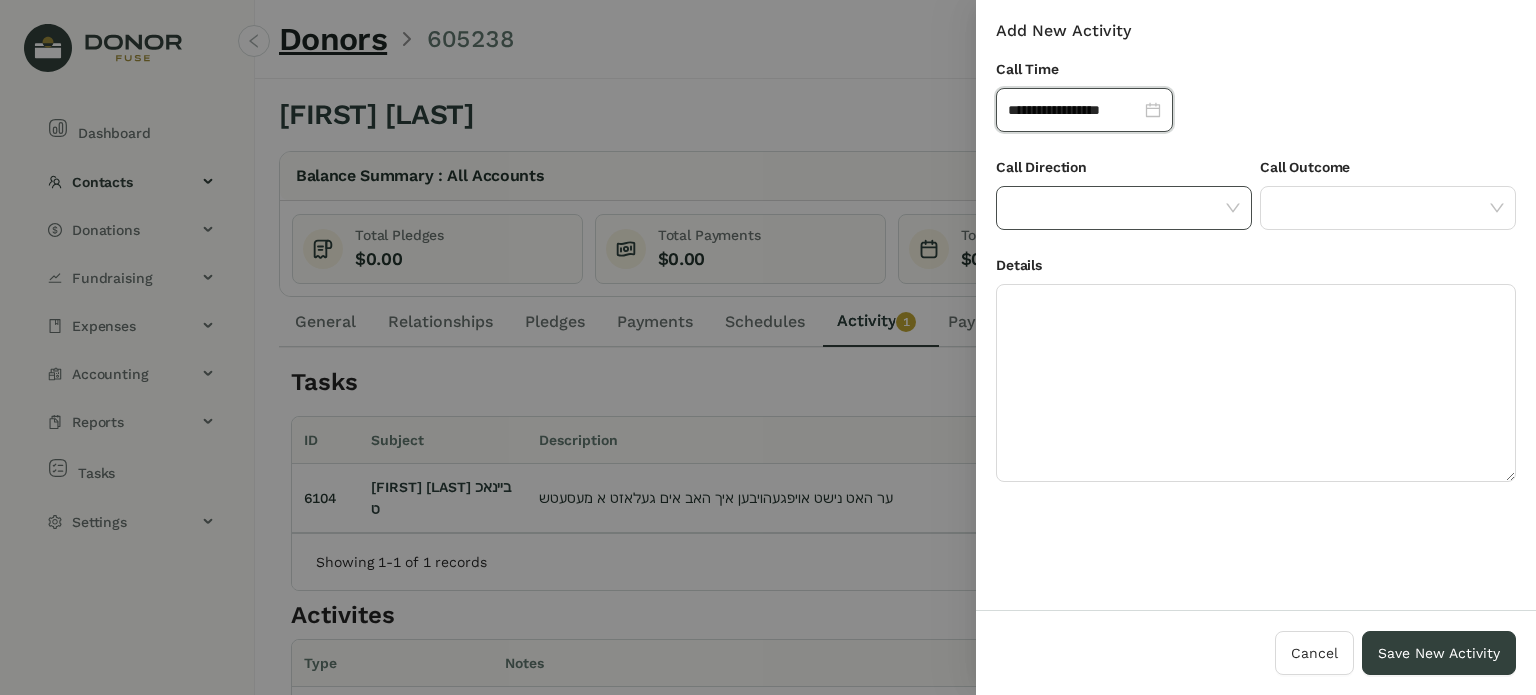 click at bounding box center (1117, 208) 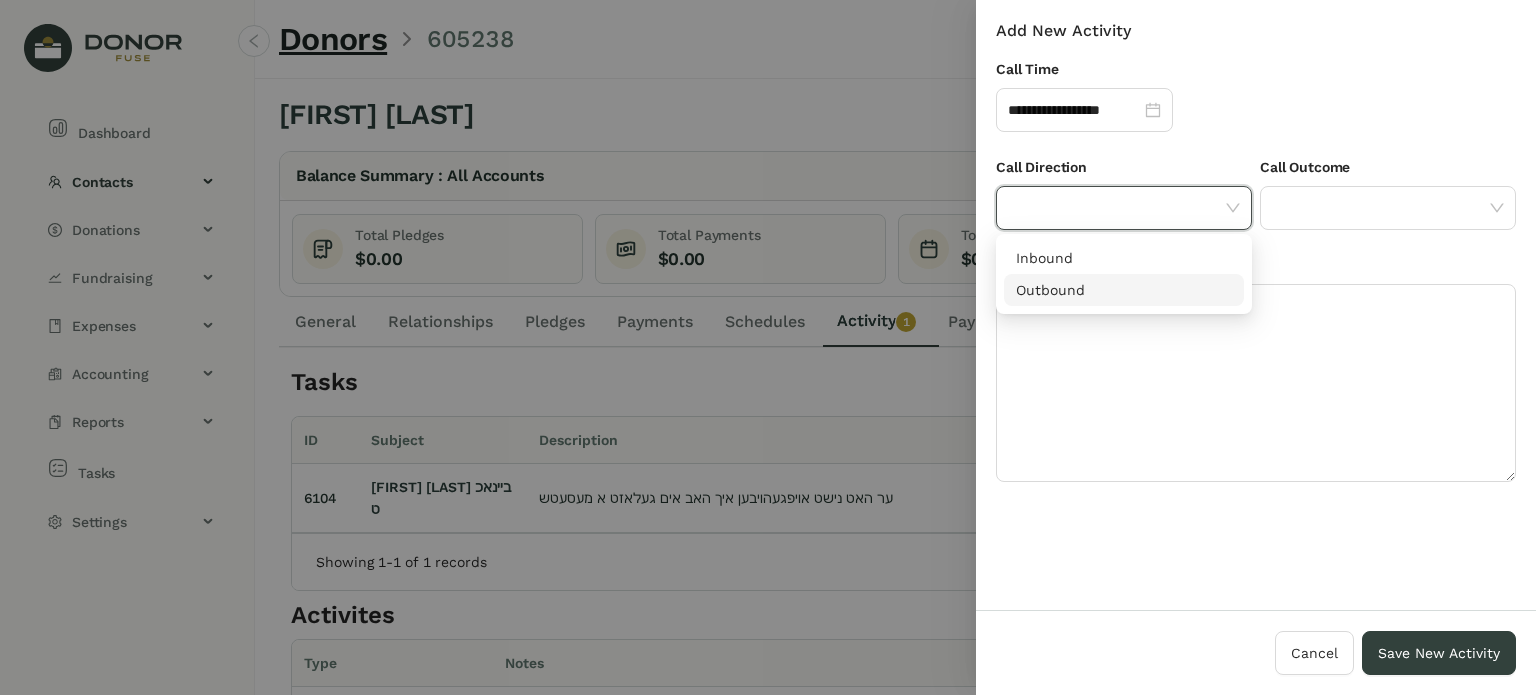 drag, startPoint x: 1123, startPoint y: 286, endPoint x: 1213, endPoint y: 251, distance: 96.56604 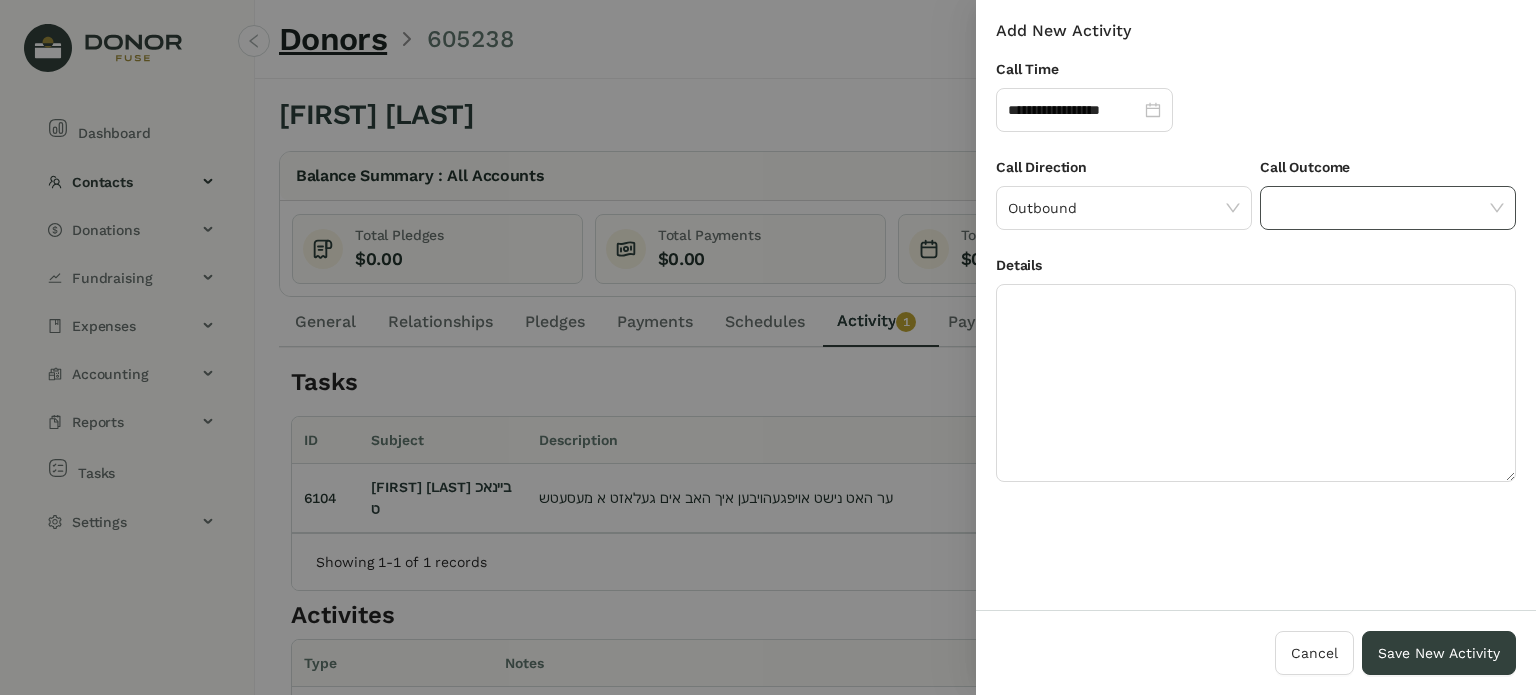 drag, startPoint x: 1293, startPoint y: 208, endPoint x: 1276, endPoint y: 223, distance: 22.671568 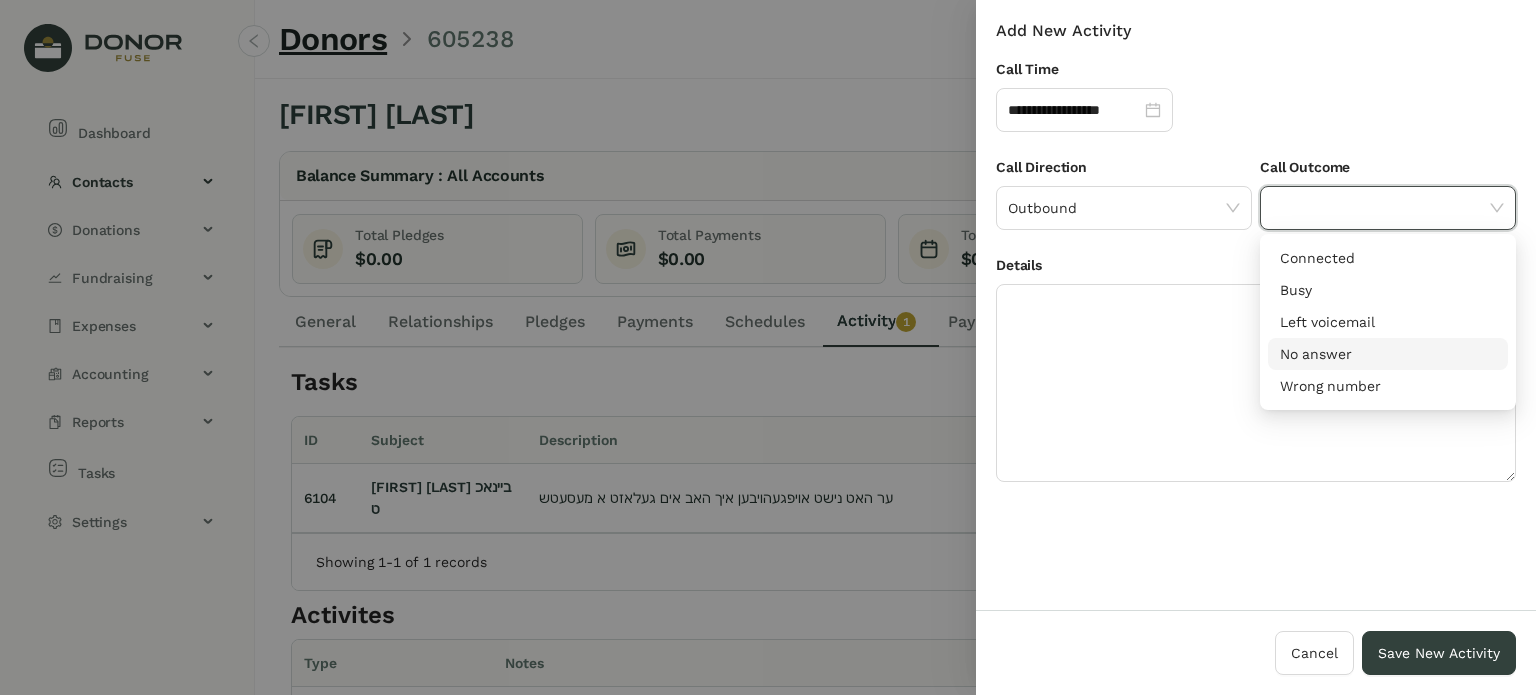 click on "No answer" at bounding box center (1388, 354) 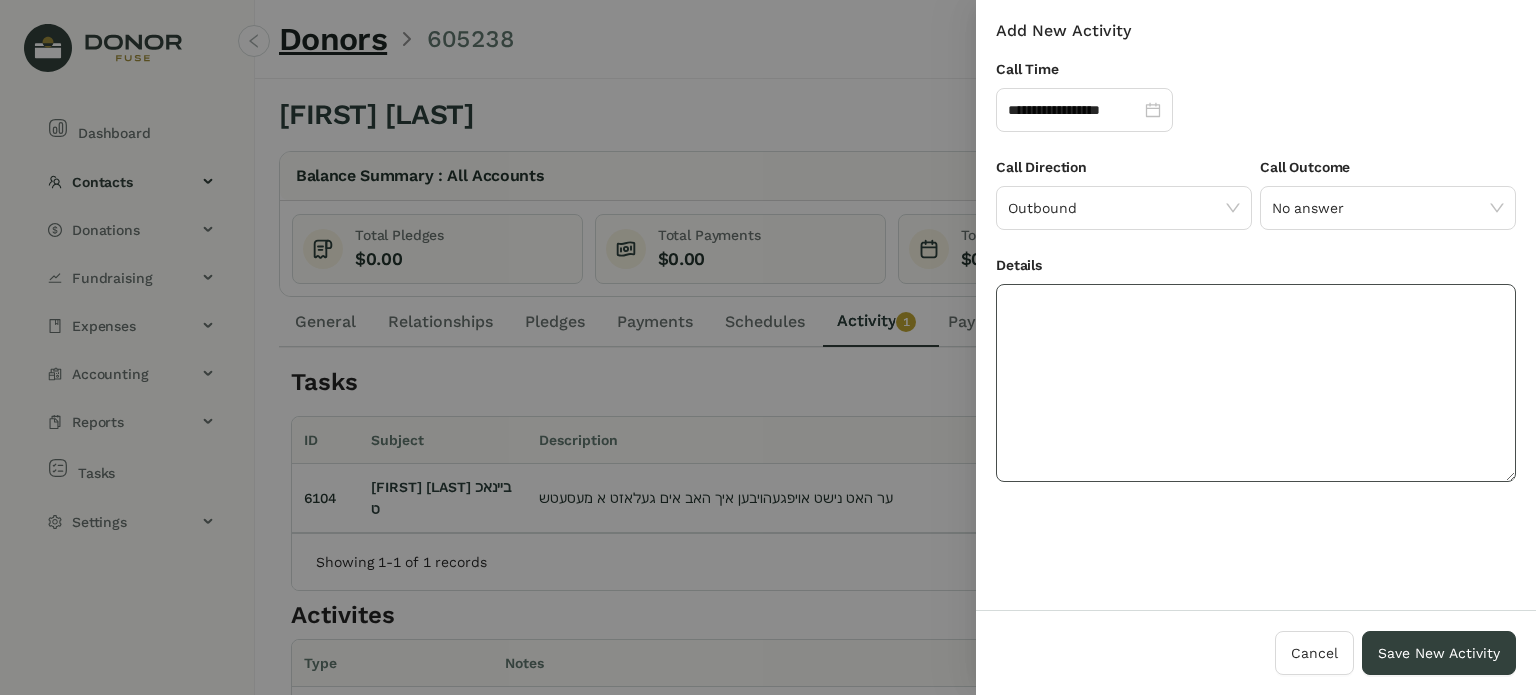 click at bounding box center (1256, 383) 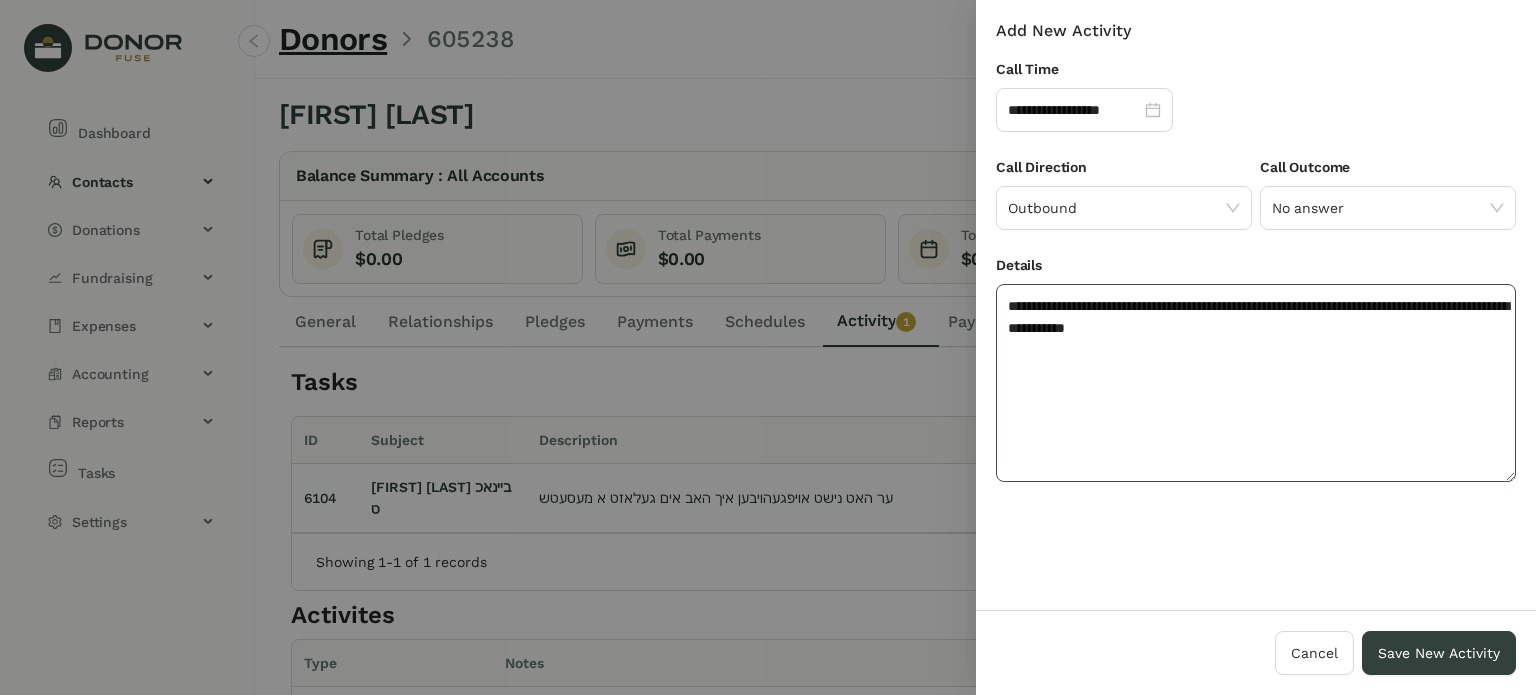 click on "**********" at bounding box center (1256, 383) 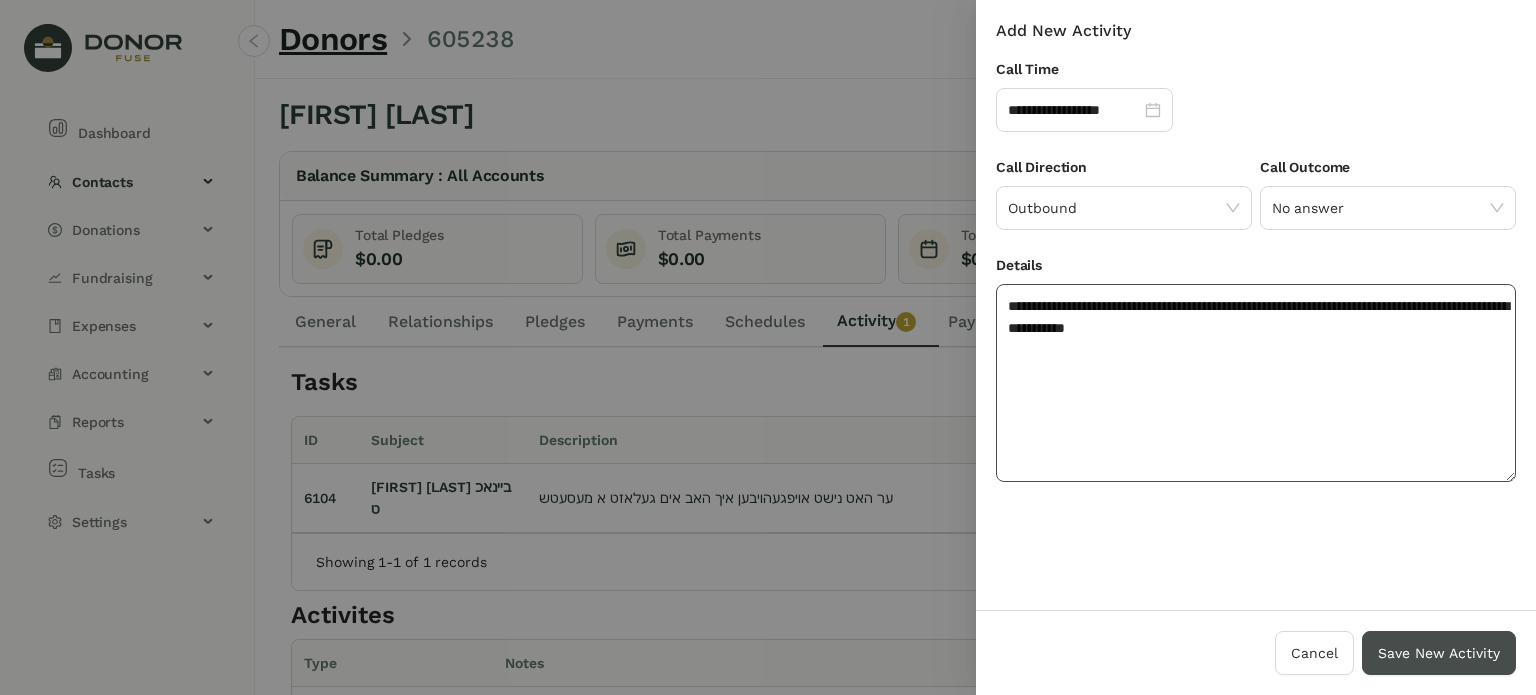 type on "**********" 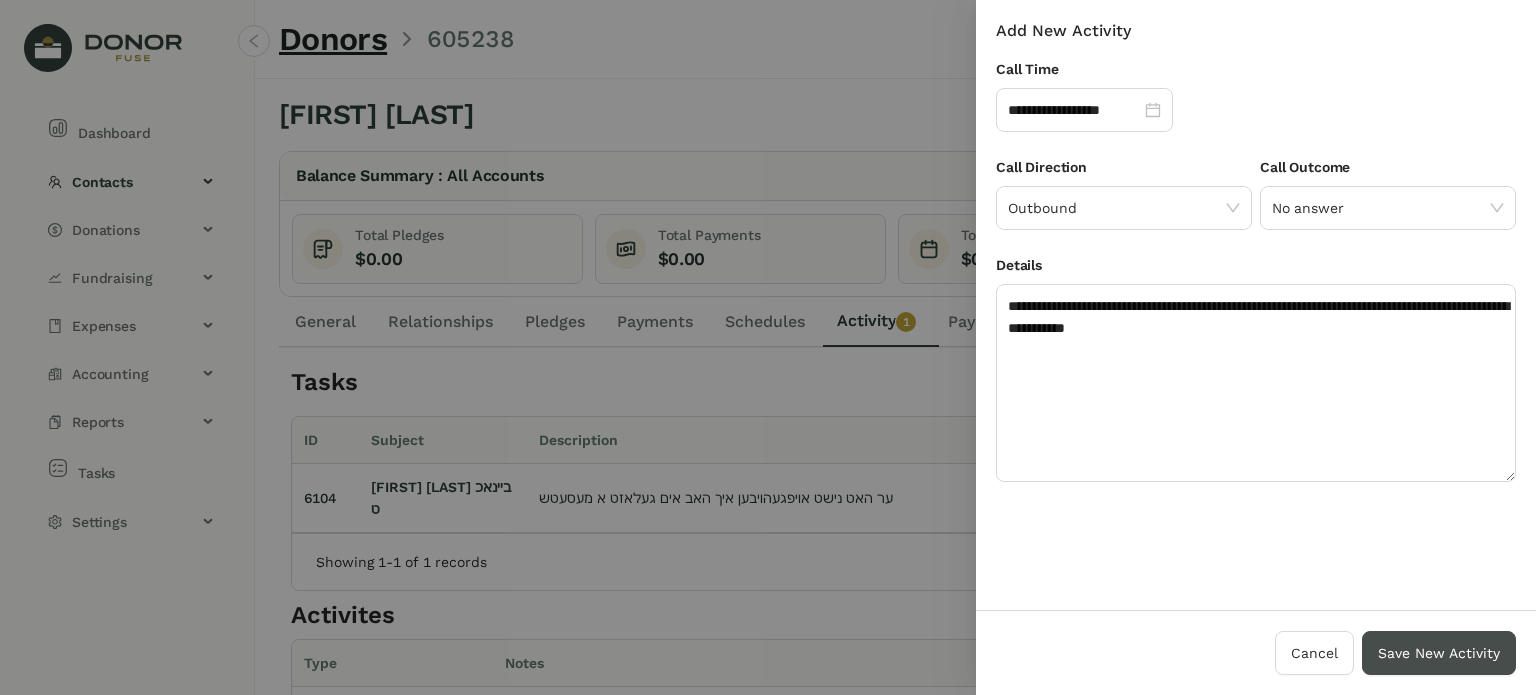 click on "Save New Activity" at bounding box center [1439, 653] 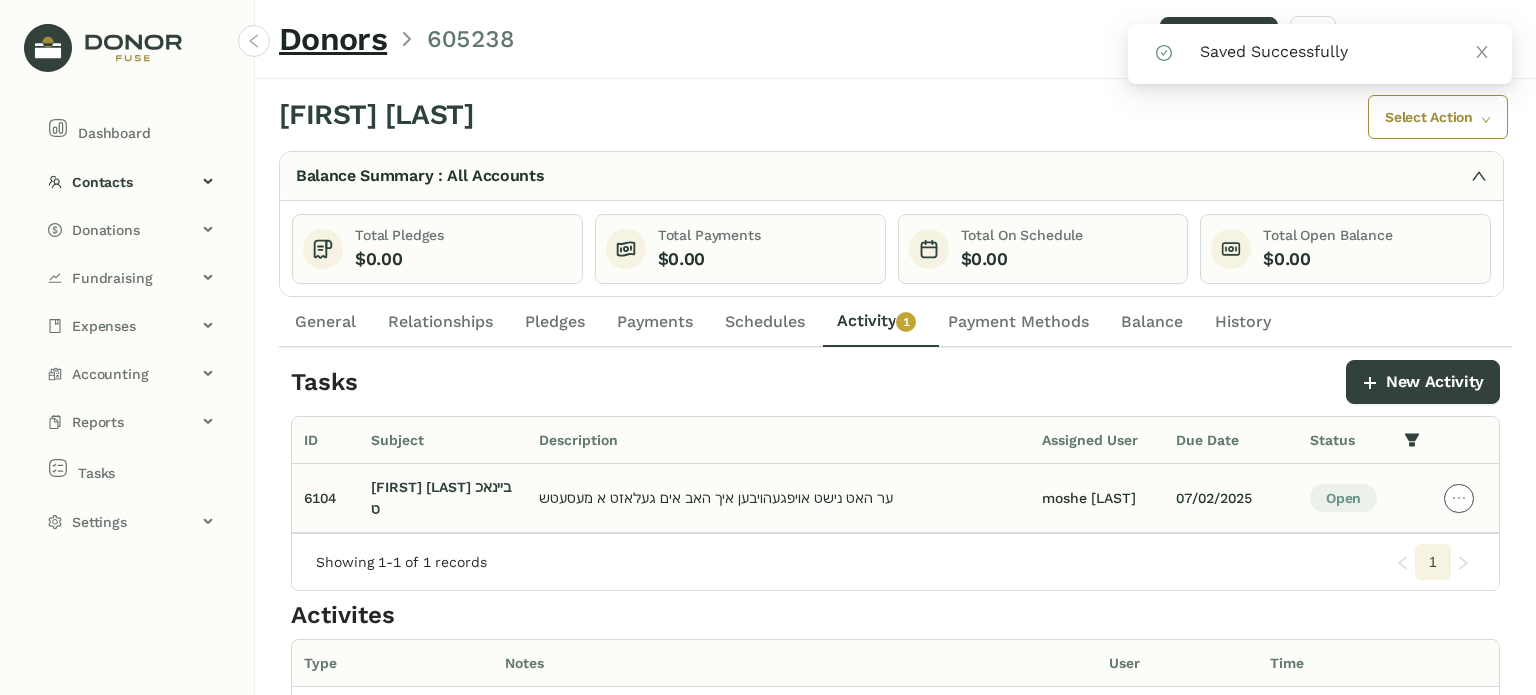 click at bounding box center [1459, 498] 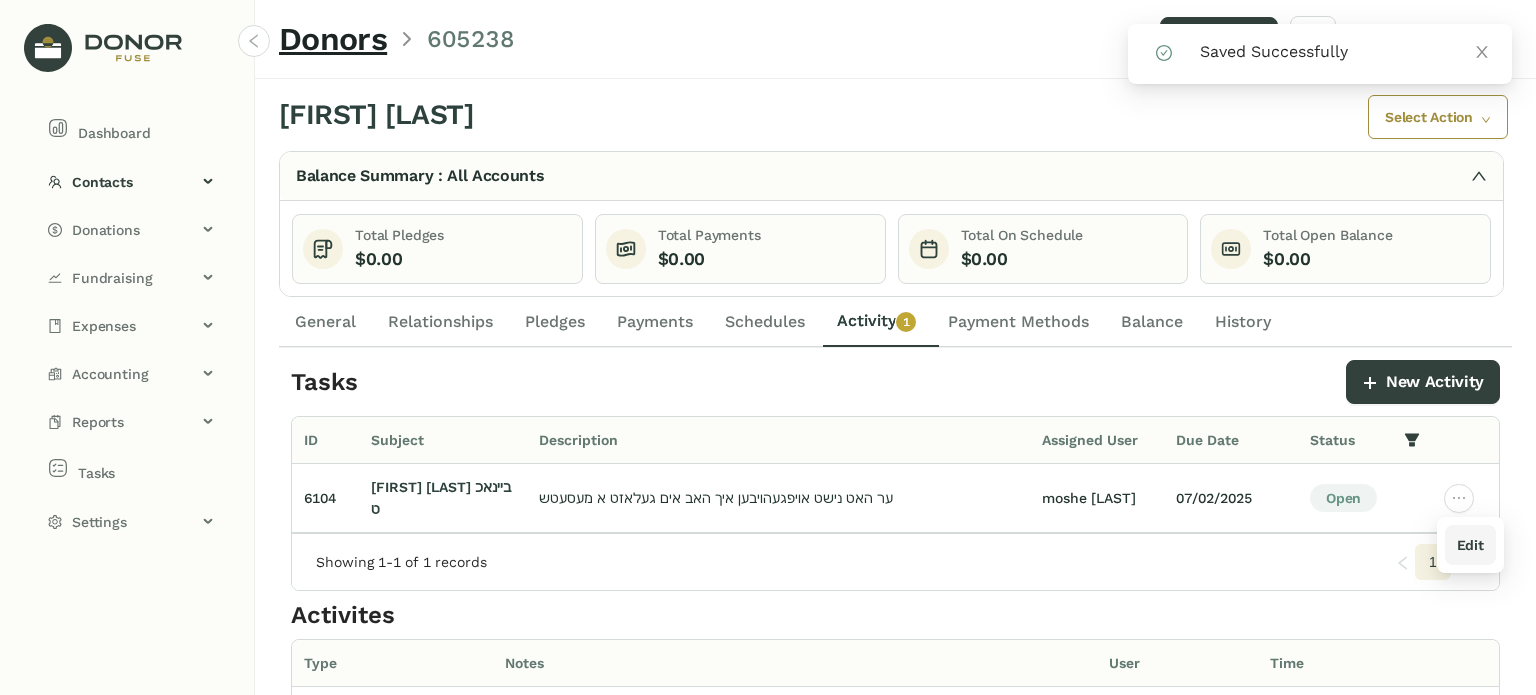 click on "Edit" at bounding box center (1470, 545) 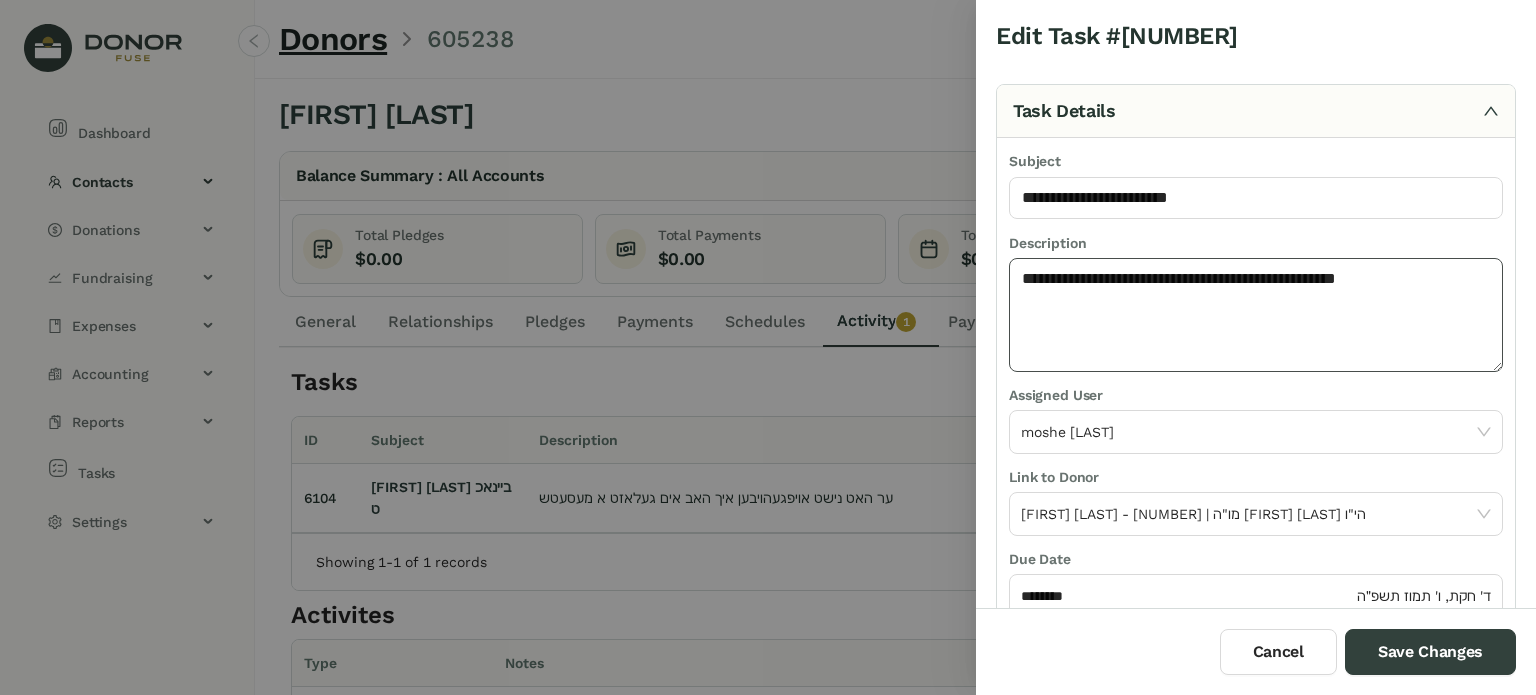 click on "**********" at bounding box center (1256, 315) 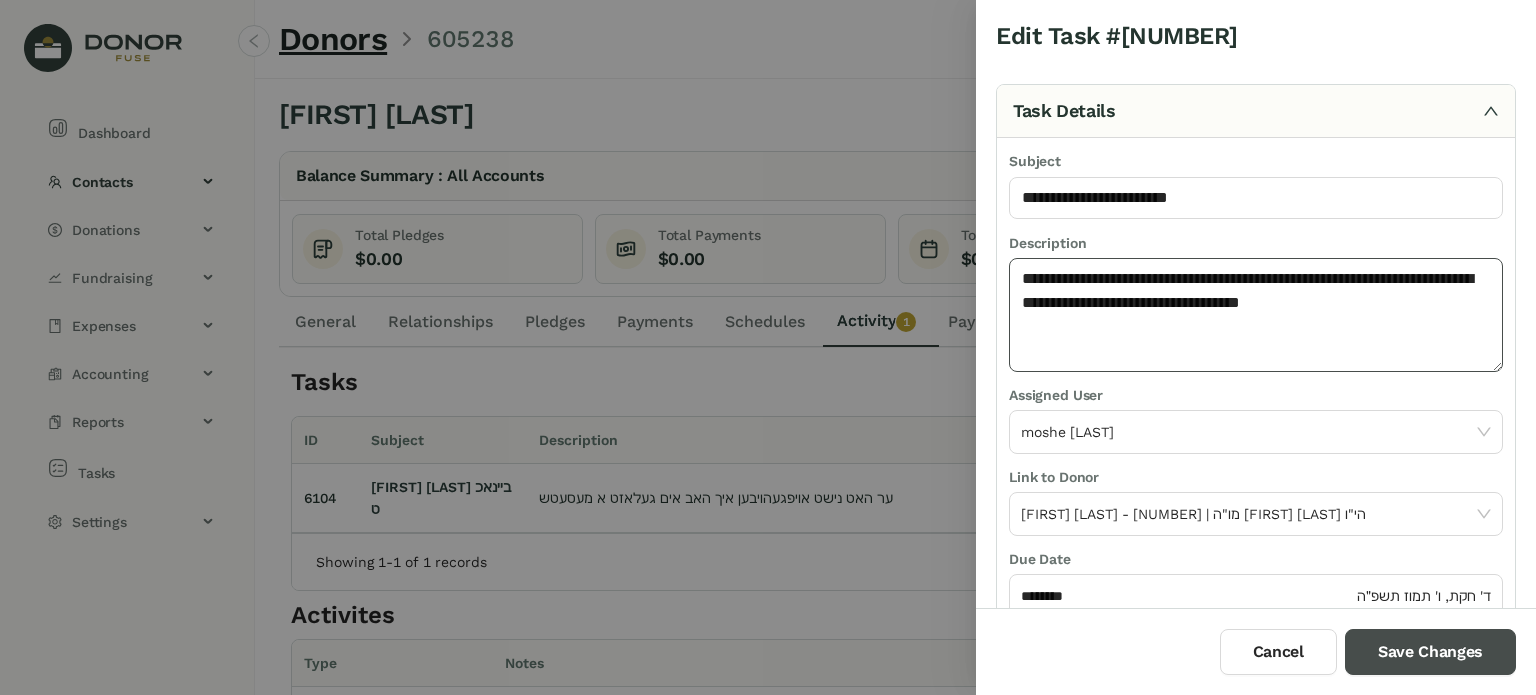 type on "**********" 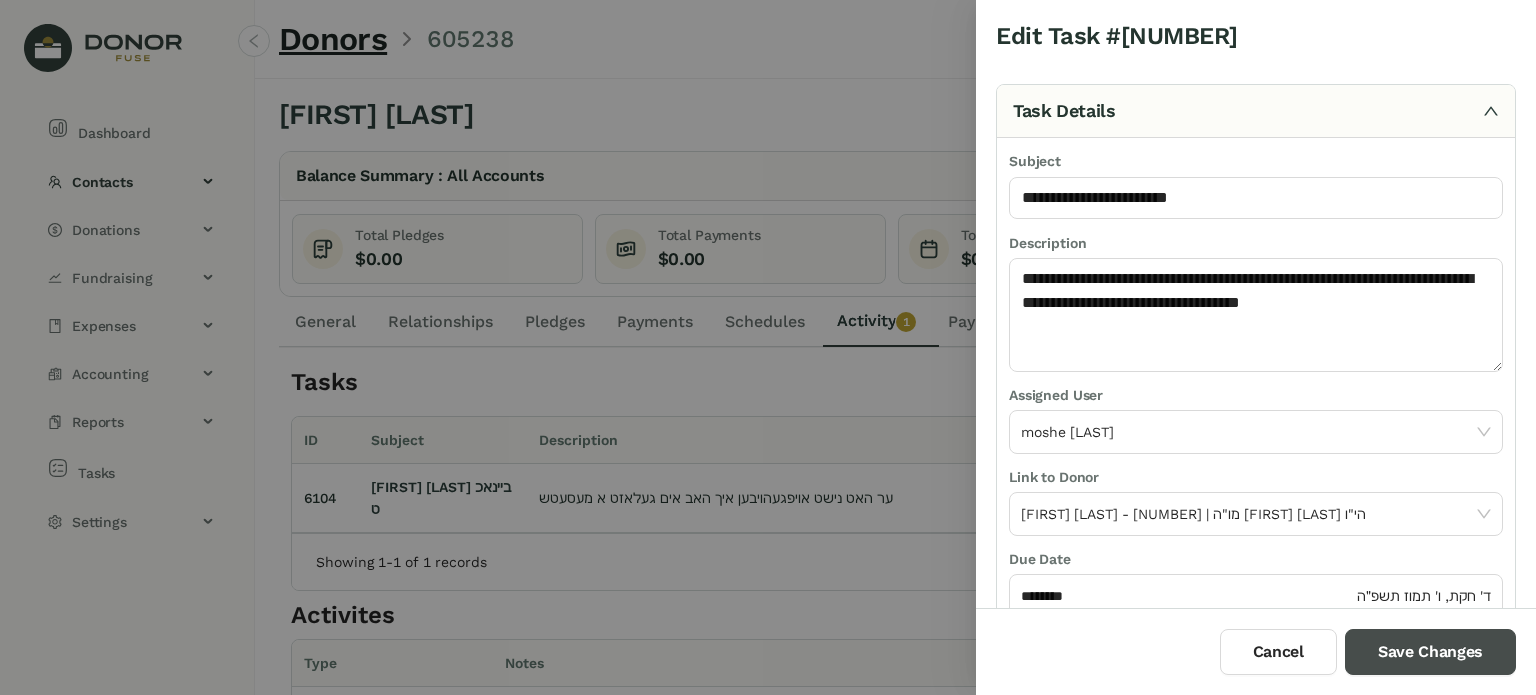 click on "Save Changes" at bounding box center [1430, 652] 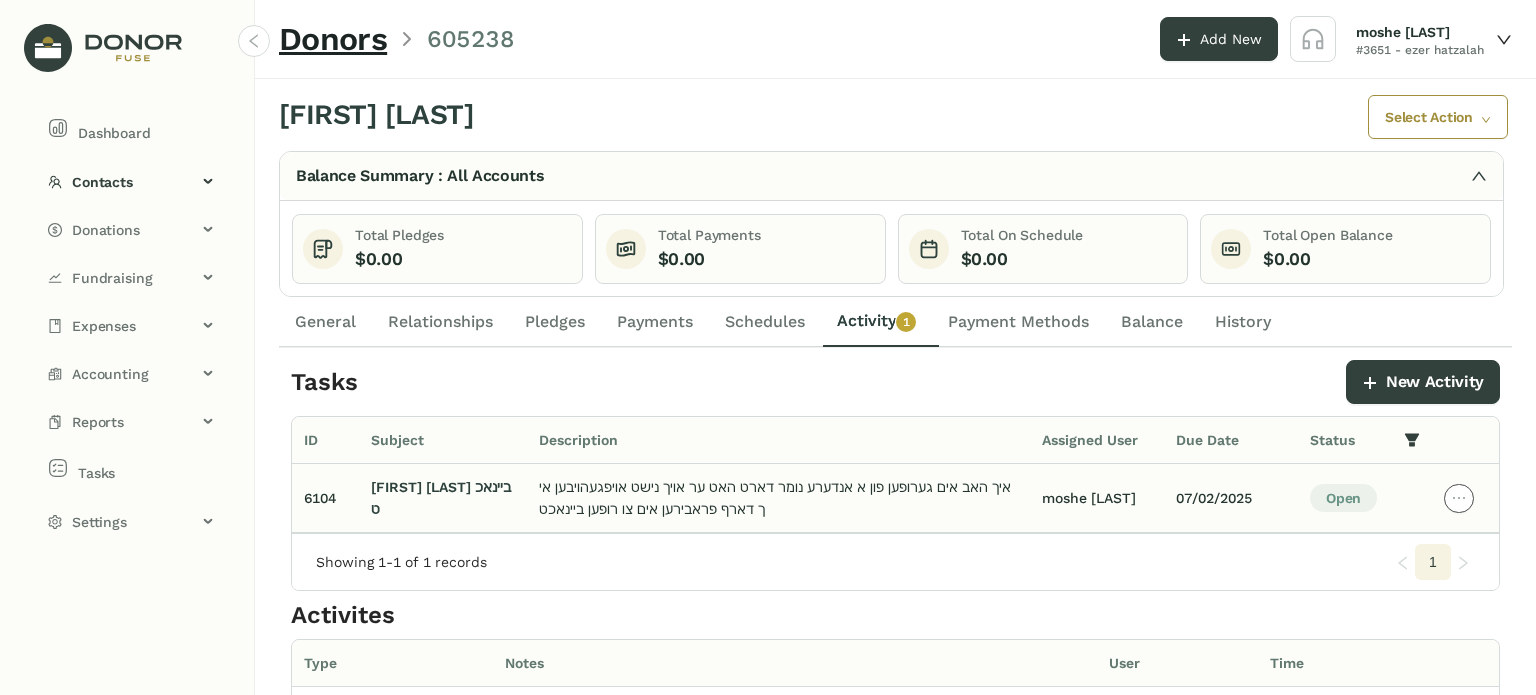 click at bounding box center (1459, 498) 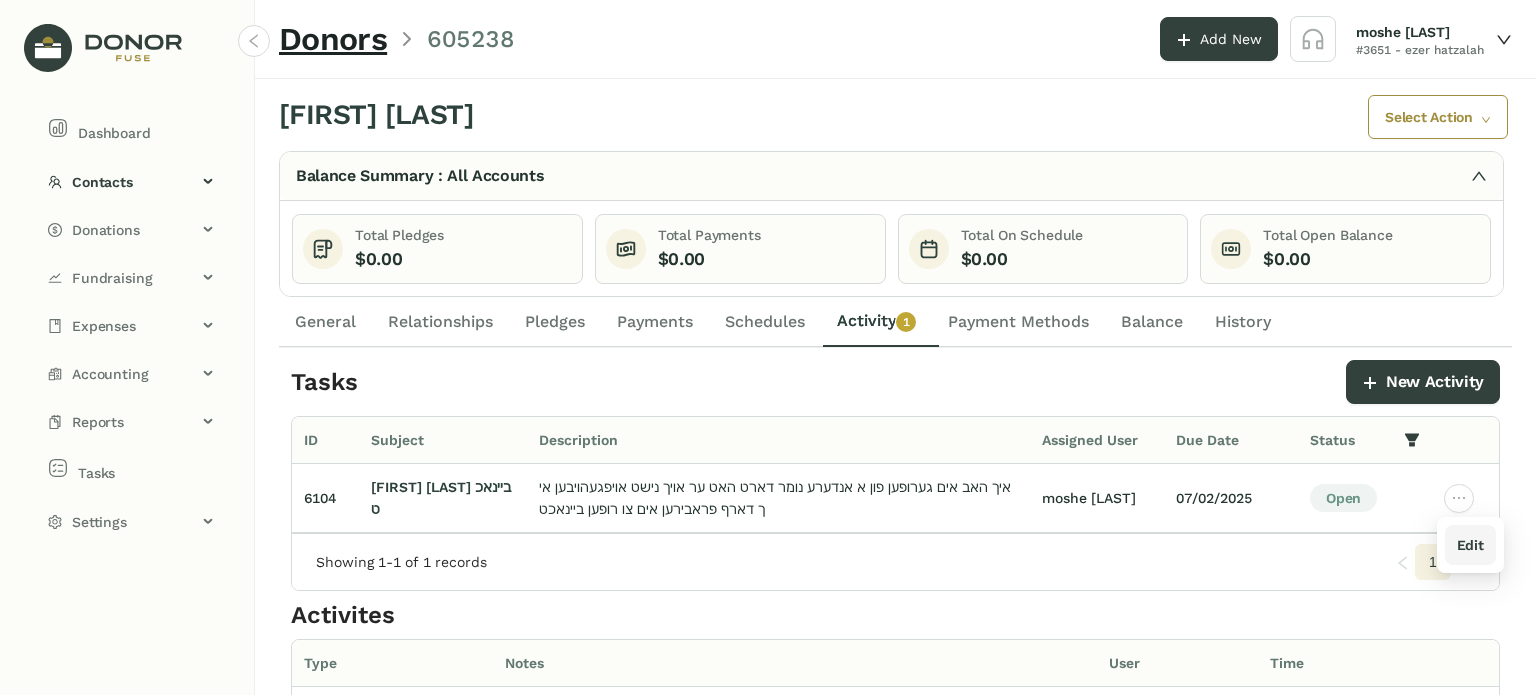 click on "Edit" at bounding box center (1470, 545) 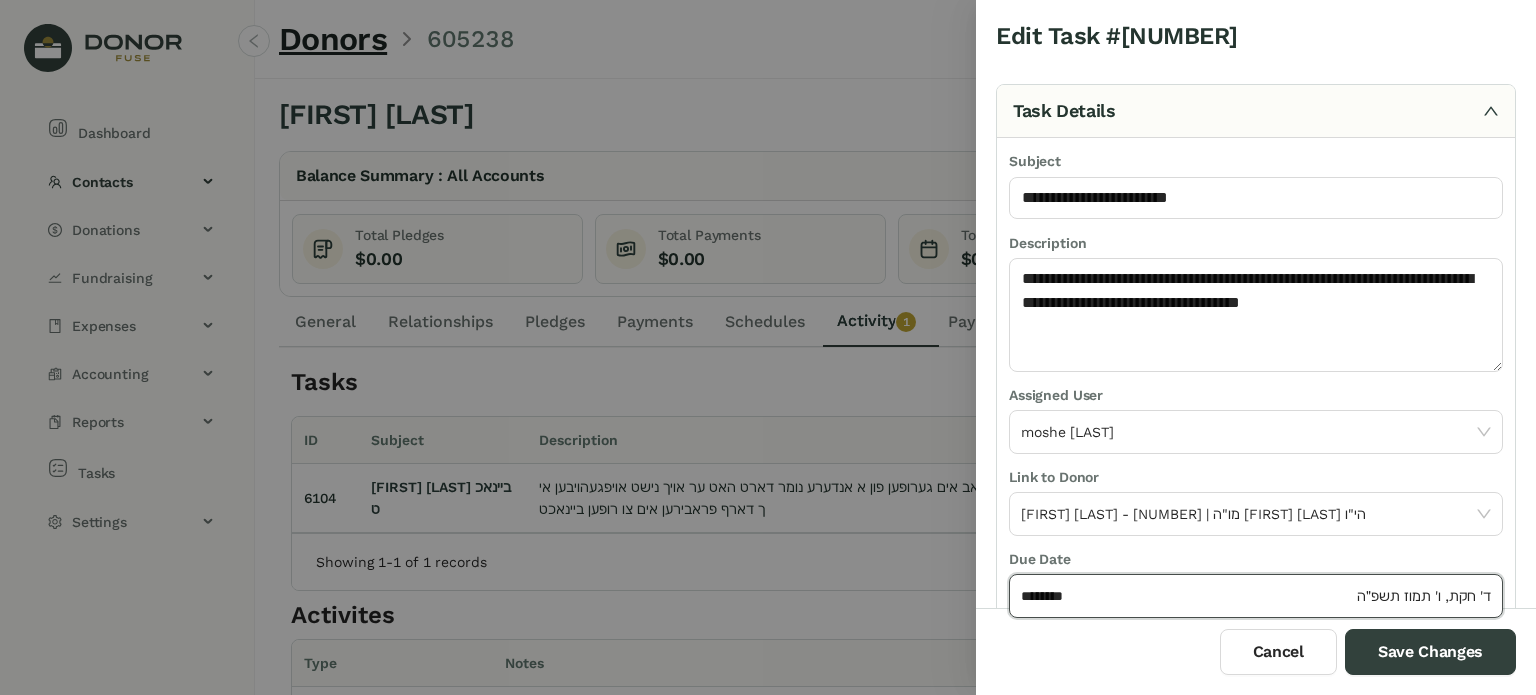 click on "********" at bounding box center (1187, 596) 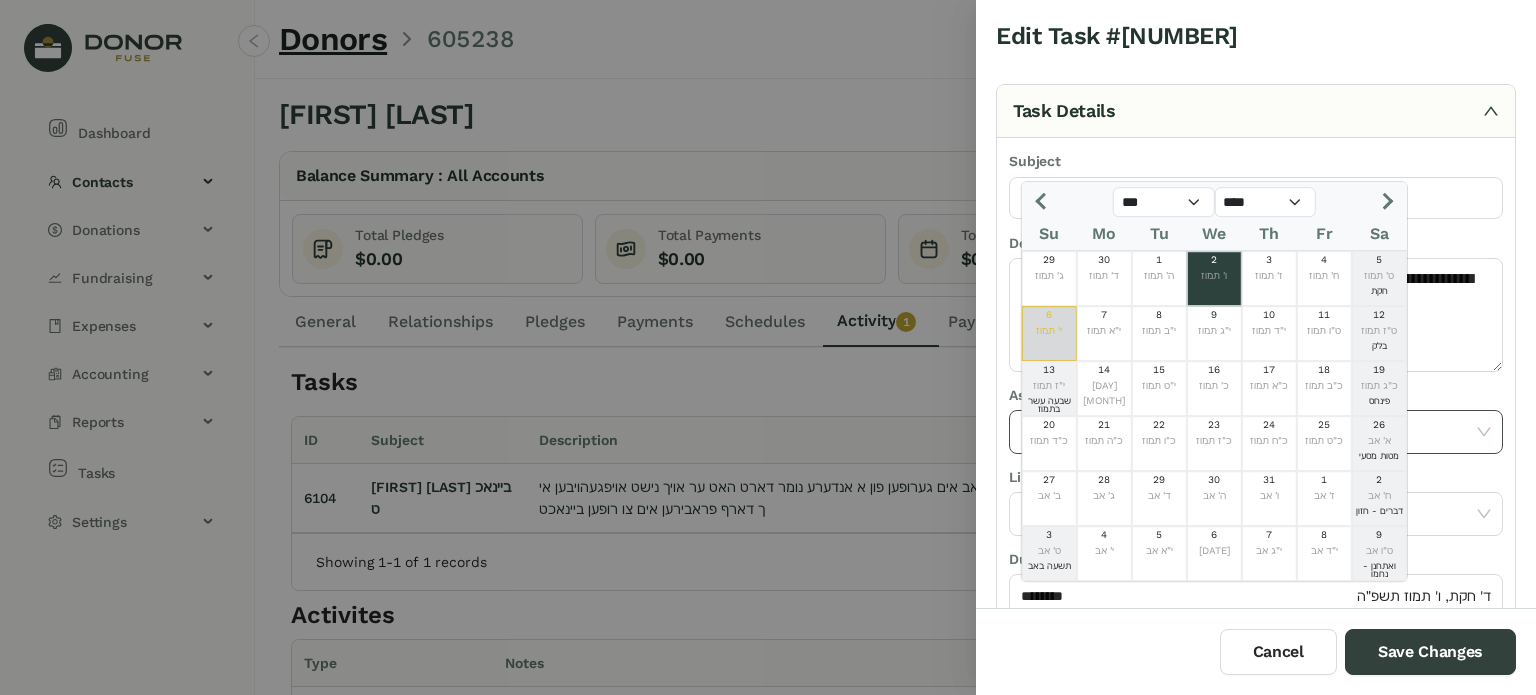 drag, startPoint x: 1060, startPoint y: 325, endPoint x: 1198, endPoint y: 447, distance: 184.19554 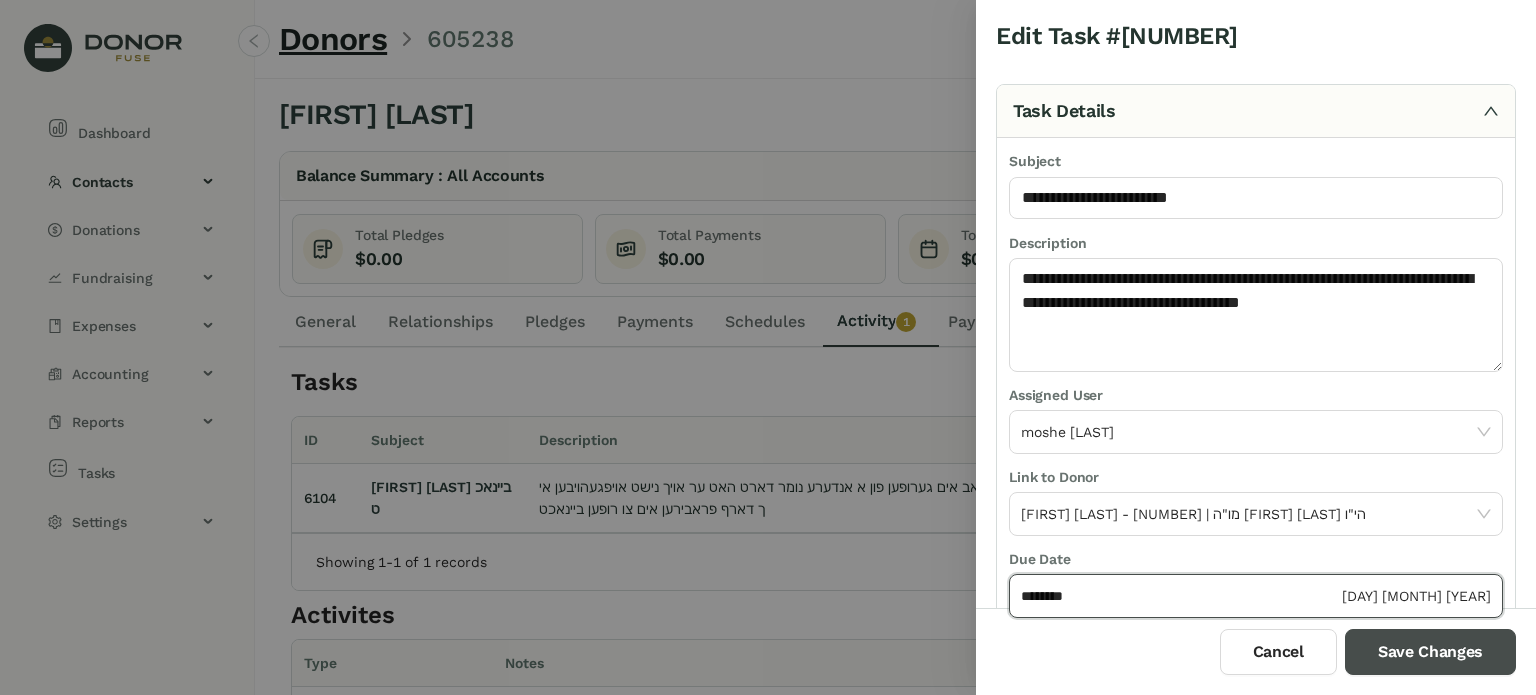 click on "Save Changes" at bounding box center [1430, 652] 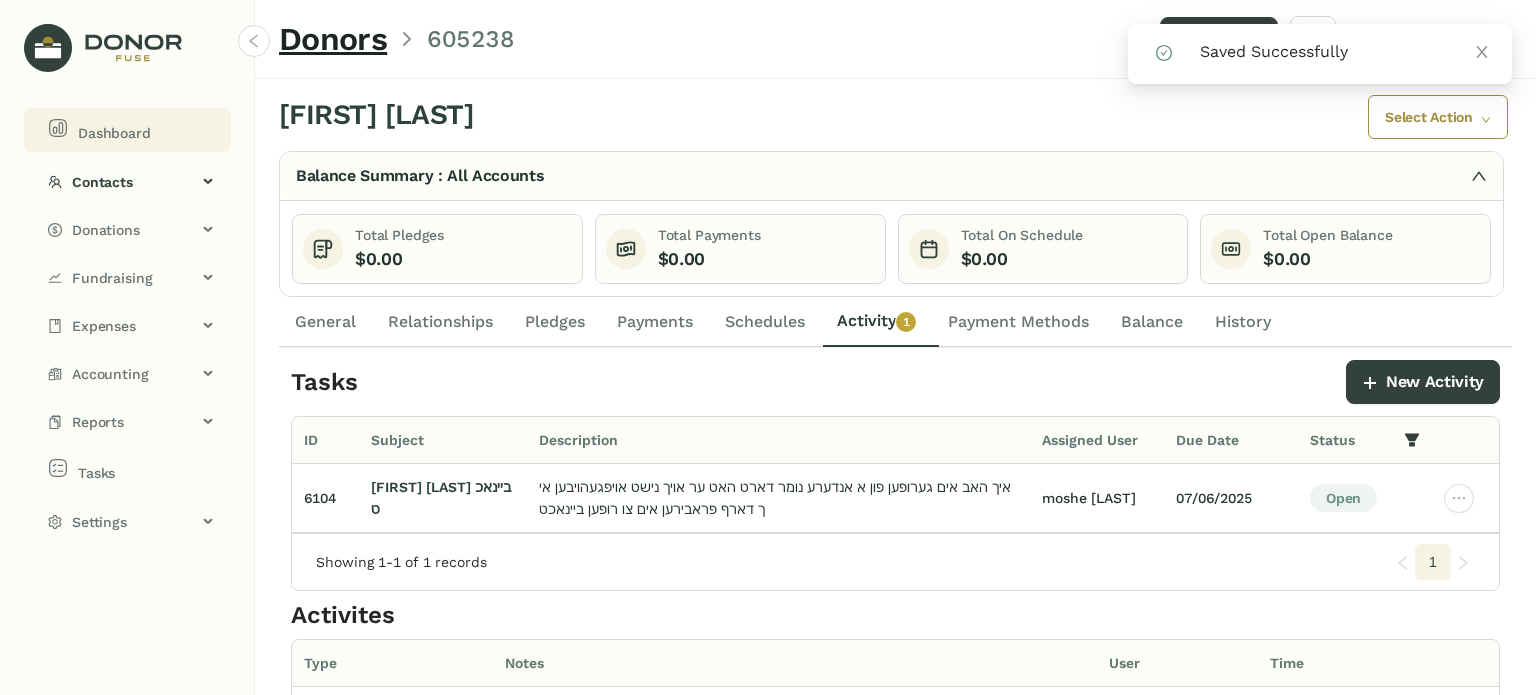 click on "Dashboard" at bounding box center (131, 130) 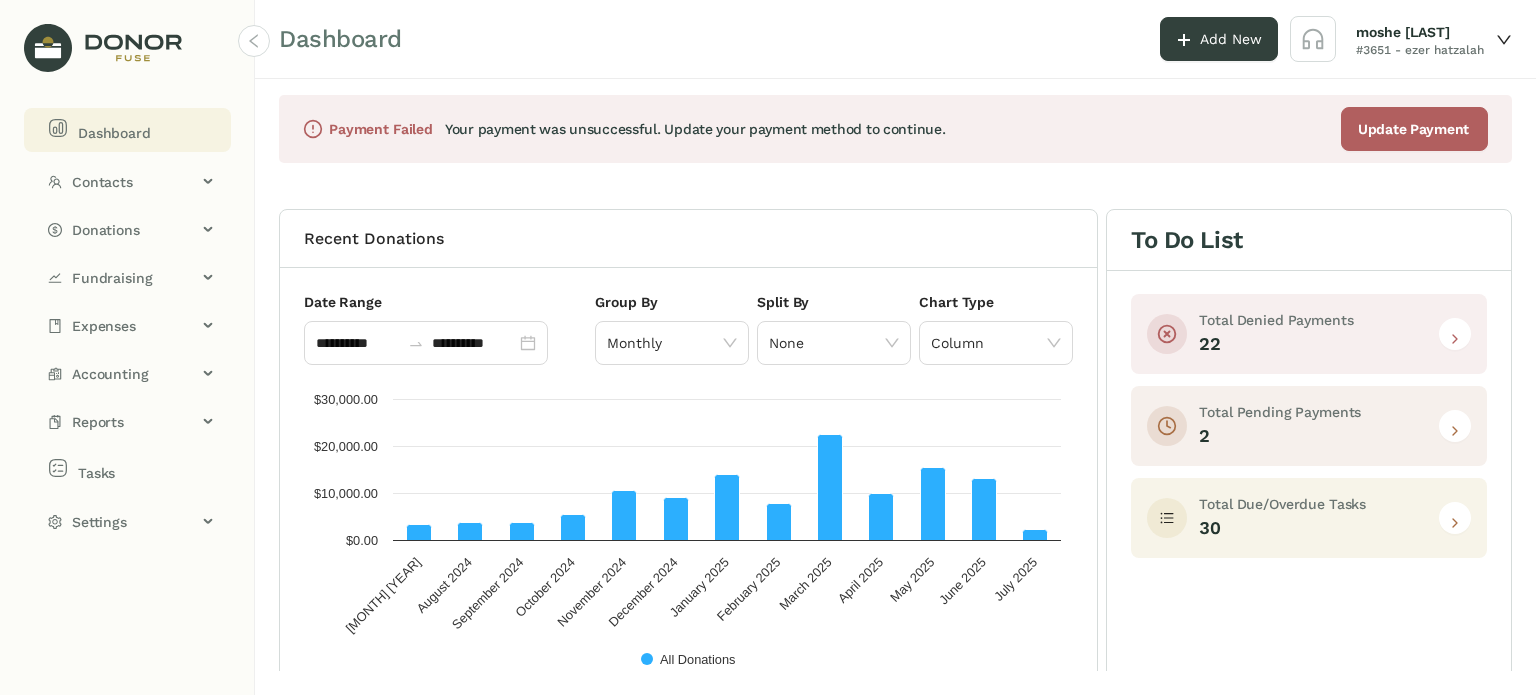 click at bounding box center [1455, 523] 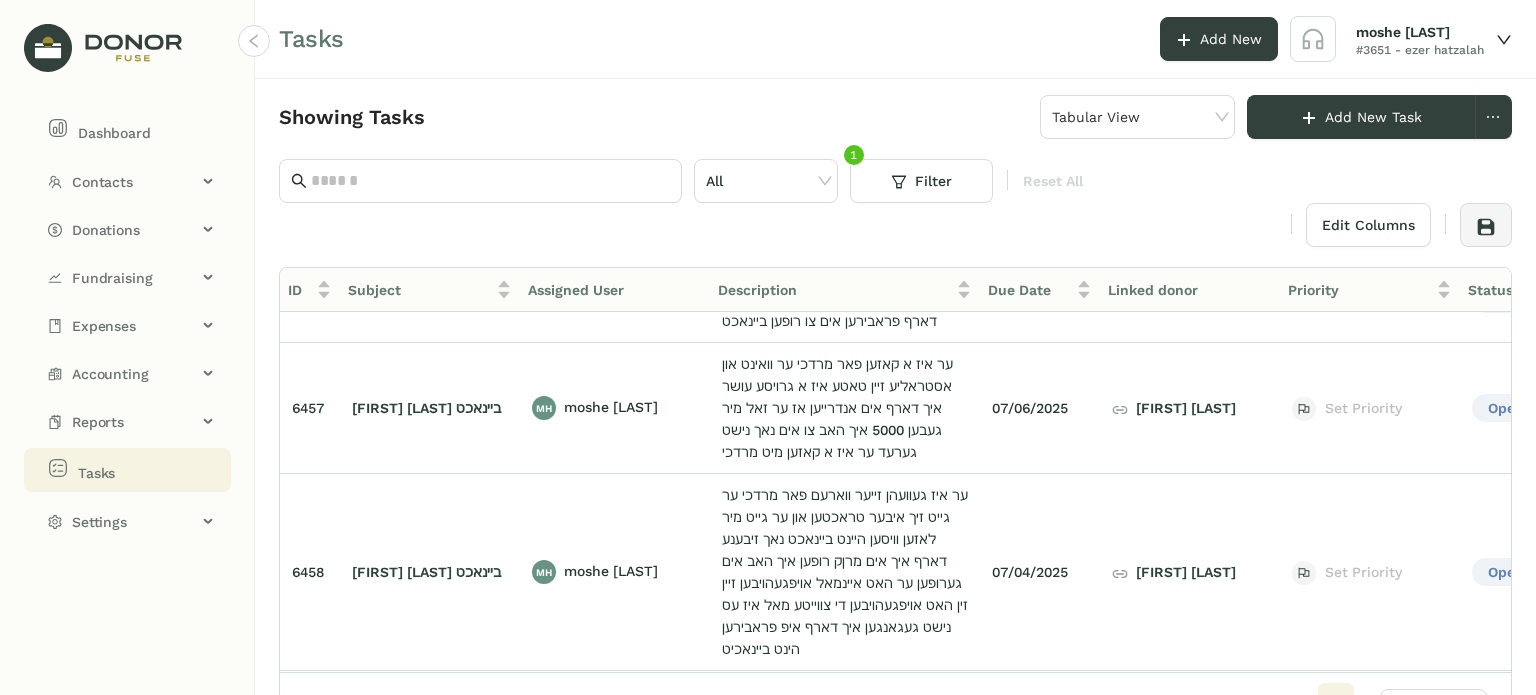 scroll, scrollTop: 289, scrollLeft: 0, axis: vertical 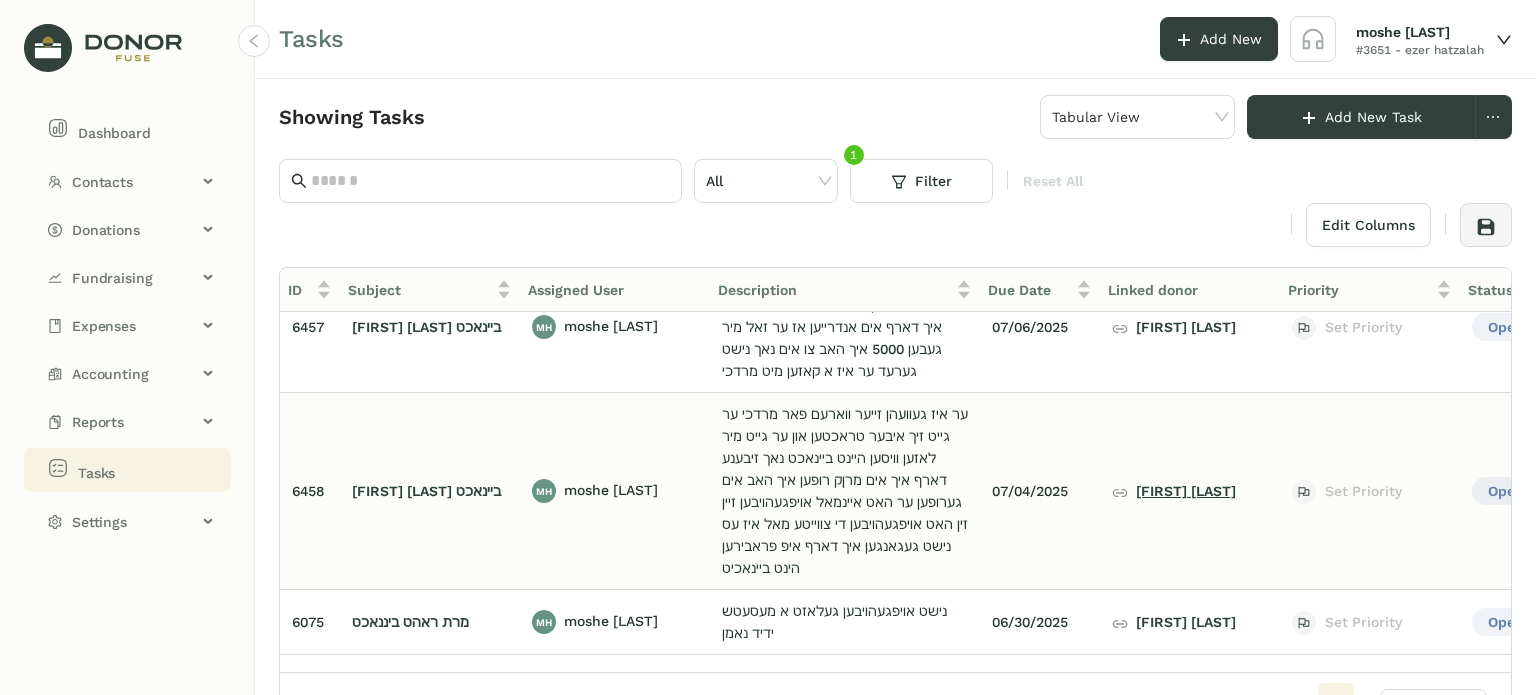 click on "[FIRST] [LAST]" at bounding box center (1174, 491) 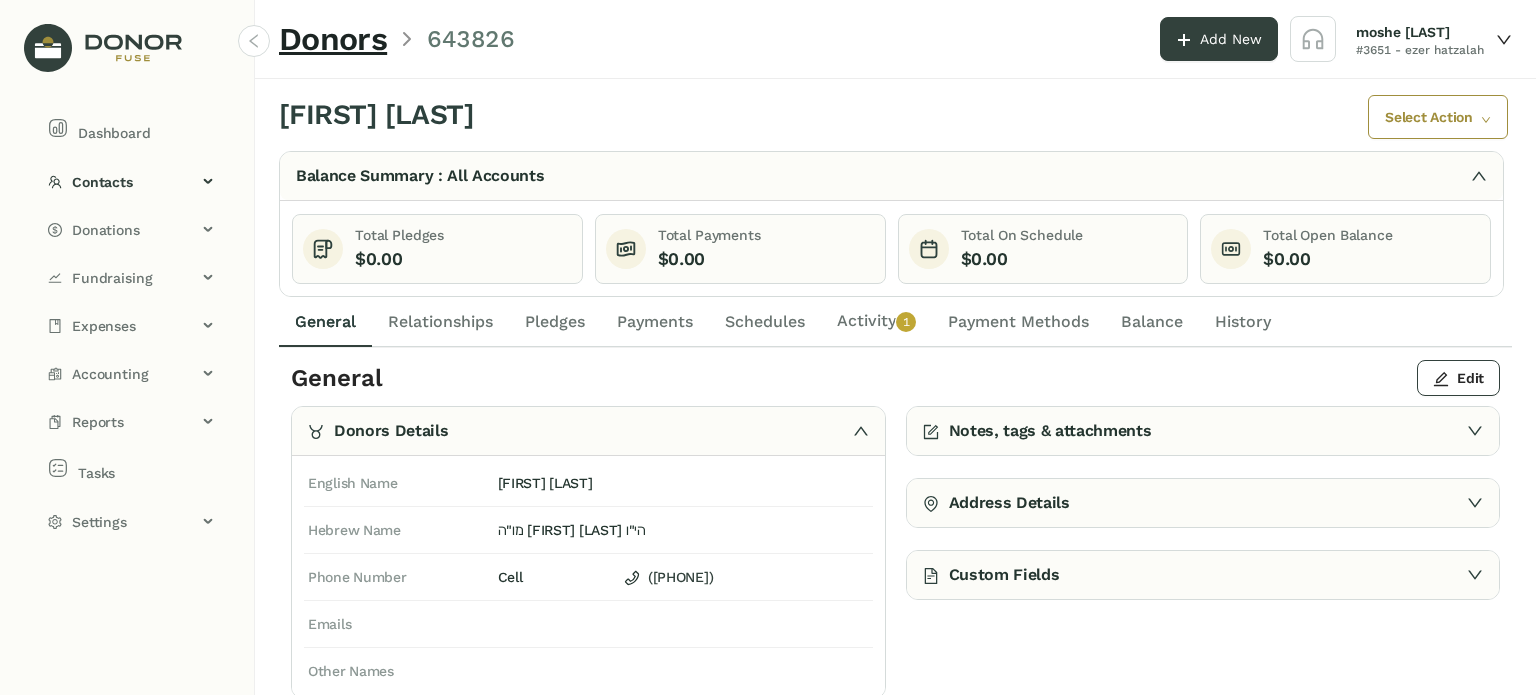 click on "Activity   0   1   2   3   4   5   6   7   8   9" at bounding box center (876, 322) 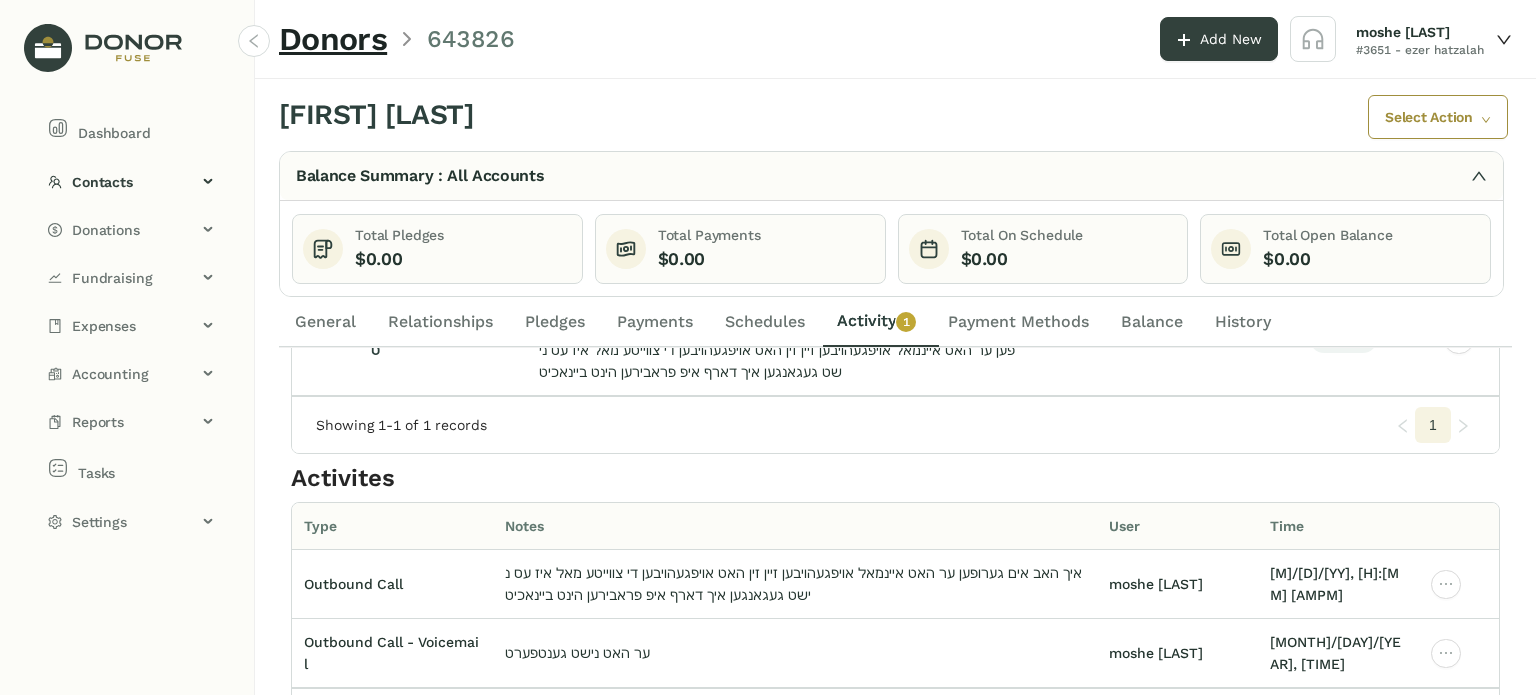 scroll, scrollTop: 206, scrollLeft: 0, axis: vertical 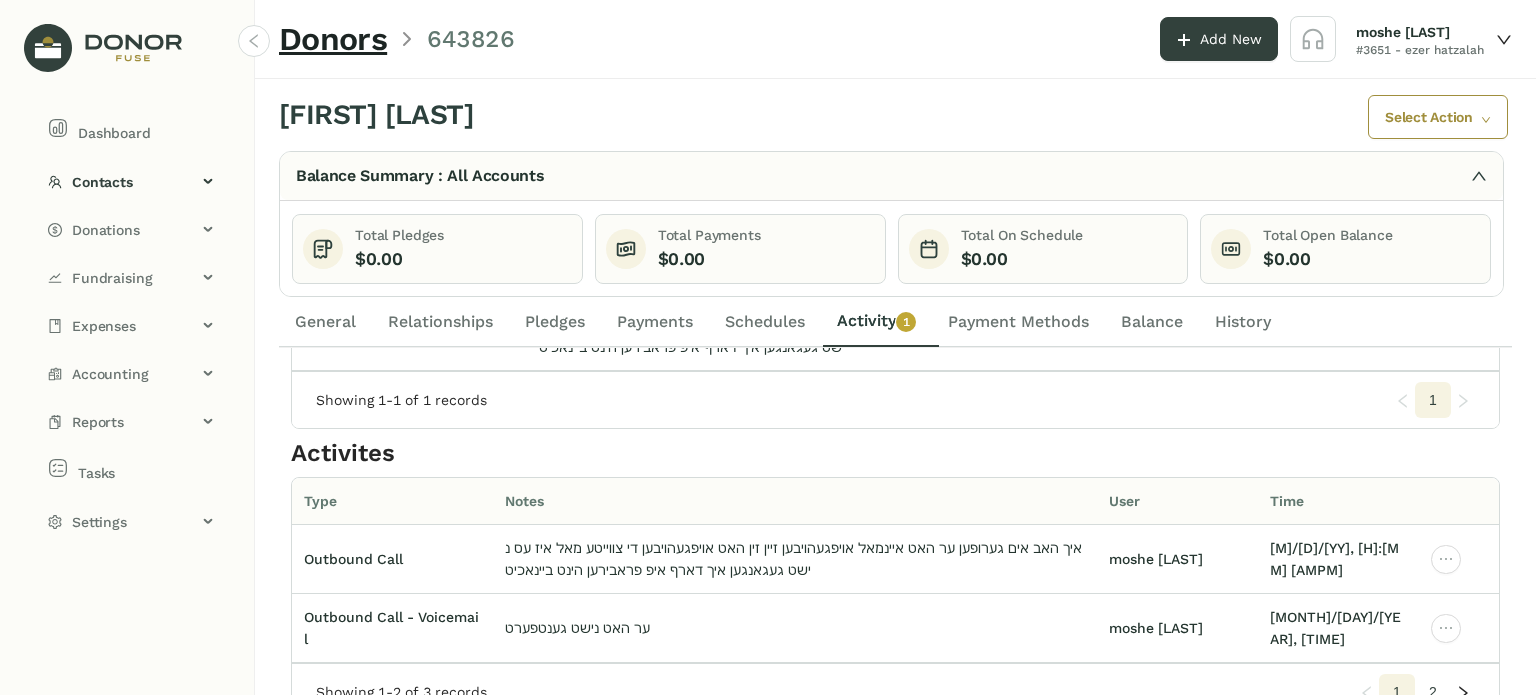 click on "Total On Schedule" at bounding box center (463, 235) 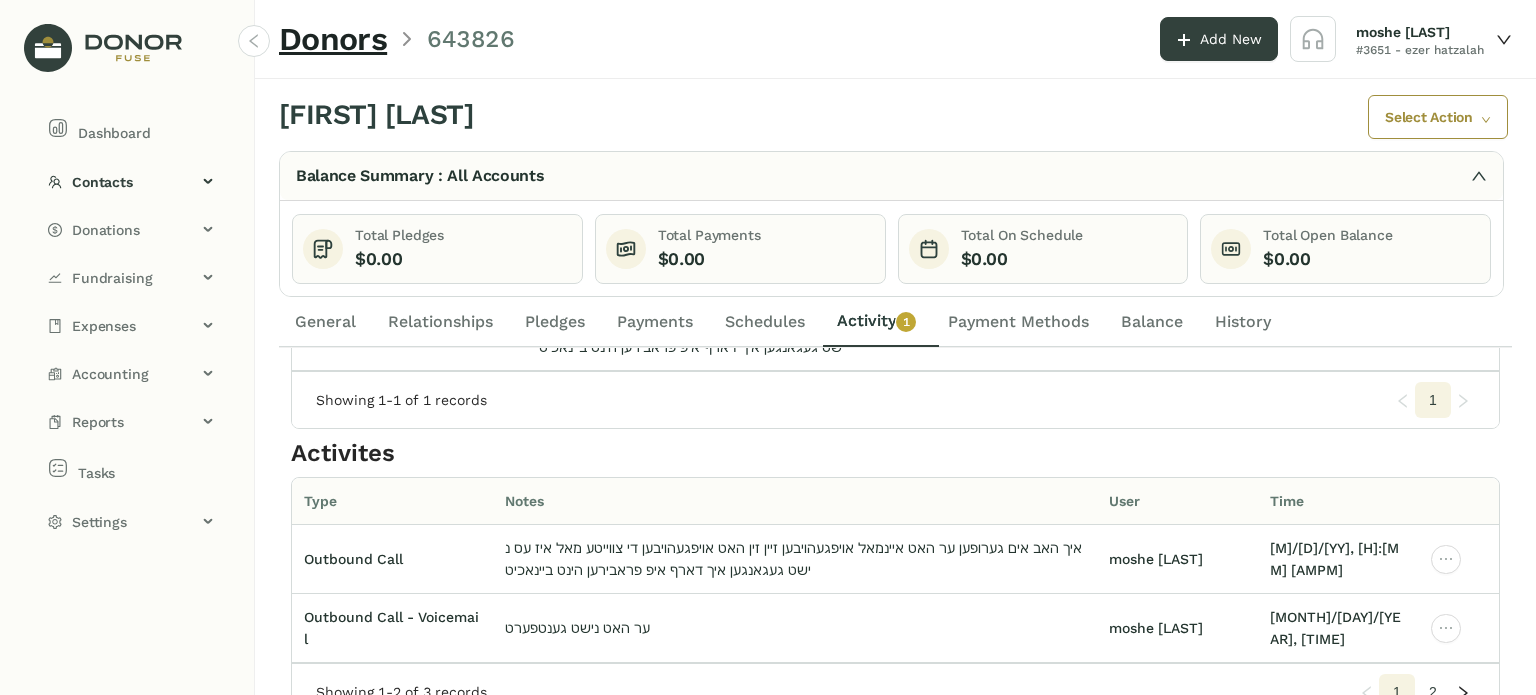 click on "General" at bounding box center [325, 322] 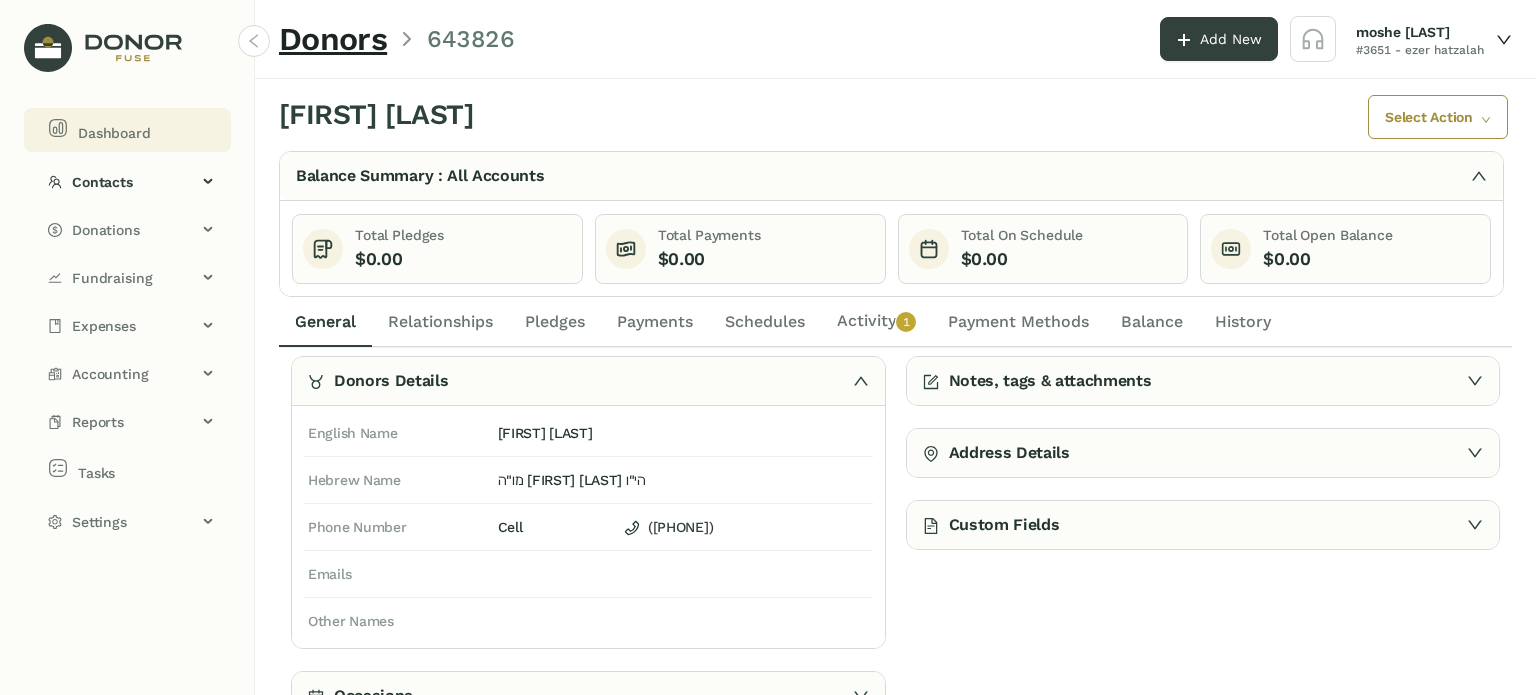 click on "Dashboard" at bounding box center (114, 133) 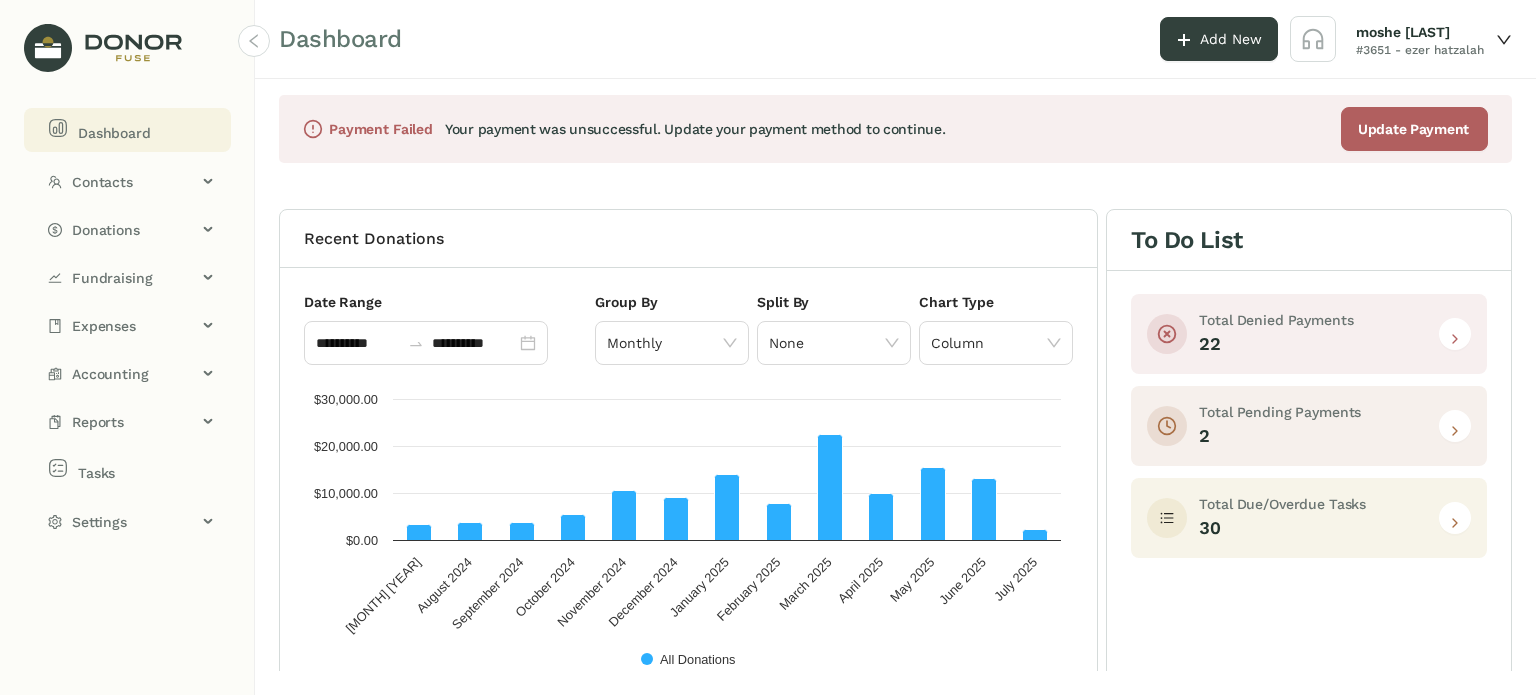 drag, startPoint x: 1455, startPoint y: 519, endPoint x: 1415, endPoint y: 523, distance: 40.1995 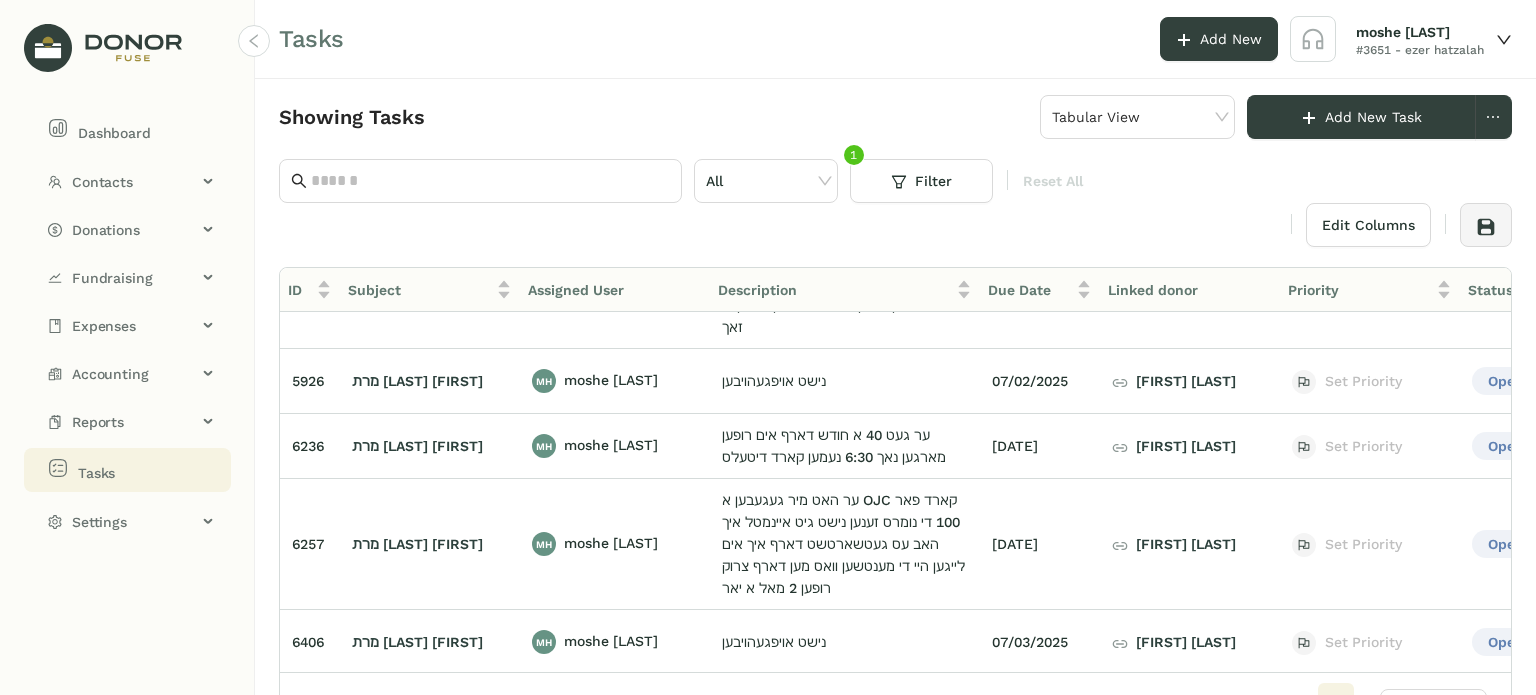 scroll, scrollTop: 0, scrollLeft: 0, axis: both 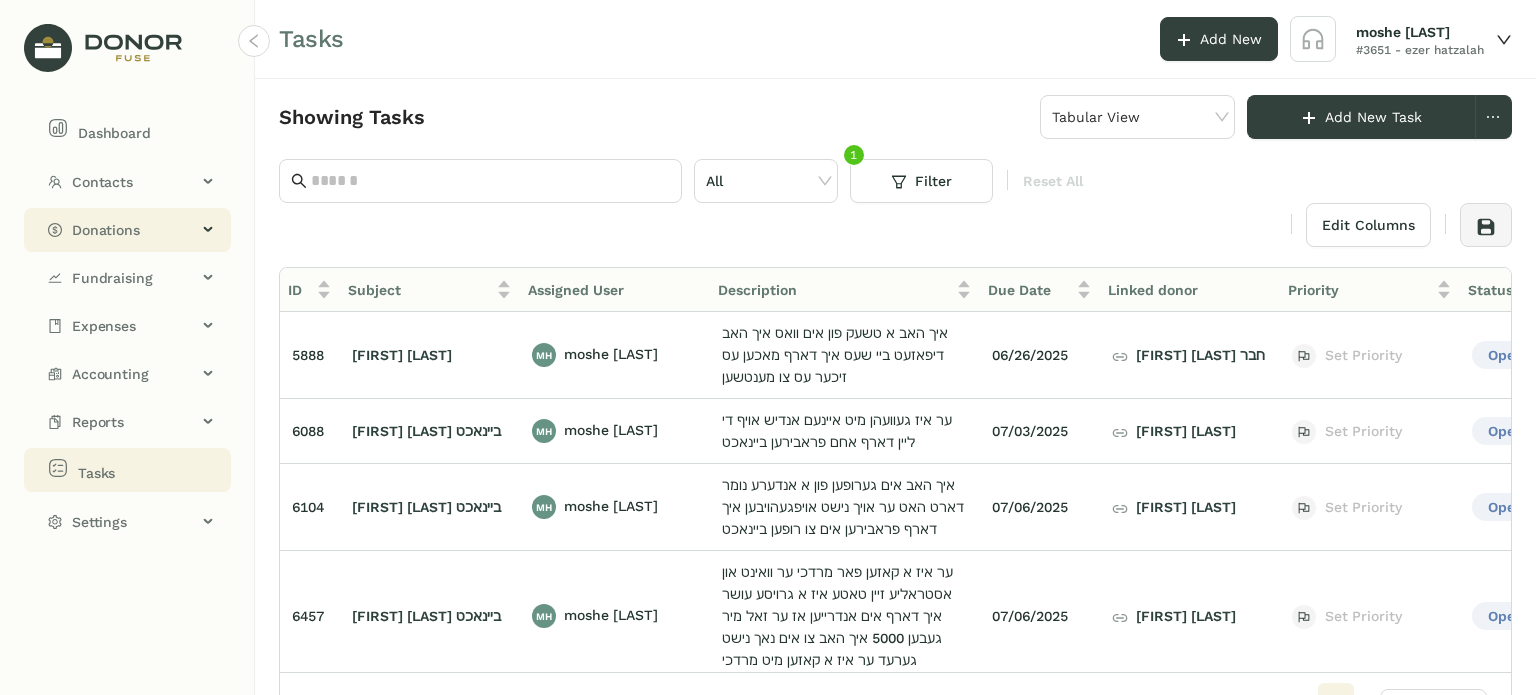 click on "Donations" at bounding box center (134, 230) 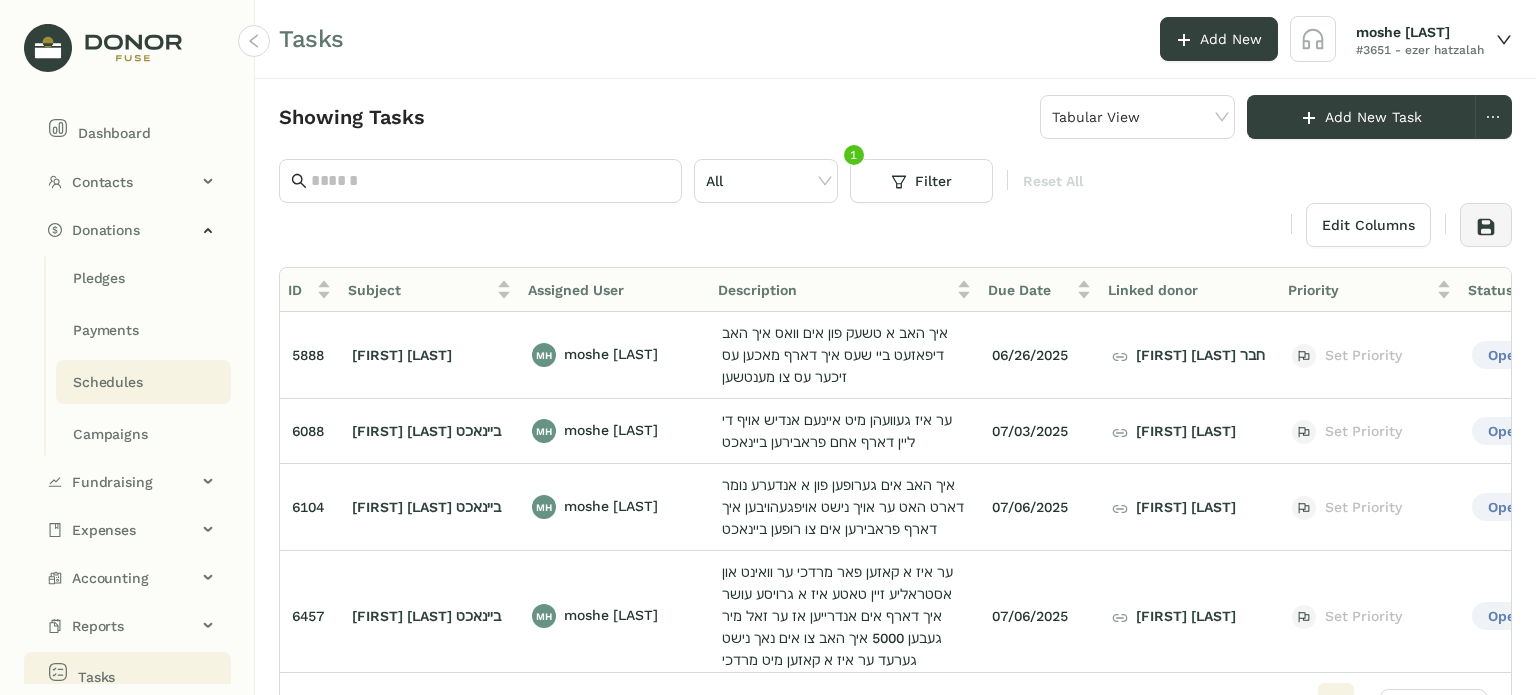 click on "Schedules" at bounding box center [99, 278] 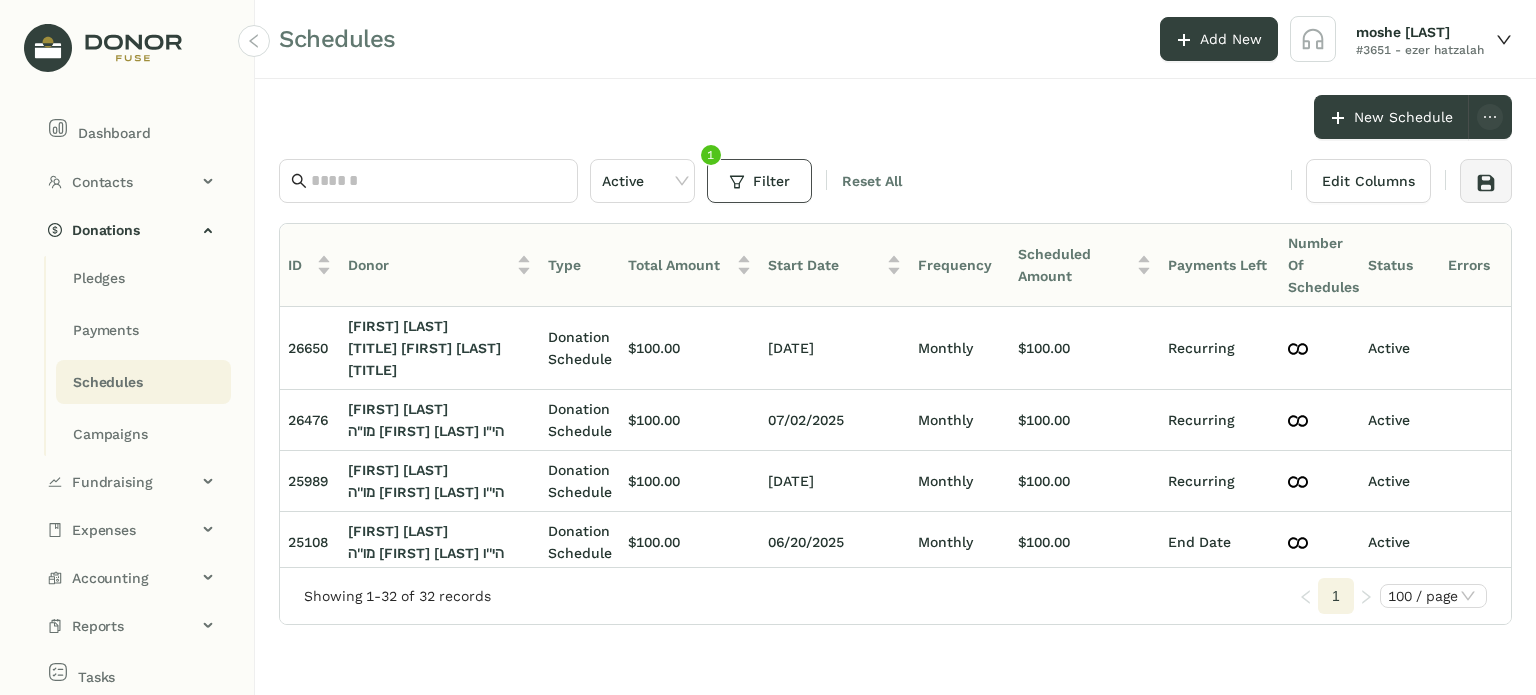 click on "Filter" at bounding box center (759, 181) 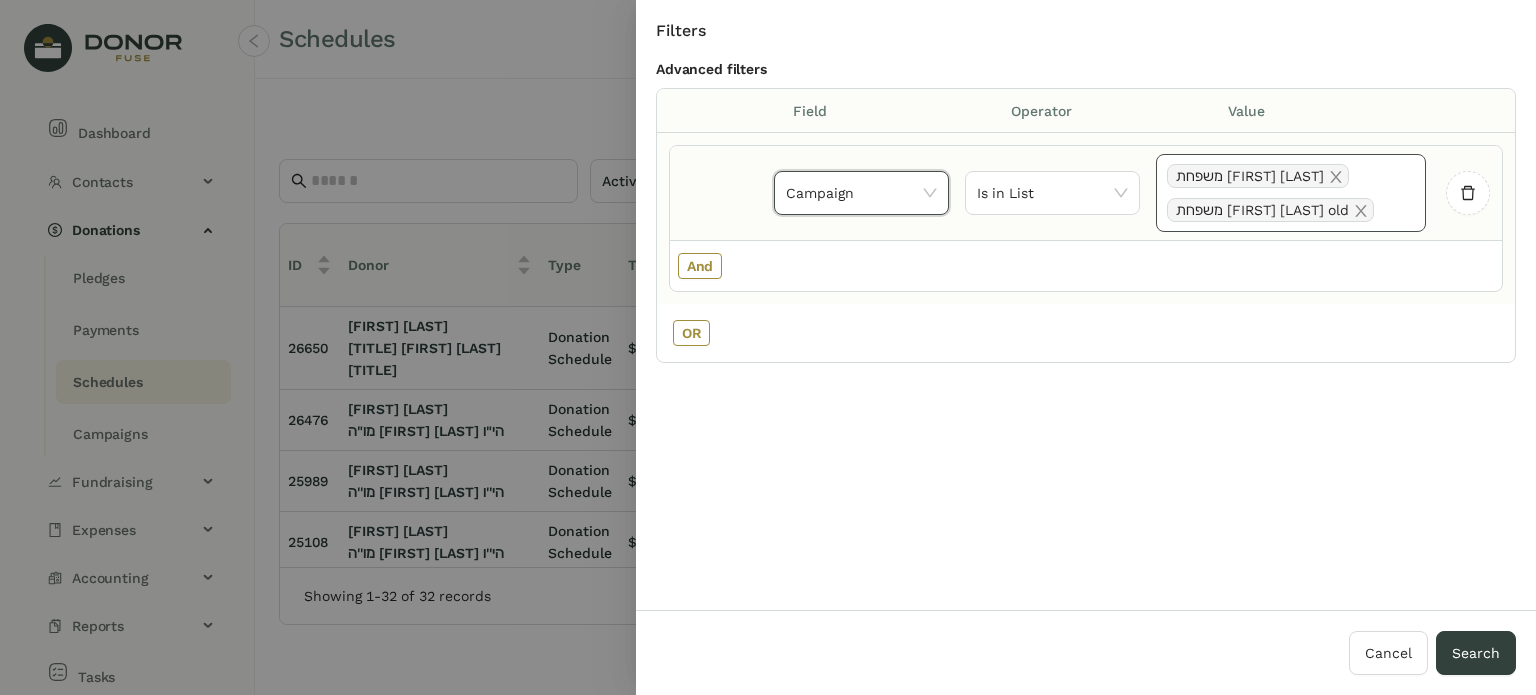 click on "משפחת [LAST] משפחת [LAST] old" at bounding box center [1291, 193] 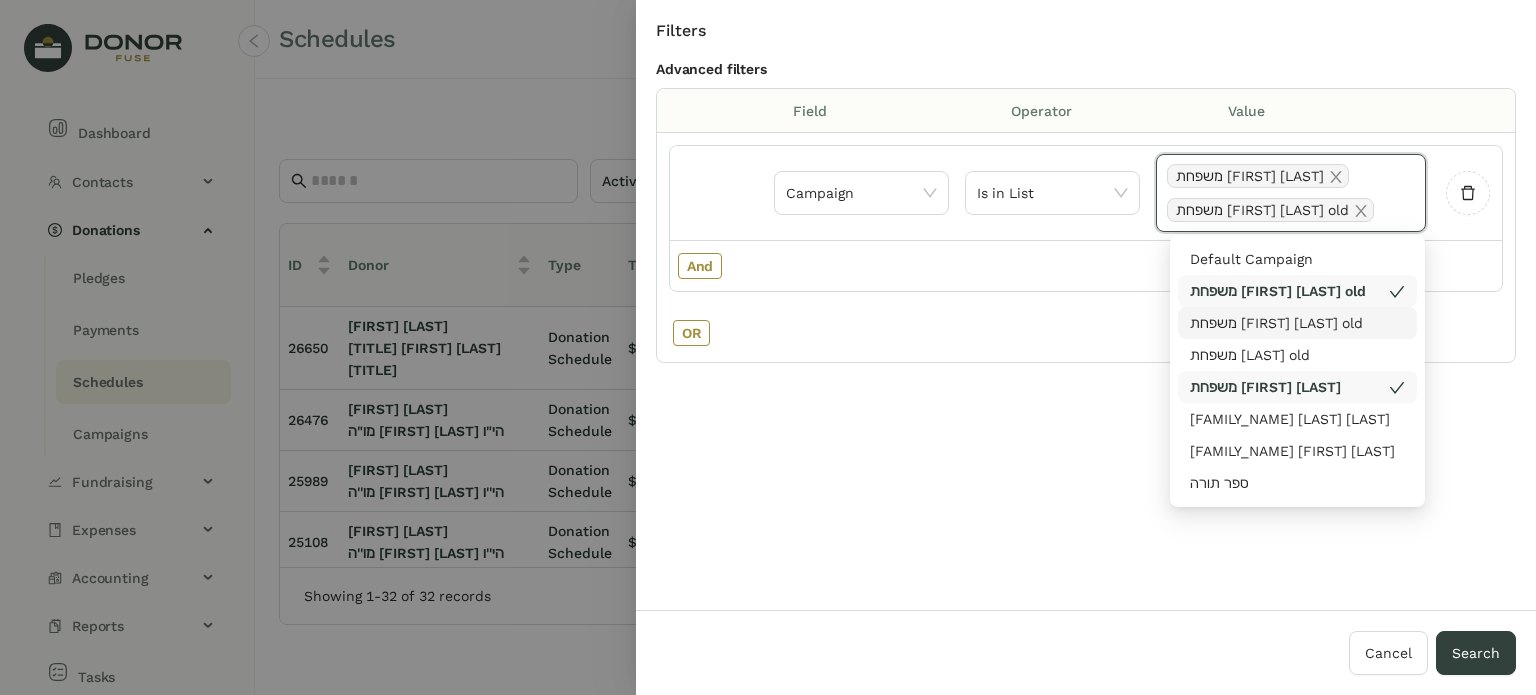 click on "משפחת [FIRST] [LAST] old" at bounding box center (1297, 323) 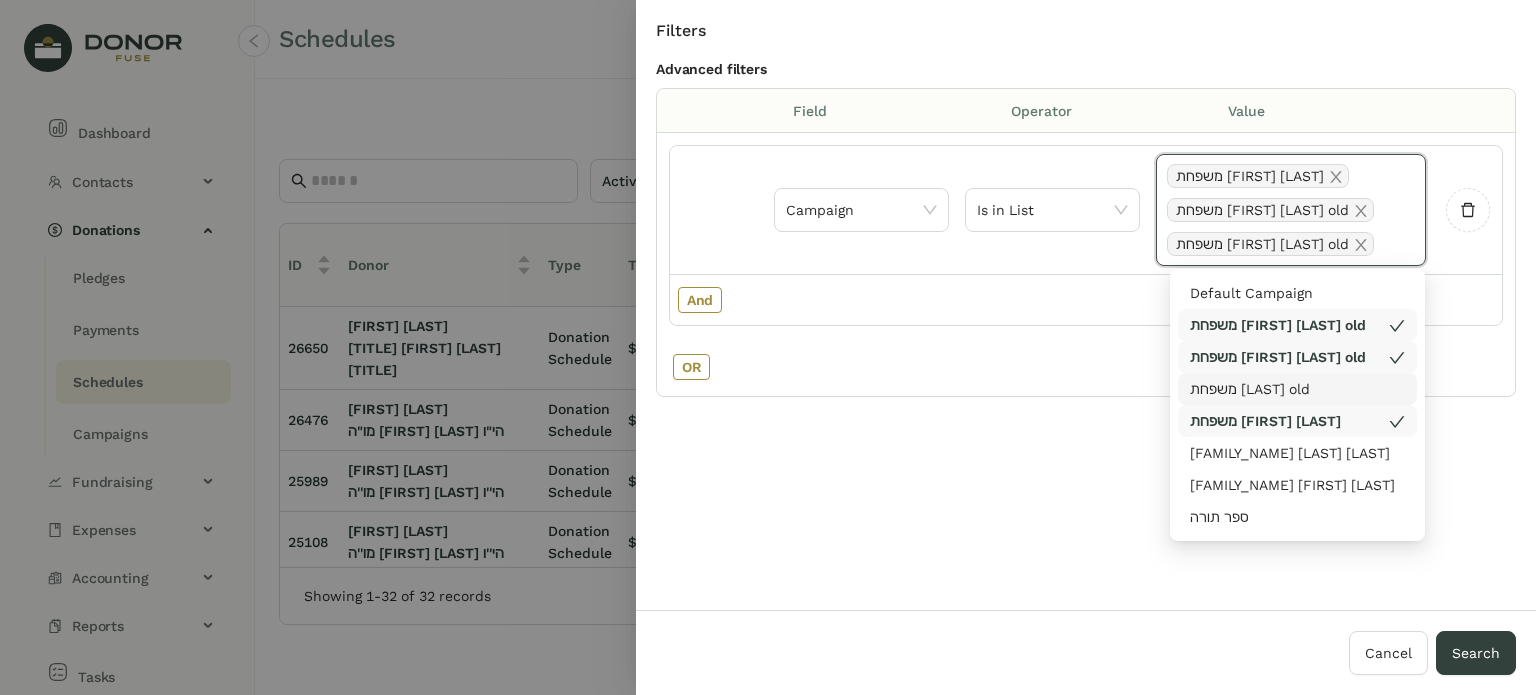 drag, startPoint x: 1295, startPoint y: 387, endPoint x: 1292, endPoint y: 398, distance: 11.401754 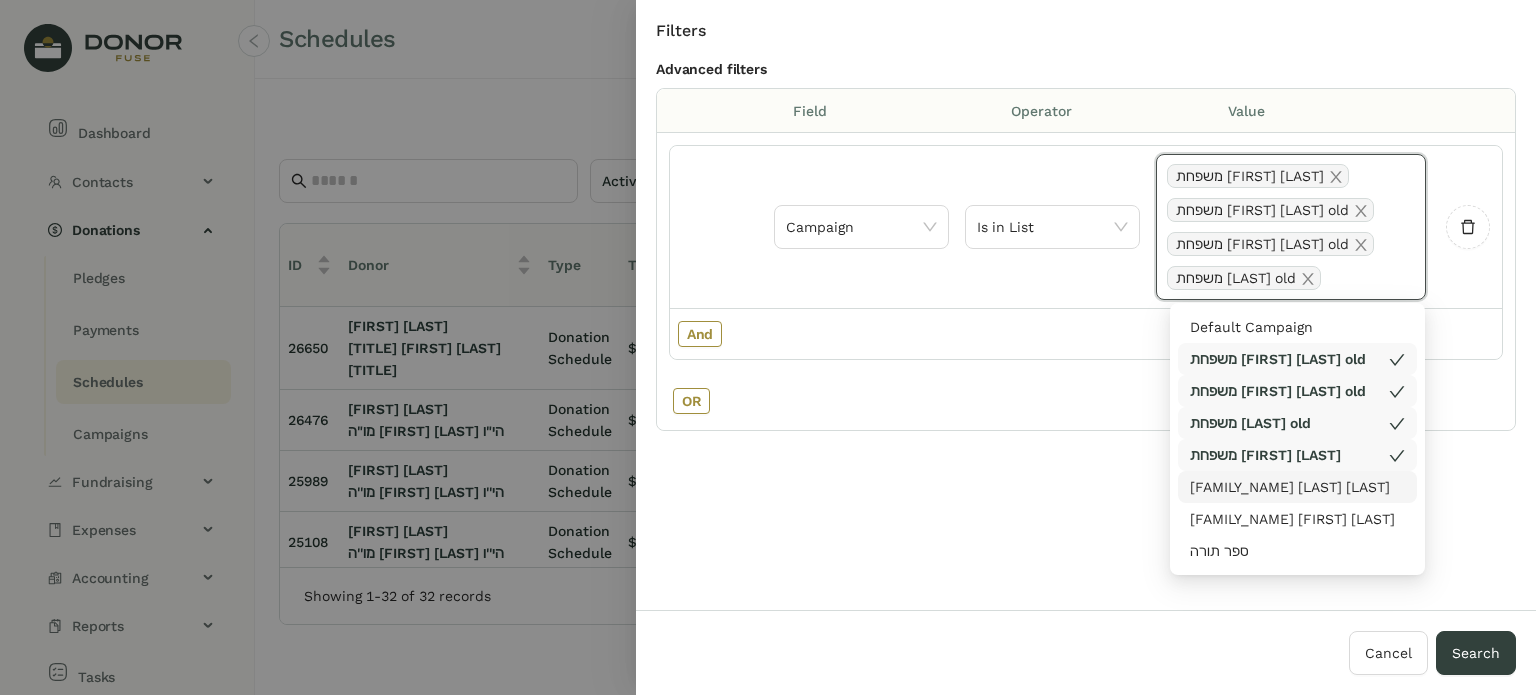 click on "[FAMILY_NAME] [LAST] [LAST]" at bounding box center [1297, 487] 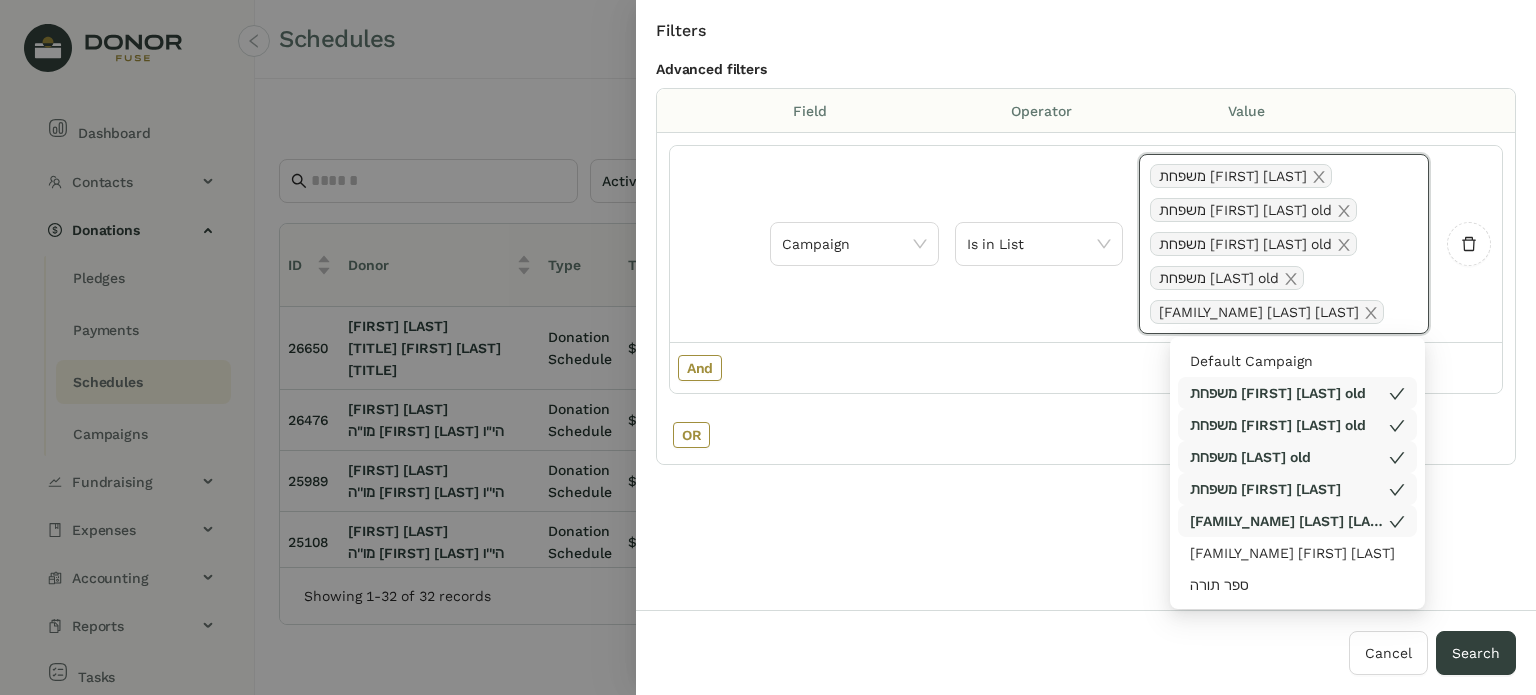 drag, startPoint x: 1276, startPoint y: 516, endPoint x: 1267, endPoint y: 535, distance: 21.023796 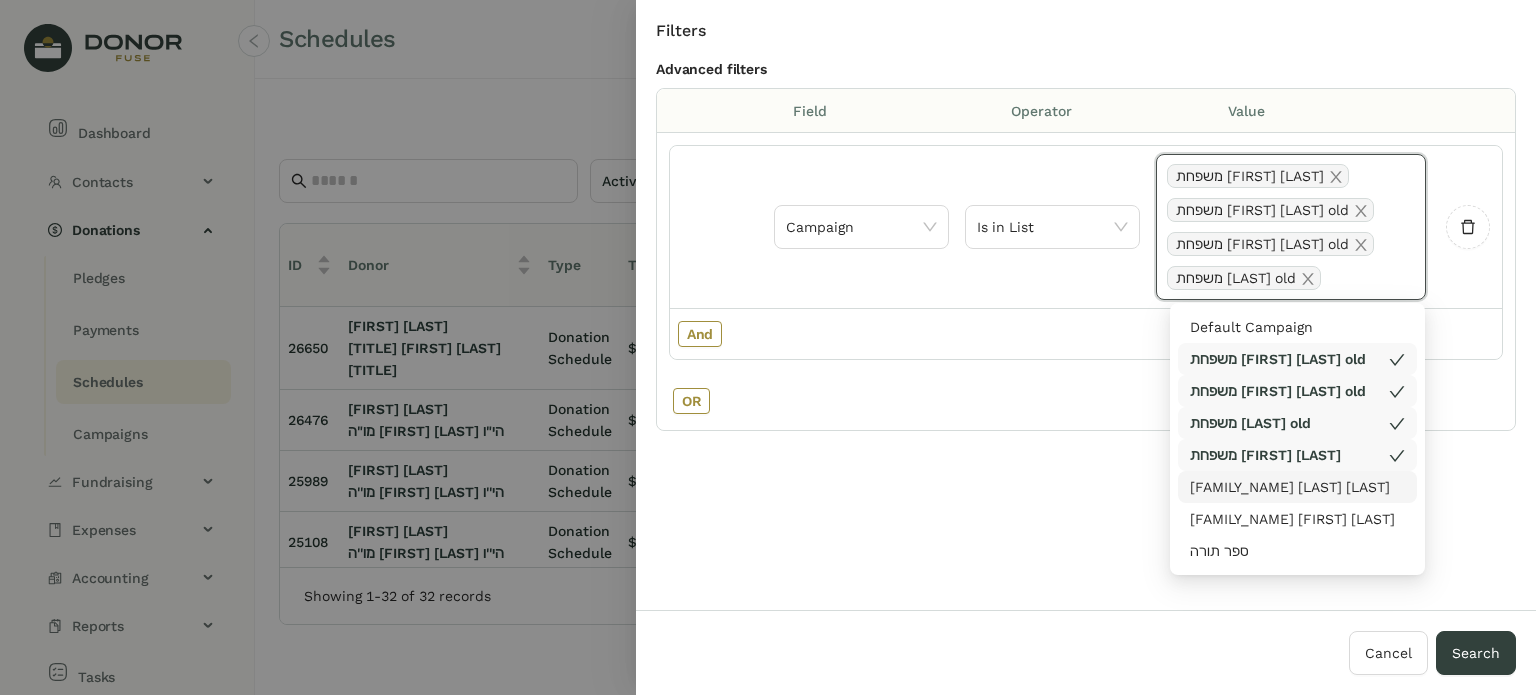 click on "[FAMILY_NAME] [LAST] [LAST]" at bounding box center (1297, 487) 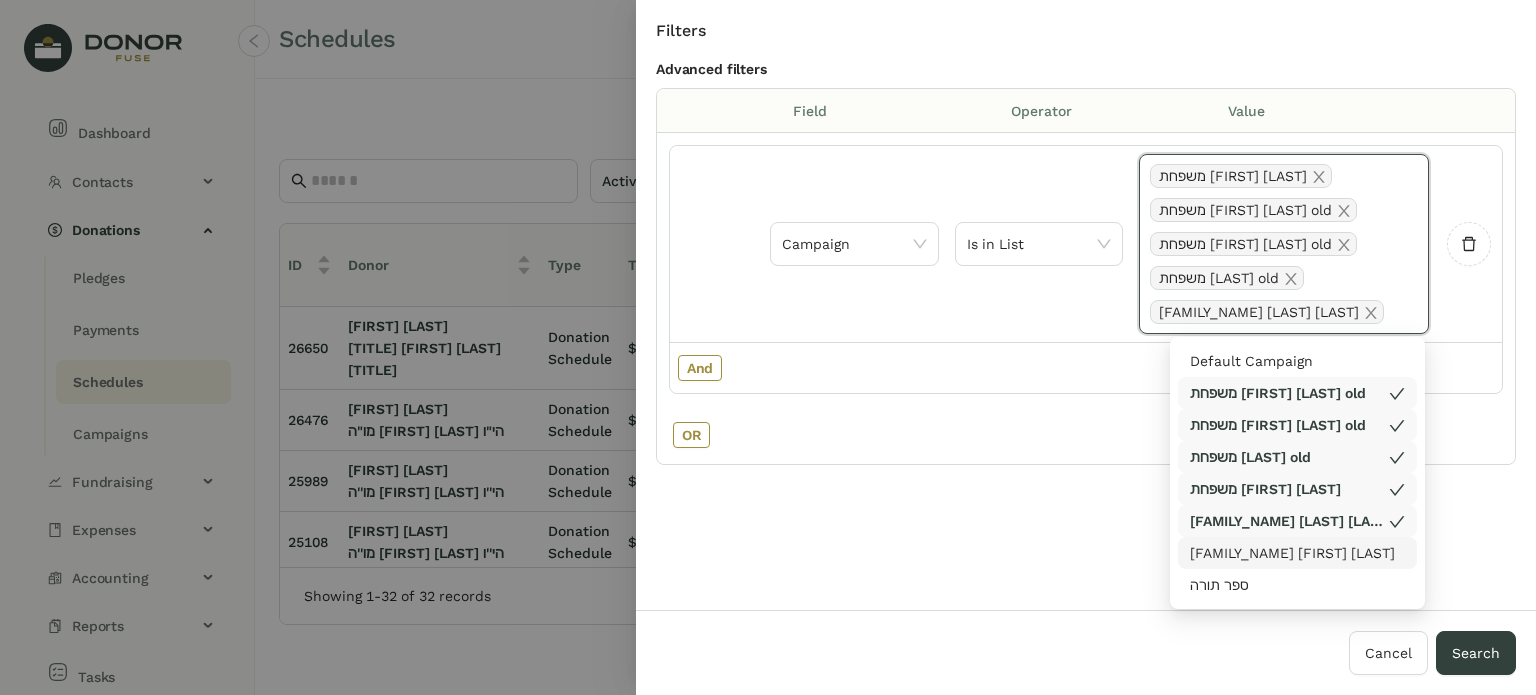 click on "[FAMILY_NAME] [FIRST] [LAST]" at bounding box center [1297, 553] 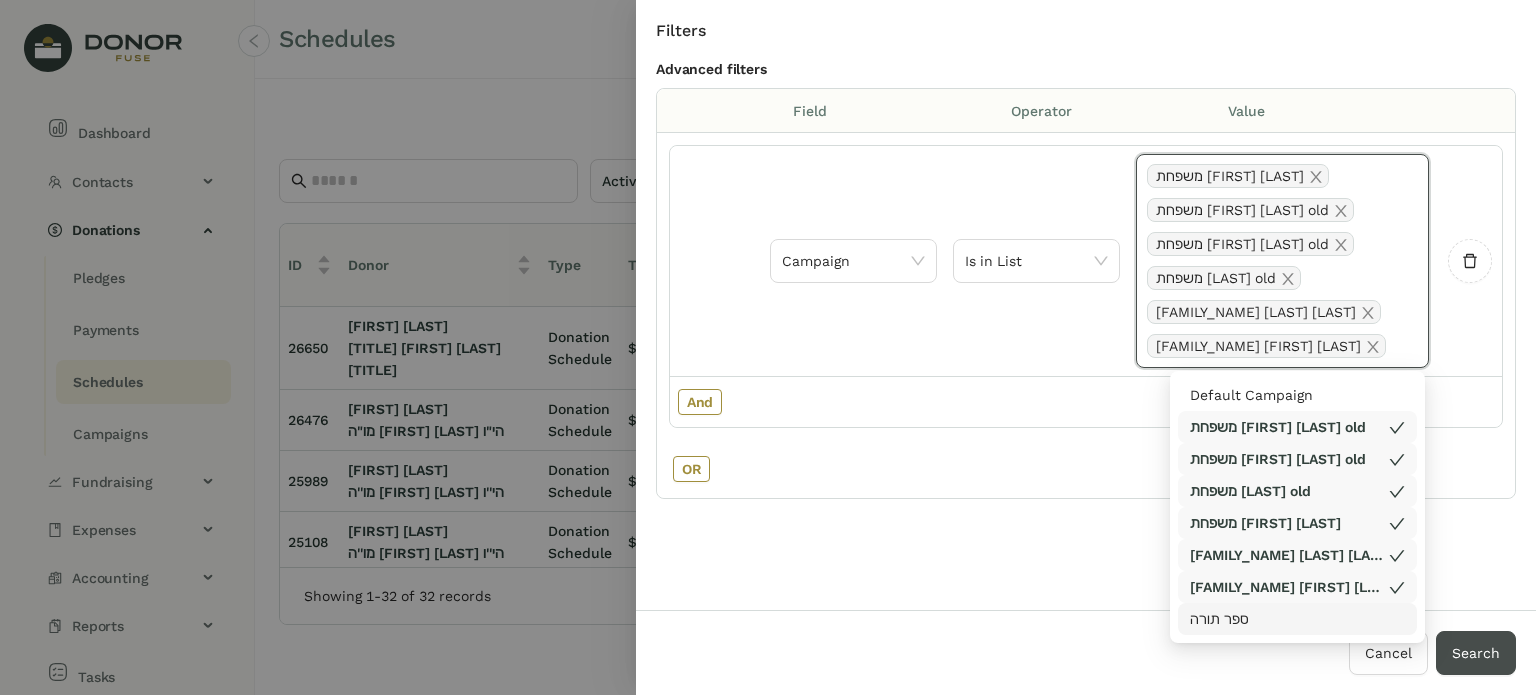 click on "Search" at bounding box center (1476, 653) 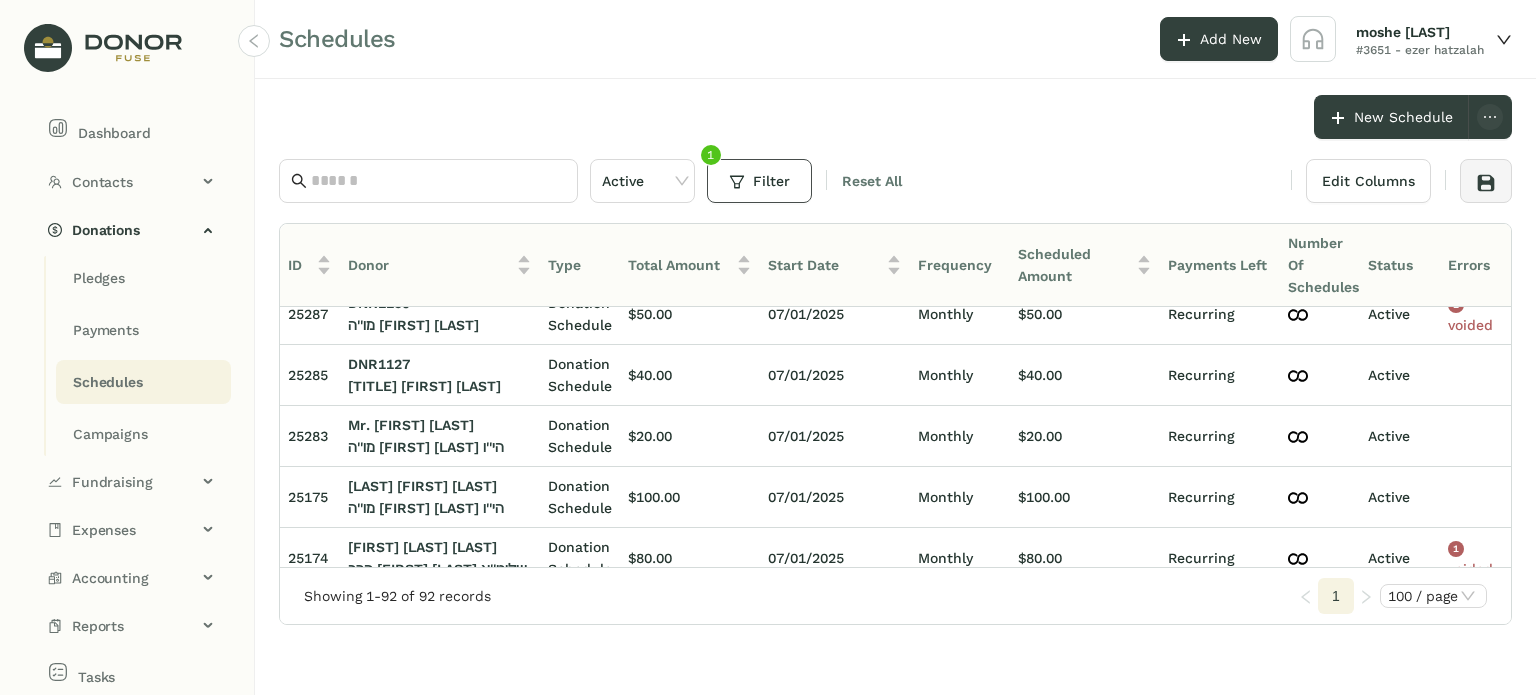 scroll, scrollTop: 0, scrollLeft: 0, axis: both 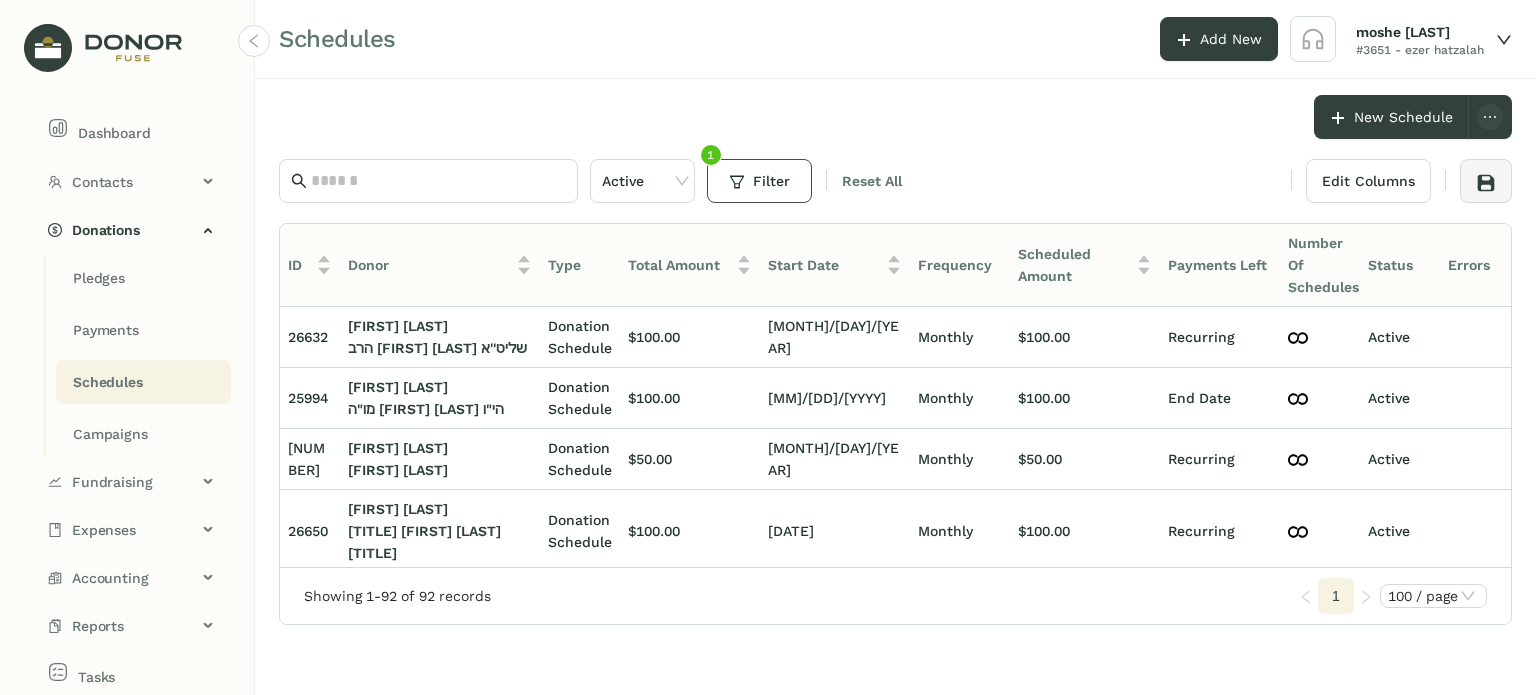 click on "Filter" at bounding box center (759, 181) 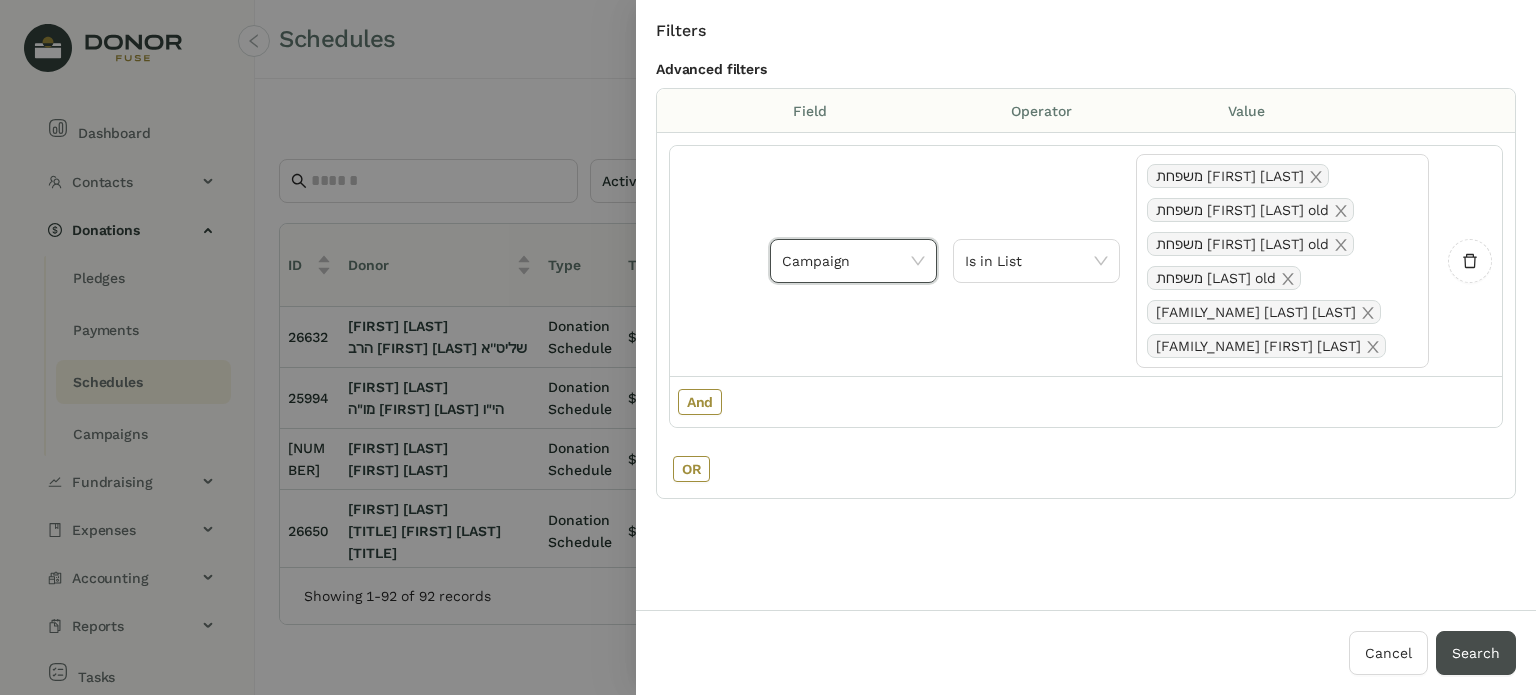 click on "Search" at bounding box center [1476, 653] 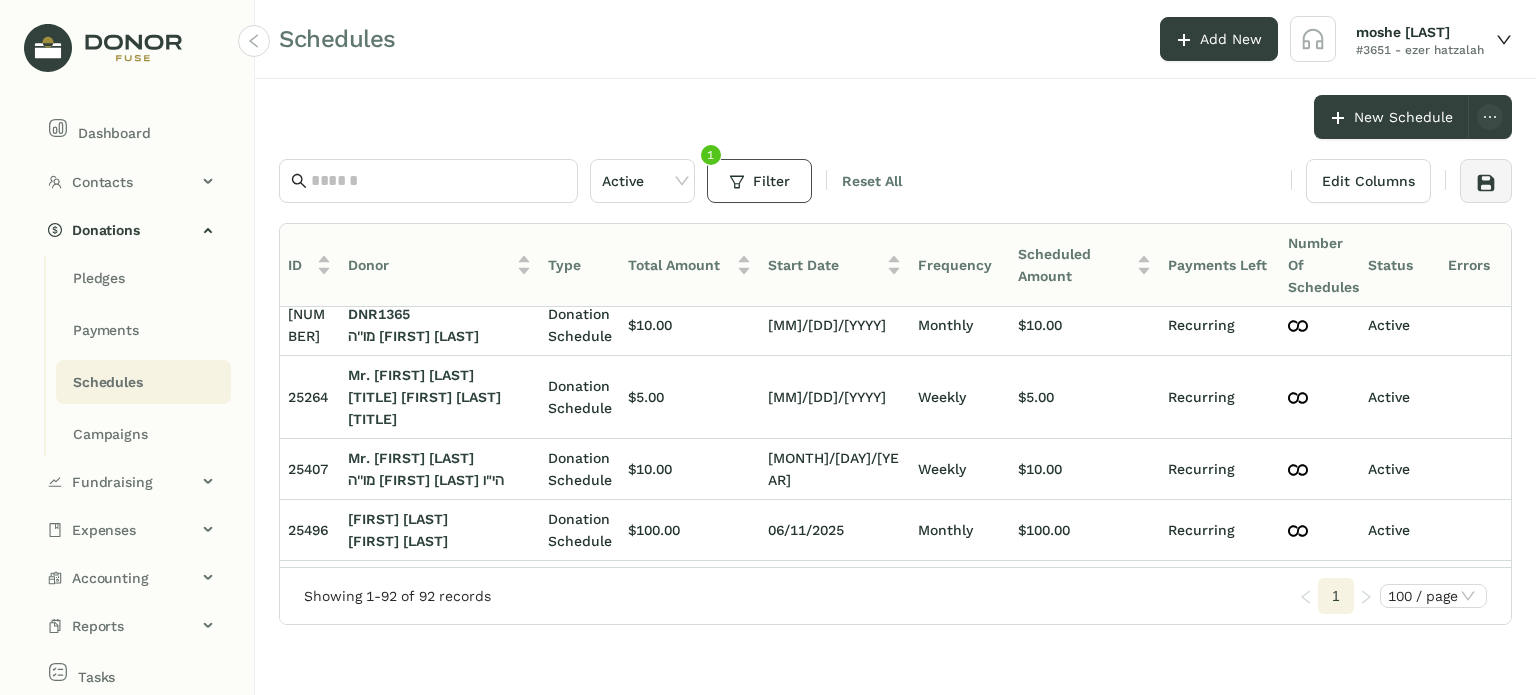 scroll, scrollTop: 2631, scrollLeft: 0, axis: vertical 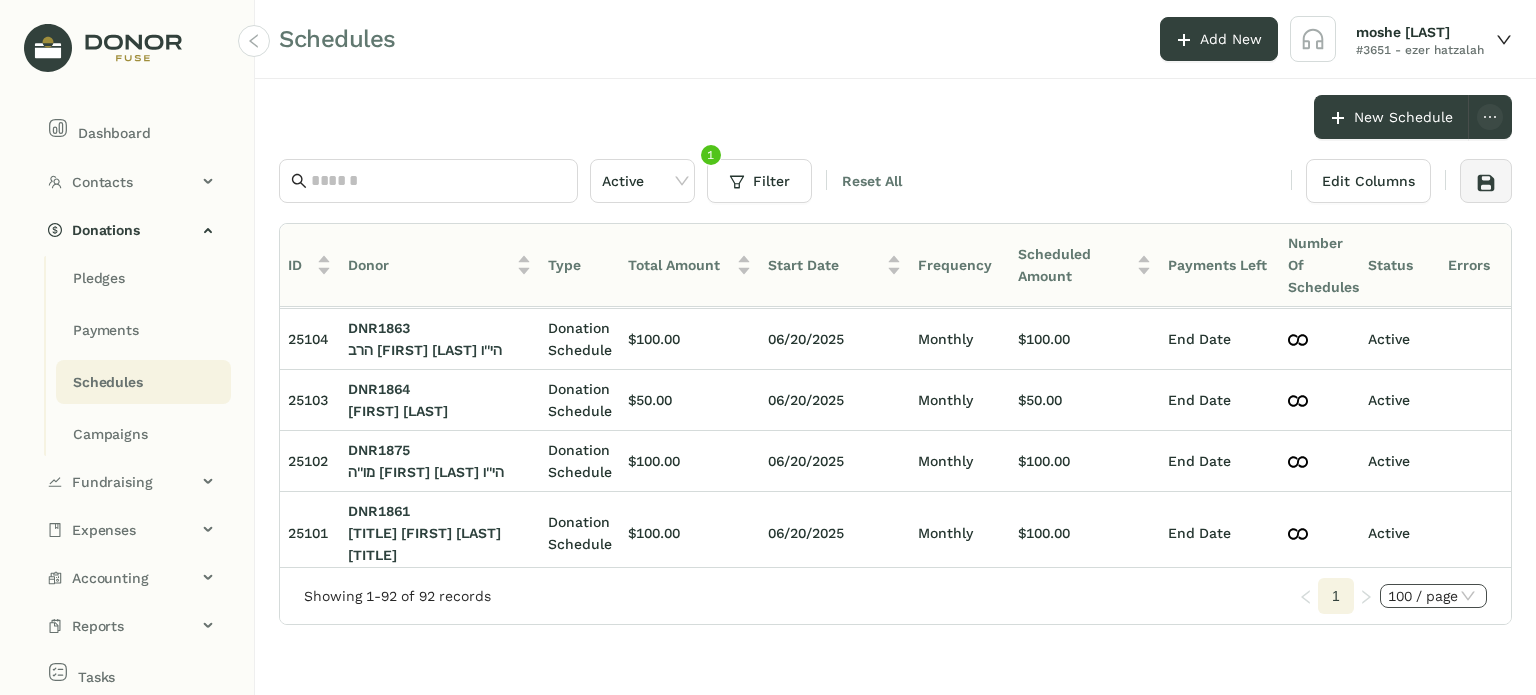 click on "100 / page" at bounding box center [1433, 596] 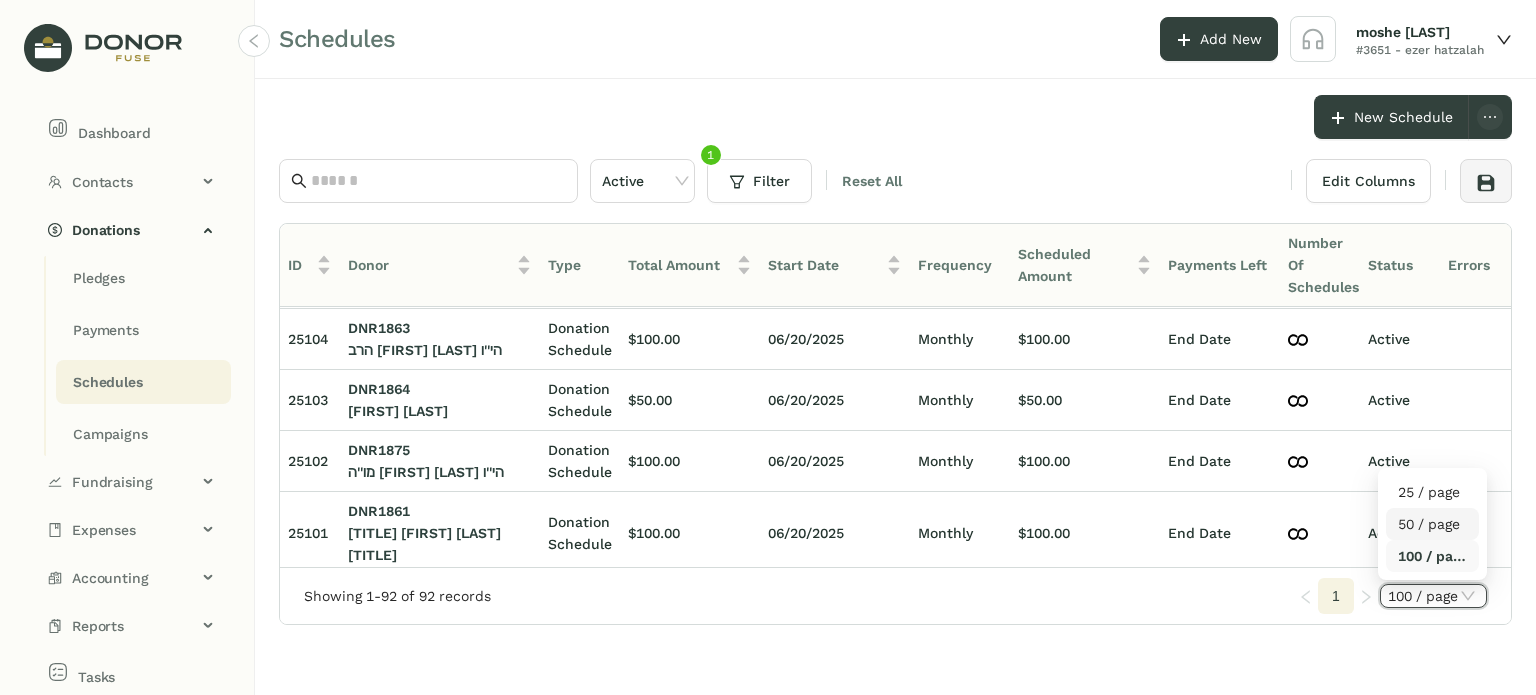 click on "50 / page" at bounding box center [1432, 524] 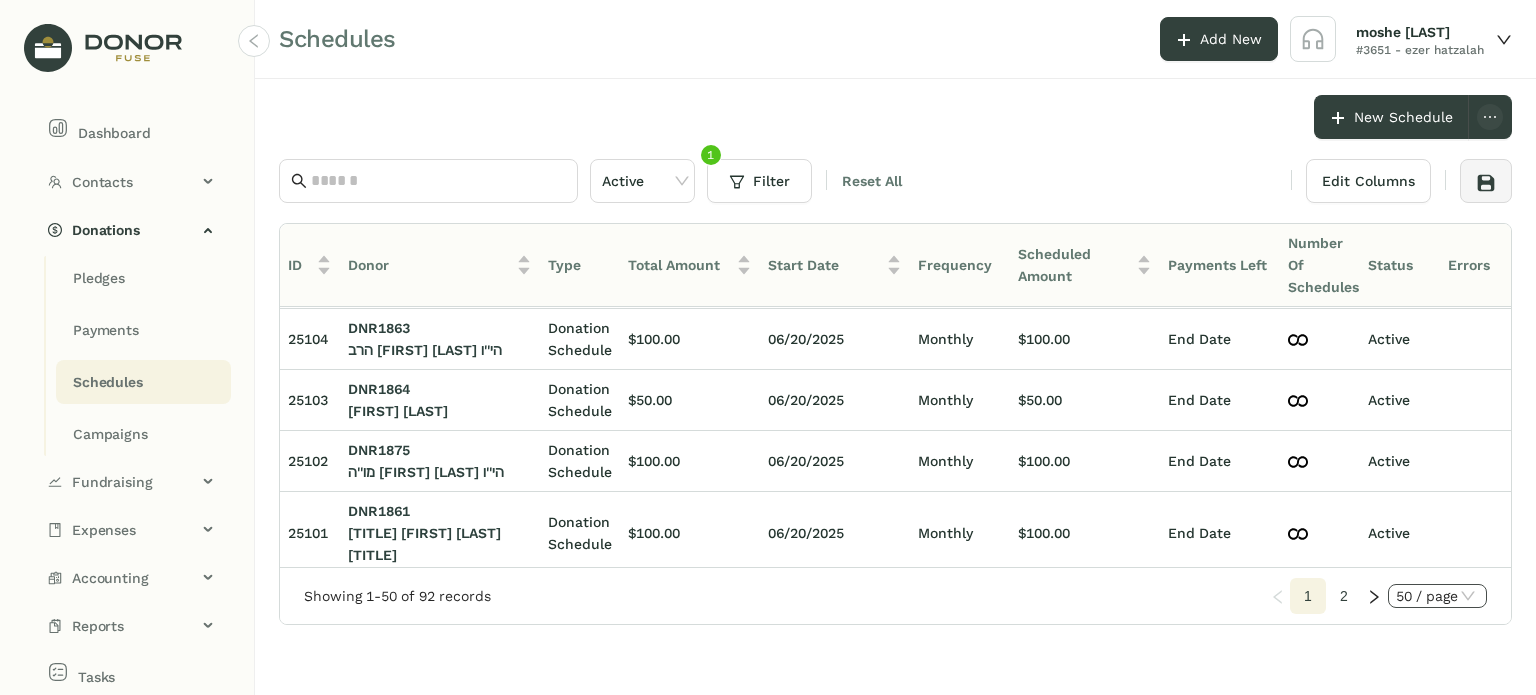 click on "50 / page" at bounding box center (1437, 596) 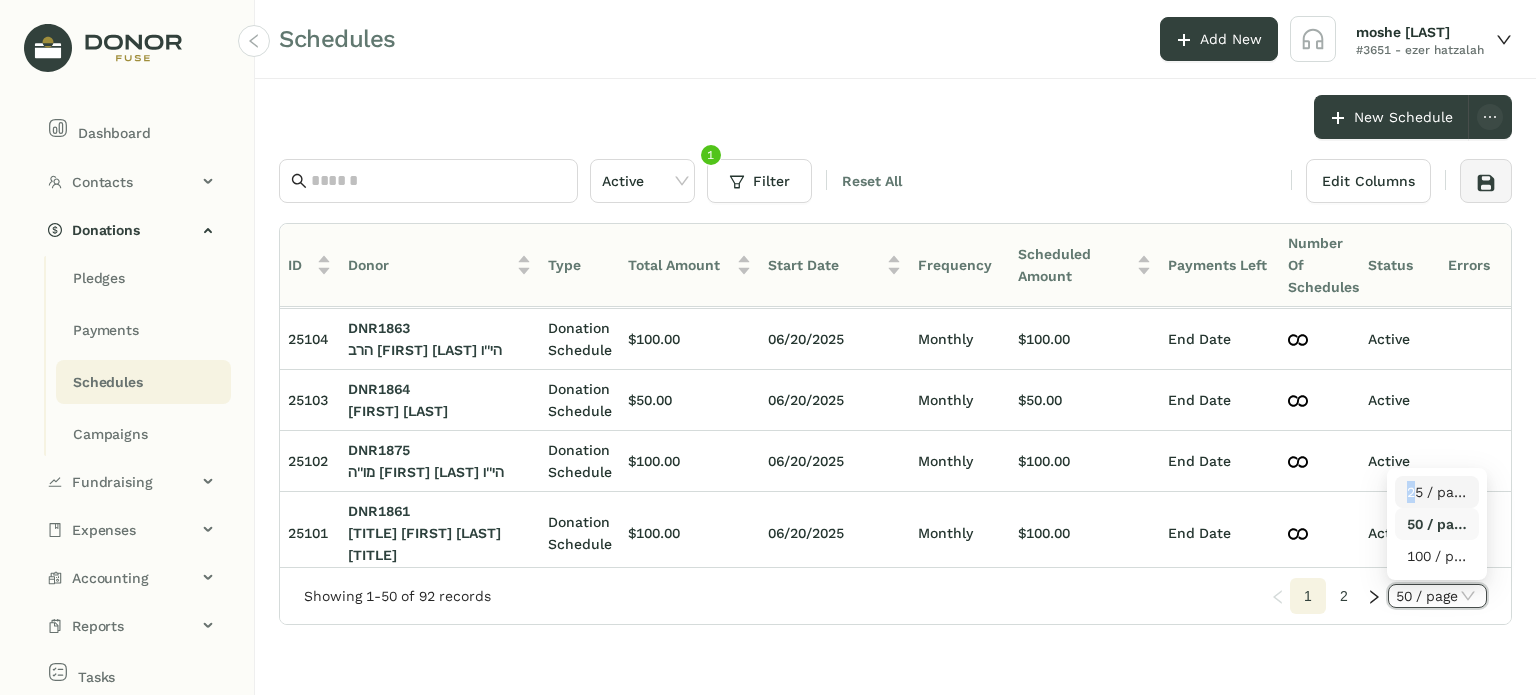 click on "25 / page" at bounding box center [1437, 492] 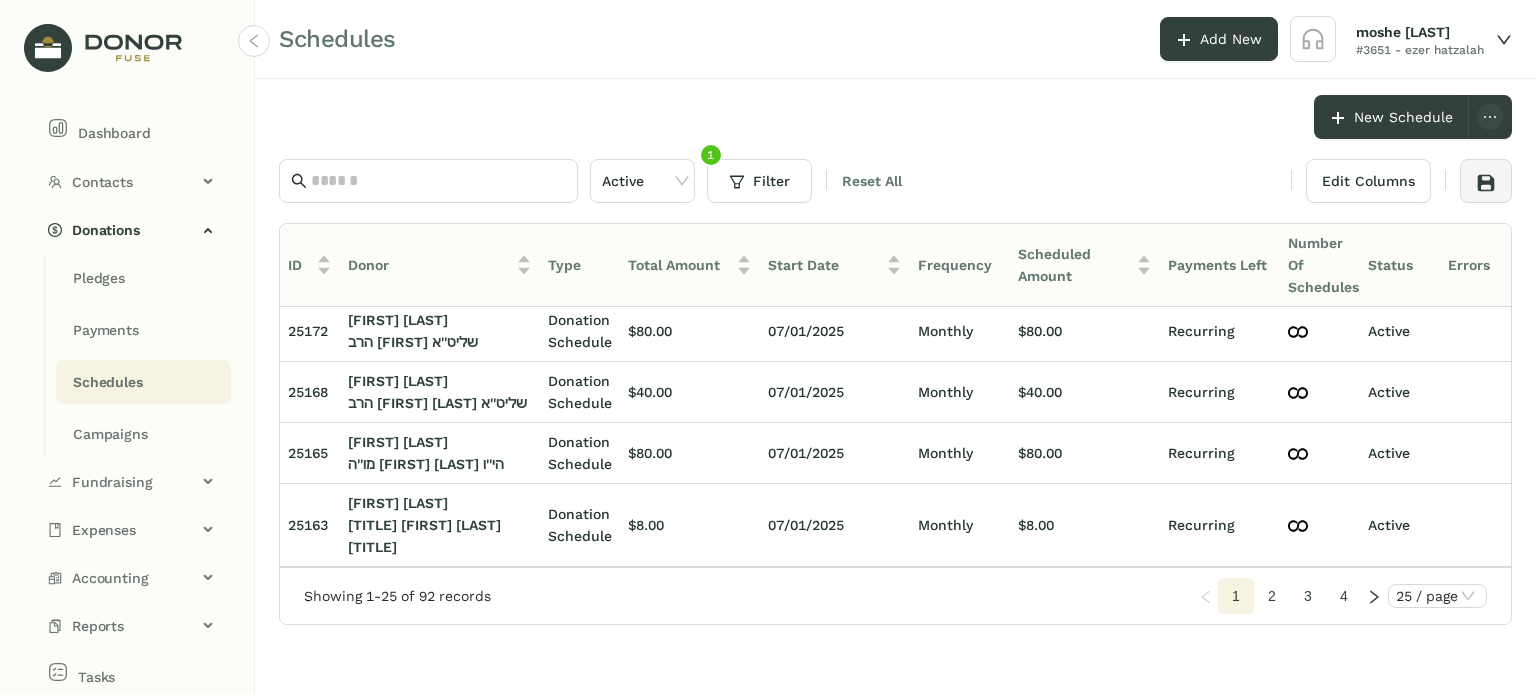 scroll, scrollTop: 1269, scrollLeft: 0, axis: vertical 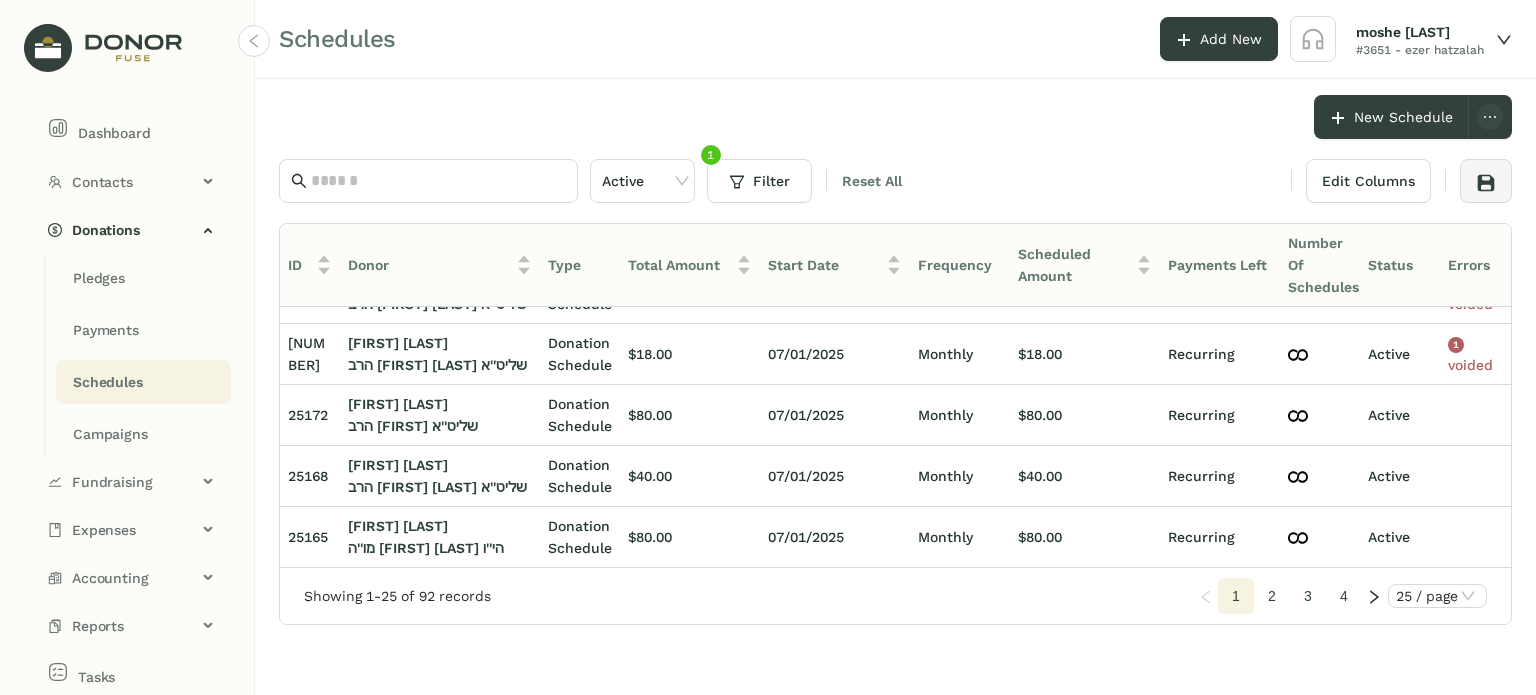 click on "2" at bounding box center (1236, 596) 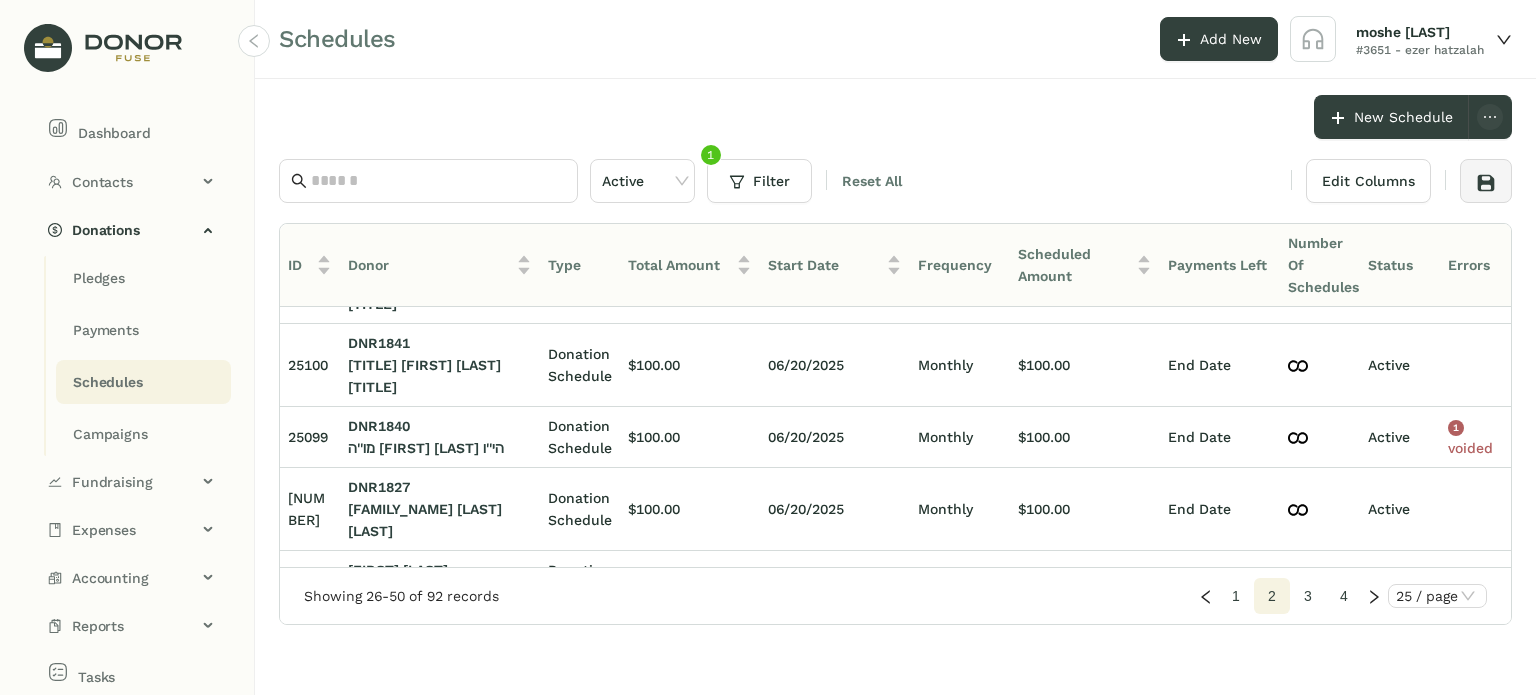 click on "3" at bounding box center (1236, 596) 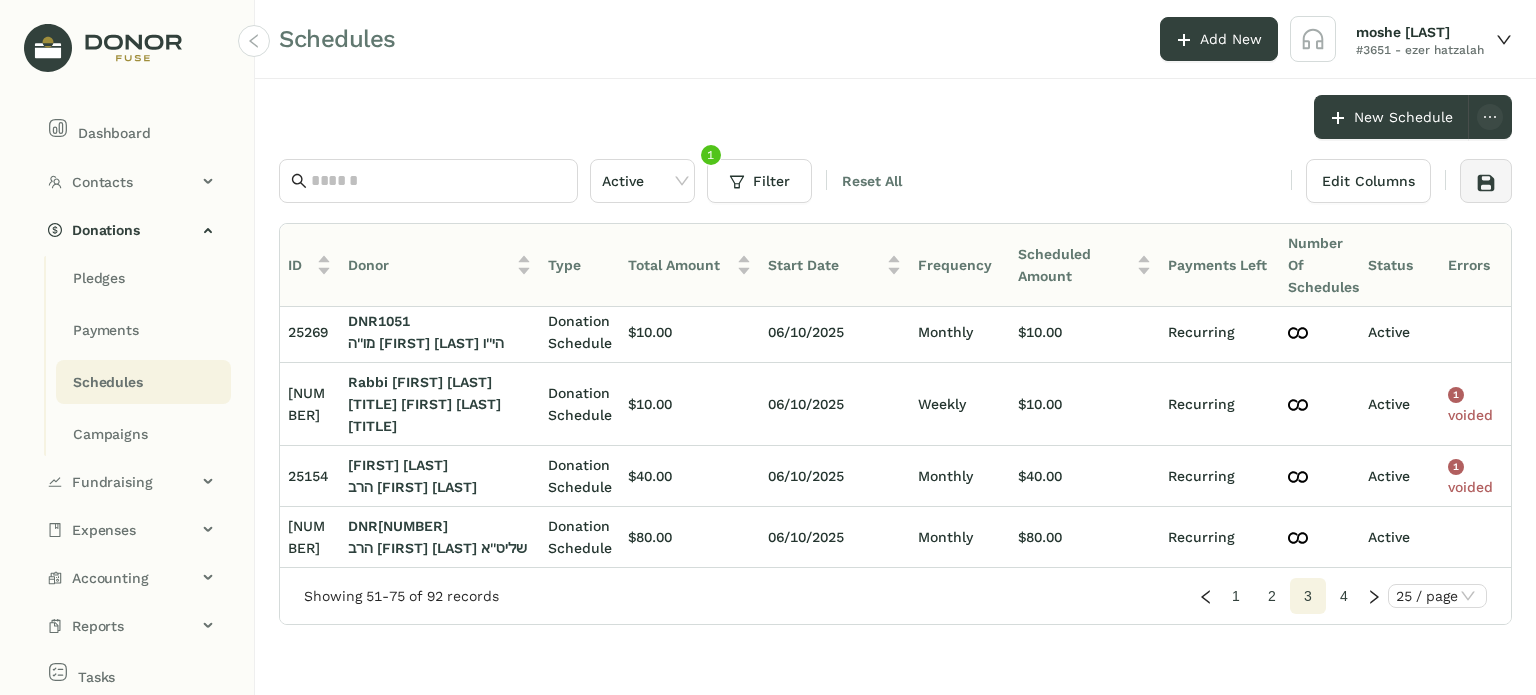 scroll, scrollTop: 1292, scrollLeft: 0, axis: vertical 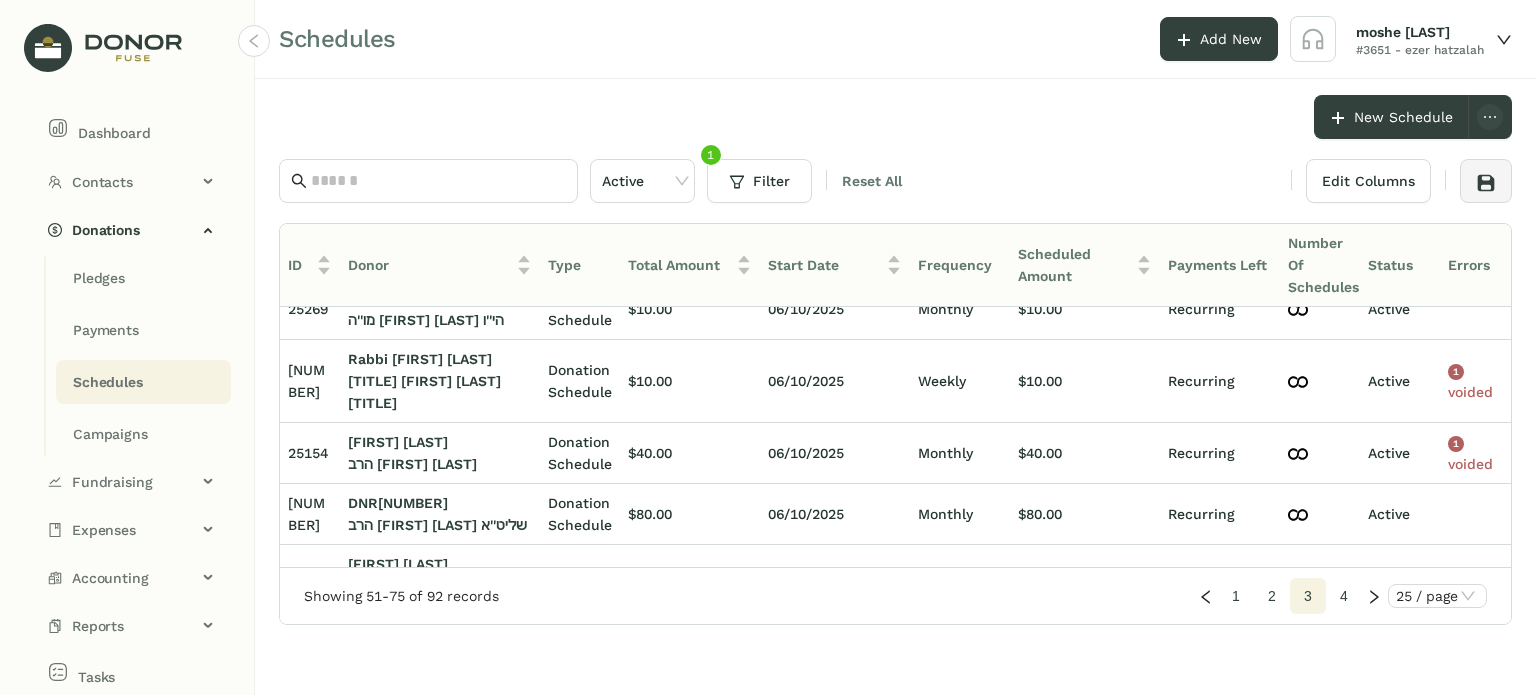 click on "4" at bounding box center [1236, 596] 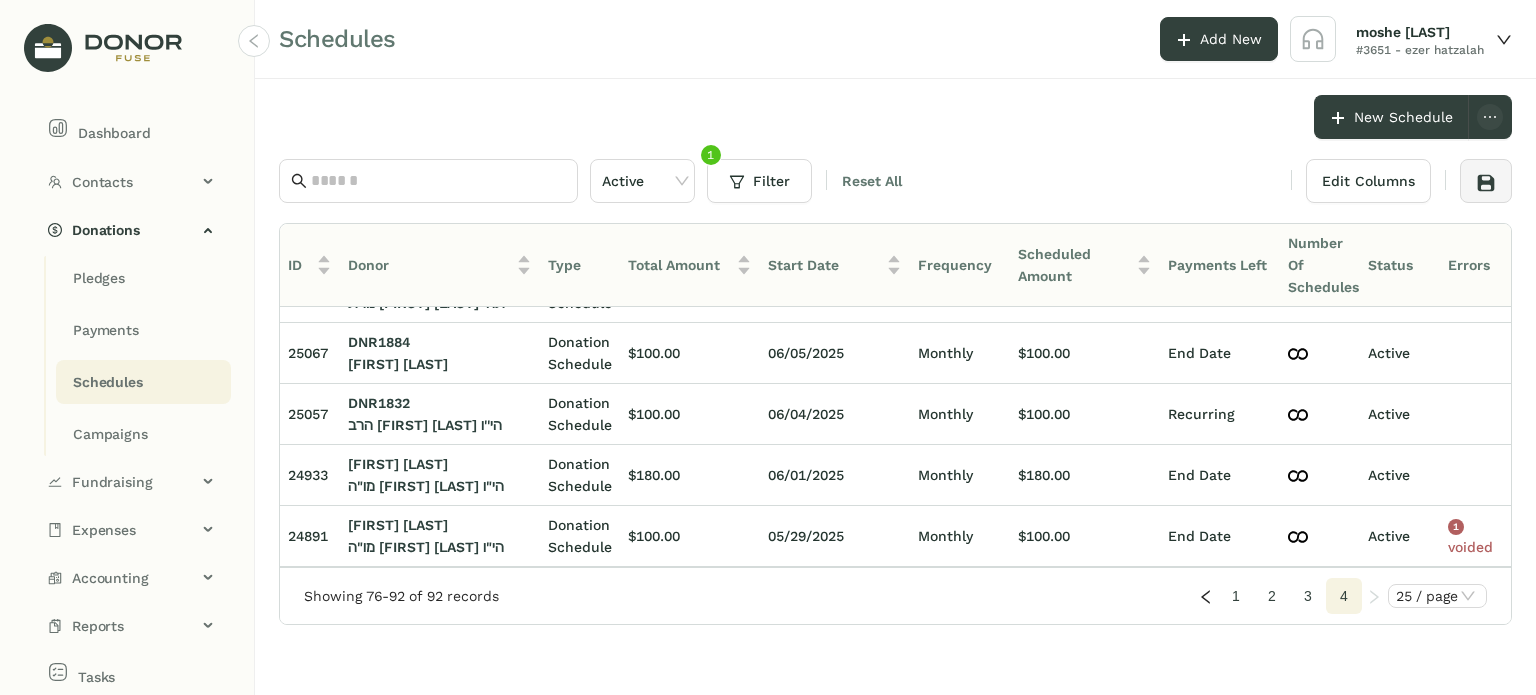 scroll, scrollTop: 849, scrollLeft: 0, axis: vertical 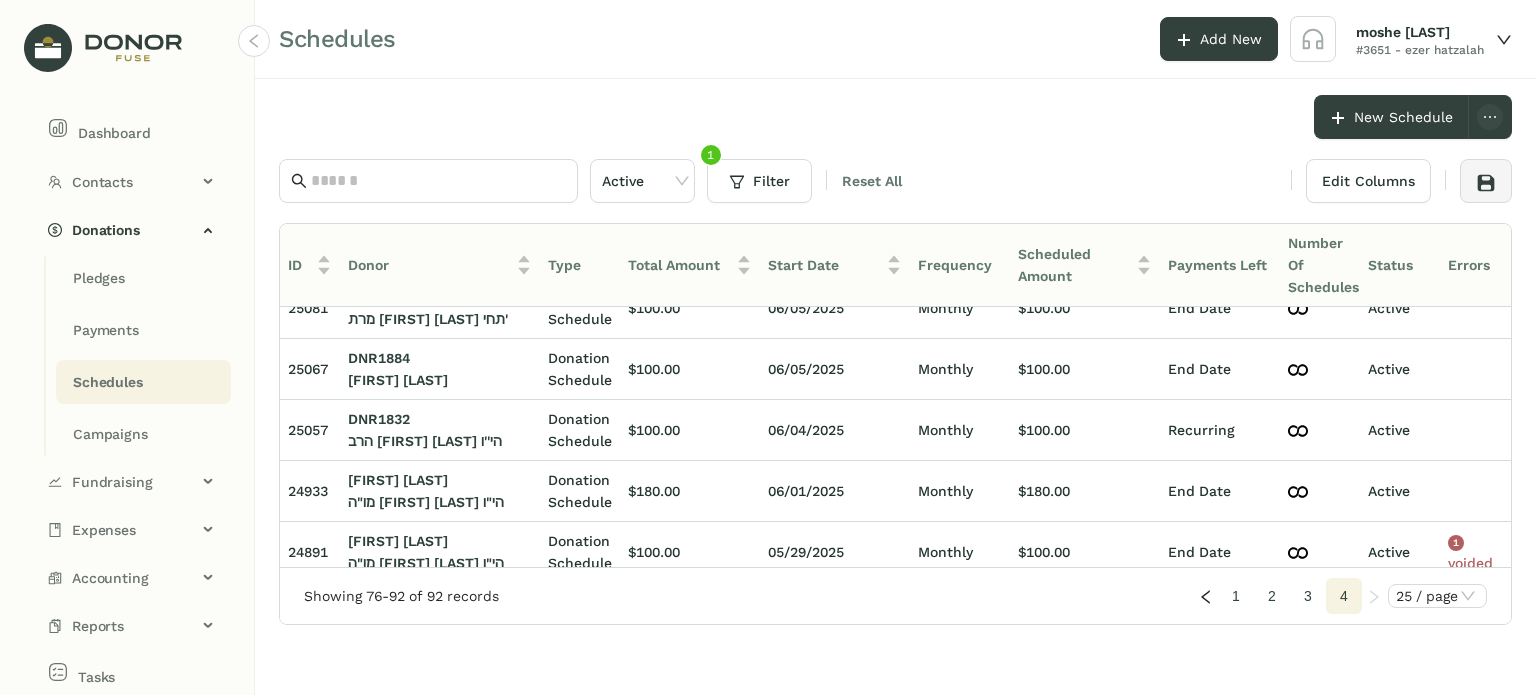 click on "1" at bounding box center [1236, 596] 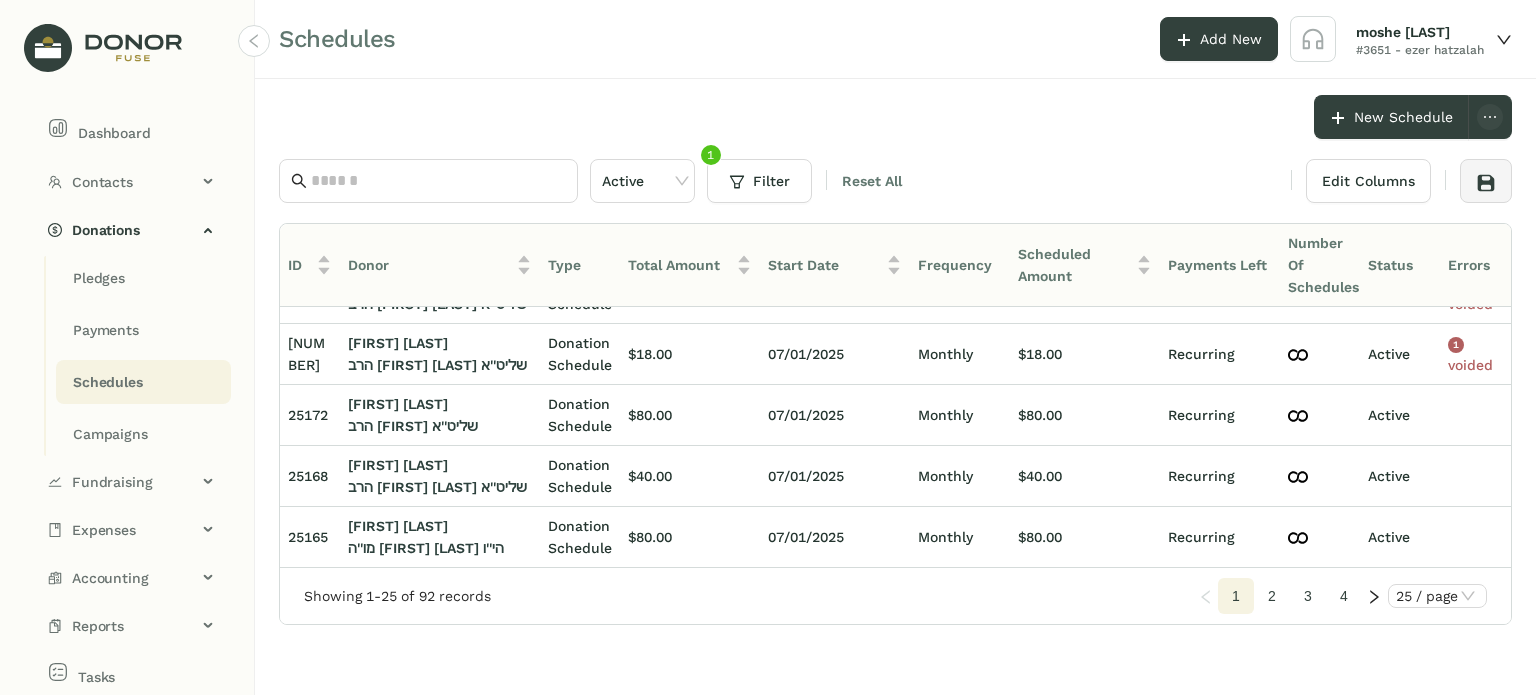 scroll, scrollTop: 0, scrollLeft: 0, axis: both 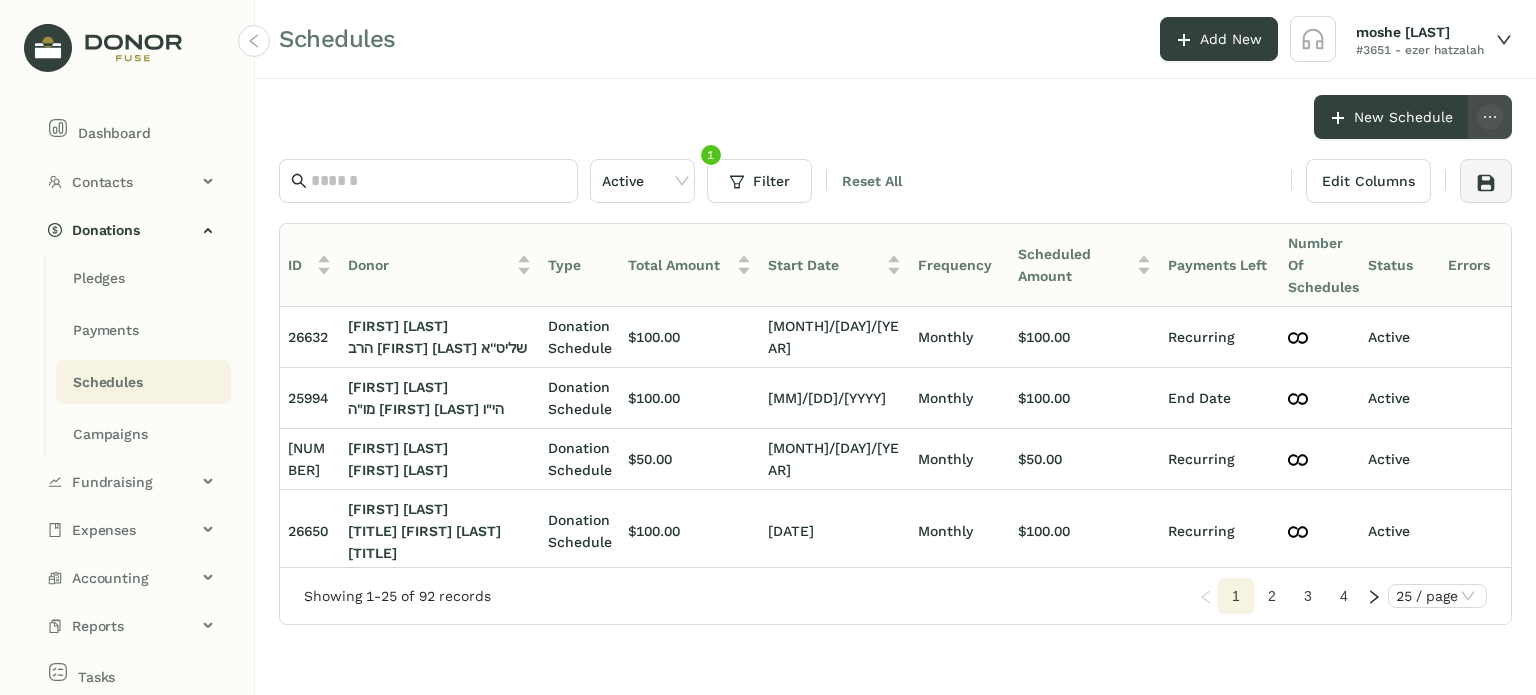 click at bounding box center (1490, 117) 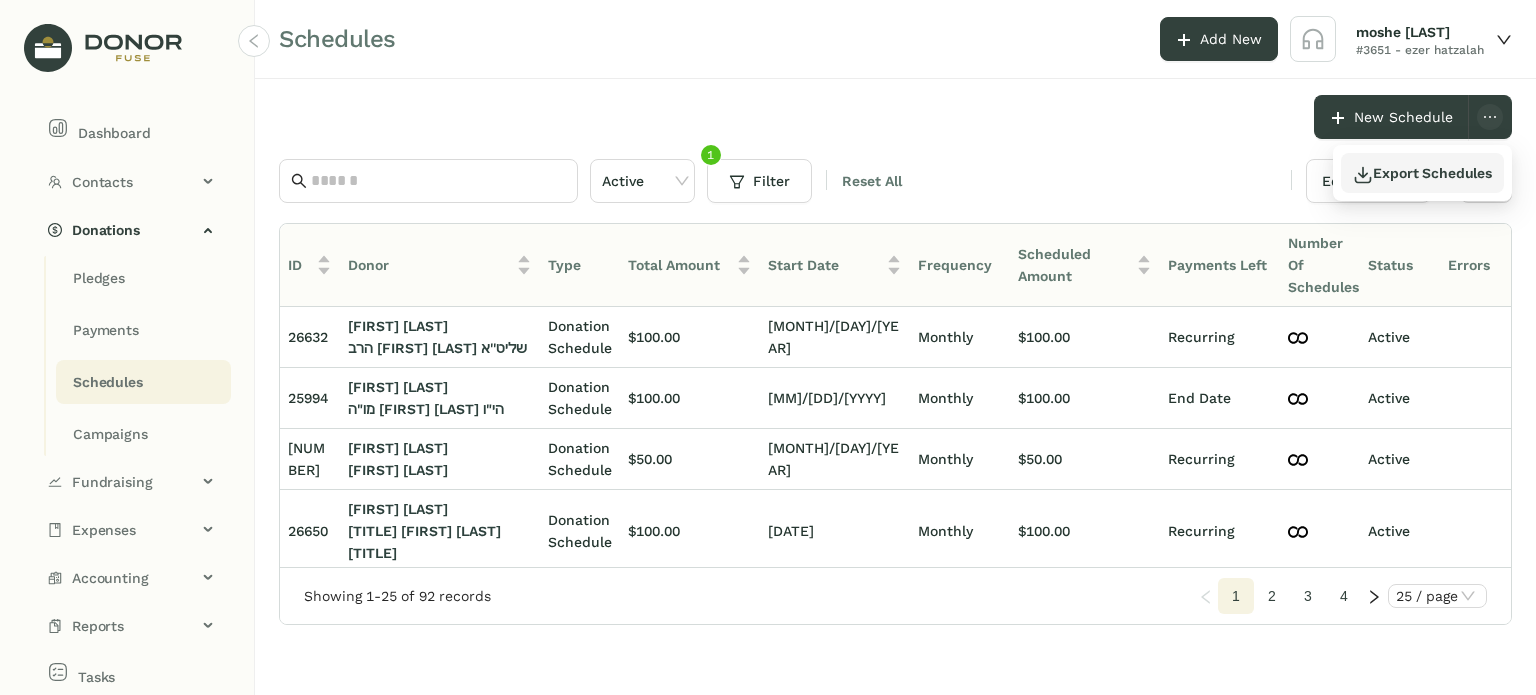 click on "Export Schedules" at bounding box center [1422, 173] 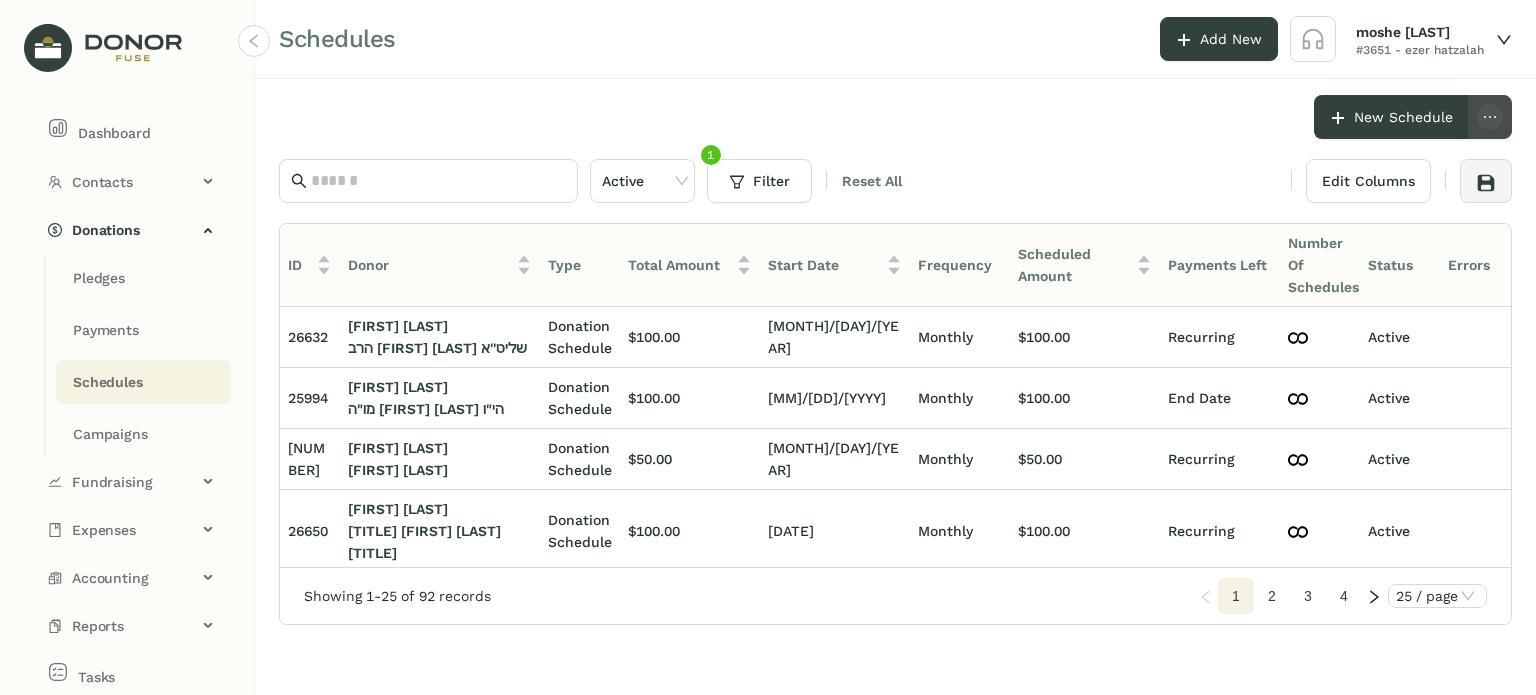 click at bounding box center (1490, 117) 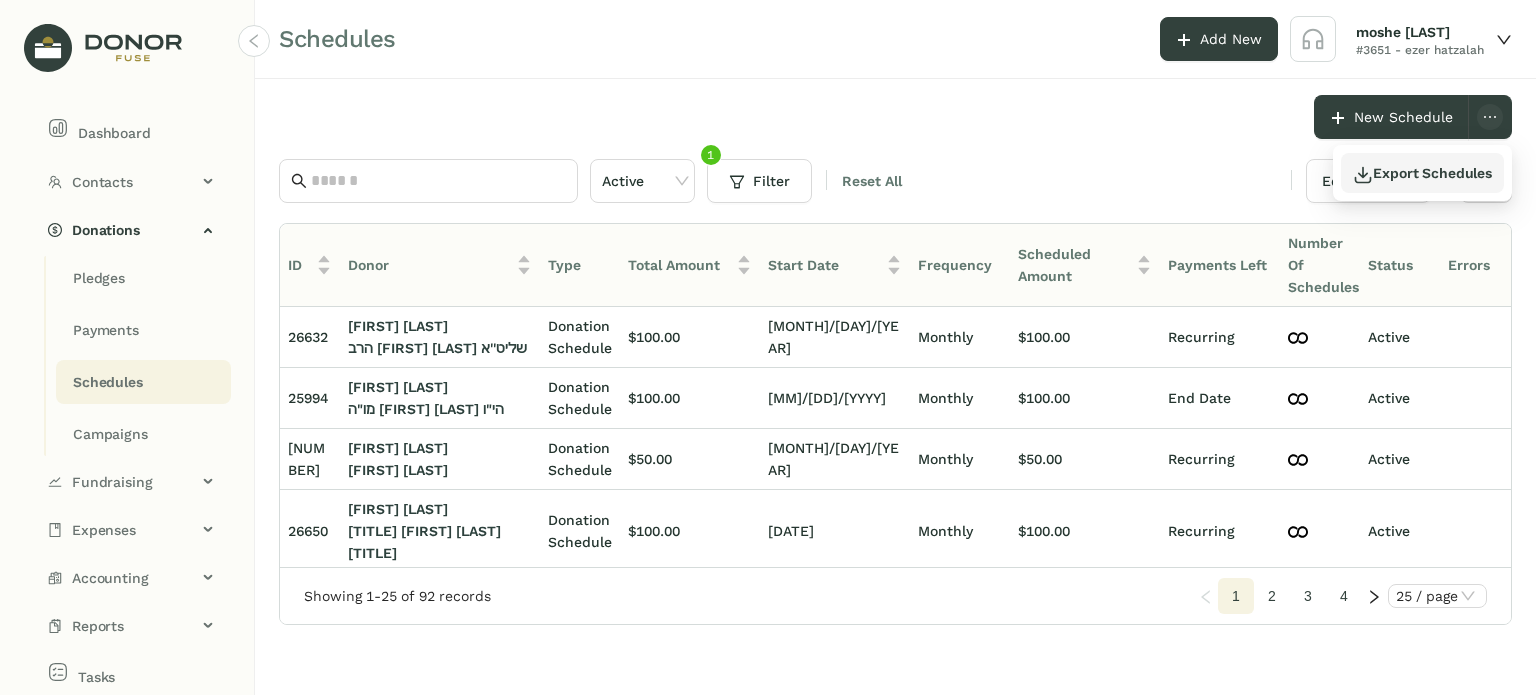 click on "Export Schedules" at bounding box center (1422, 173) 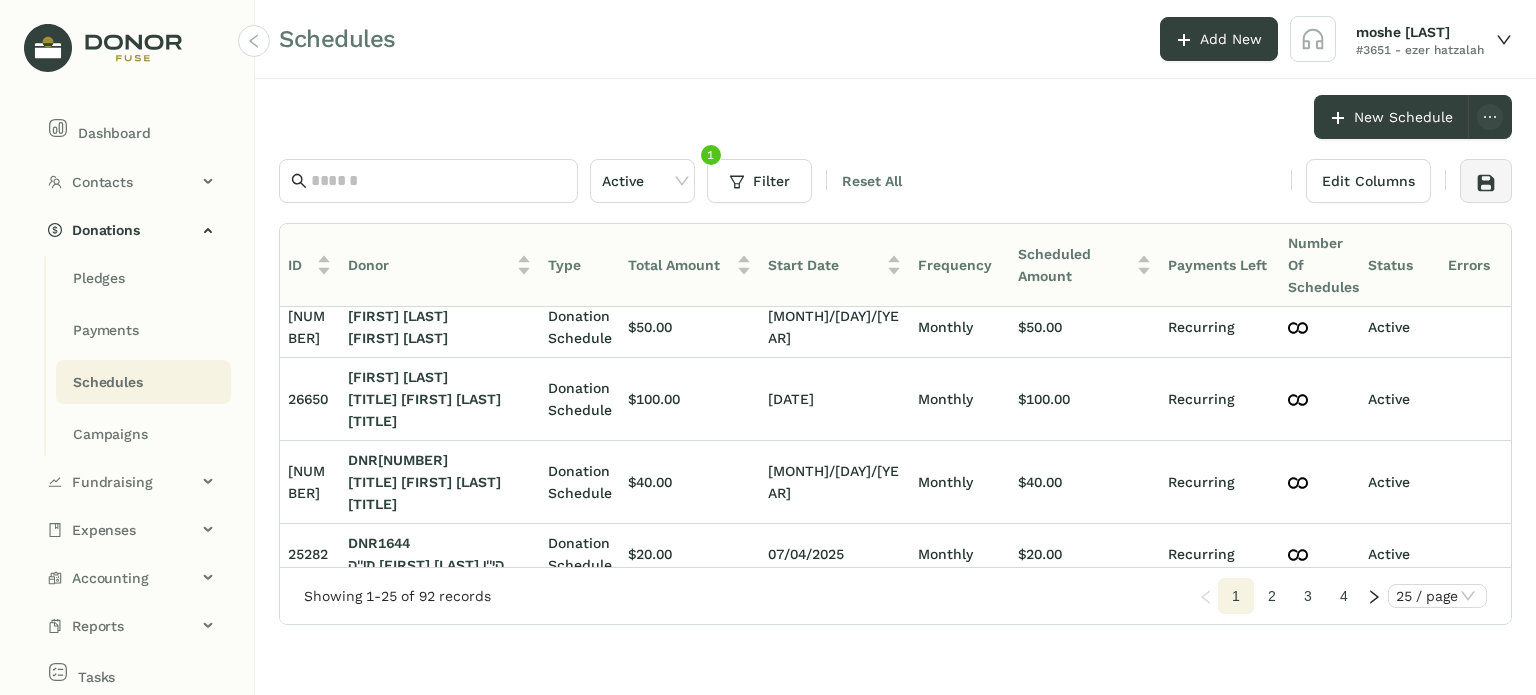 scroll, scrollTop: 0, scrollLeft: 0, axis: both 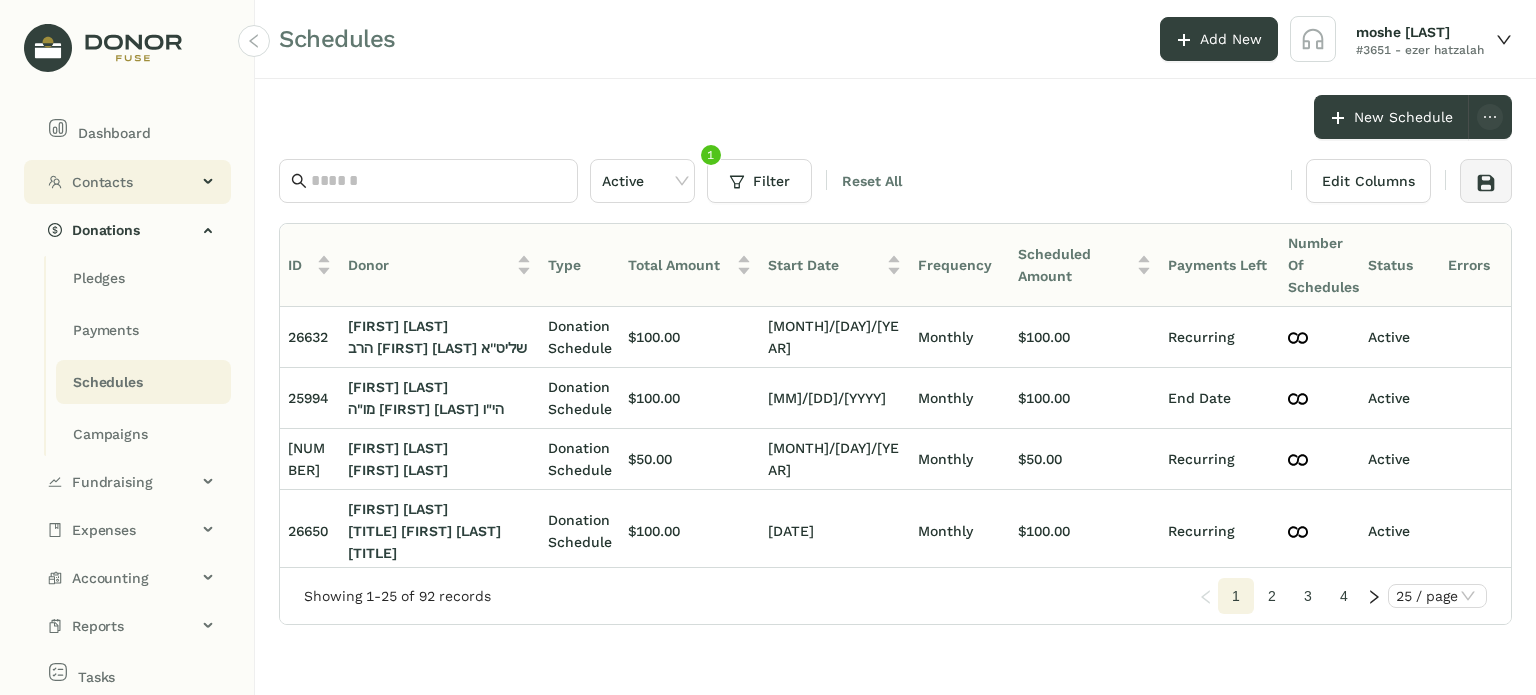 click on "Contacts" at bounding box center (134, 182) 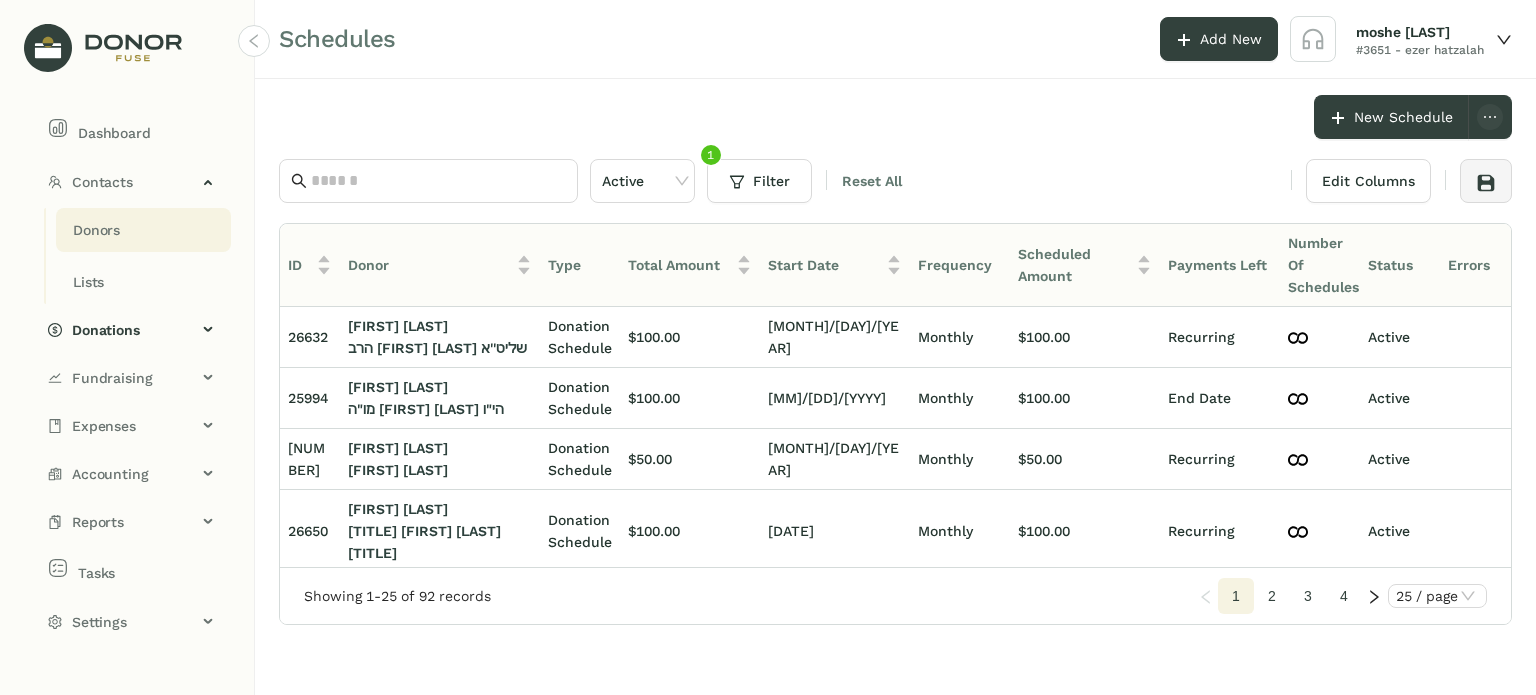 click on "Donors" at bounding box center [96, 230] 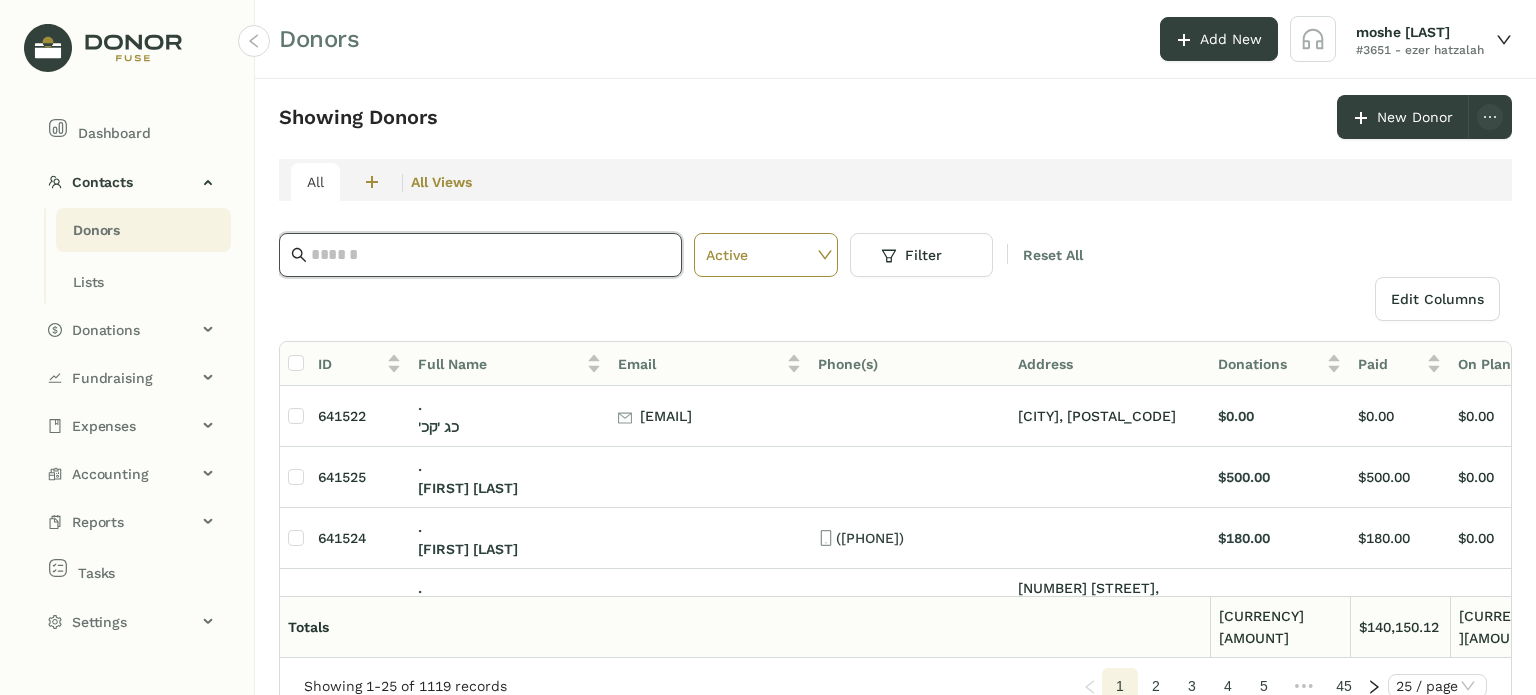 click at bounding box center [490, 255] 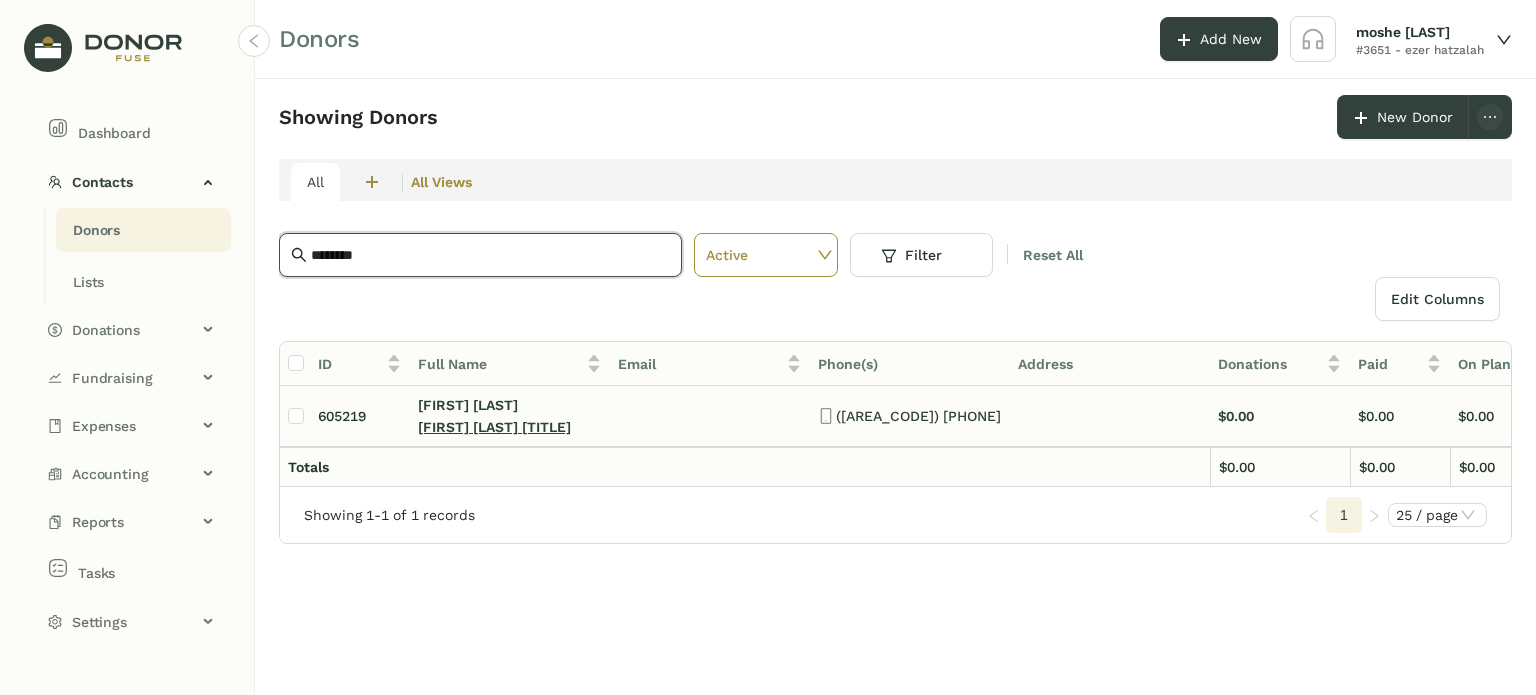 type on "********" 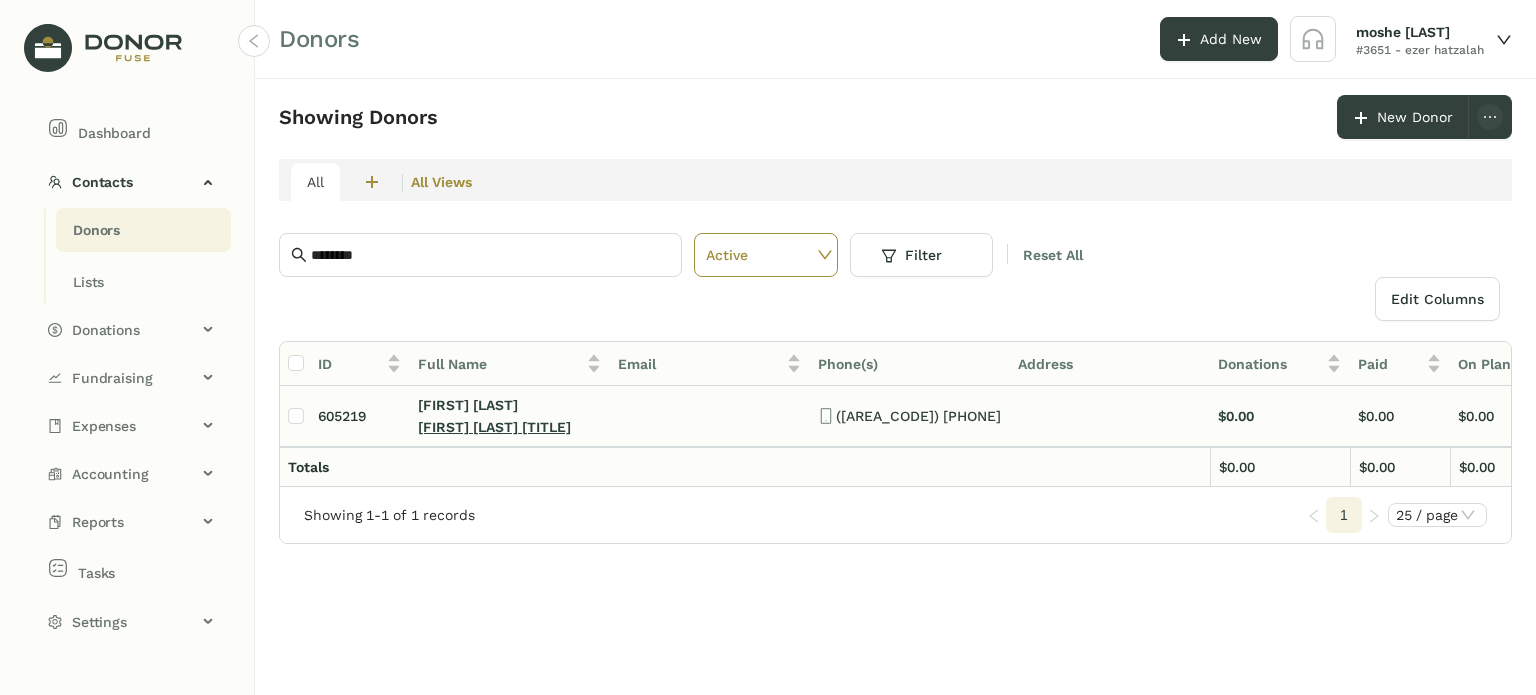 click on "[FIRST] [LAST] [TITLE]" at bounding box center [494, 427] 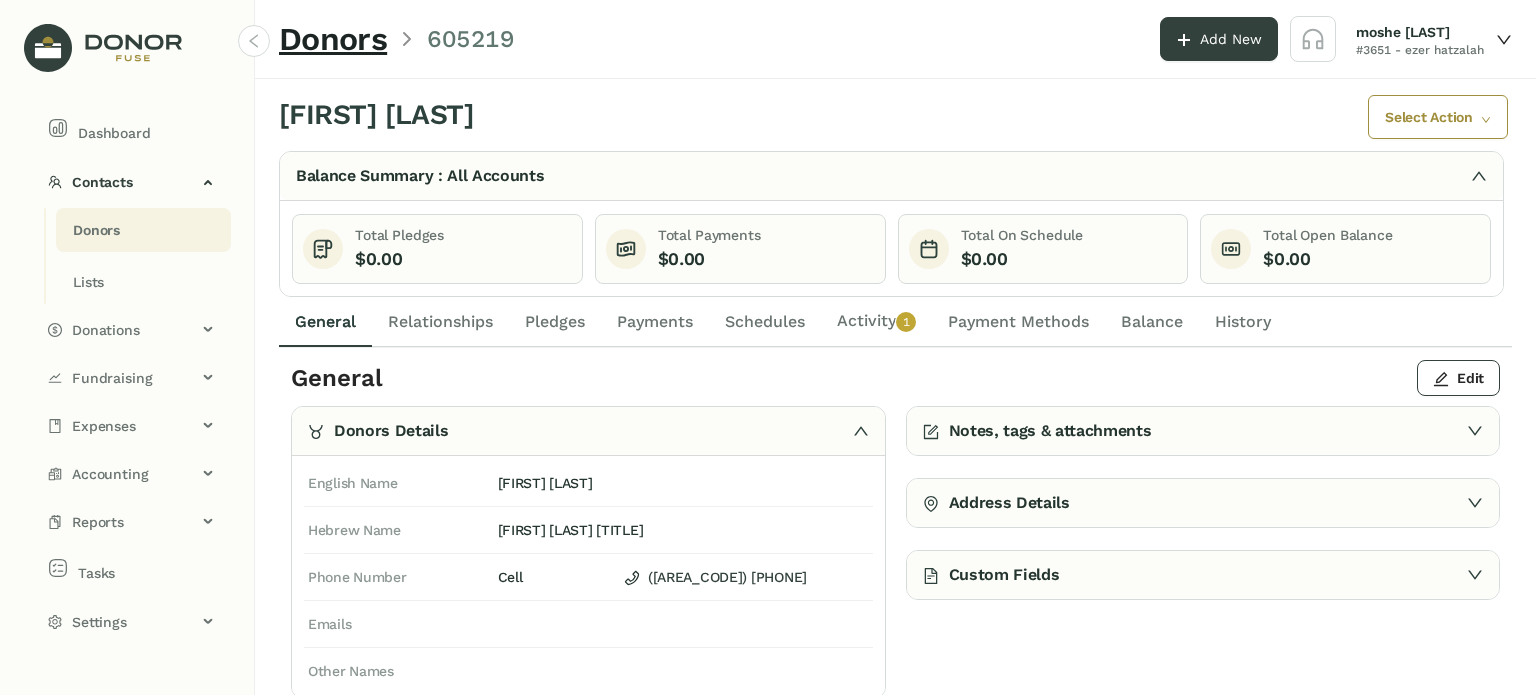 click on "Activity   0   1   2   3   4   5   6   7   8   9" at bounding box center (876, 322) 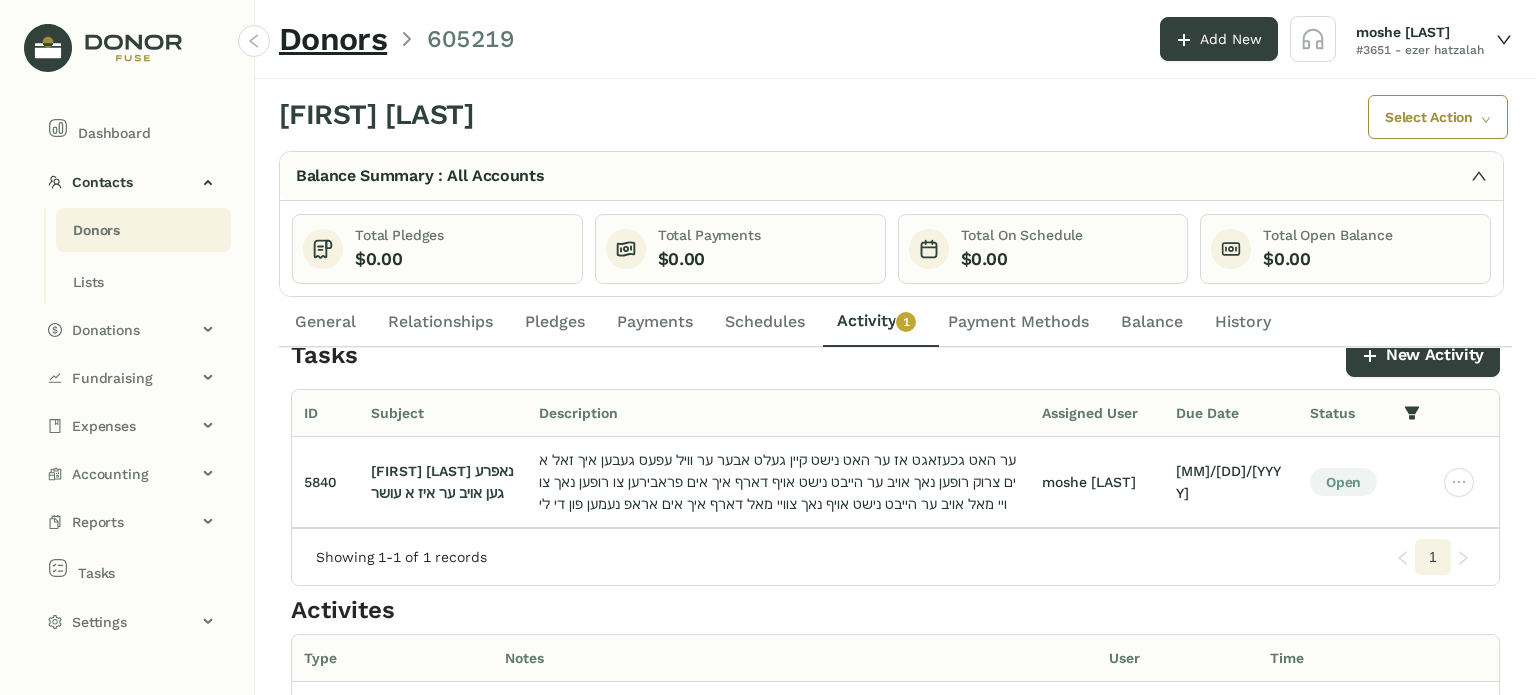 scroll, scrollTop: 0, scrollLeft: 0, axis: both 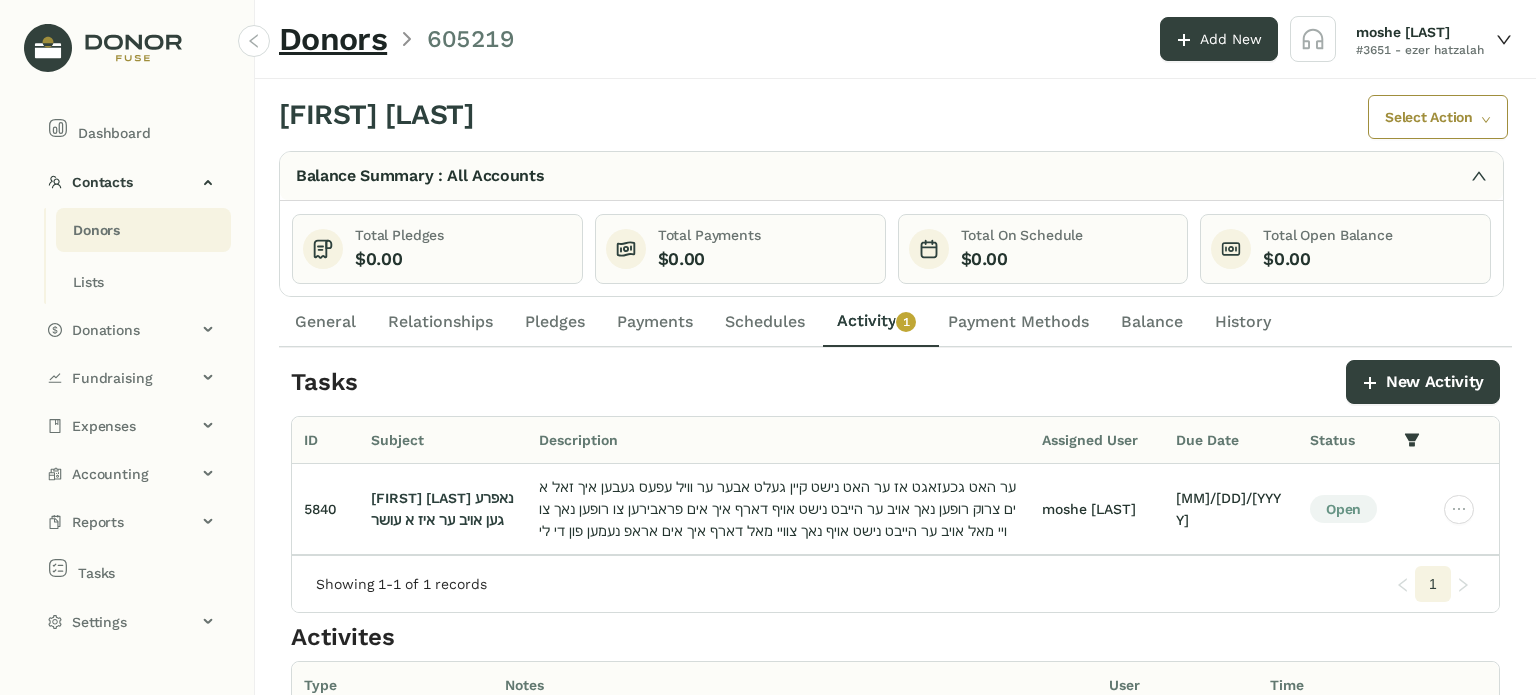click on "Status" at bounding box center (1365, 440) 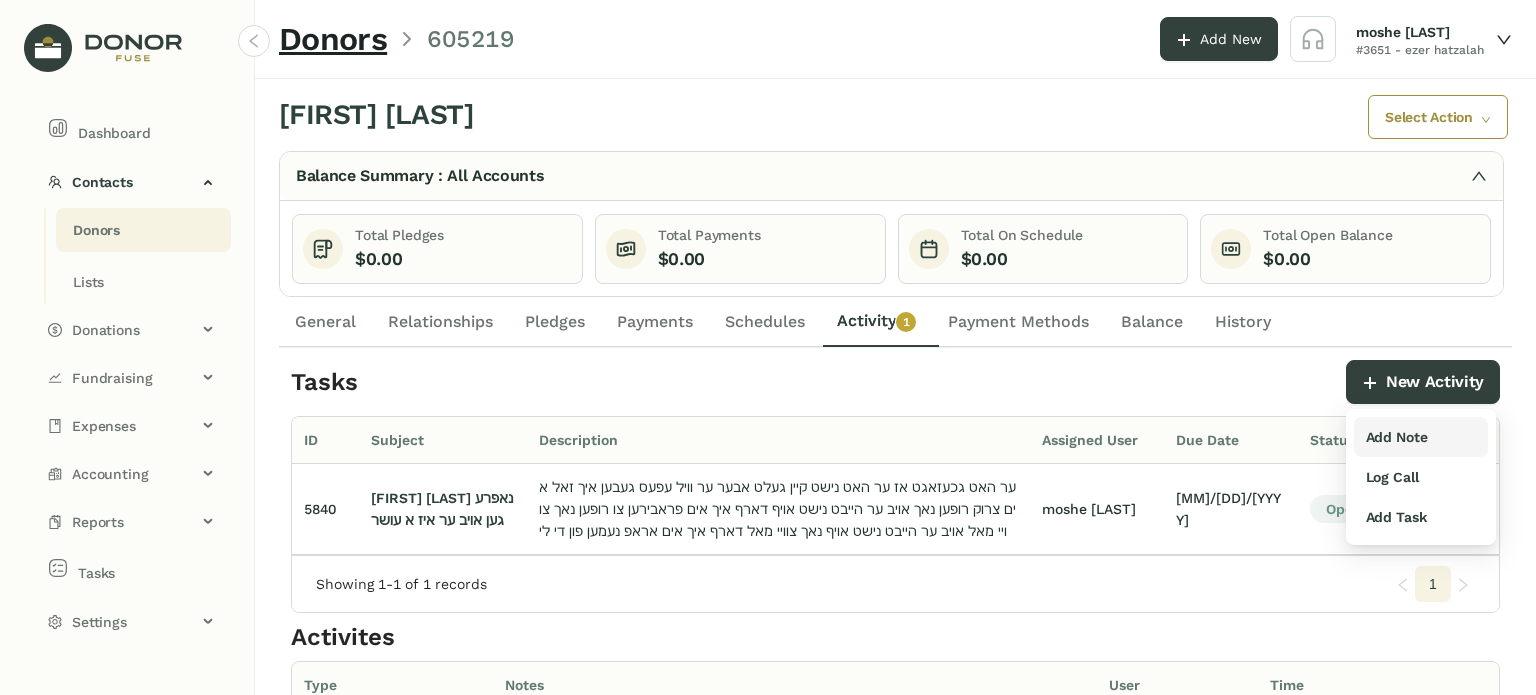 click on "Add Note" at bounding box center [1397, 437] 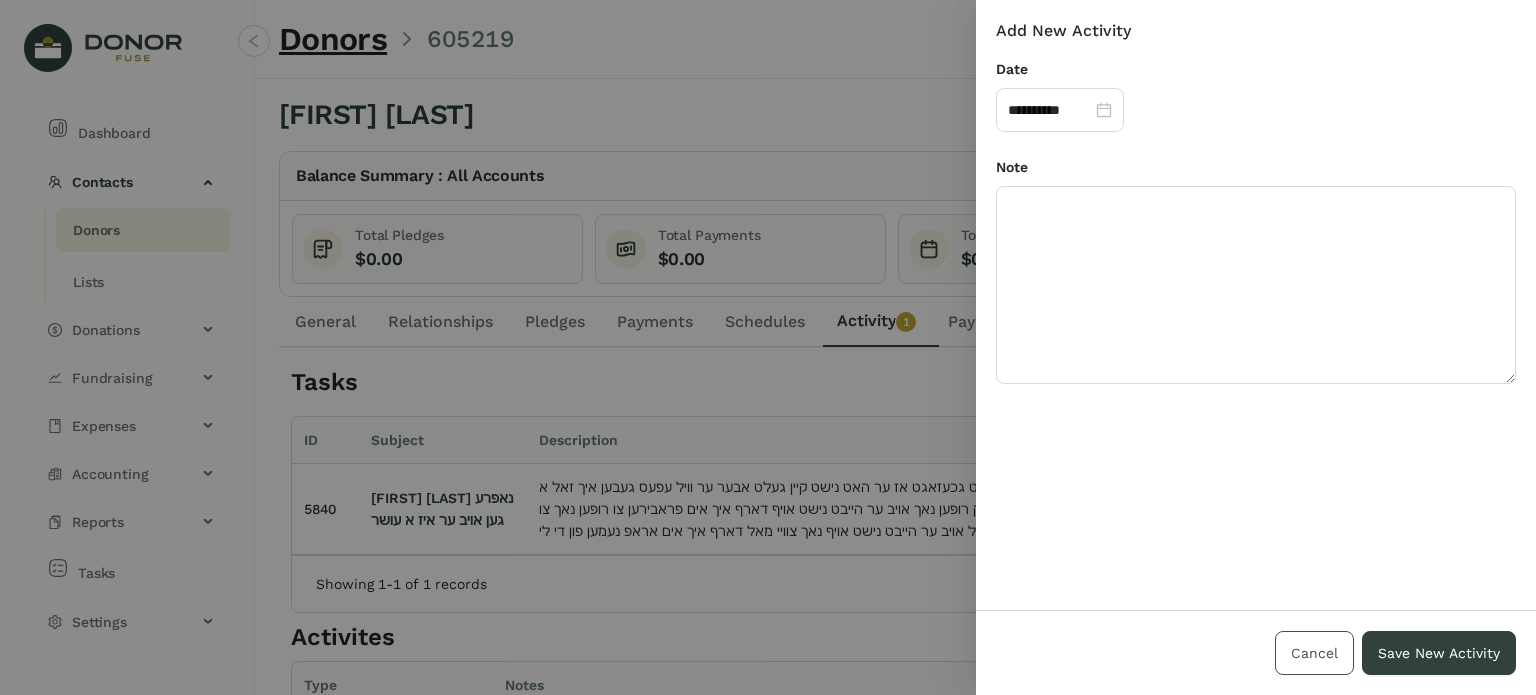 drag, startPoint x: 1304, startPoint y: 644, endPoint x: 1280, endPoint y: 588, distance: 60.926186 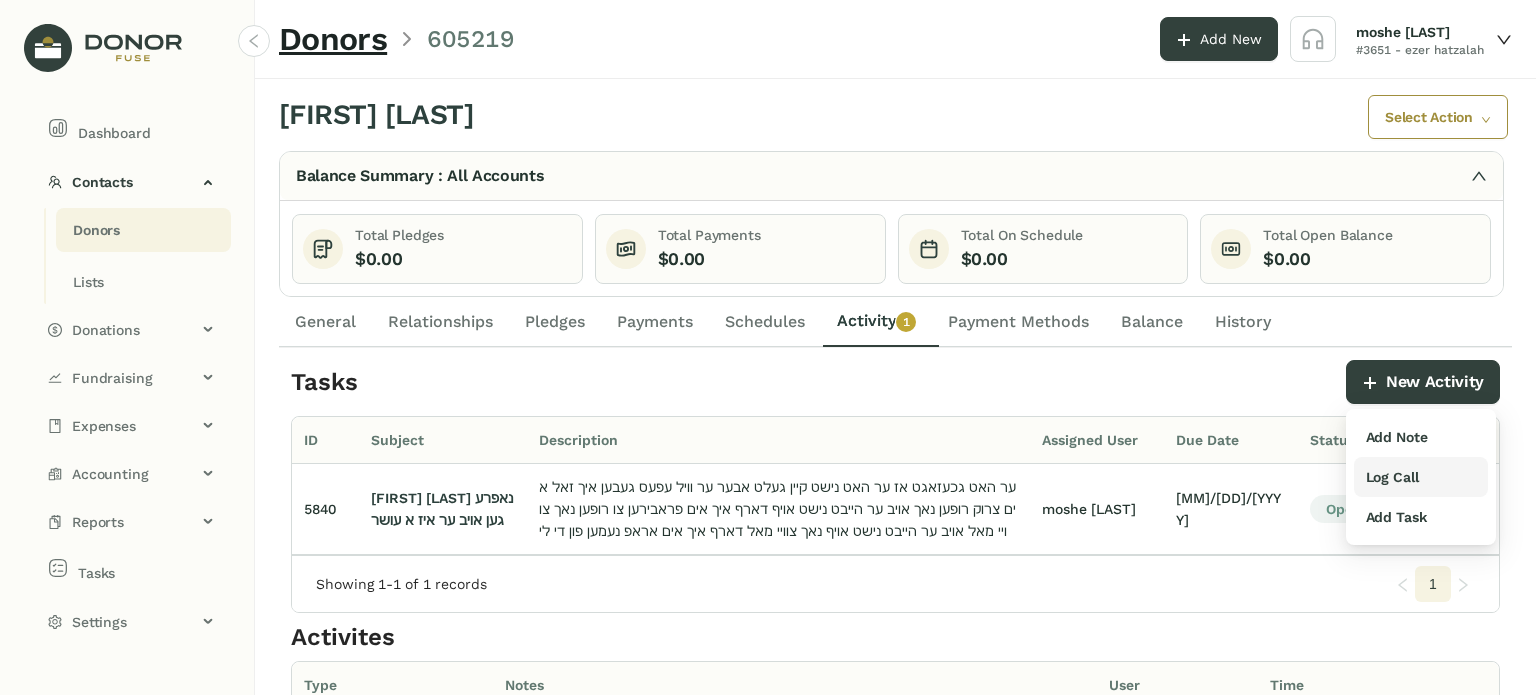 click on "Log Call" at bounding box center (1397, 437) 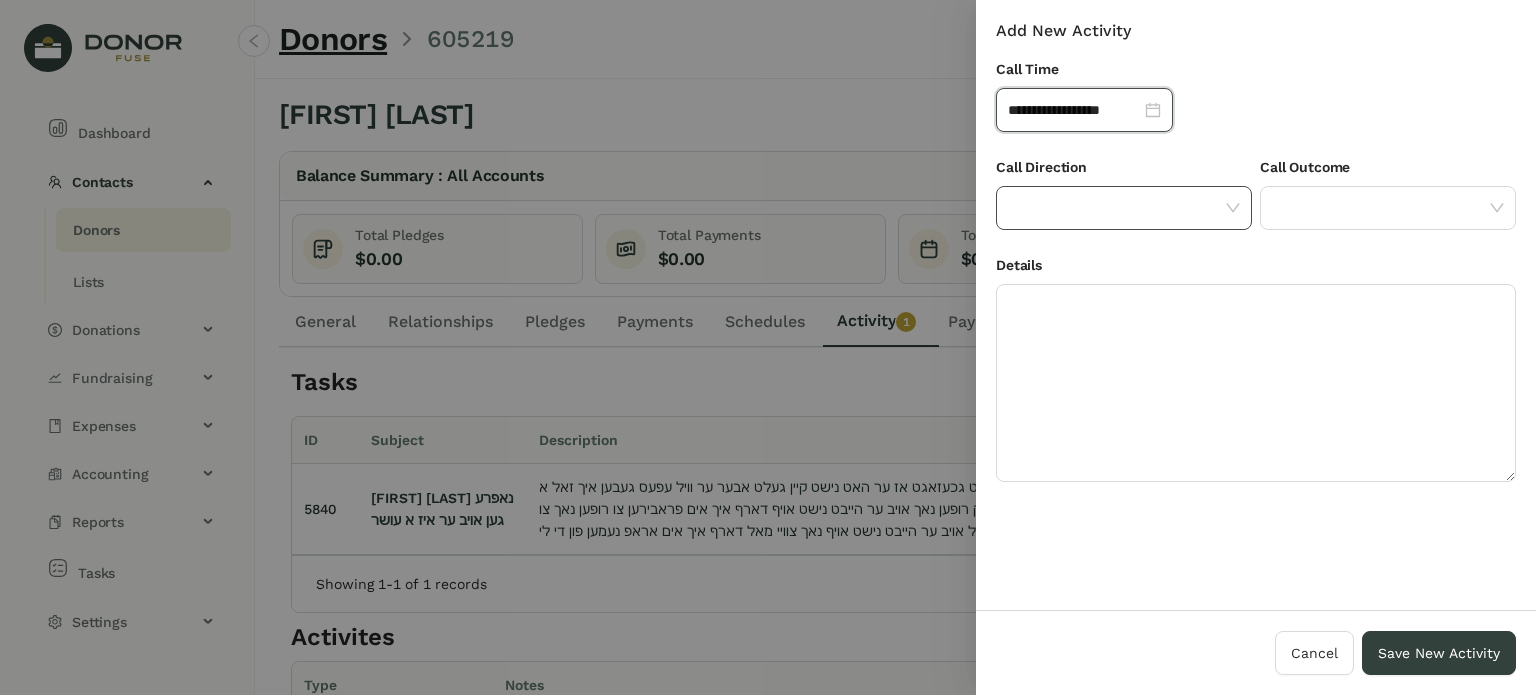 click at bounding box center [1117, 208] 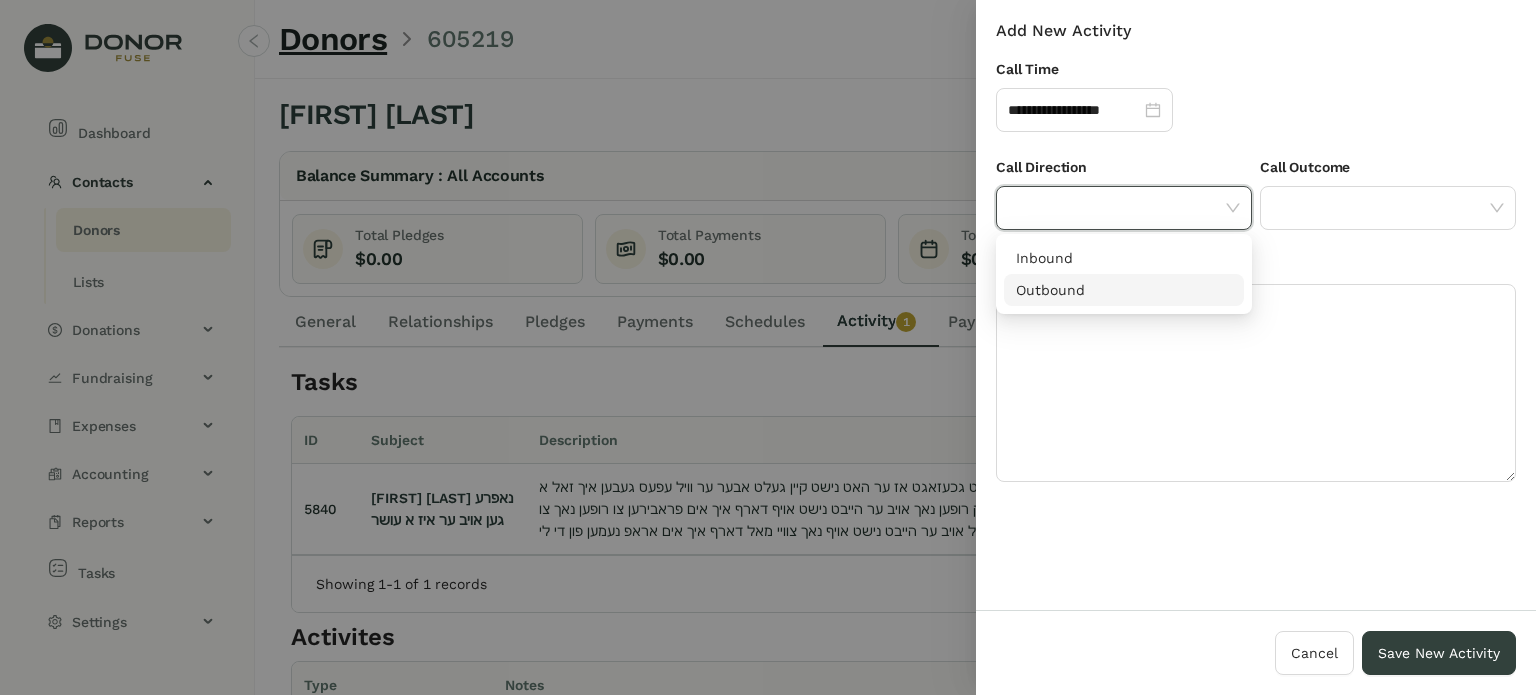 click on "Inbound Outbound" at bounding box center [1124, 274] 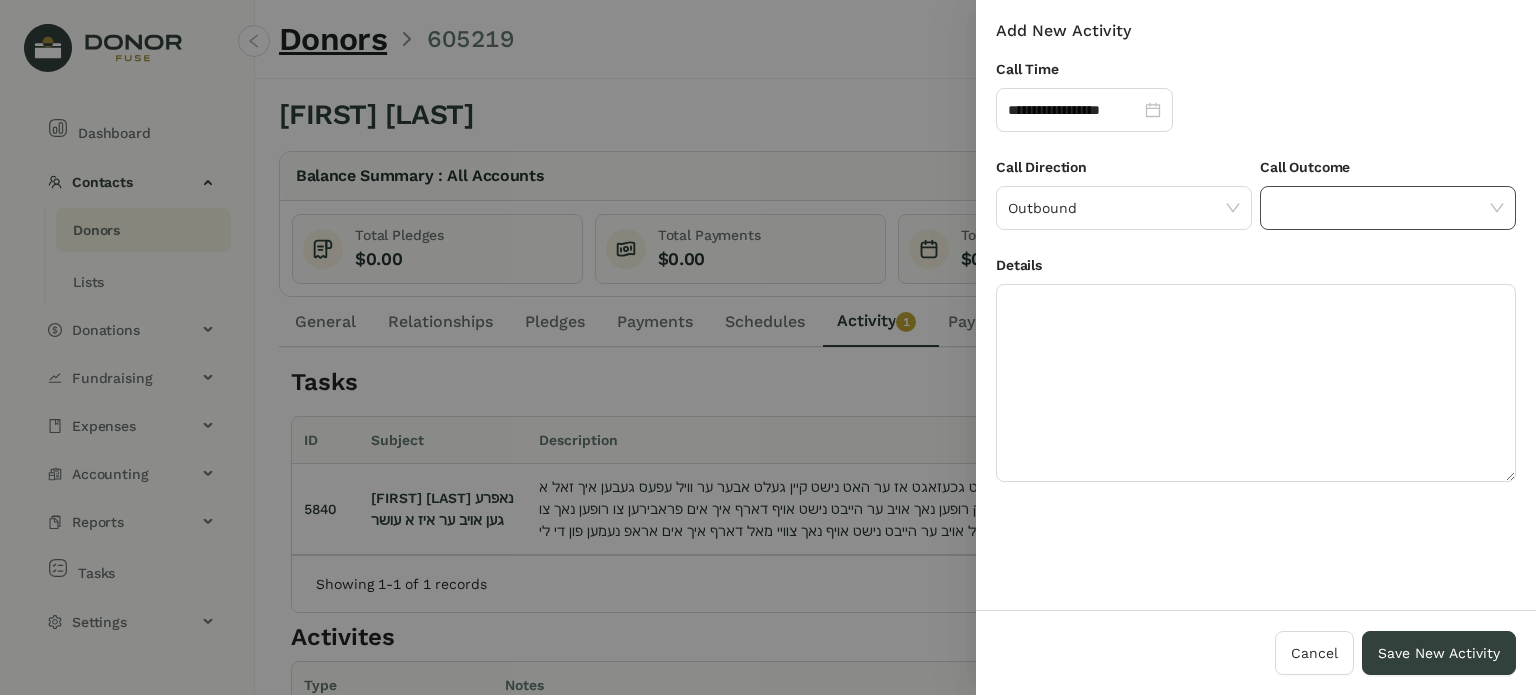 click at bounding box center (1381, 208) 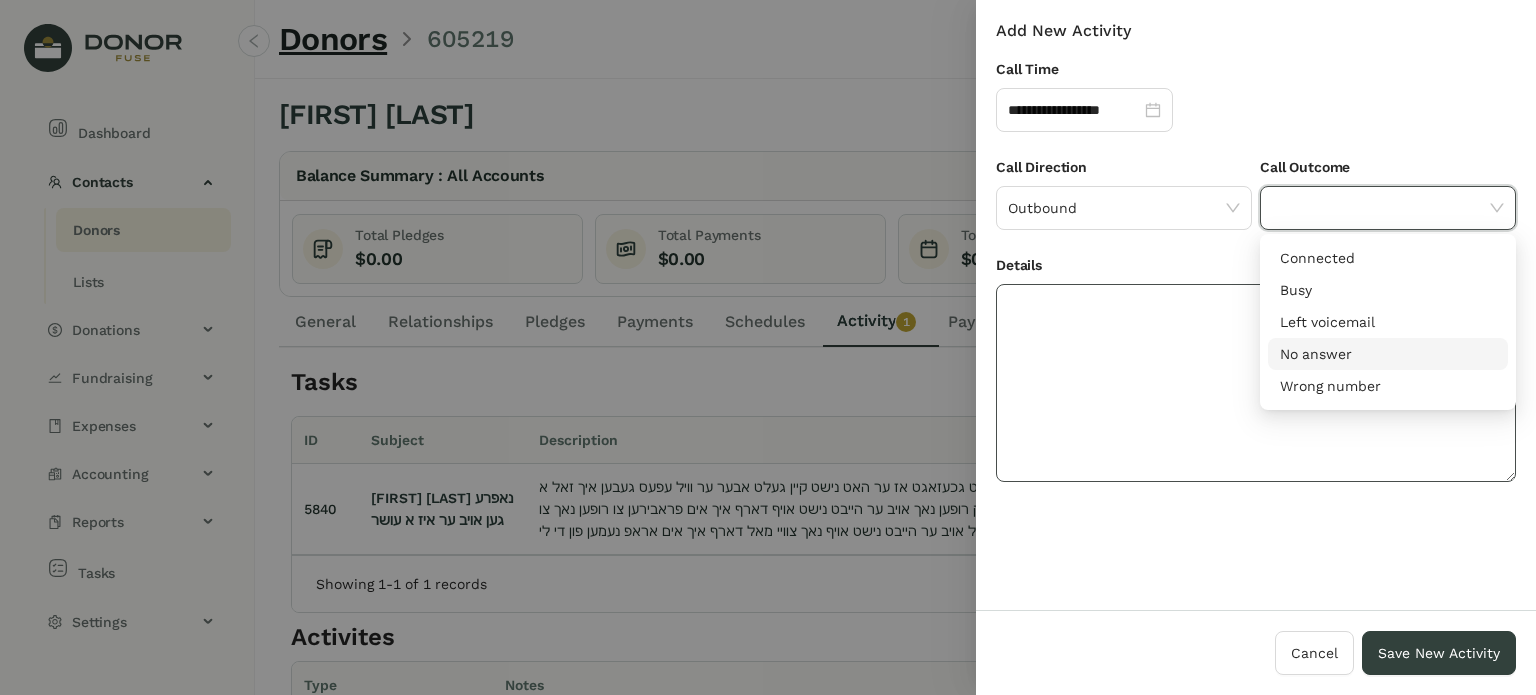 drag, startPoint x: 1311, startPoint y: 353, endPoint x: 1298, endPoint y: 353, distance: 13 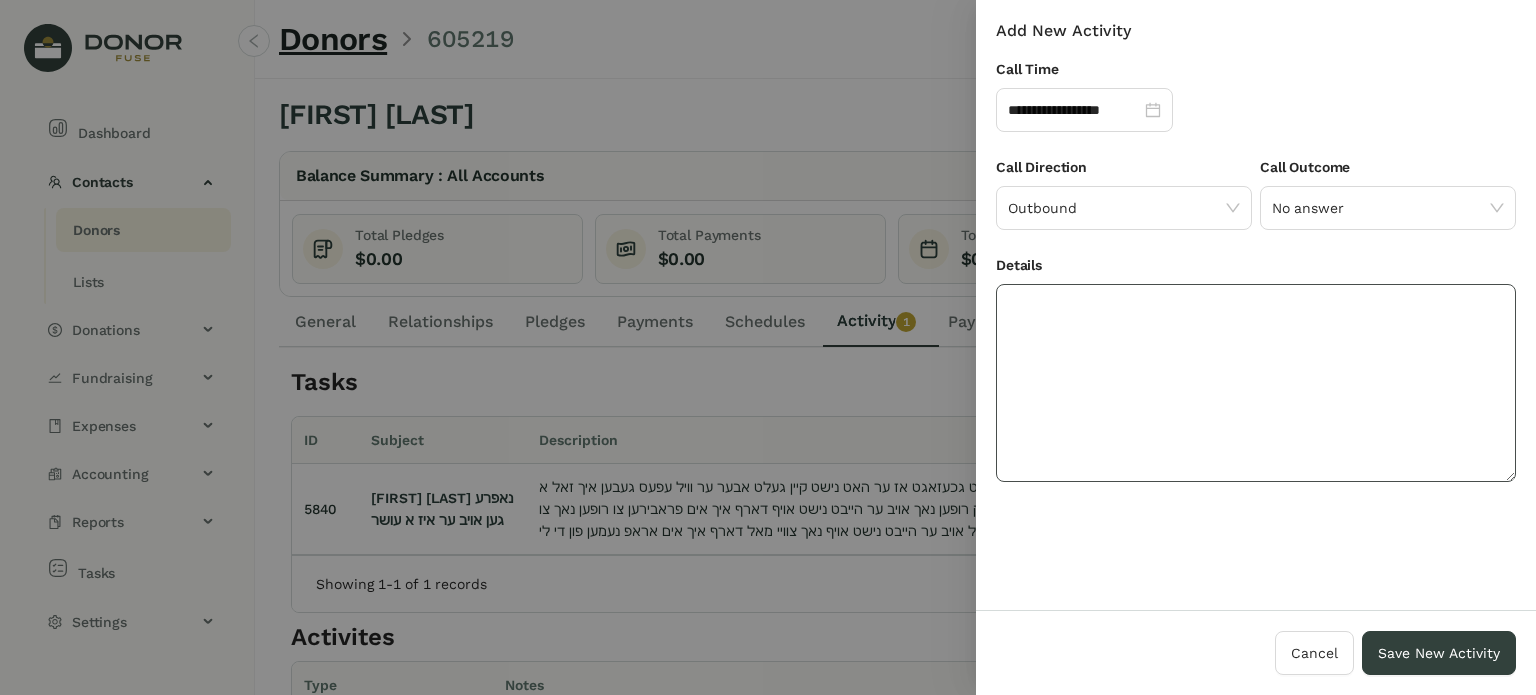 click at bounding box center (1256, 383) 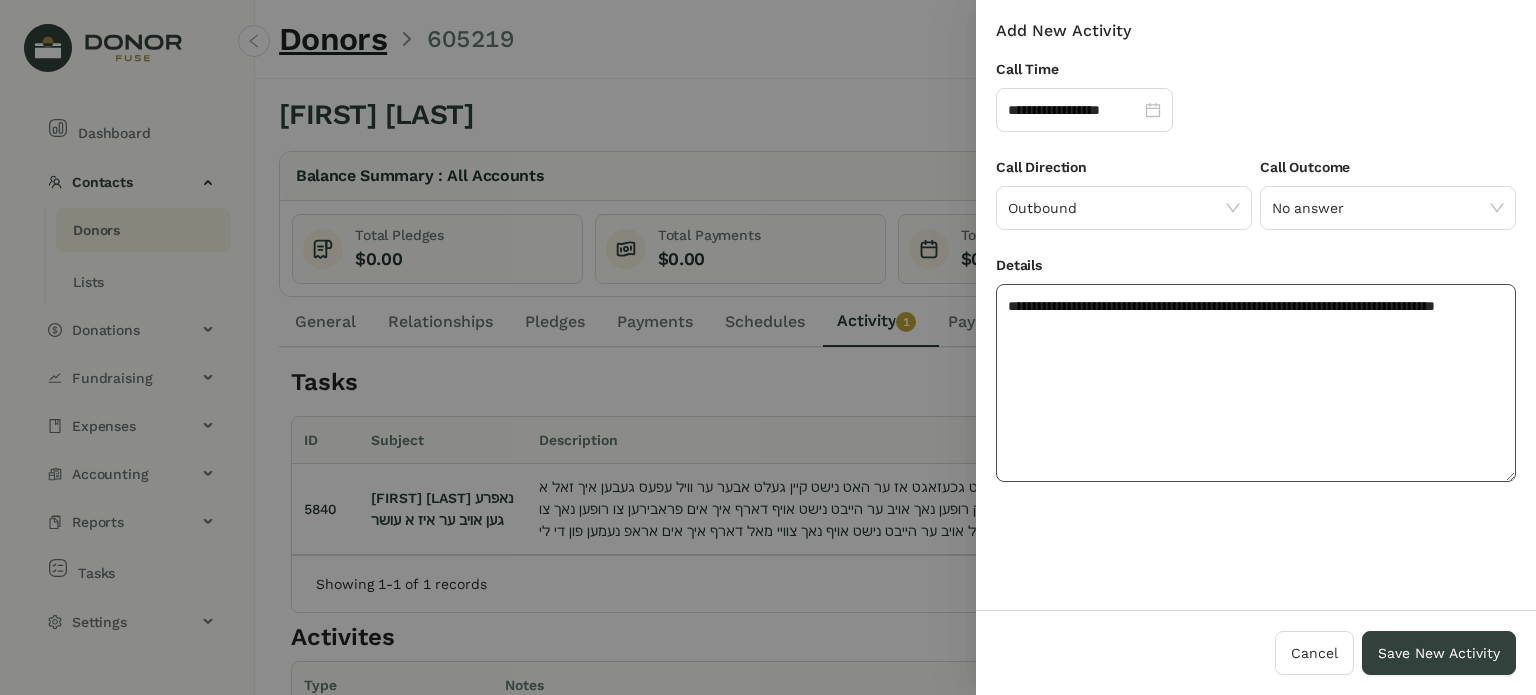click on "**********" at bounding box center (1256, 383) 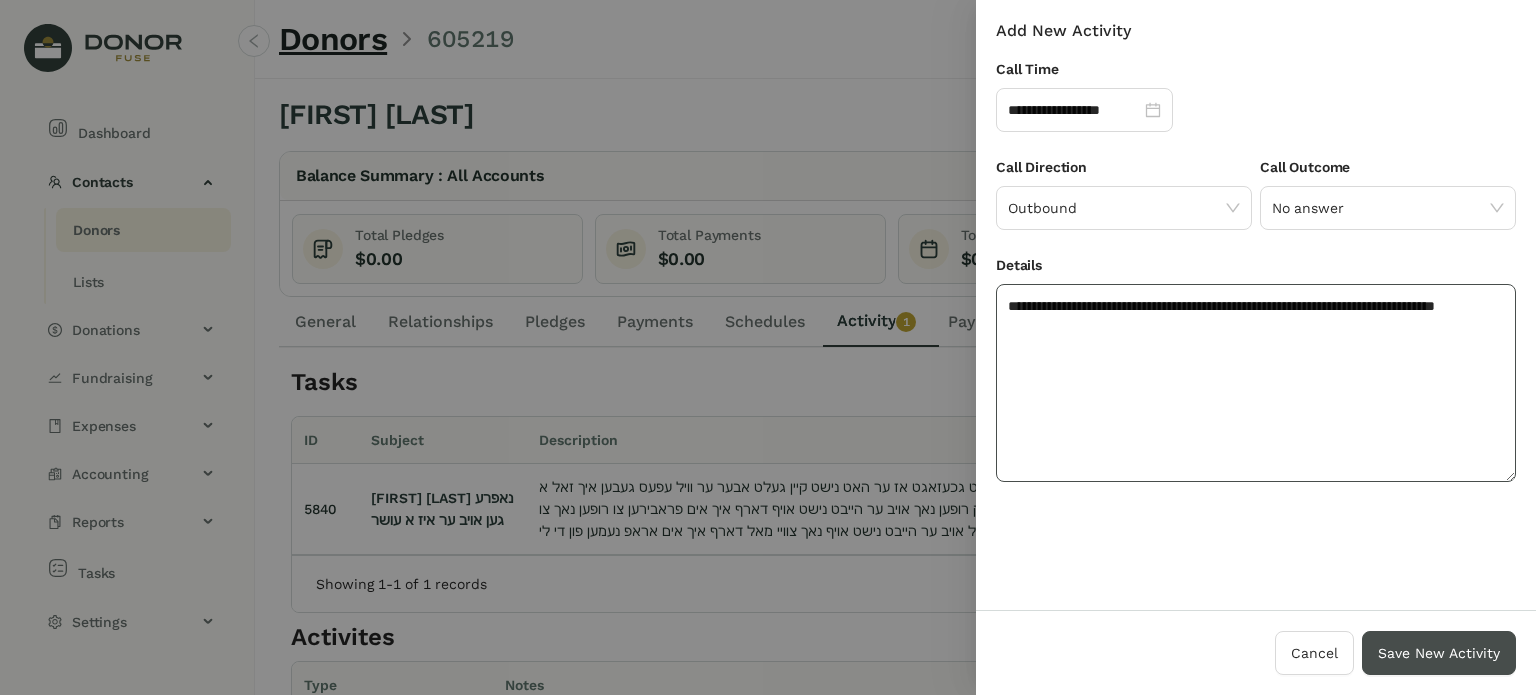 type on "**********" 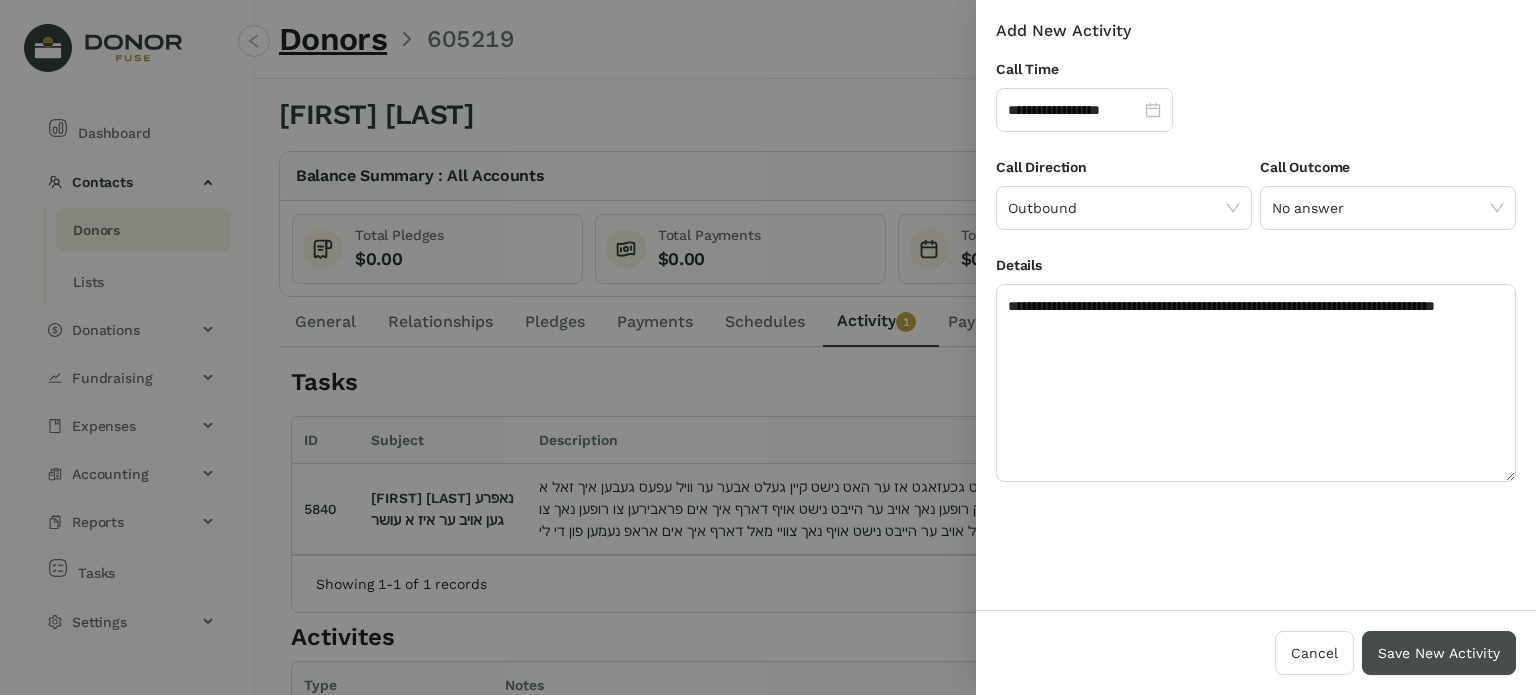 click on "Save New Activity" at bounding box center (1439, 653) 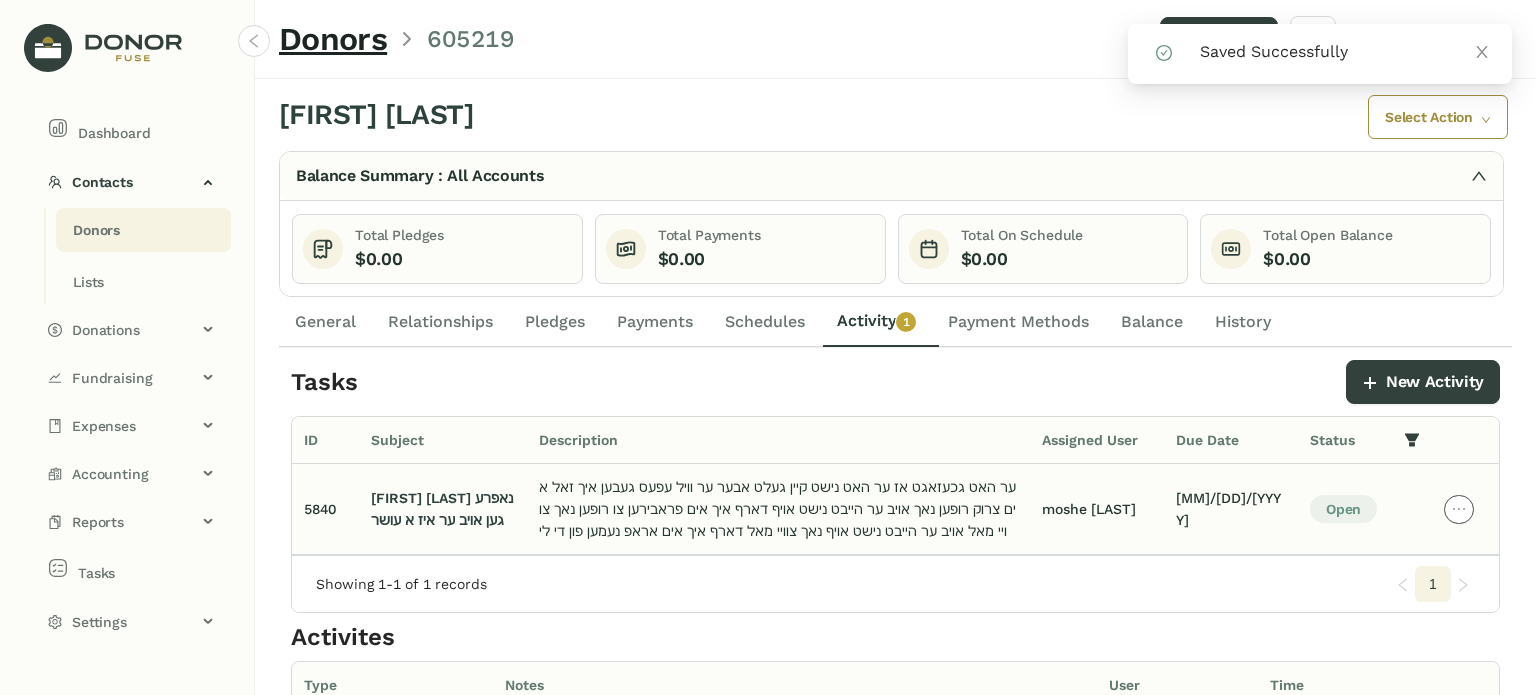 click at bounding box center [1459, 509] 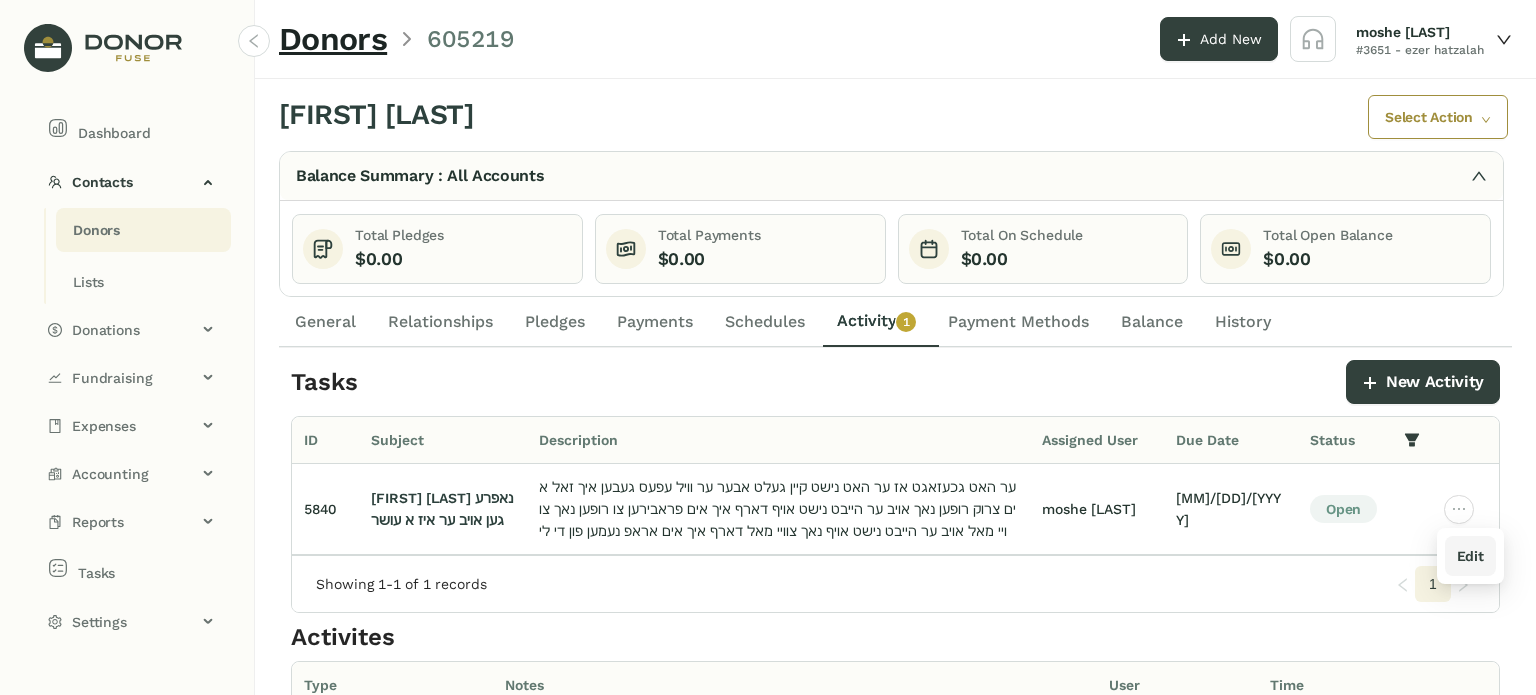 click on "Edit" at bounding box center (1470, 556) 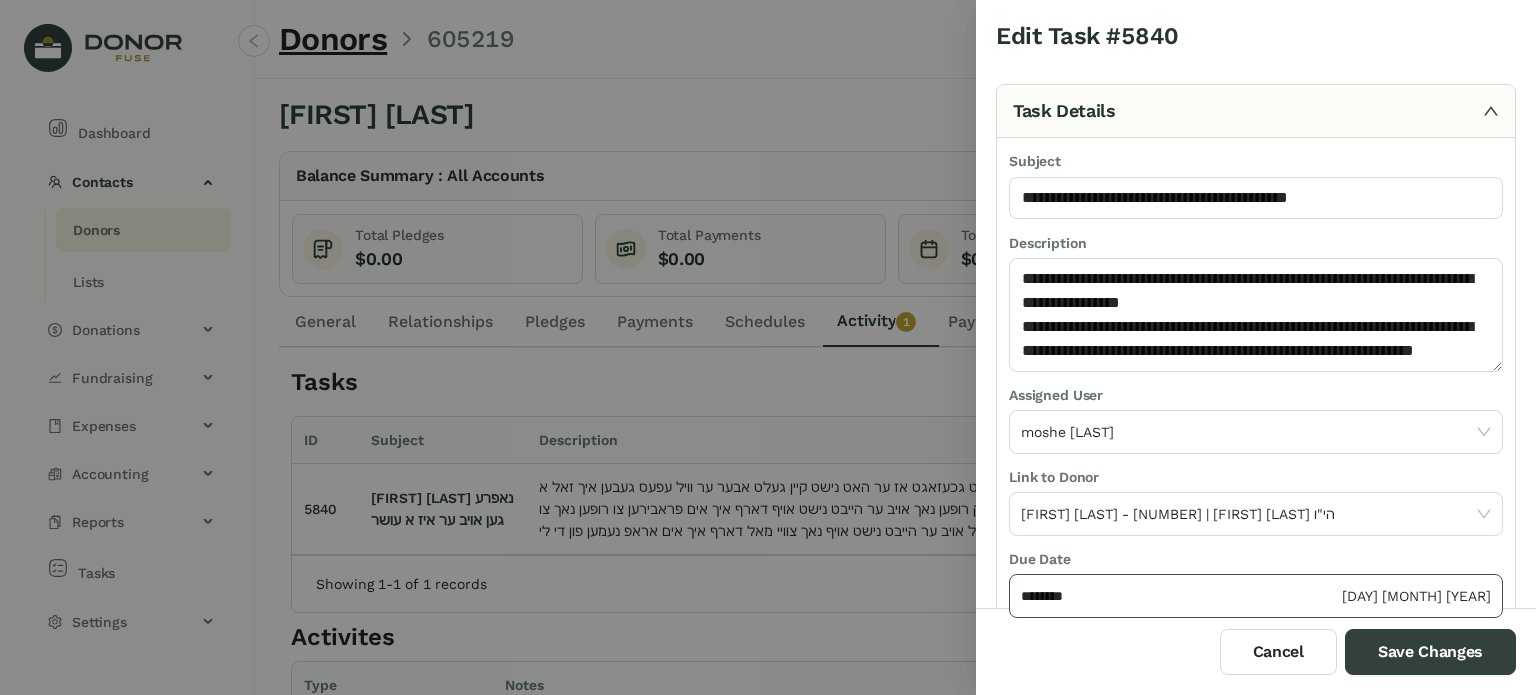 click on "********" at bounding box center (1179, 596) 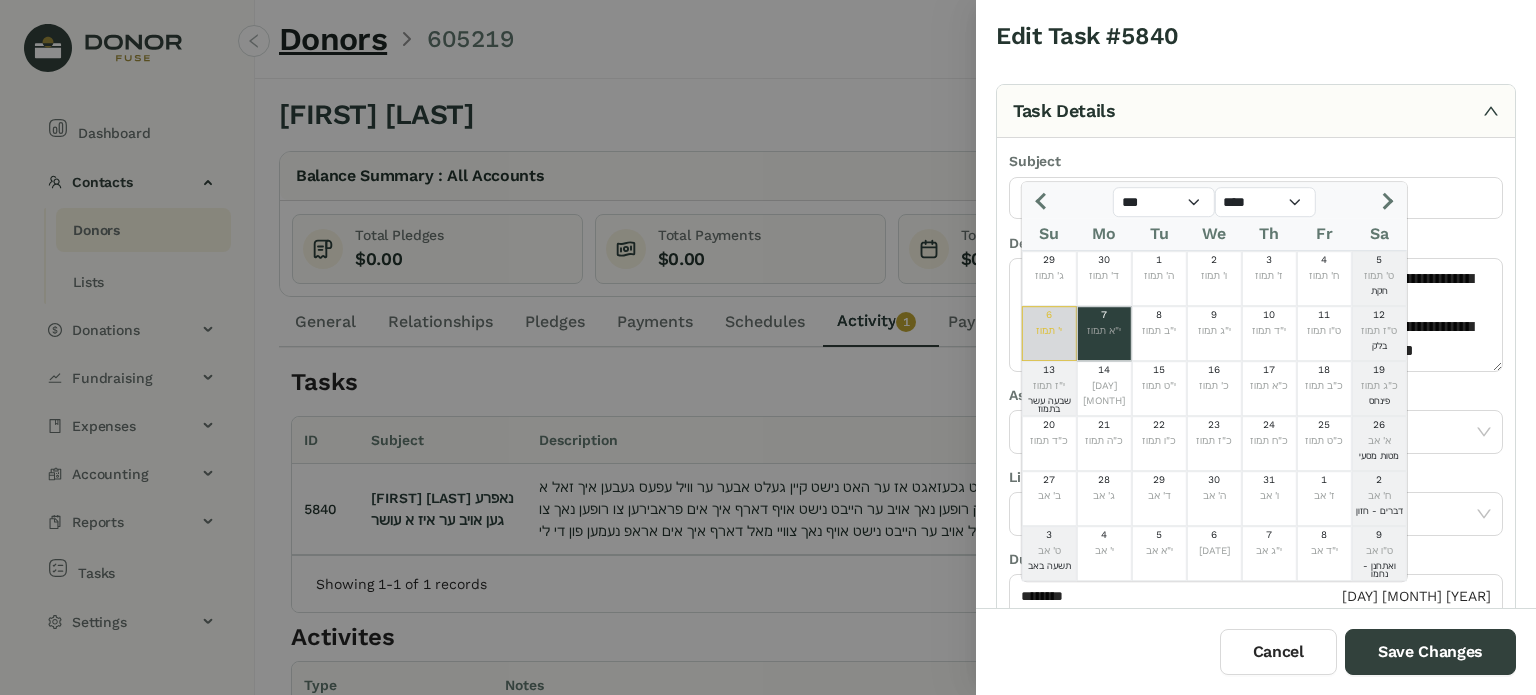 click on "י' תמוז" at bounding box center (1049, 331) 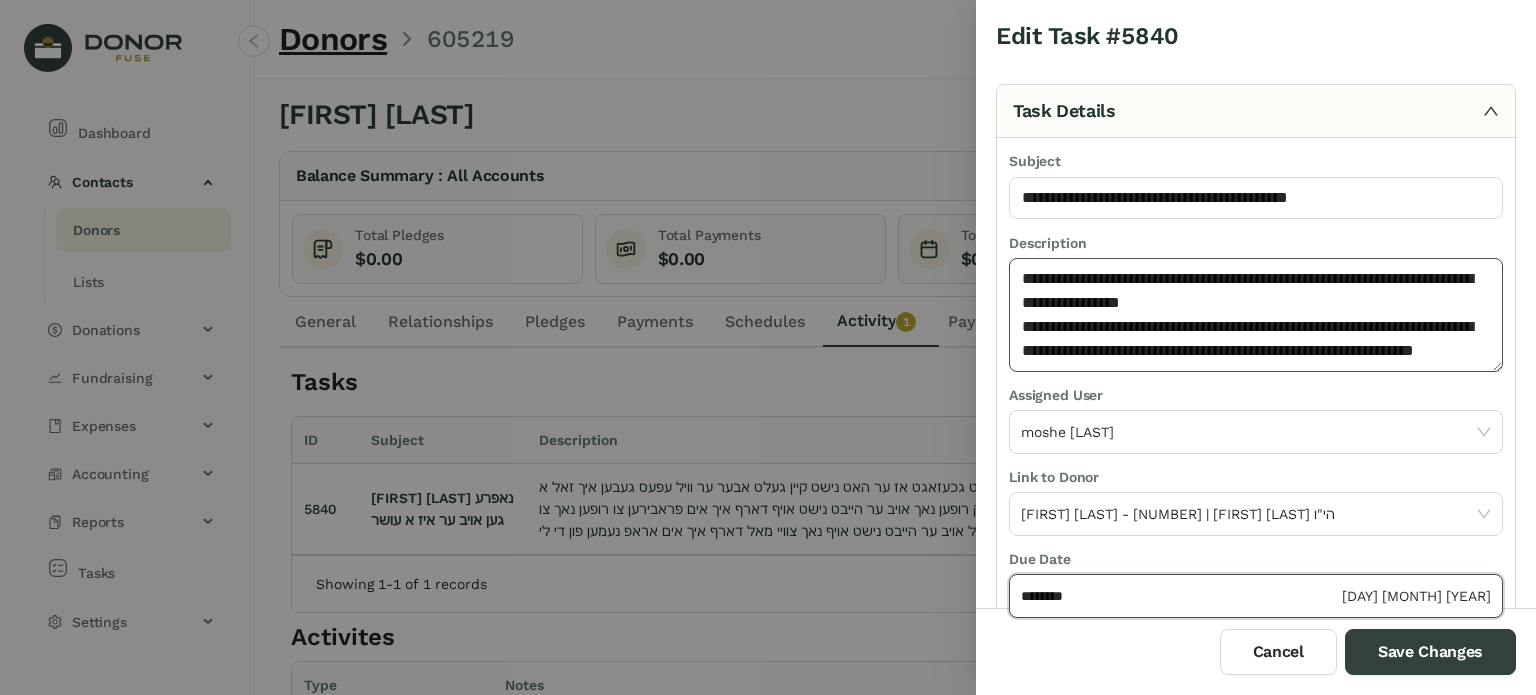 click on "**********" at bounding box center [1256, 315] 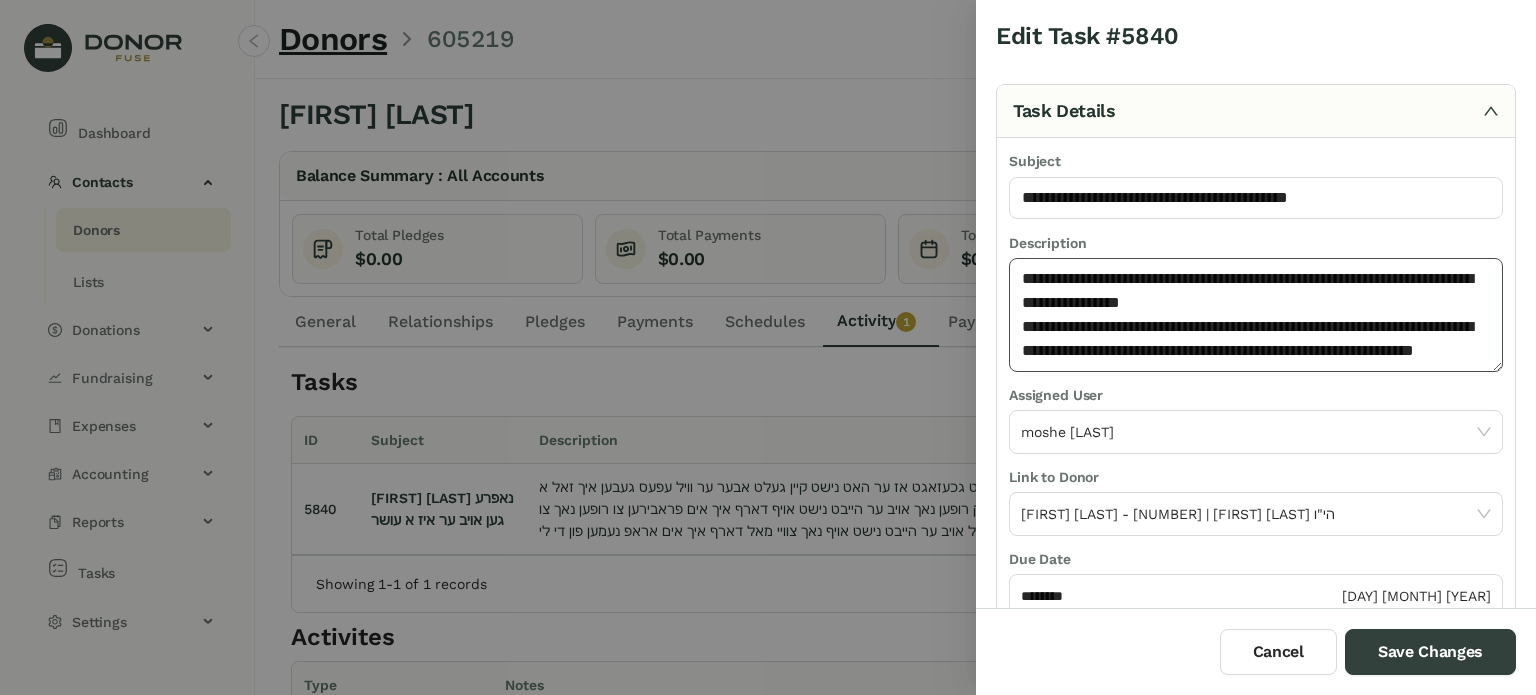 click on "**********" at bounding box center [1256, 315] 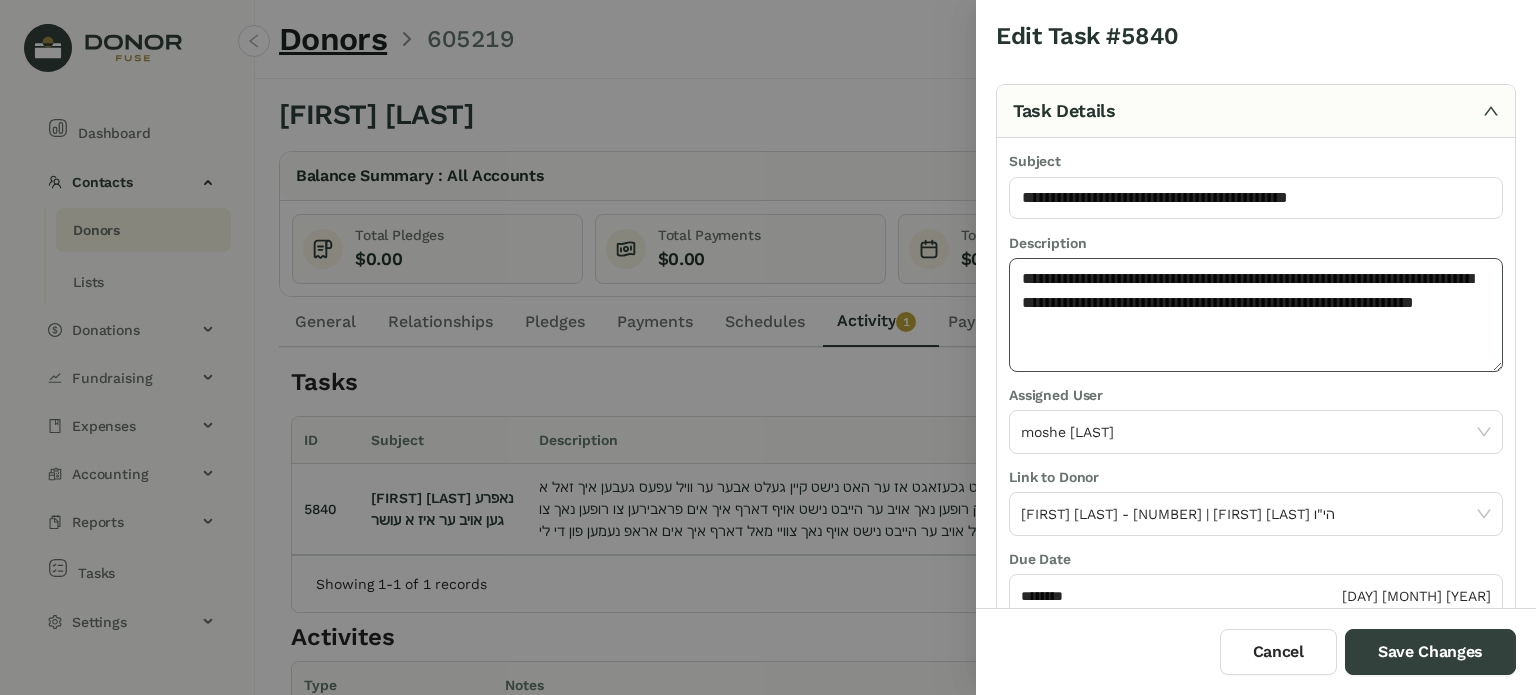 click on "**********" at bounding box center (1256, 315) 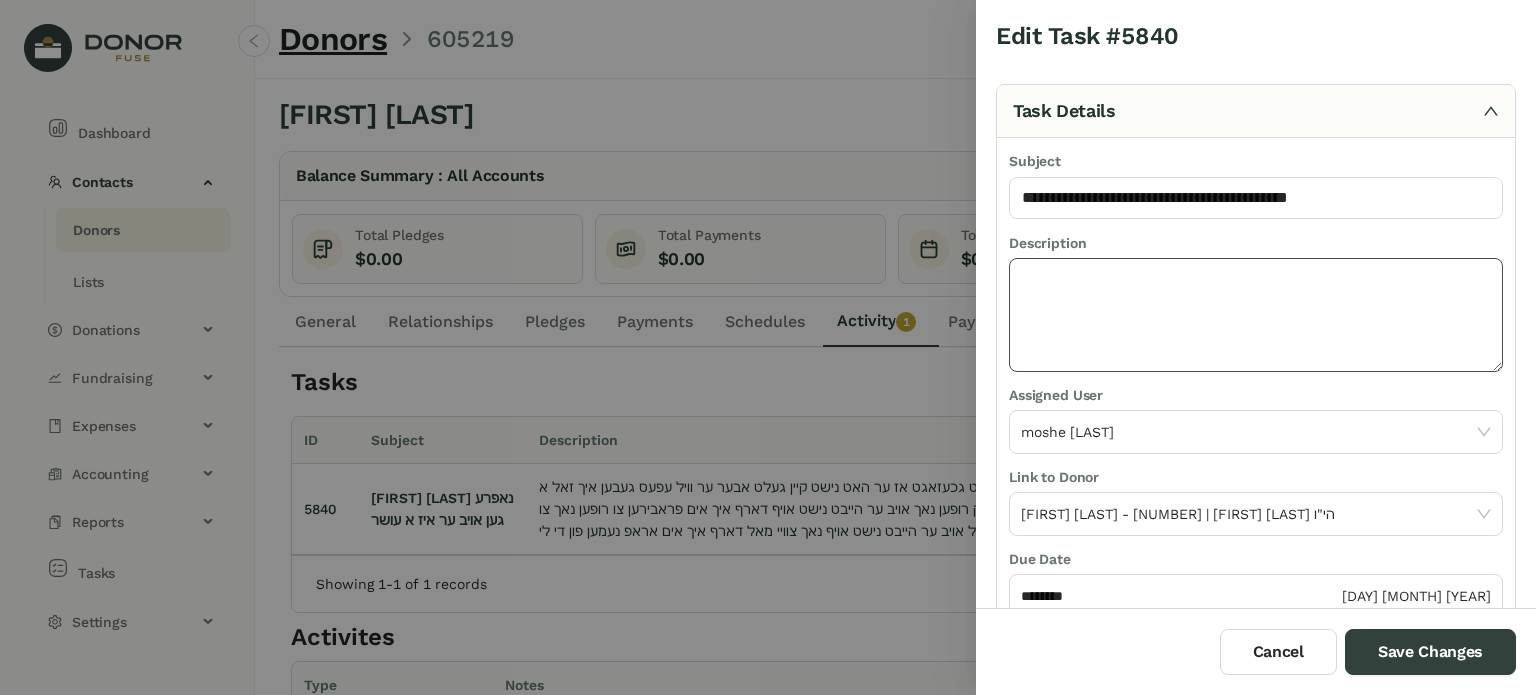 paste on "**********" 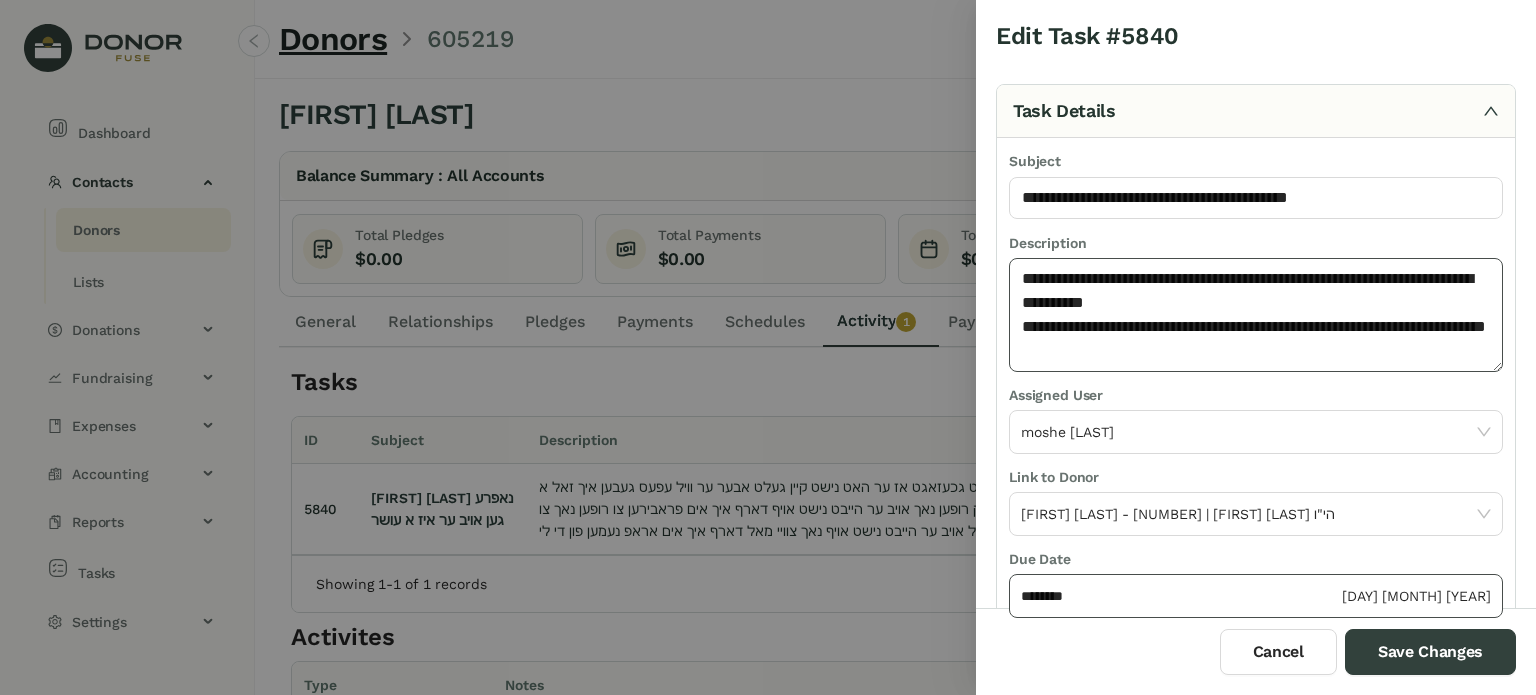 type on "**********" 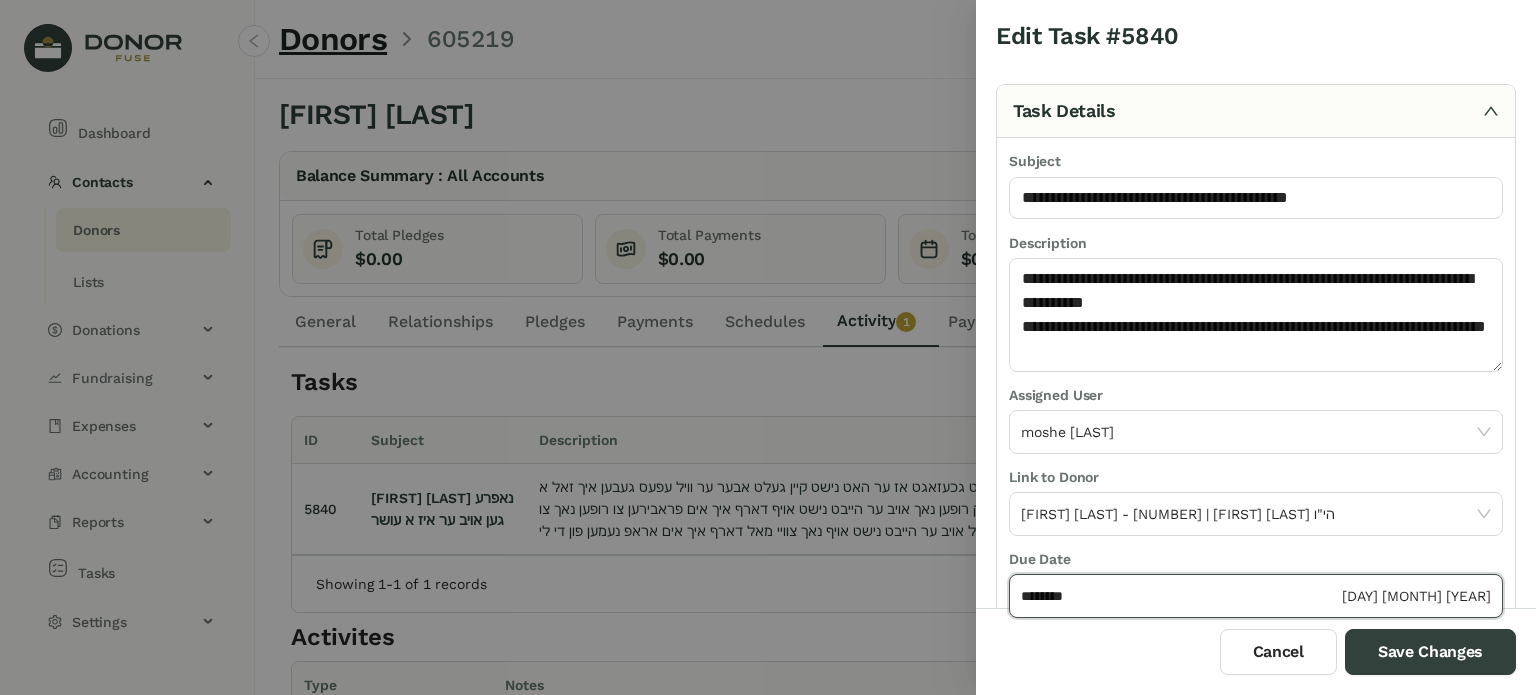 click on "********" at bounding box center [1179, 596] 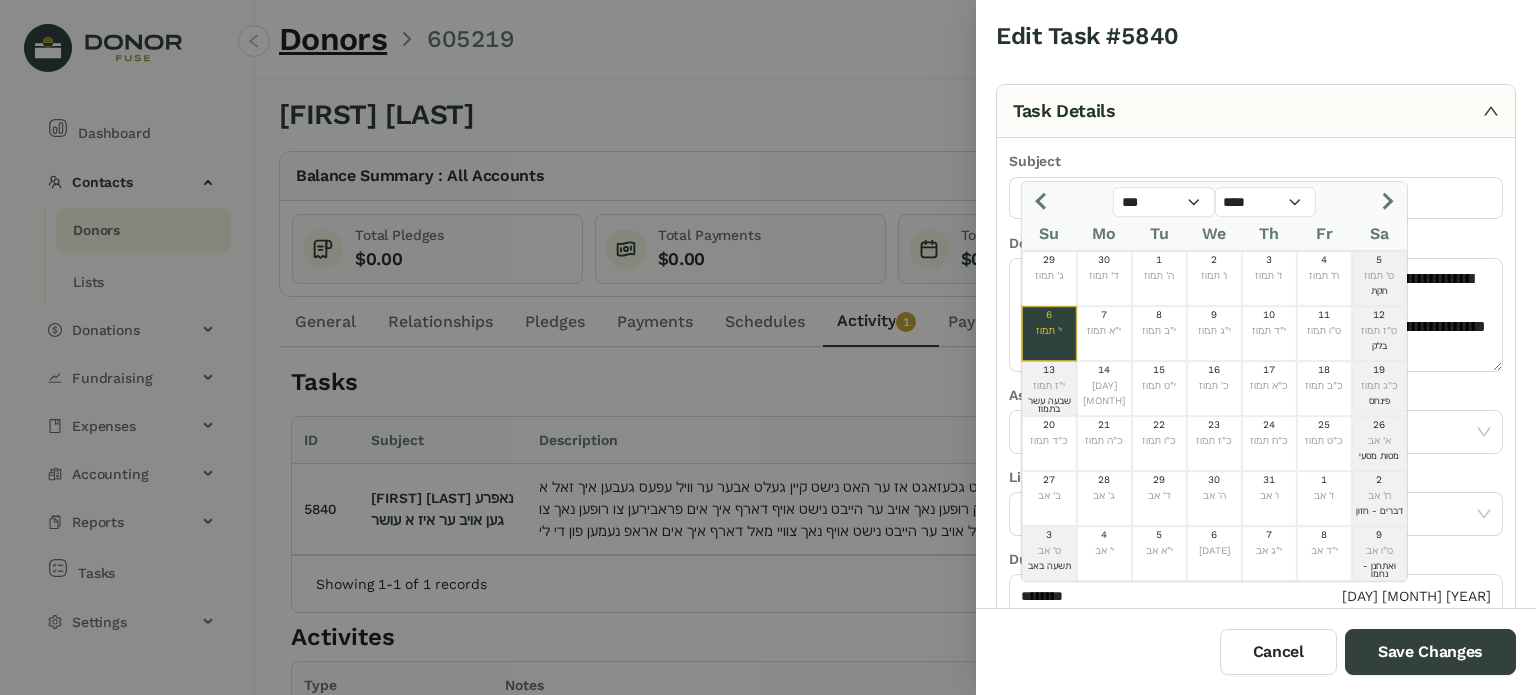 click on "6" at bounding box center (1049, 315) 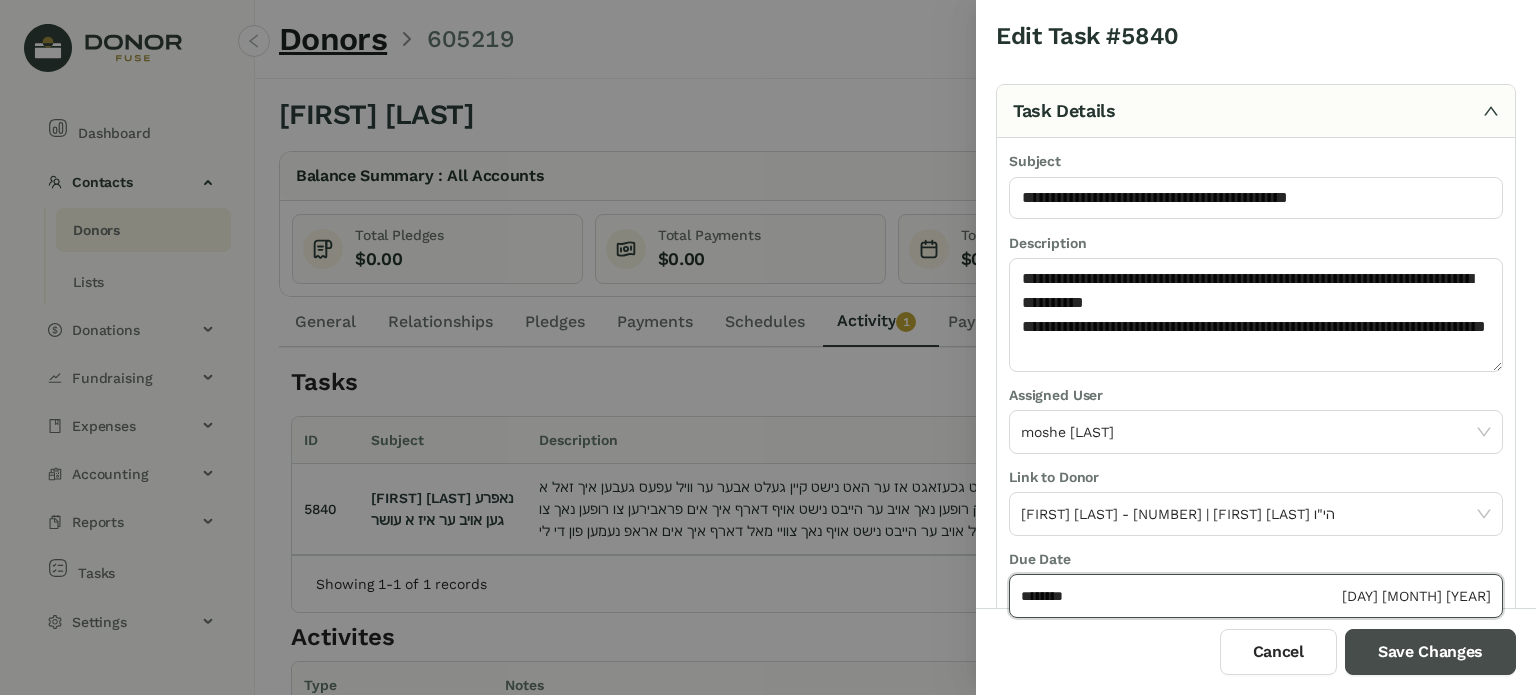 click on "Save Changes" at bounding box center [1430, 652] 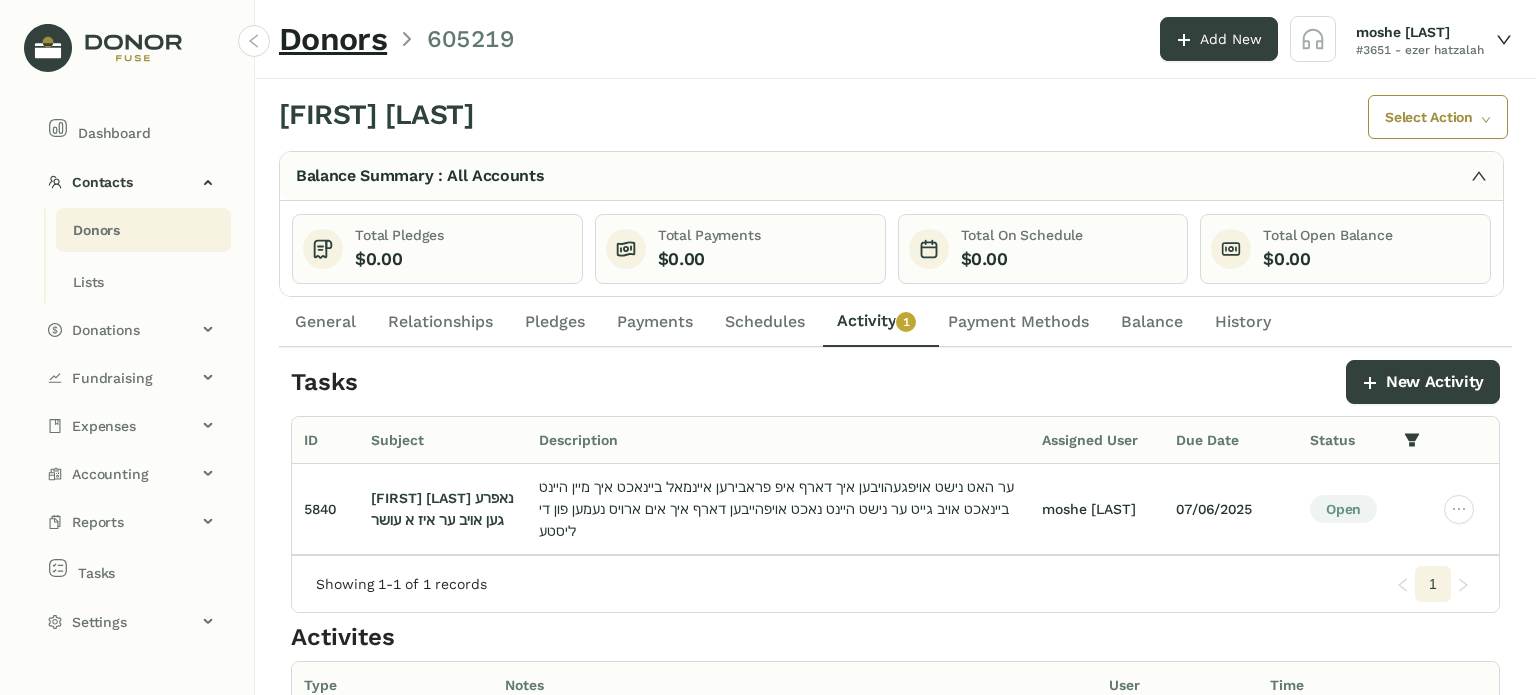 drag, startPoint x: 137, startPoint y: 121, endPoint x: 131, endPoint y: 4, distance: 117.15375 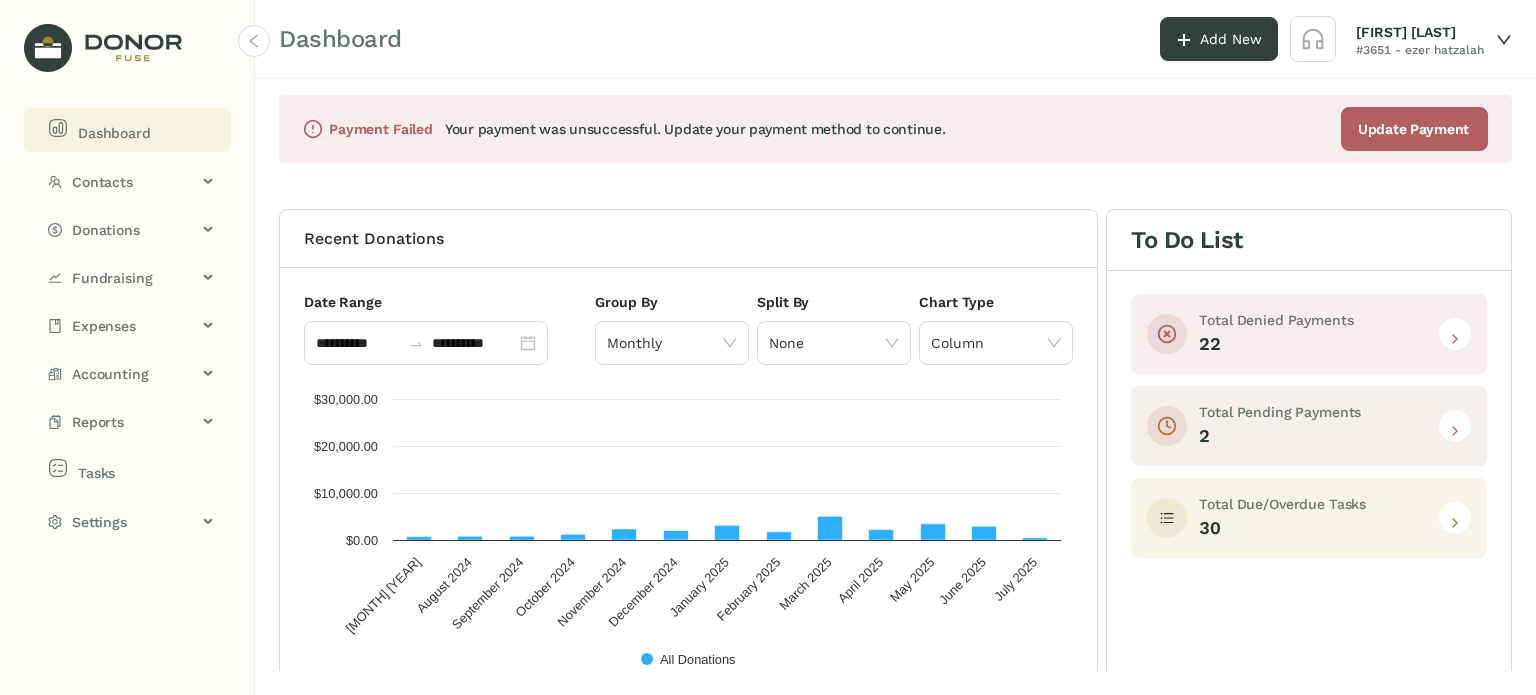 scroll, scrollTop: 0, scrollLeft: 0, axis: both 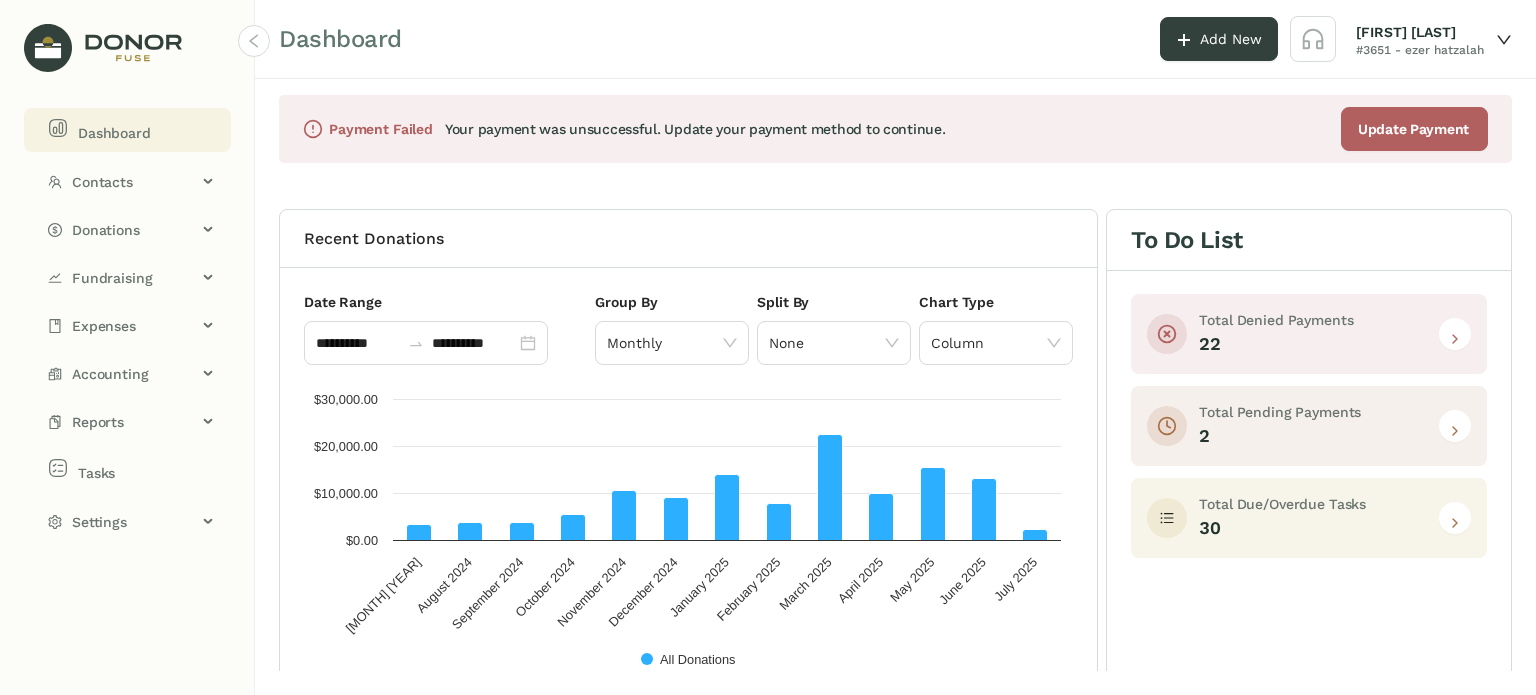 click on "Update Payment" at bounding box center (1413, 129) 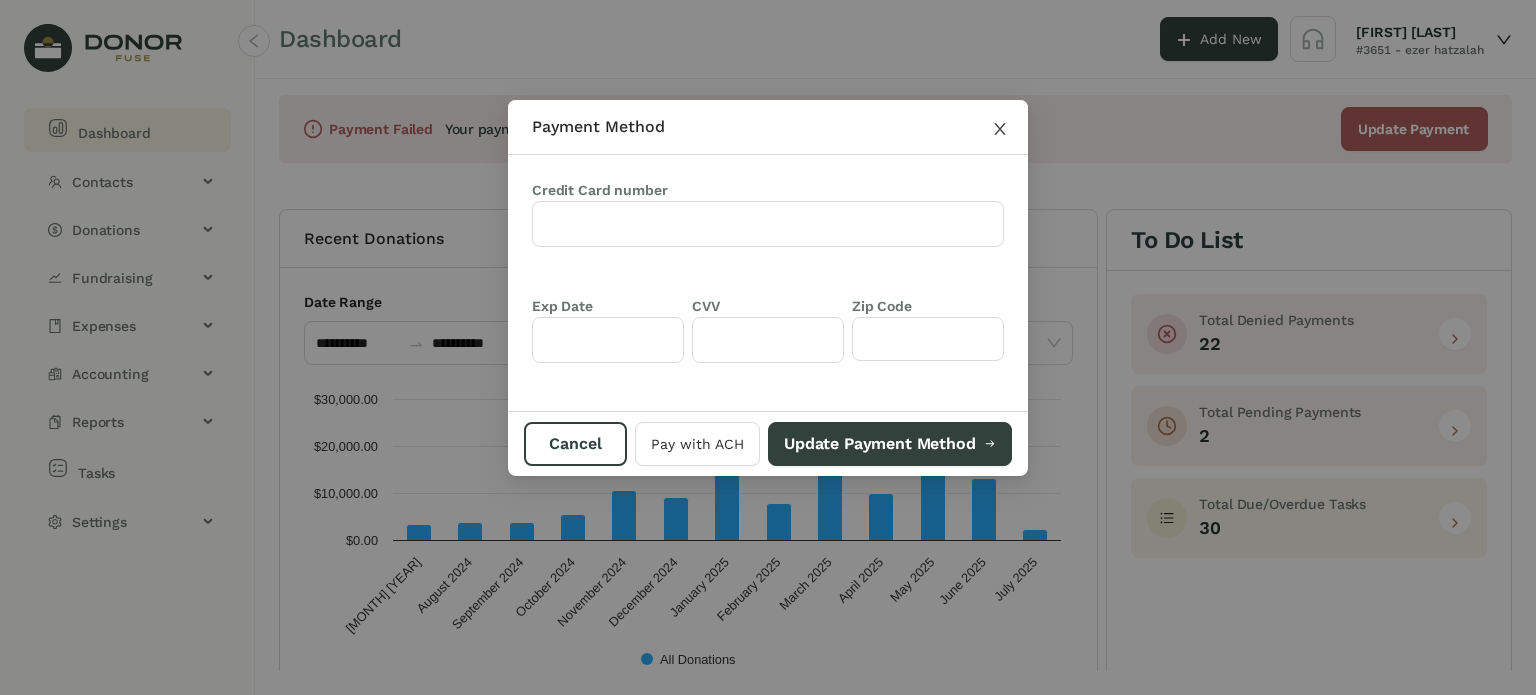 drag, startPoint x: 1011, startPoint y: 132, endPoint x: 1002, endPoint y: 147, distance: 17.492855 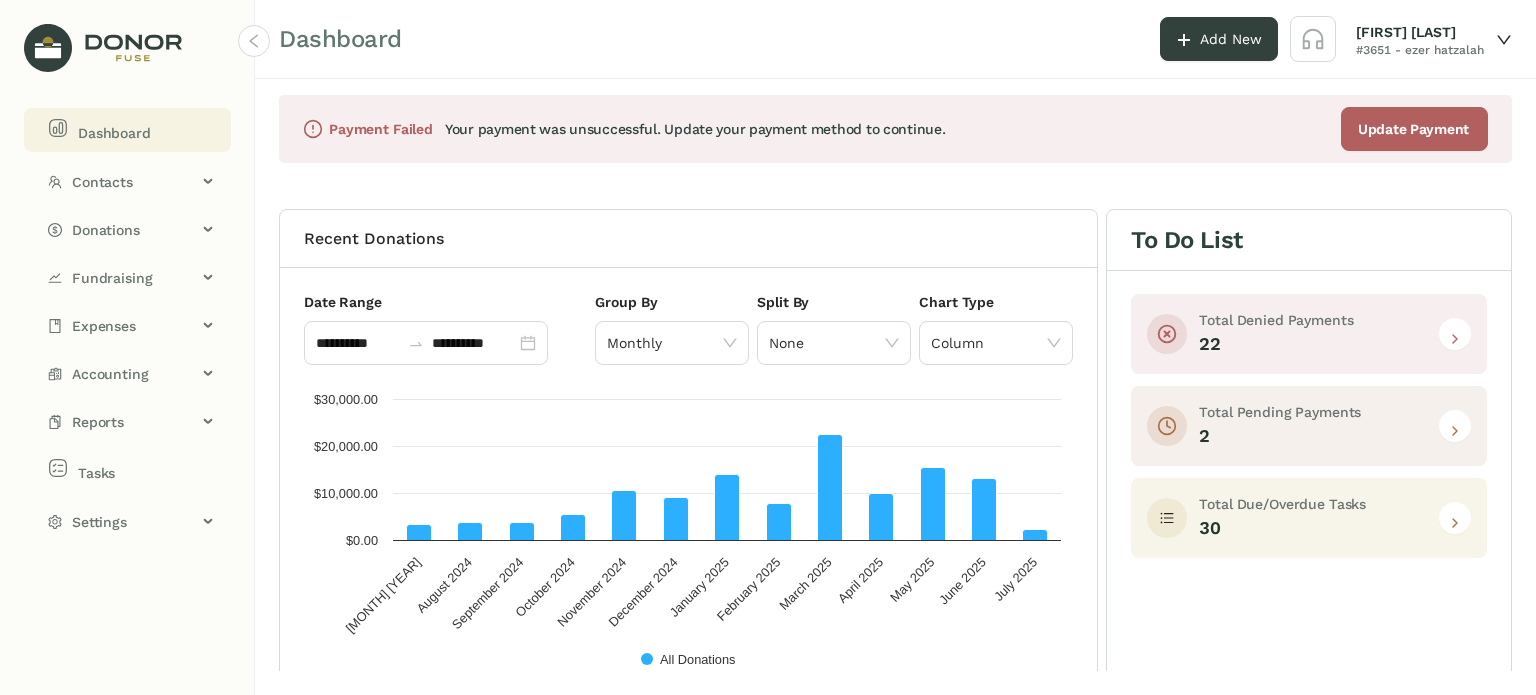 click on "Dashboard" at bounding box center (131, 130) 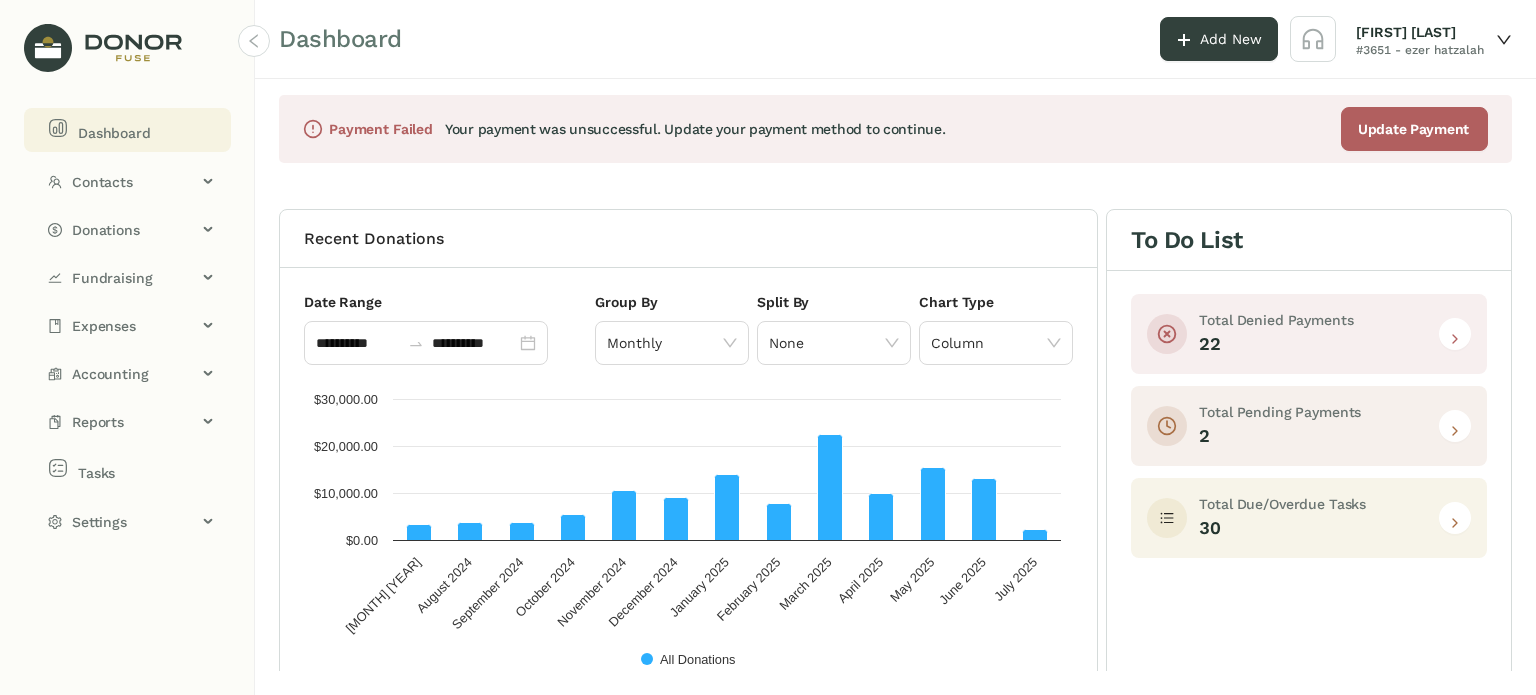 click on "Dashboard" at bounding box center (114, 133) 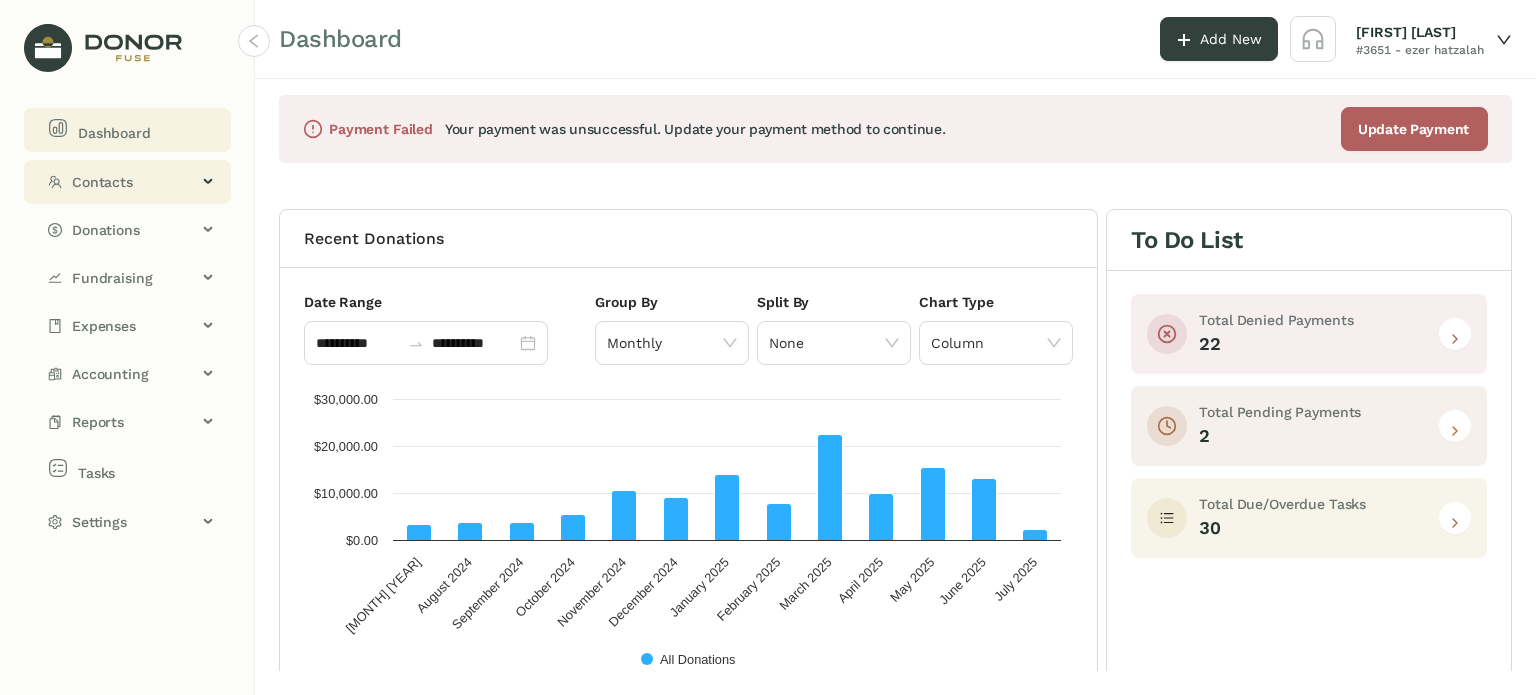 click on "Contacts" at bounding box center [134, 182] 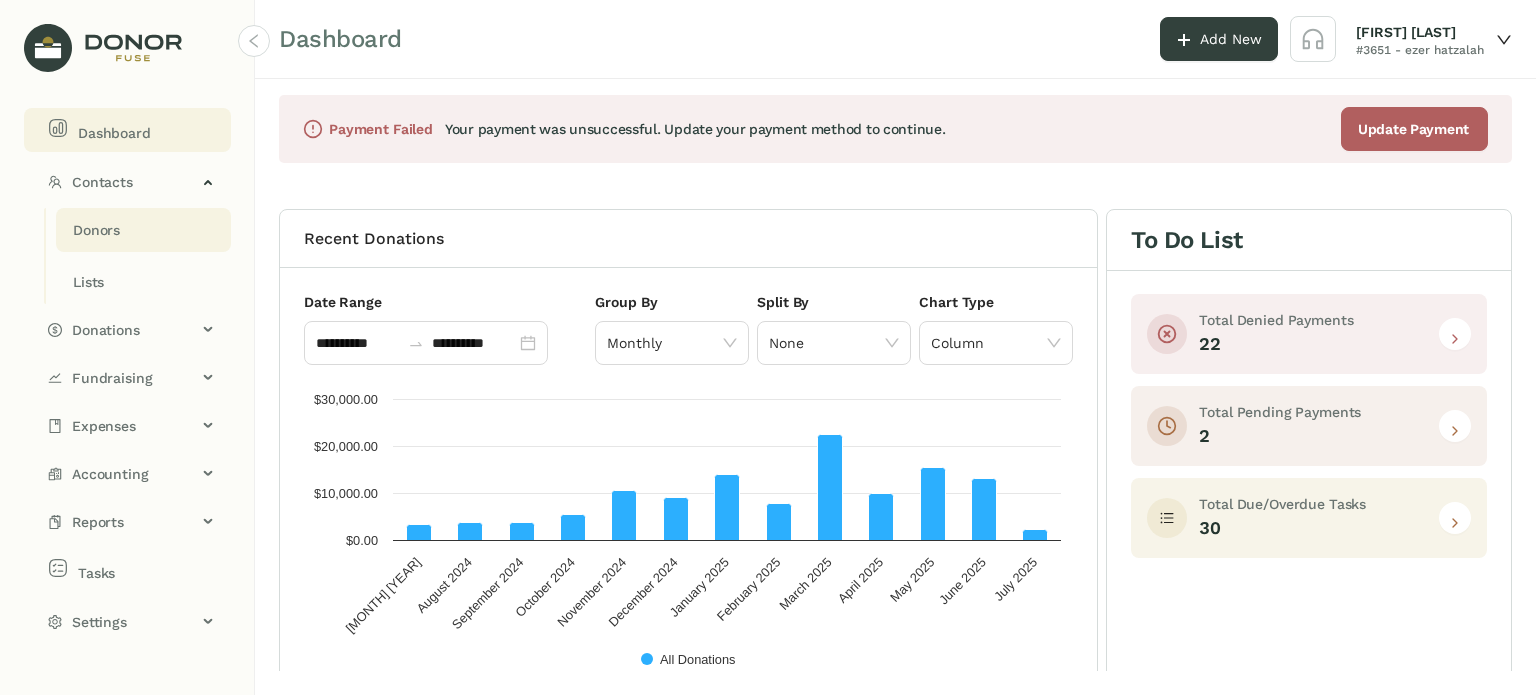 click on "Donors" at bounding box center [96, 230] 